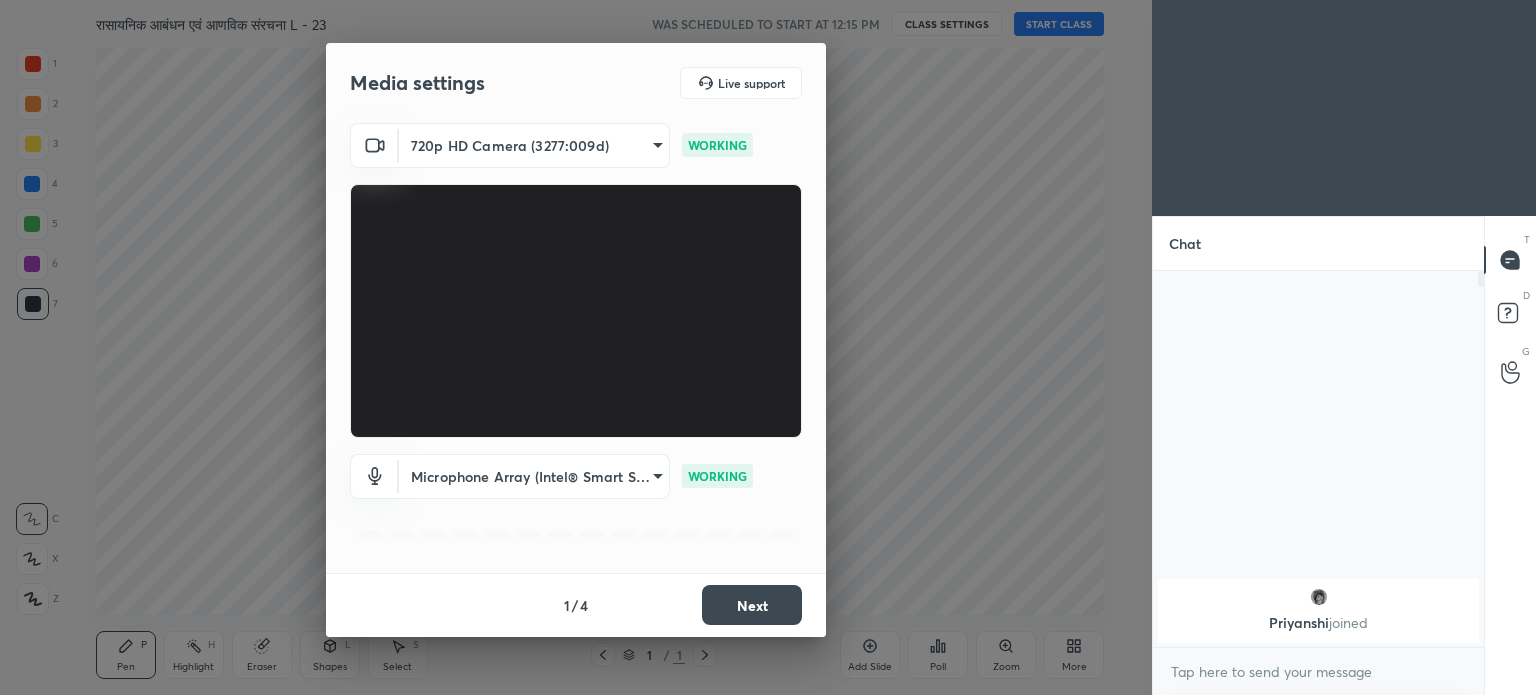scroll, scrollTop: 0, scrollLeft: 0, axis: both 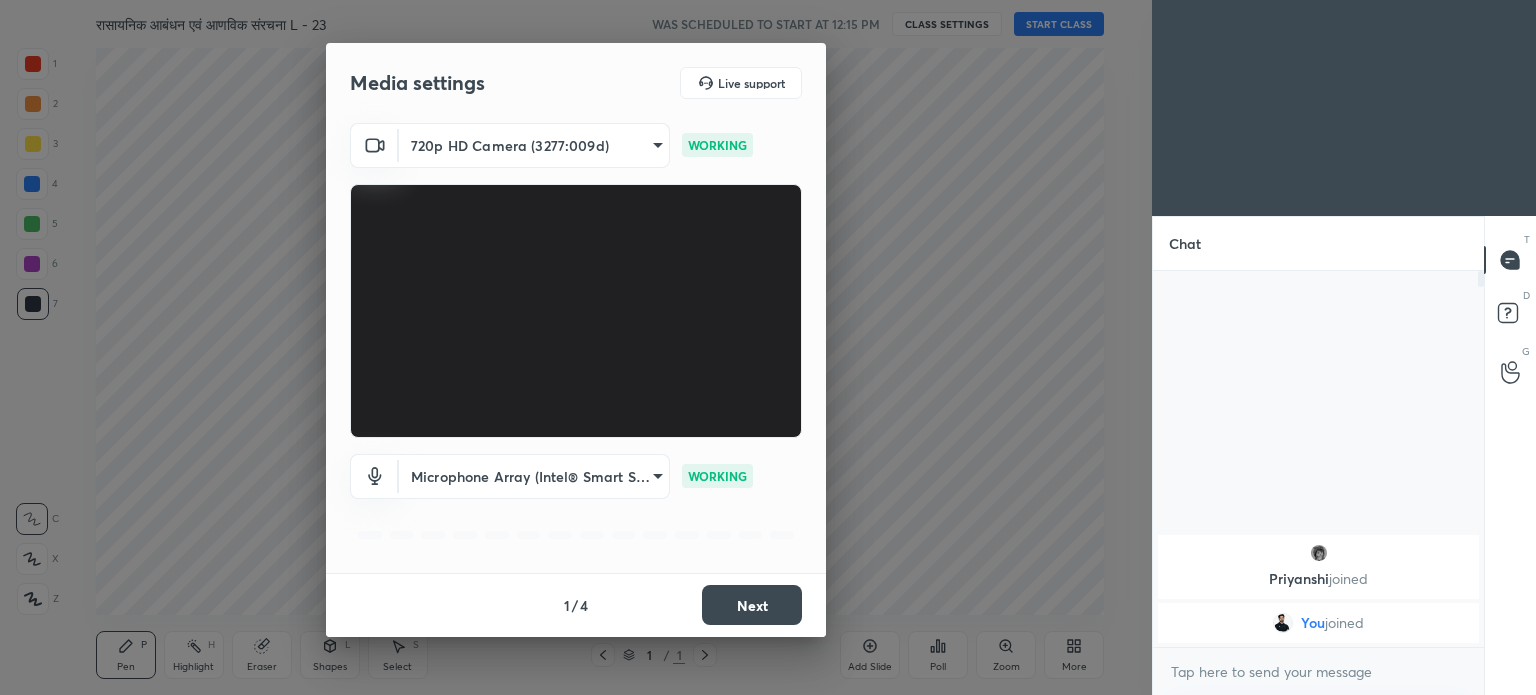 click on "1 2 3 4 5 6 7 C X Z C X Z E E Erase all   H H रासायनिक आबंधन एवं आणविक संरचना L - 23 WAS SCHEDULED TO START AT  12:15 PM CLASS SETTINGS START CLASS Setting up your live class Back रासायनिक आबंधन एवं आणविक संरचना L - 23 • L25 of रासायनिक आबंधन एवं आणविक संरचना [PERSON] Pen P Highlight H Eraser Shapes L Select S 1 / 1 Add Slide Poll Zoom More Chat [PERSON]  joined You  joined 2 NEW MESSAGES Enable hand raising Enable raise hand to speak to learners. Once enabled, chat will be turned off temporarily. Enable x   Doubts asked by learners will show up here Raise hand disabled You have disabled Raise hand currently. Enable it to invite learners to speak Enable Can't raise hand Looks like educator just invited you to speak. Please wait before you can raise your hand again. Got it T Messages (T) D Doubts (D) G Raise Hand (G) Report an issue Buffering ​" at bounding box center (768, 347) 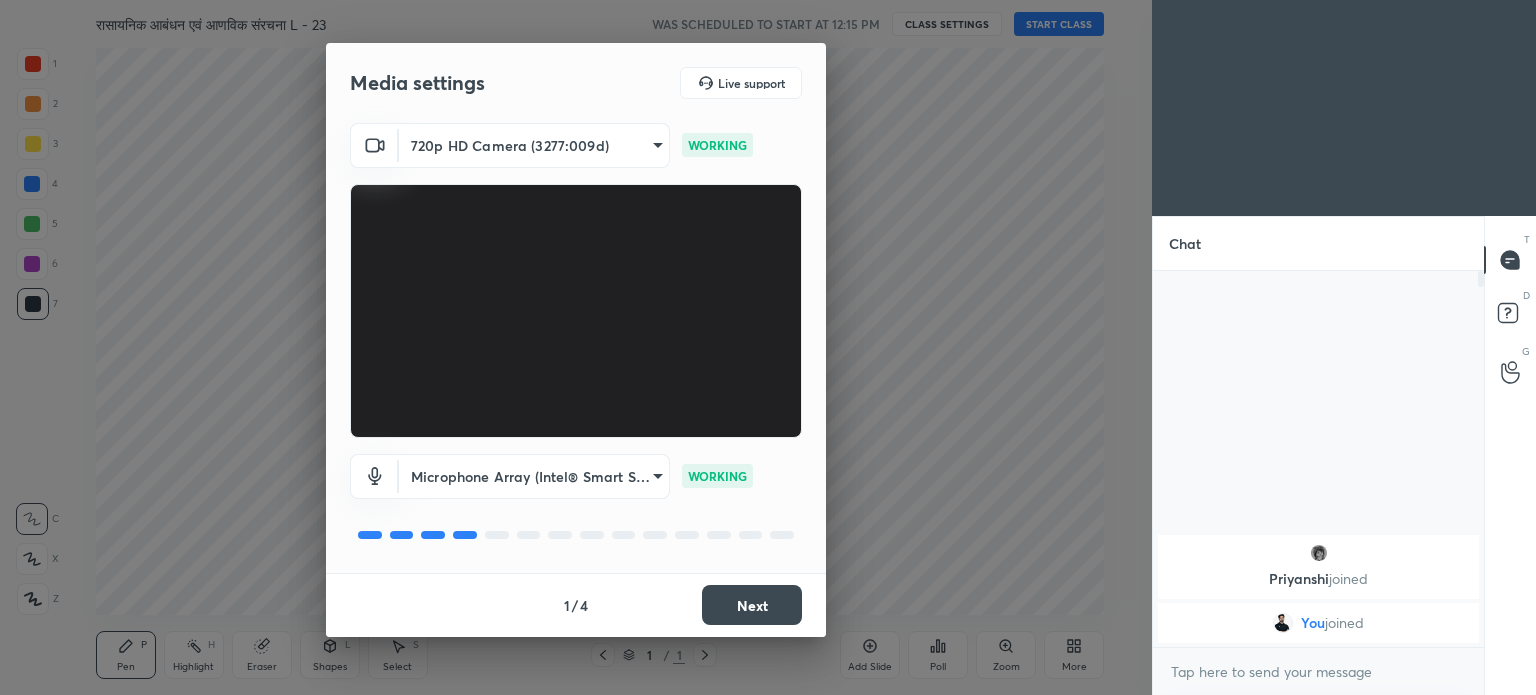 click on "1 2 3 4 5 6 7 C X Z C X Z E E Erase all   H H रासायनिक आबंधन एवं आणविक संरचना L - 23 WAS SCHEDULED TO START AT  12:15 PM CLASS SETTINGS START CLASS Setting up your live class Back रासायनिक आबंधन एवं आणविक संरचना L - 23 • L25 of रासायनिक आबंधन एवं आणविक संरचना [PERSON] Pen P Highlight H Eraser Shapes L Select S 1 / 1 Add Slide Poll Zoom More Chat [PERSON]  joined You  joined 2 NEW MESSAGES Enable hand raising Enable raise hand to speak to learners. Once enabled, chat will be turned off temporarily. Enable x   Doubts asked by learners will show up here Raise hand disabled You have disabled Raise hand currently. Enable it to invite learners to speak Enable Can't raise hand Looks like educator just invited you to speak. Please wait before you can raise your hand again. Got it T Messages (T) D Doubts (D) G Raise Hand (G) Report an issue Buffering ​" at bounding box center [768, 347] 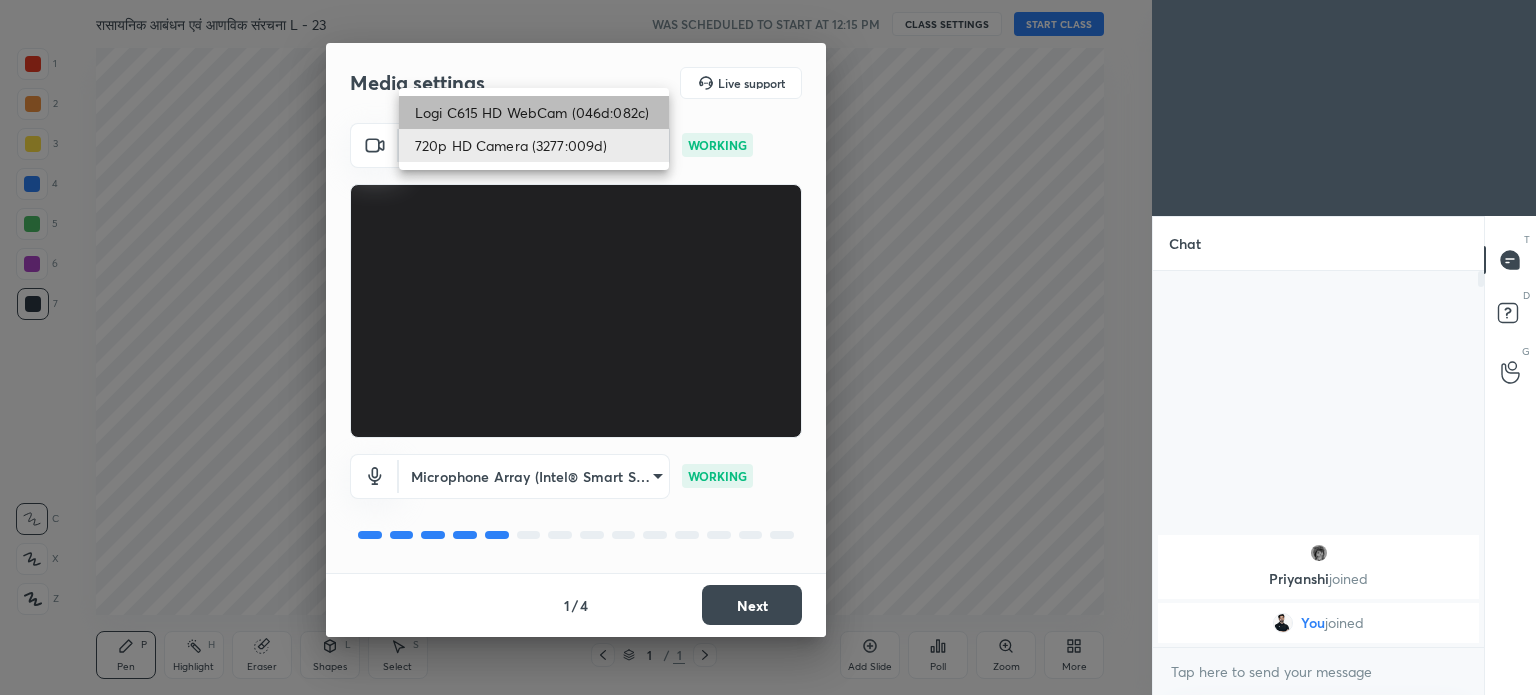 click on "Logi C615 HD WebCam (046d:082c)" at bounding box center (534, 112) 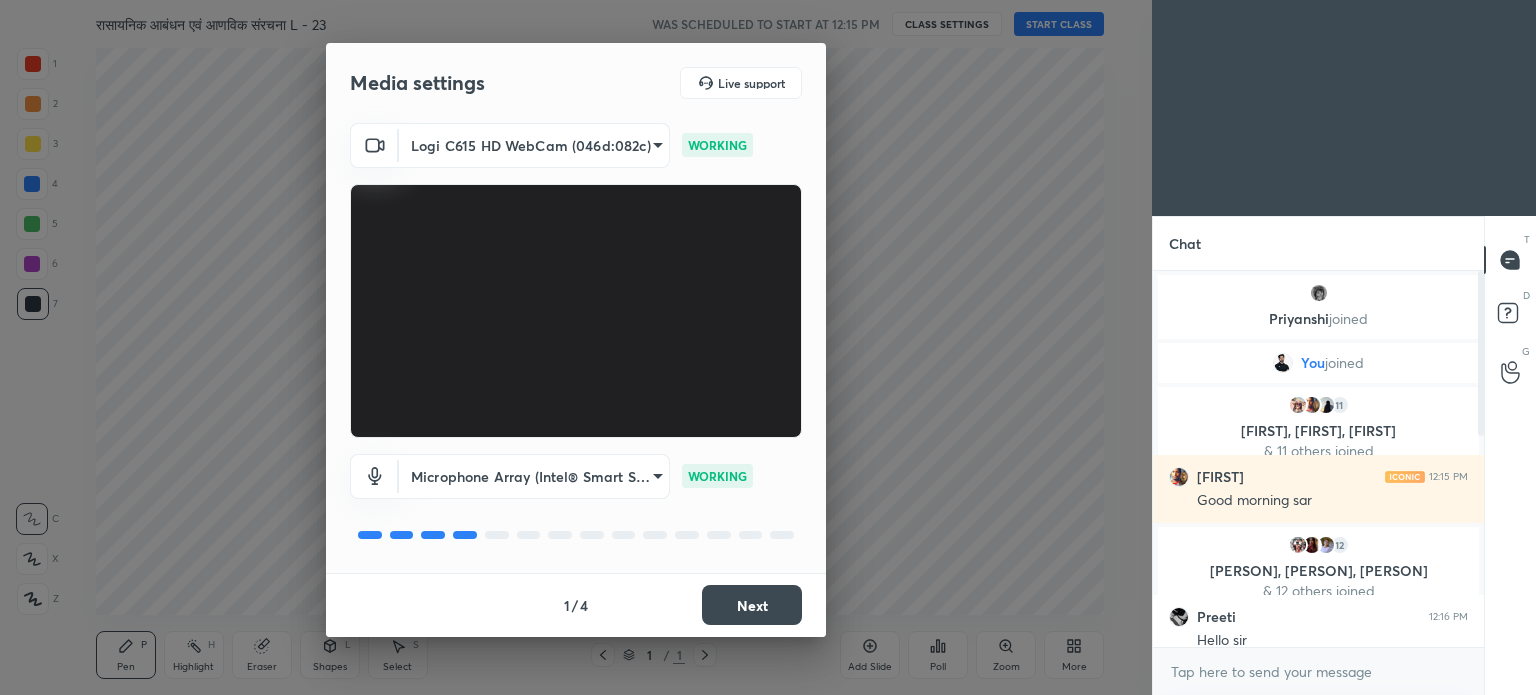 click on "Next" at bounding box center (752, 605) 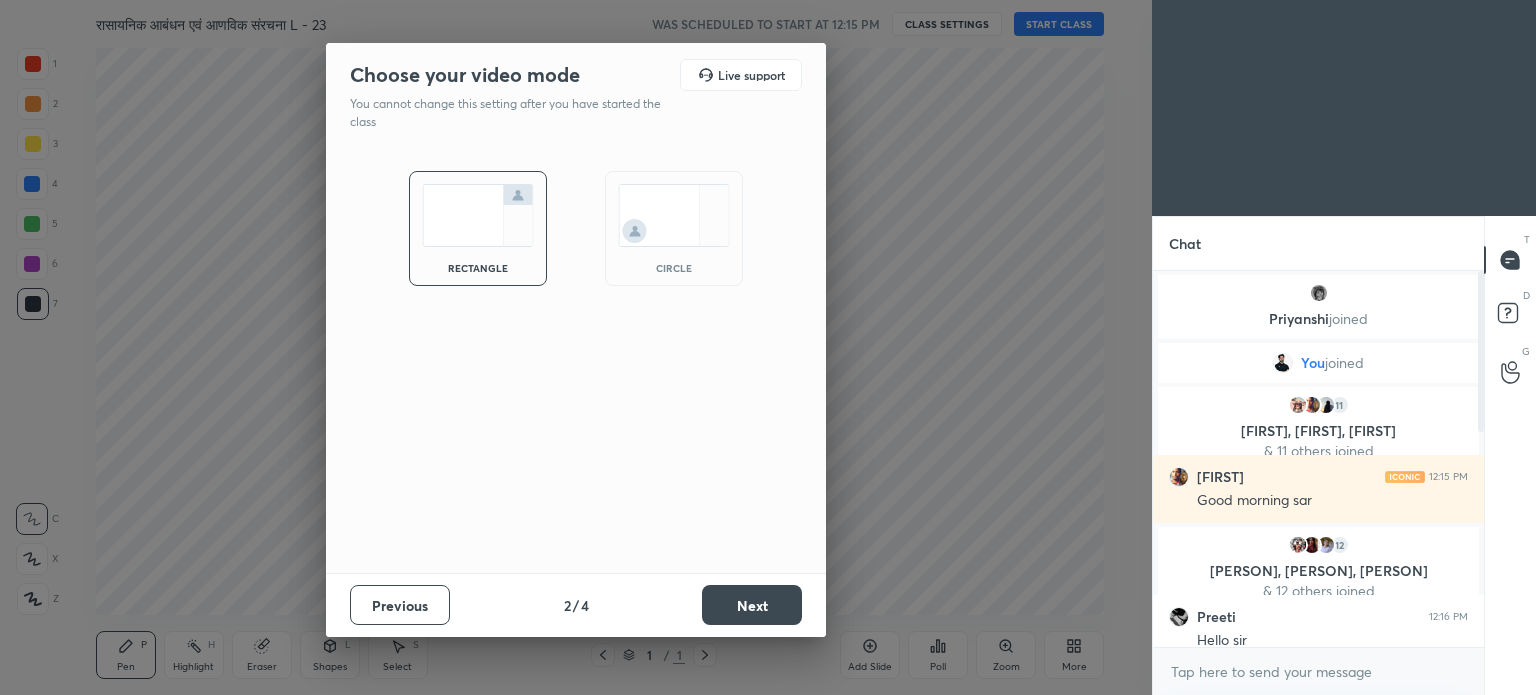 click on "Next" at bounding box center (752, 605) 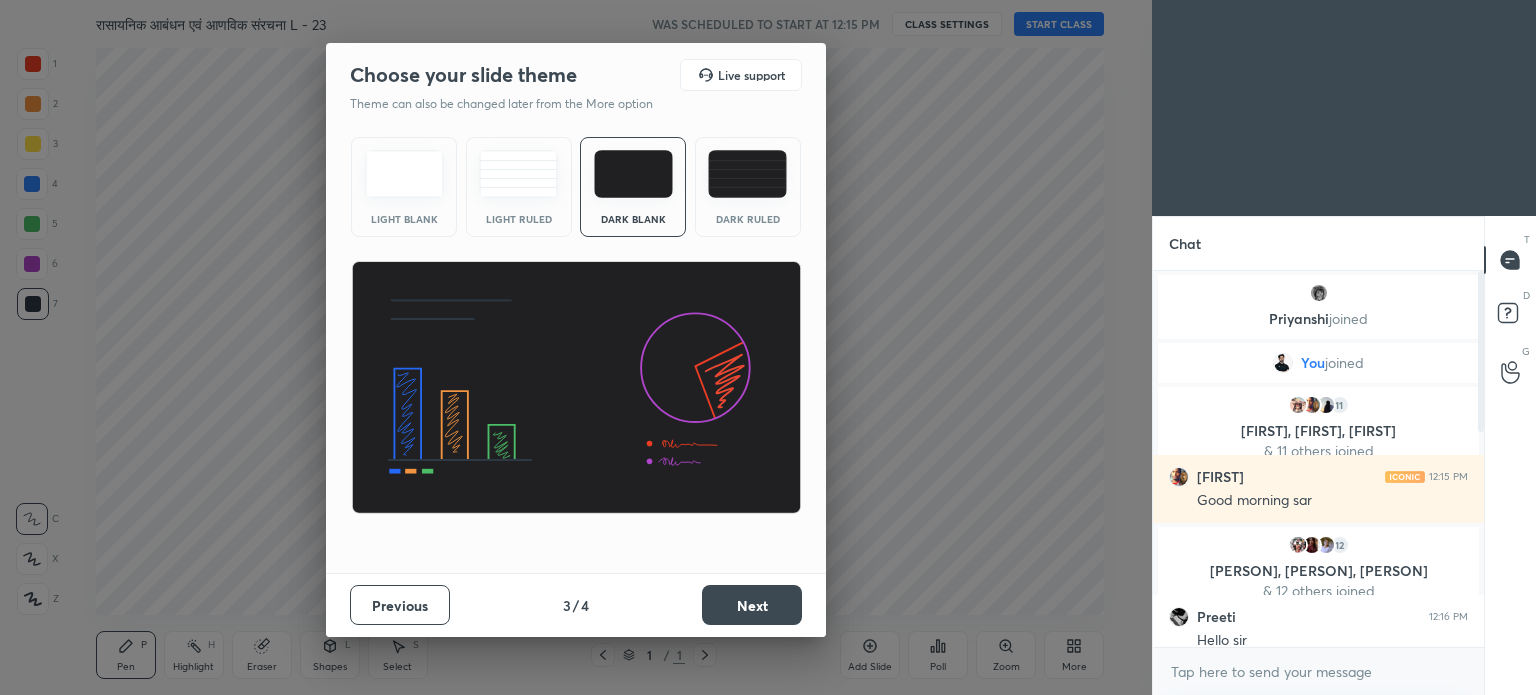 click at bounding box center (747, 174) 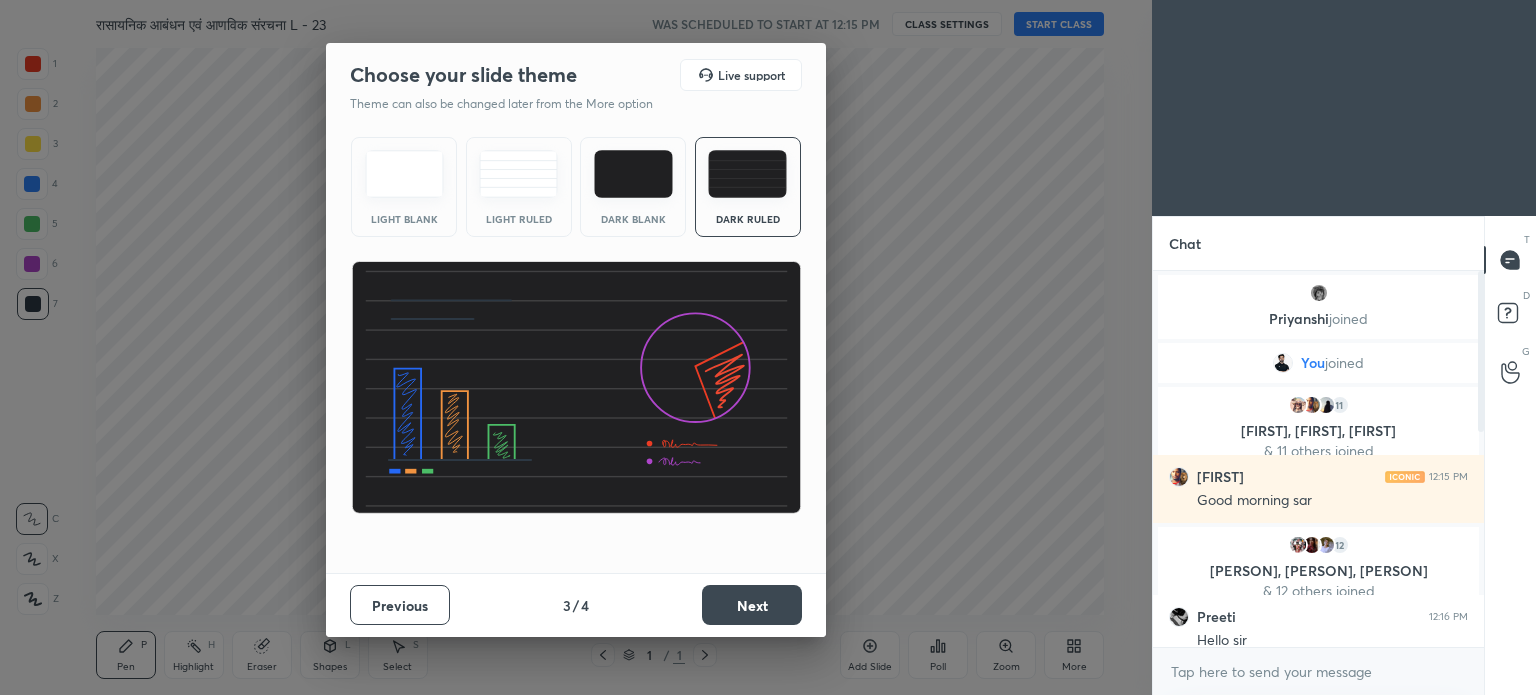 click on "Next" at bounding box center (752, 605) 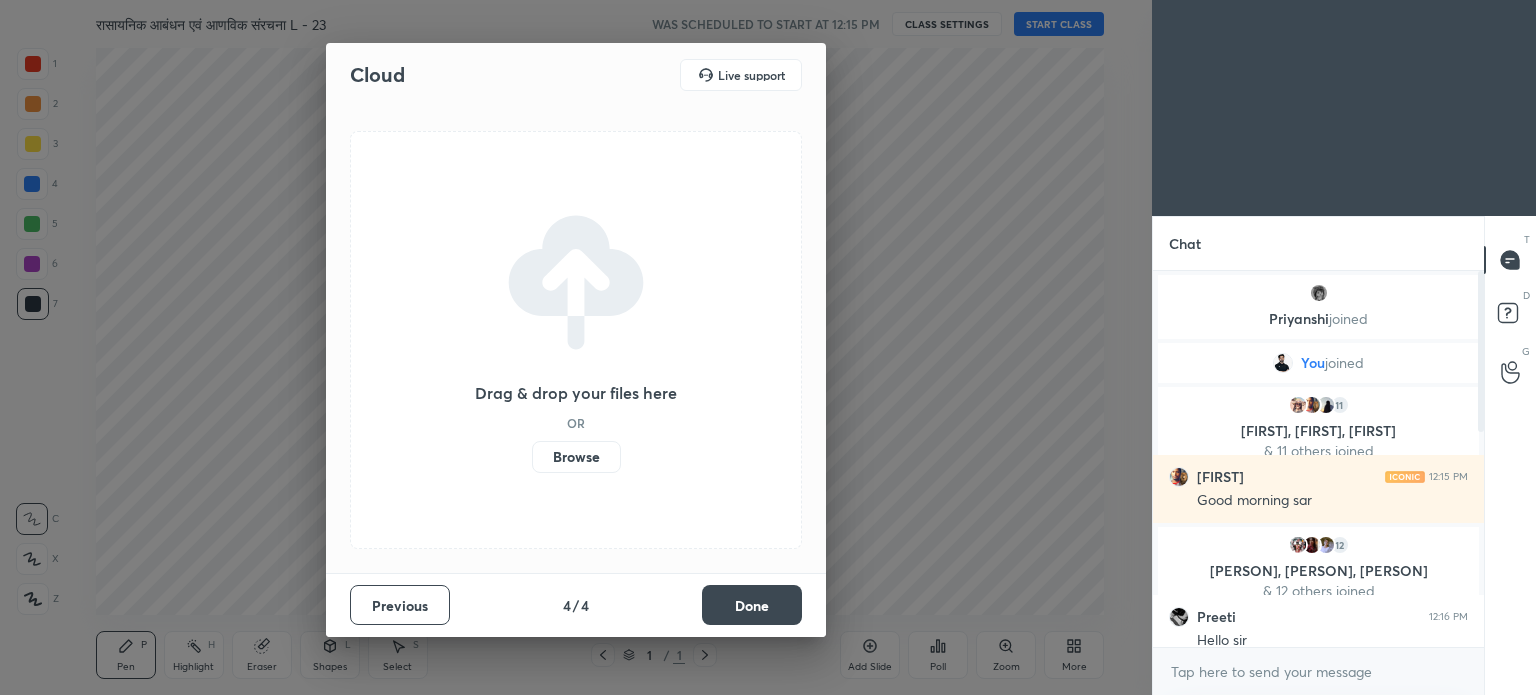 click on "Done" at bounding box center (752, 605) 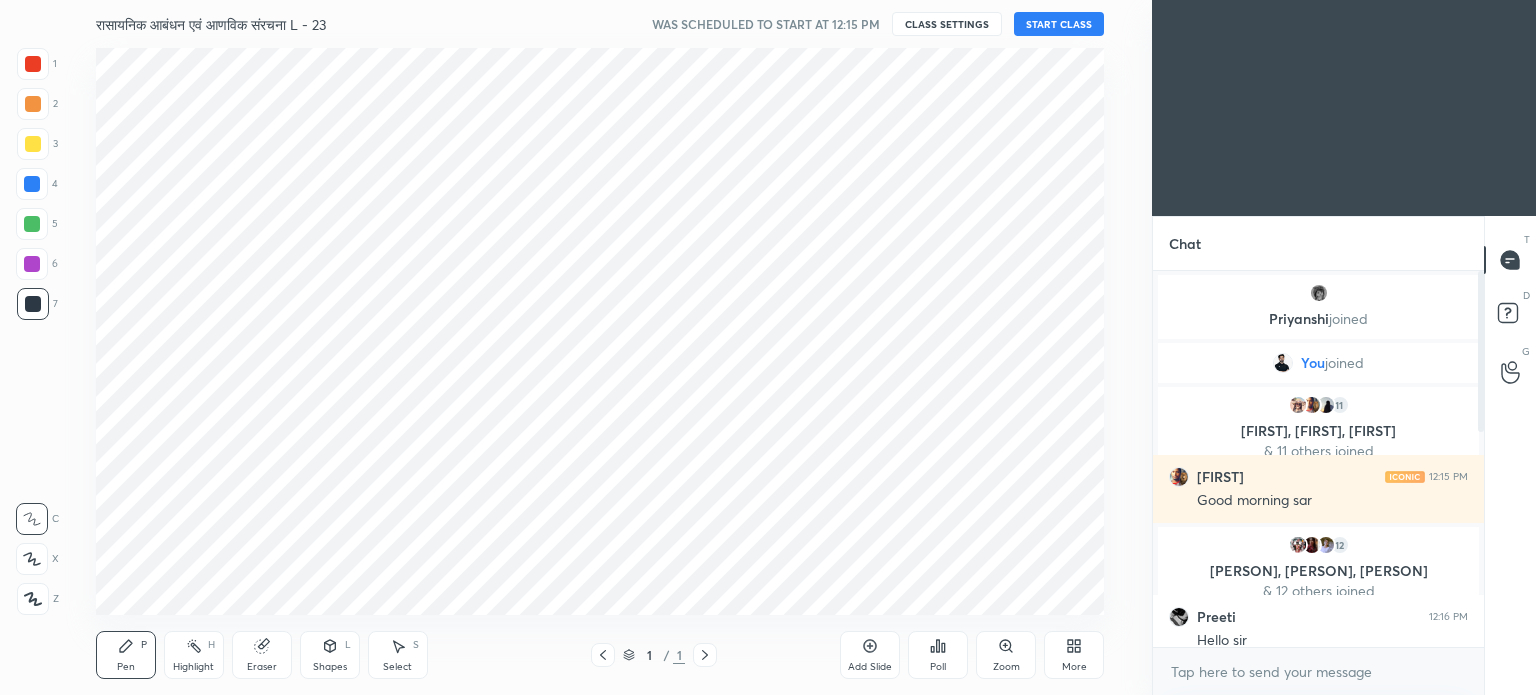 click on "START CLASS" at bounding box center [1059, 24] 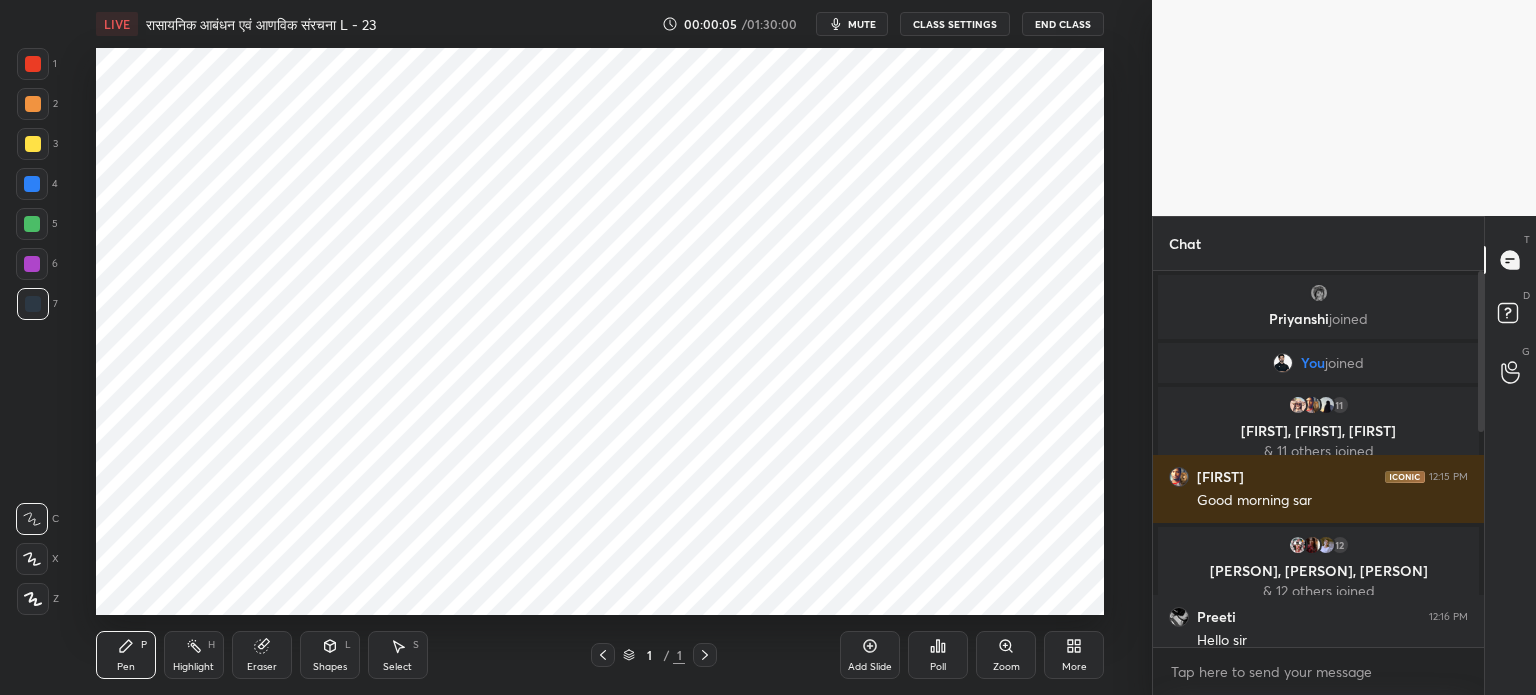 click on "CLASS SETTINGS" at bounding box center [955, 24] 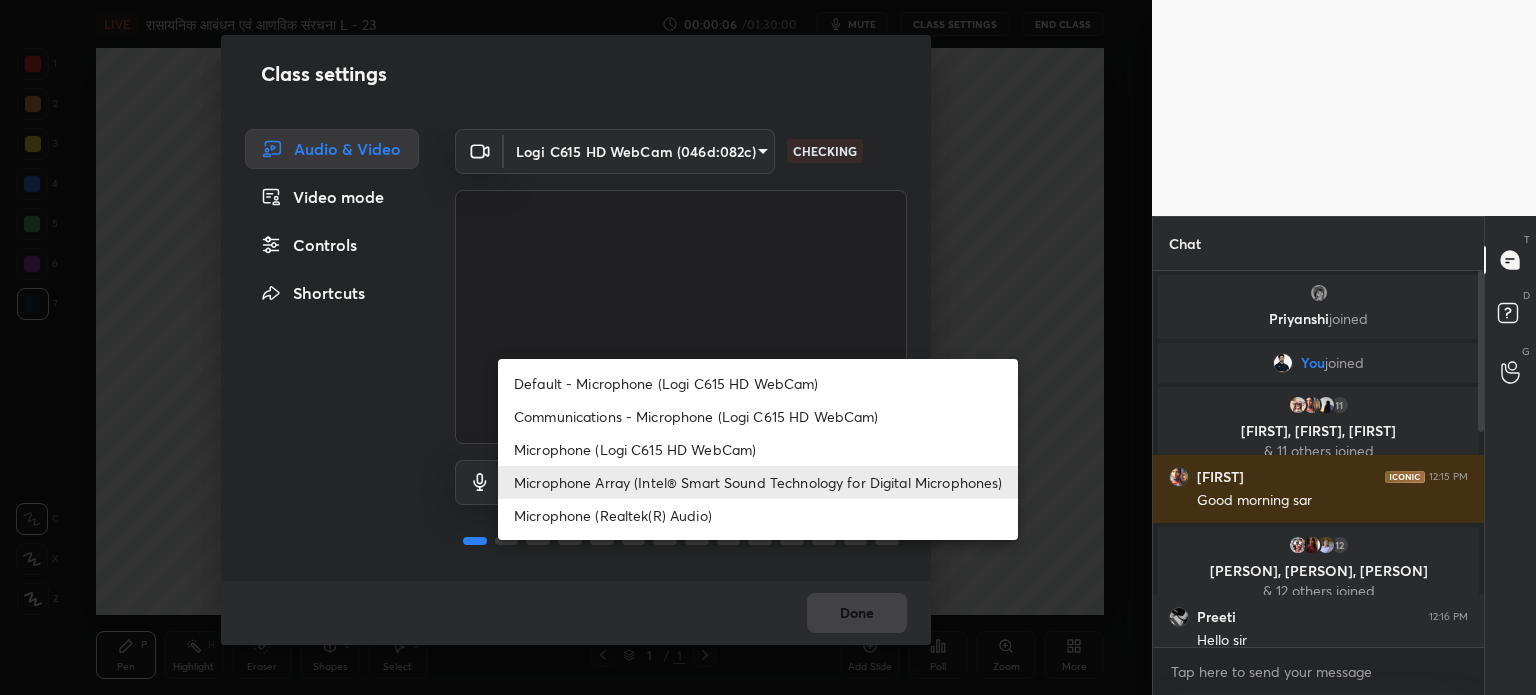 click on "1 2 3 4 5 6 7 C X Z C X Z E E Erase all   H H LIVE रासायनिक आबंधन एवं आणविक संरचना L - 23 00:00:06 /  01:30:00 mute CLASS SETTINGS End Class Setting up your live class Poll for   secs No correct answer Start poll Back रासायनिक आबंधन एवं आणविक संरचना L - 23 • L25 of रासायनिक आबंधन एवं आणविक संरचना [PERSON] Pen P Highlight H Eraser Shapes L Select S 1 / 1 Add Slide Poll Zoom More Chat Priyanshi  joined You  joined 11 krishnkant, Bittu, RitikaSing... &  11 others  joined Bittu 12:15 PM Good morning sar 12 nikky, vedika, Sandhya &  12 others  joined Preeti 12:16 PM Hello sir Sachin  joined nikky 12:16 PM Hello friends 👋 Preeti 12:16 PM Good morning sir ❤ shivam, Amrita, Tarun  joined Arun 12:16 PM Hallo sir and everyone how are you Sachin 12:16 PM Good afternoon sir 5 Nirjala, md, Shruti &  5 others  joined 49 NEW MESSAGES Enable hand raising x" at bounding box center [768, 347] 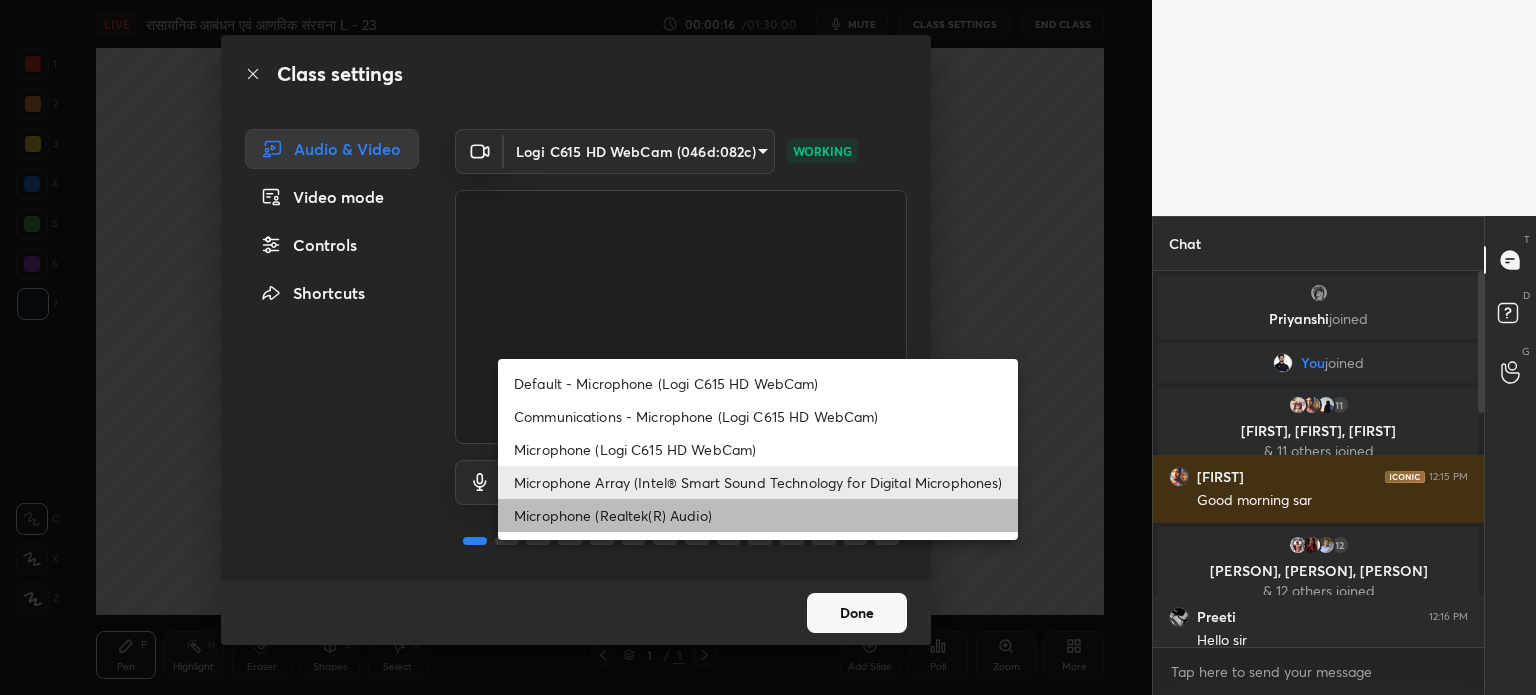 click on "Microphone (Realtek(R) Audio)" at bounding box center (758, 515) 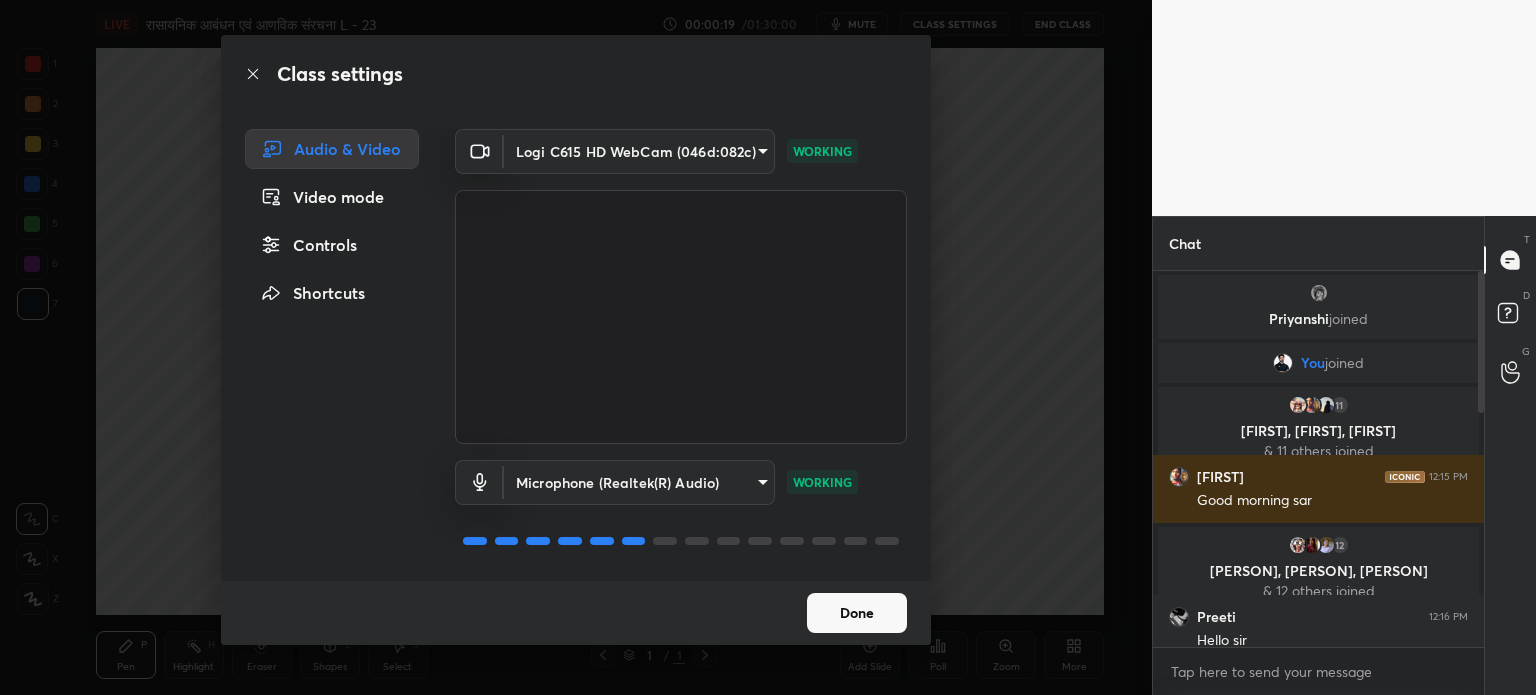 click on "Done" at bounding box center [857, 613] 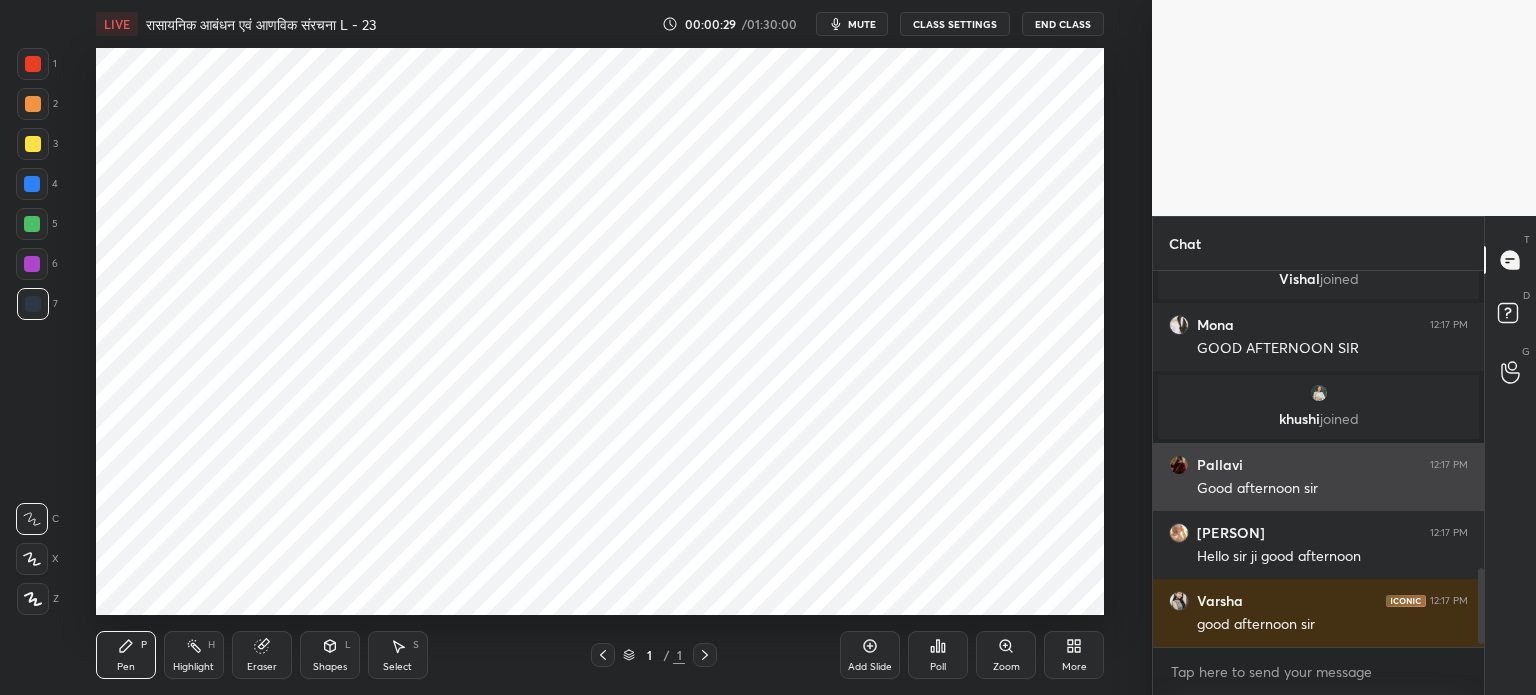 scroll, scrollTop: 1472, scrollLeft: 0, axis: vertical 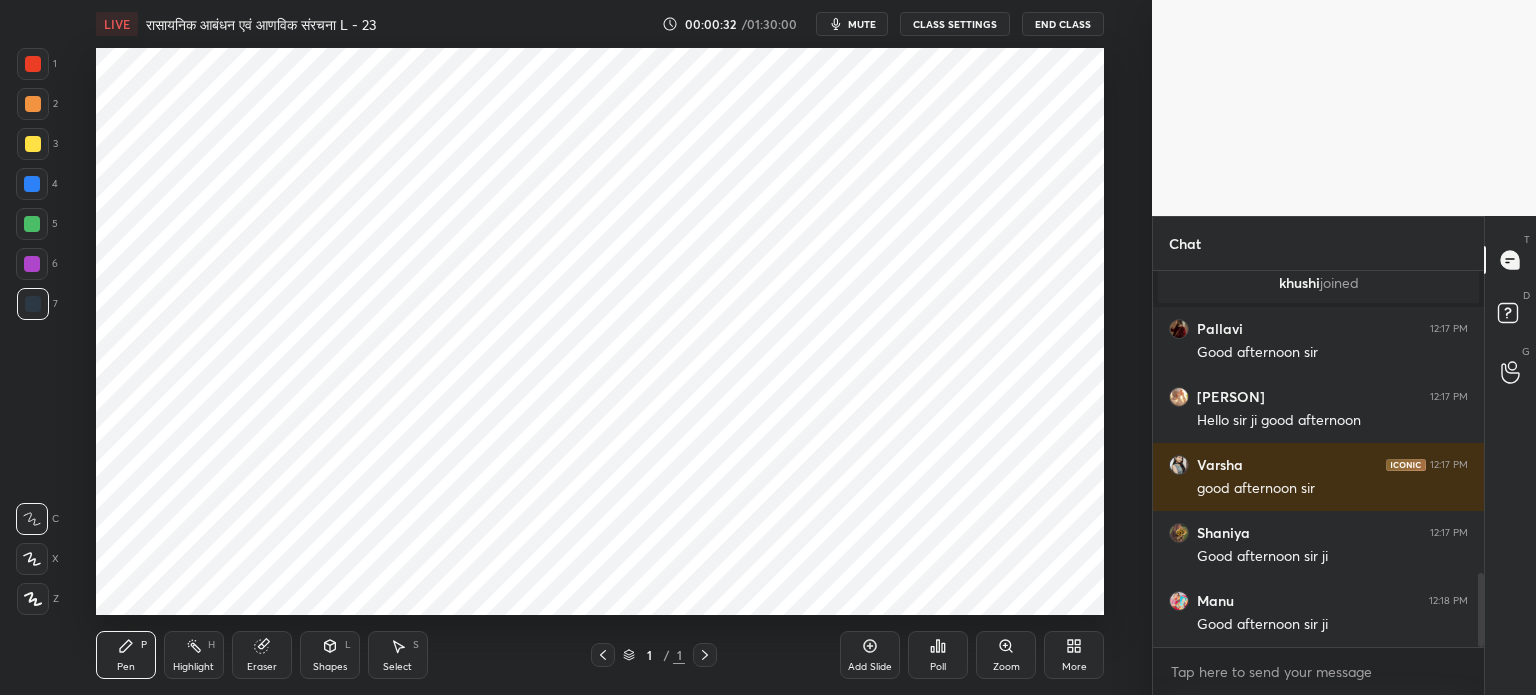 click 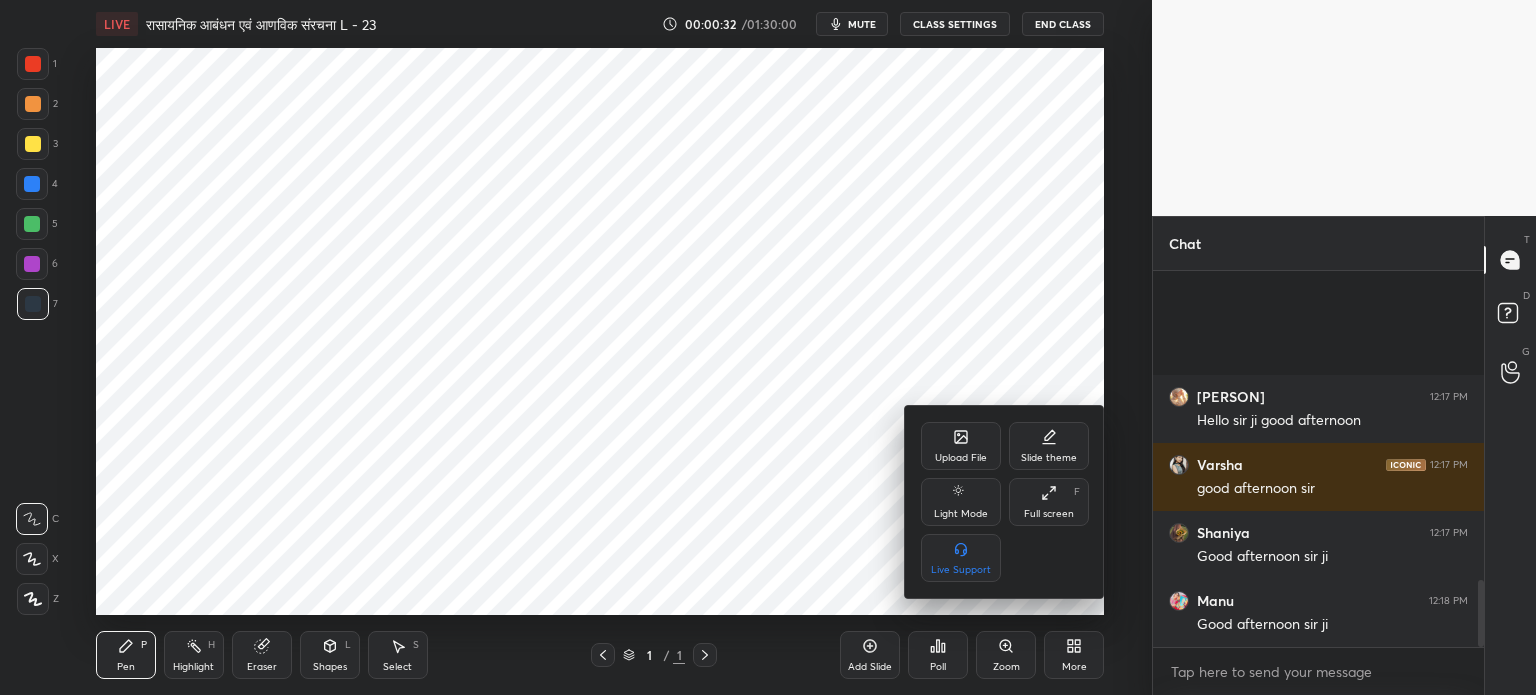 scroll, scrollTop: 1748, scrollLeft: 0, axis: vertical 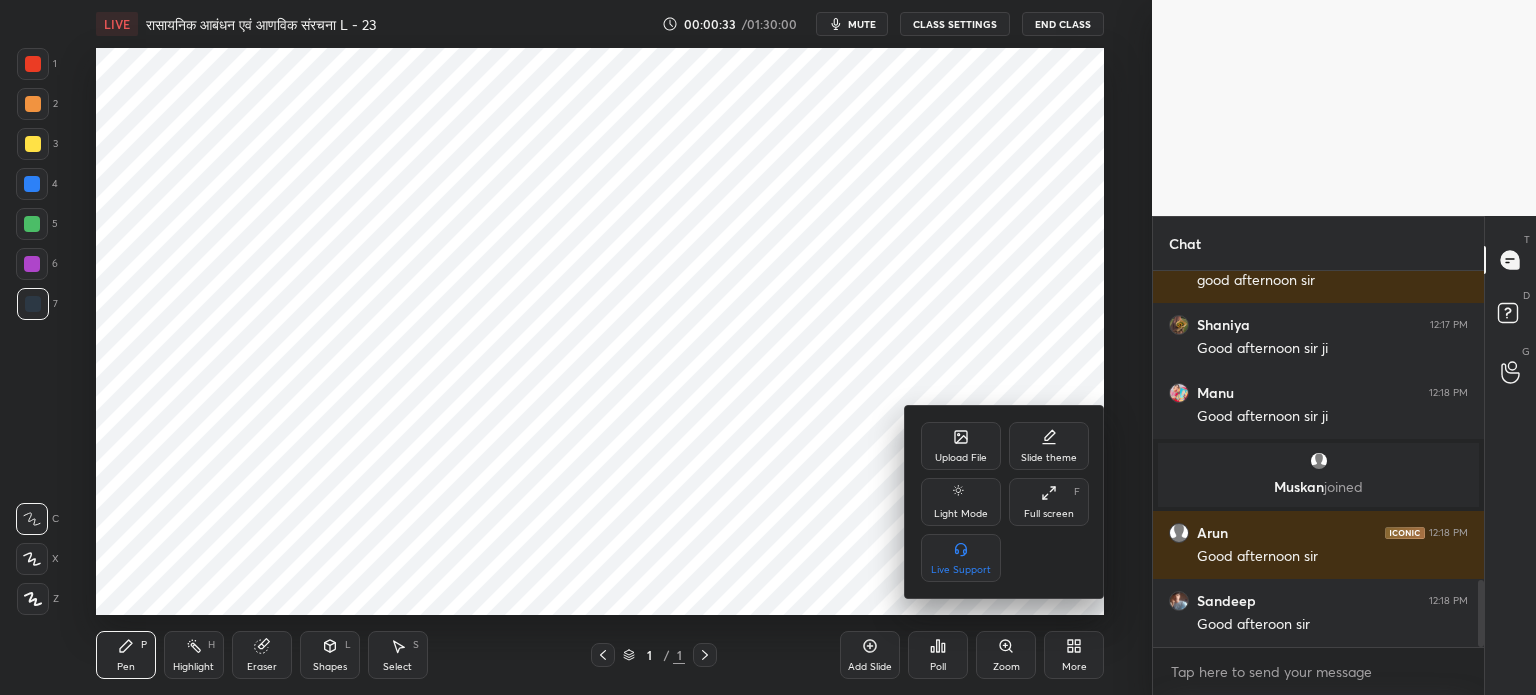 click on "Upload File" at bounding box center (961, 458) 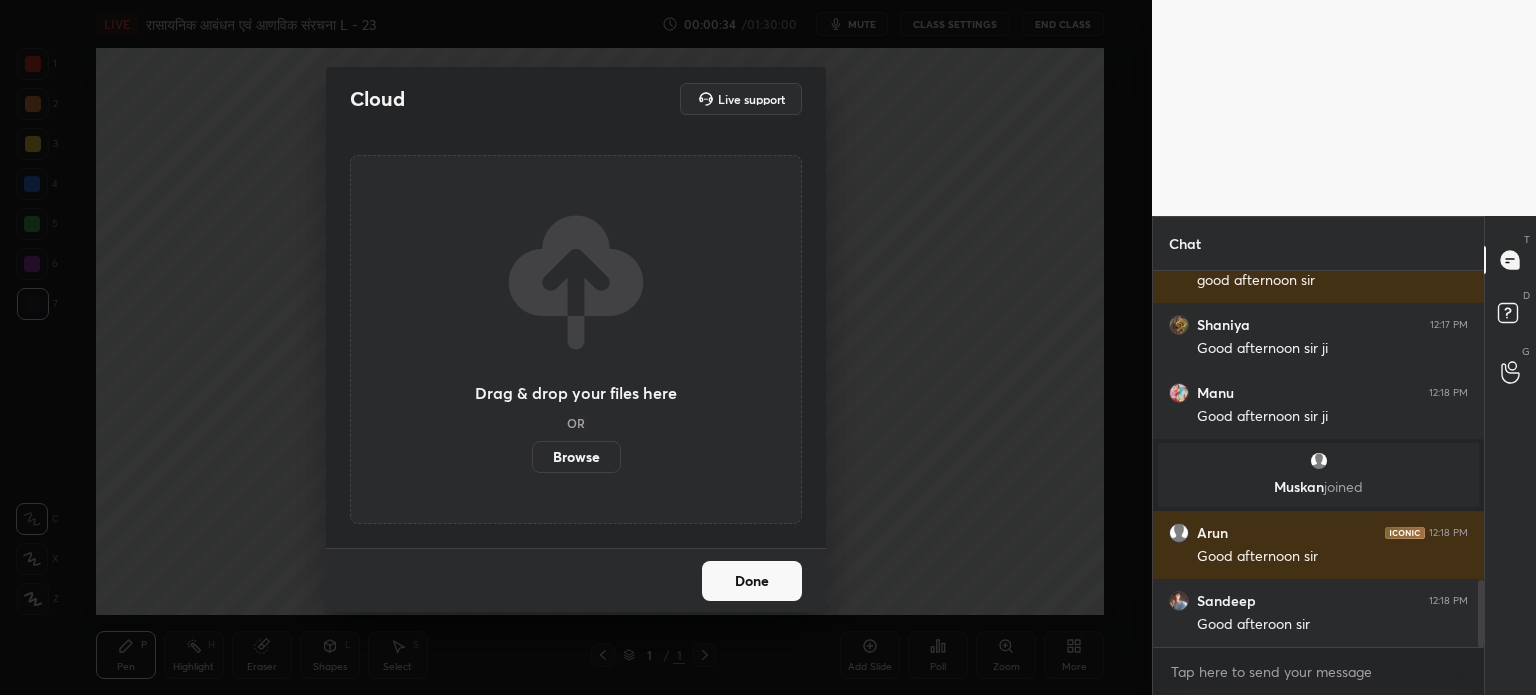 click on "Browse" at bounding box center [576, 457] 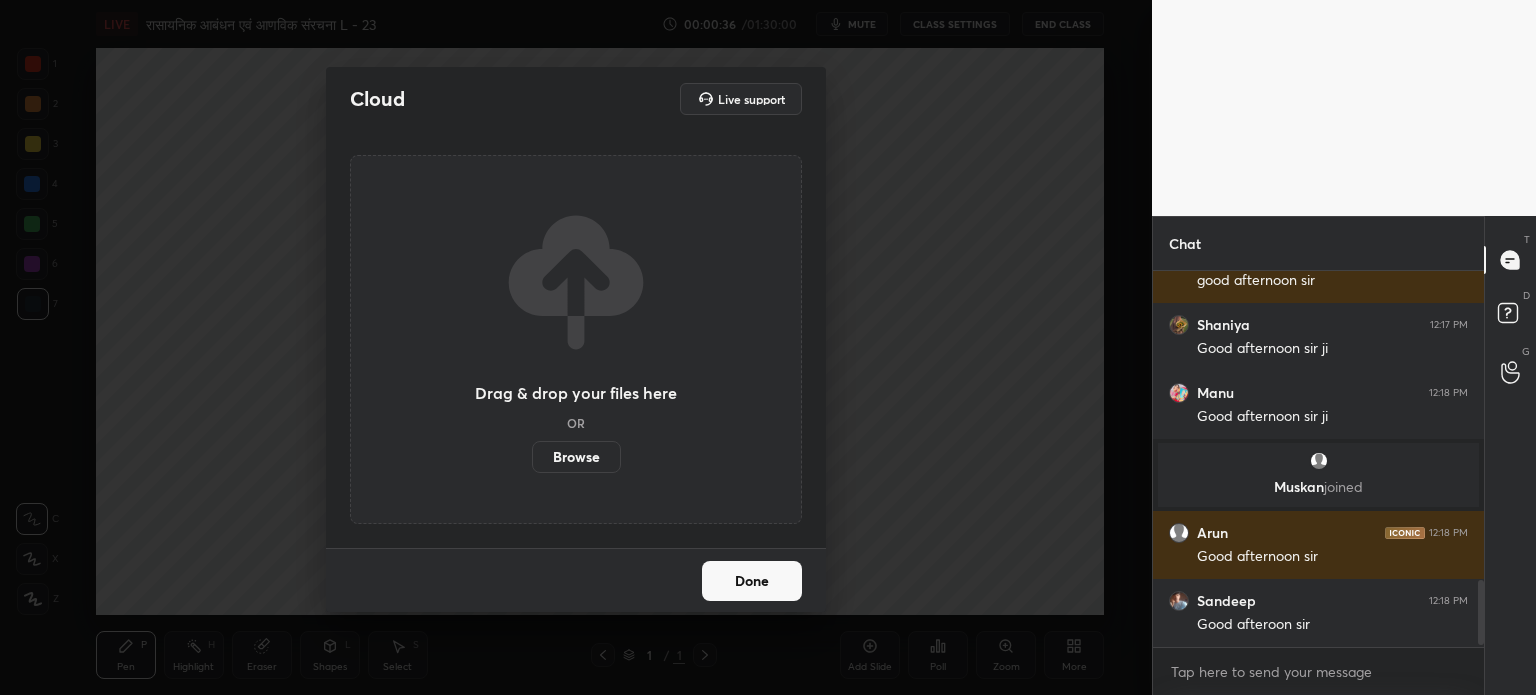 scroll, scrollTop: 1816, scrollLeft: 0, axis: vertical 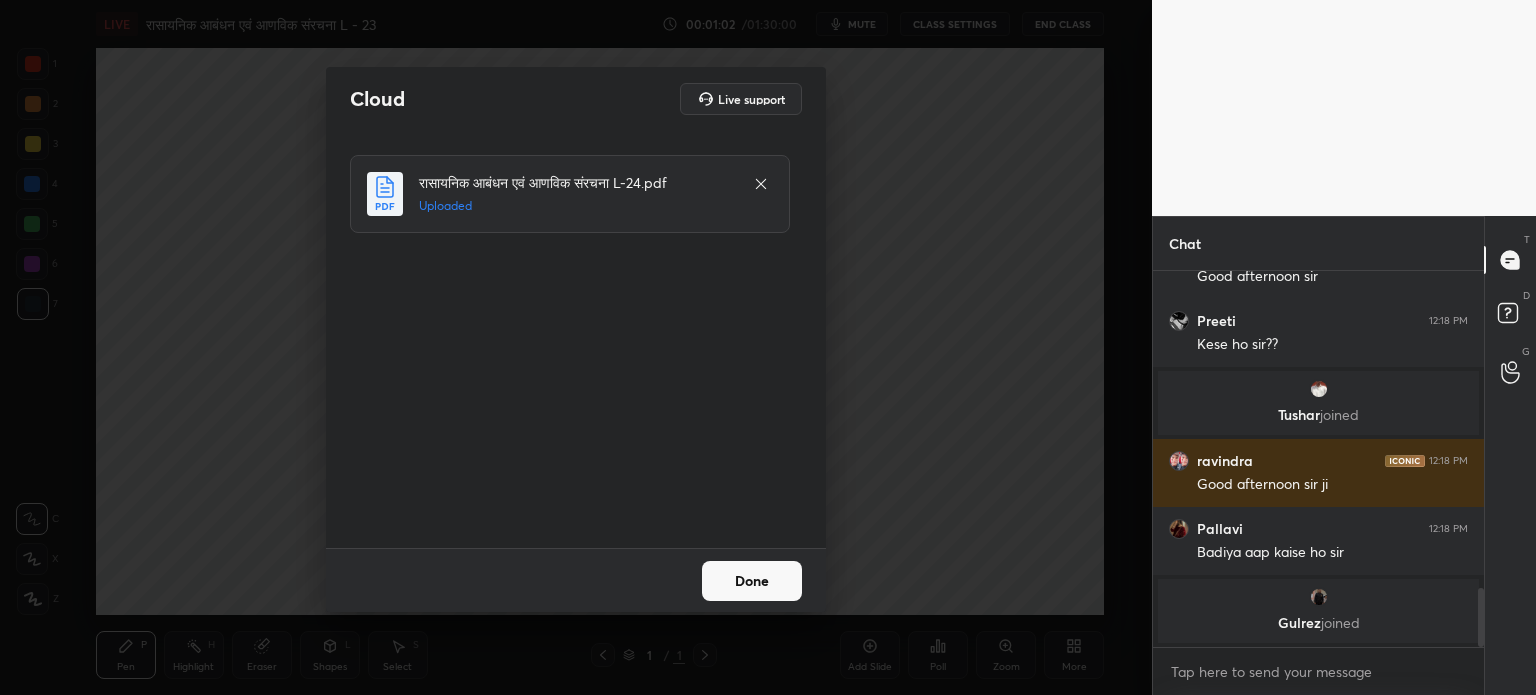 click on "Done" at bounding box center [752, 581] 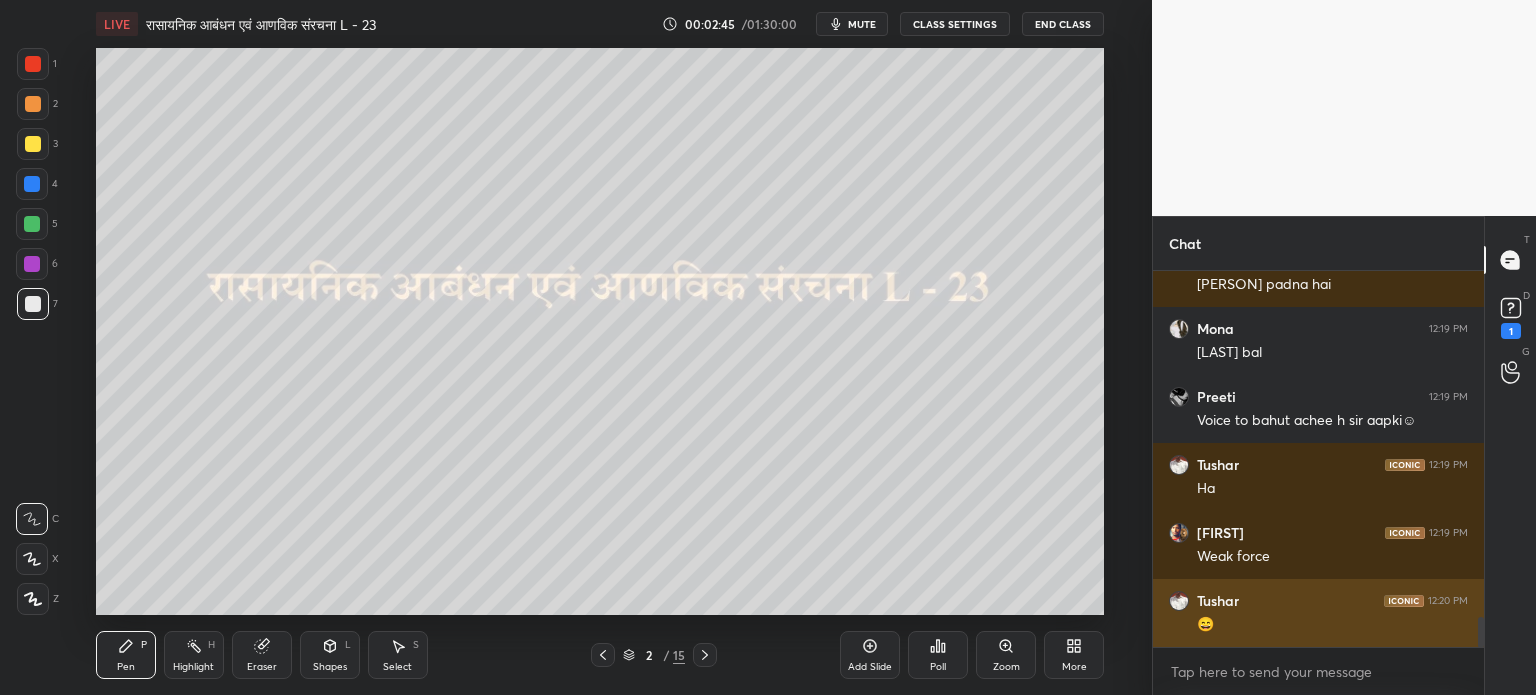 scroll, scrollTop: 4266, scrollLeft: 0, axis: vertical 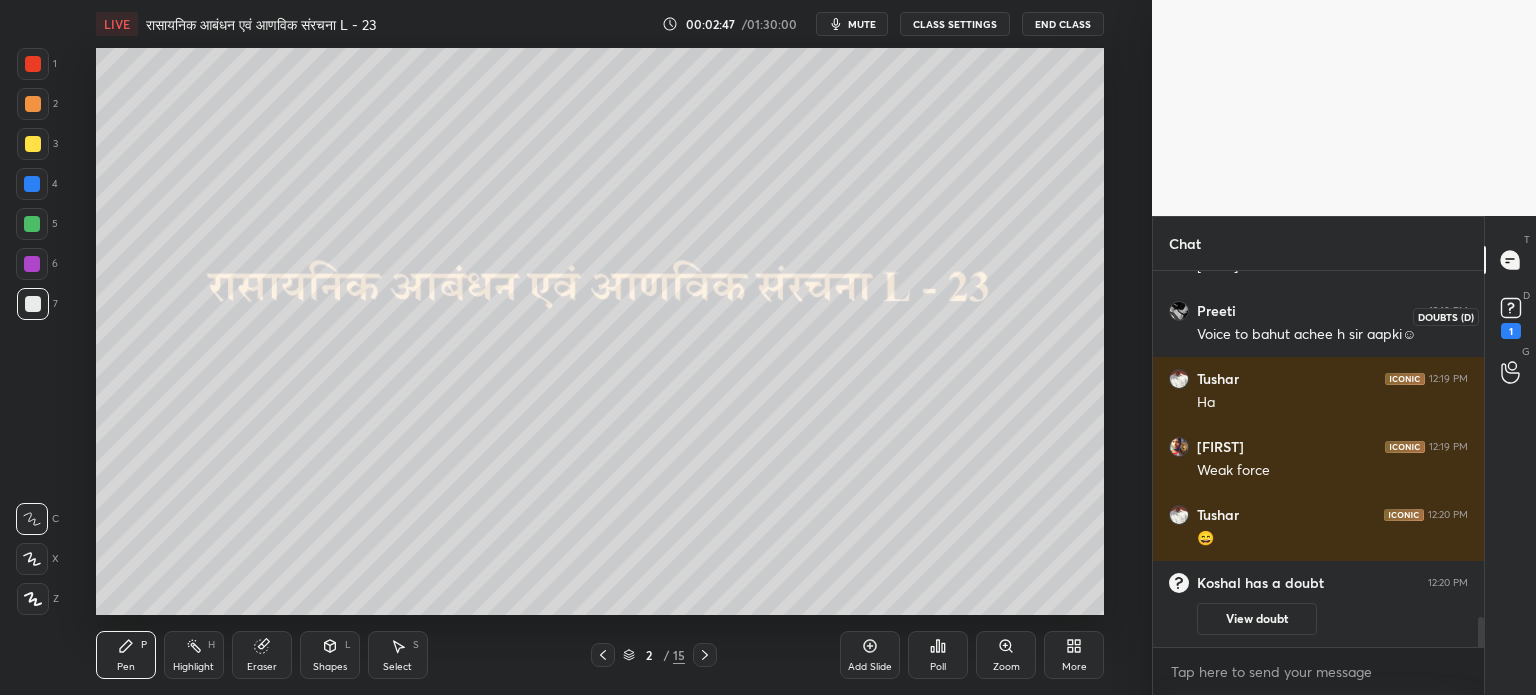 click 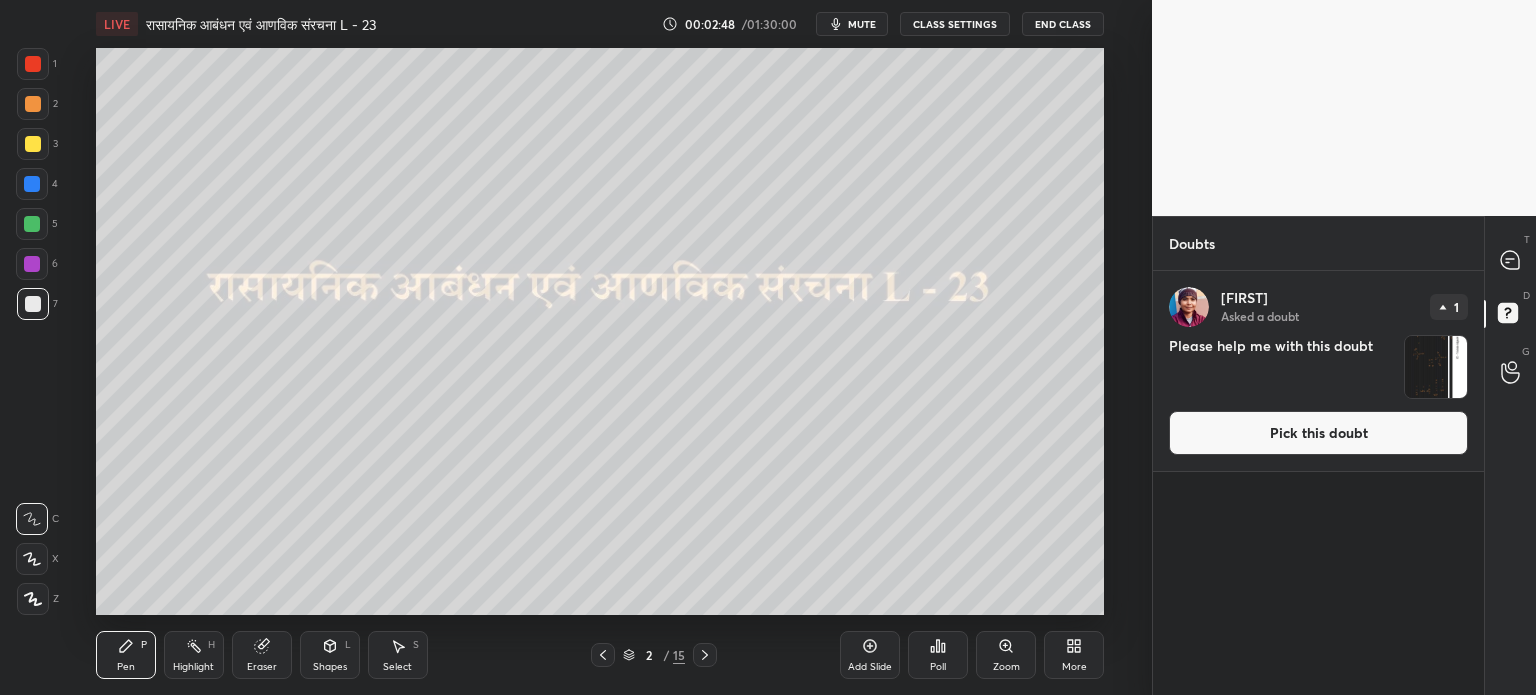 click at bounding box center [1436, 367] 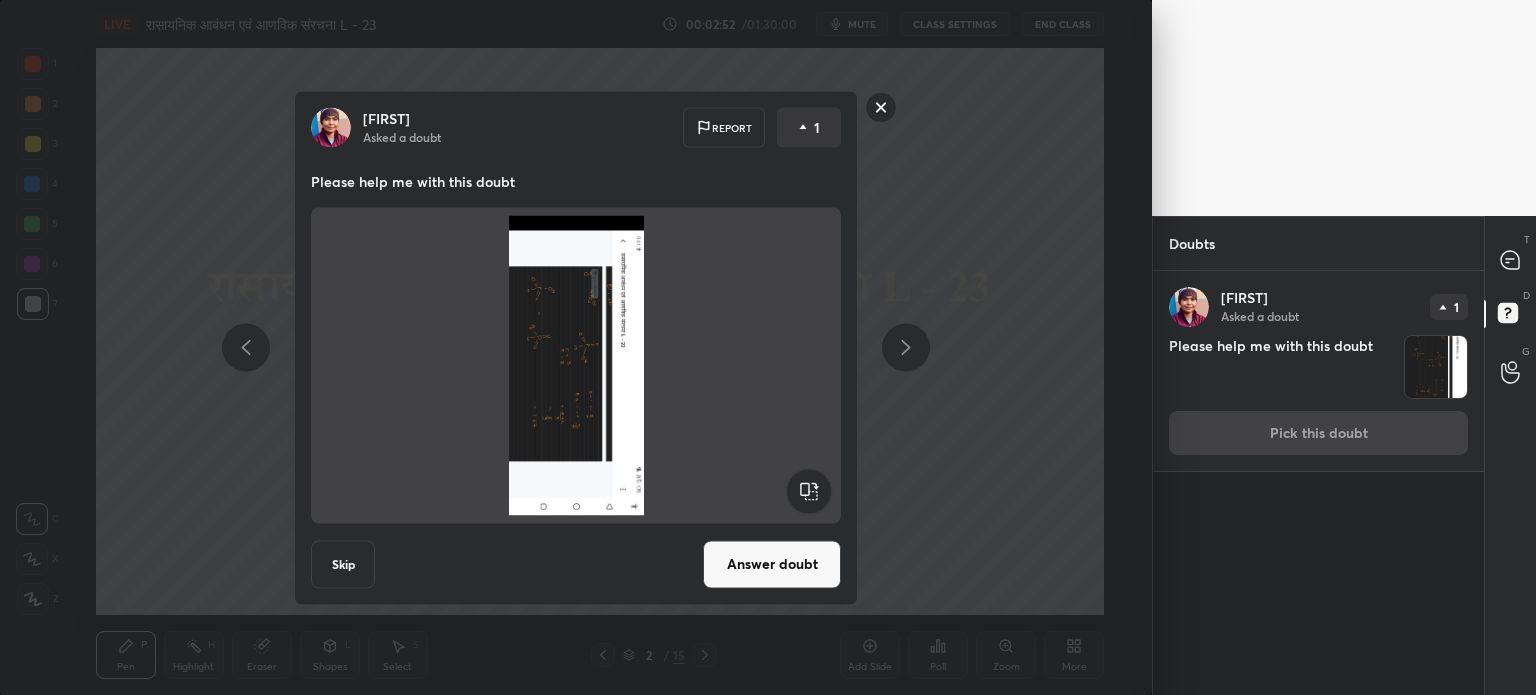 click 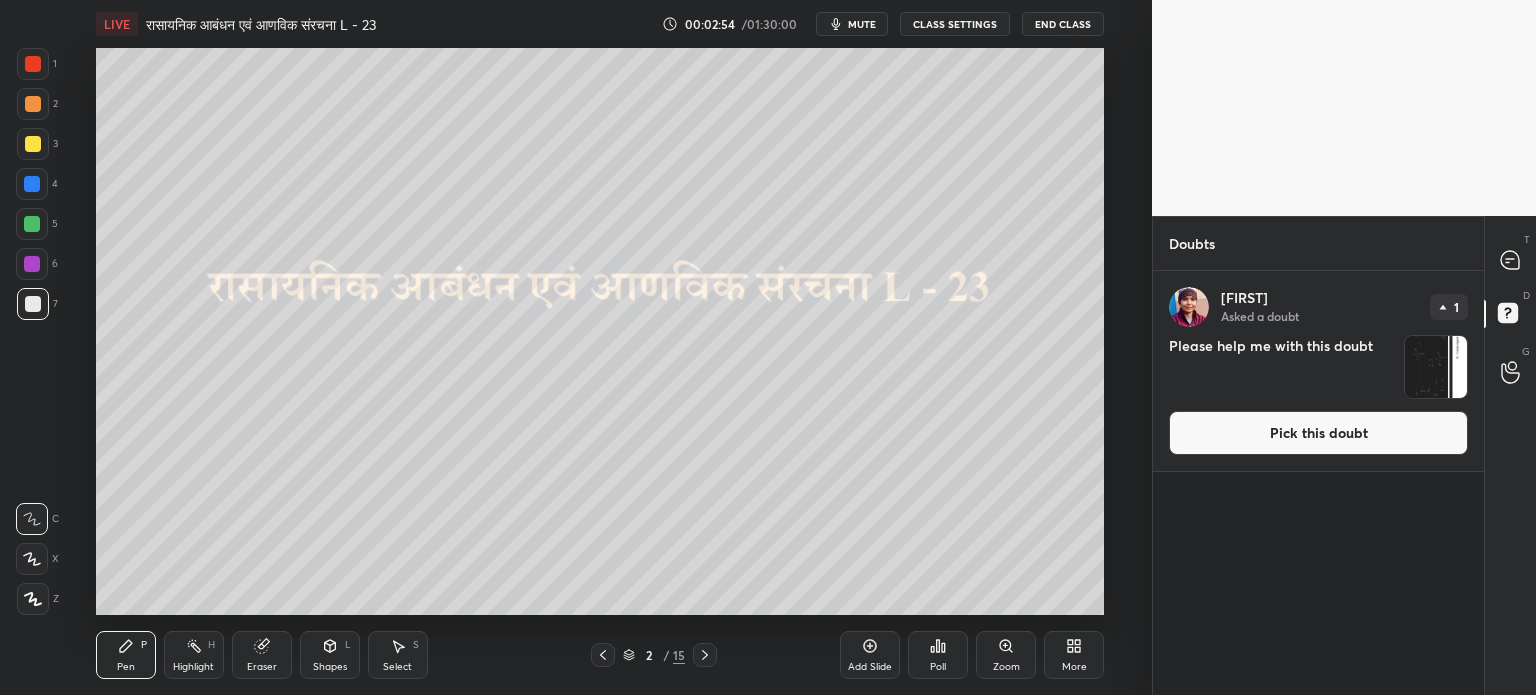 click 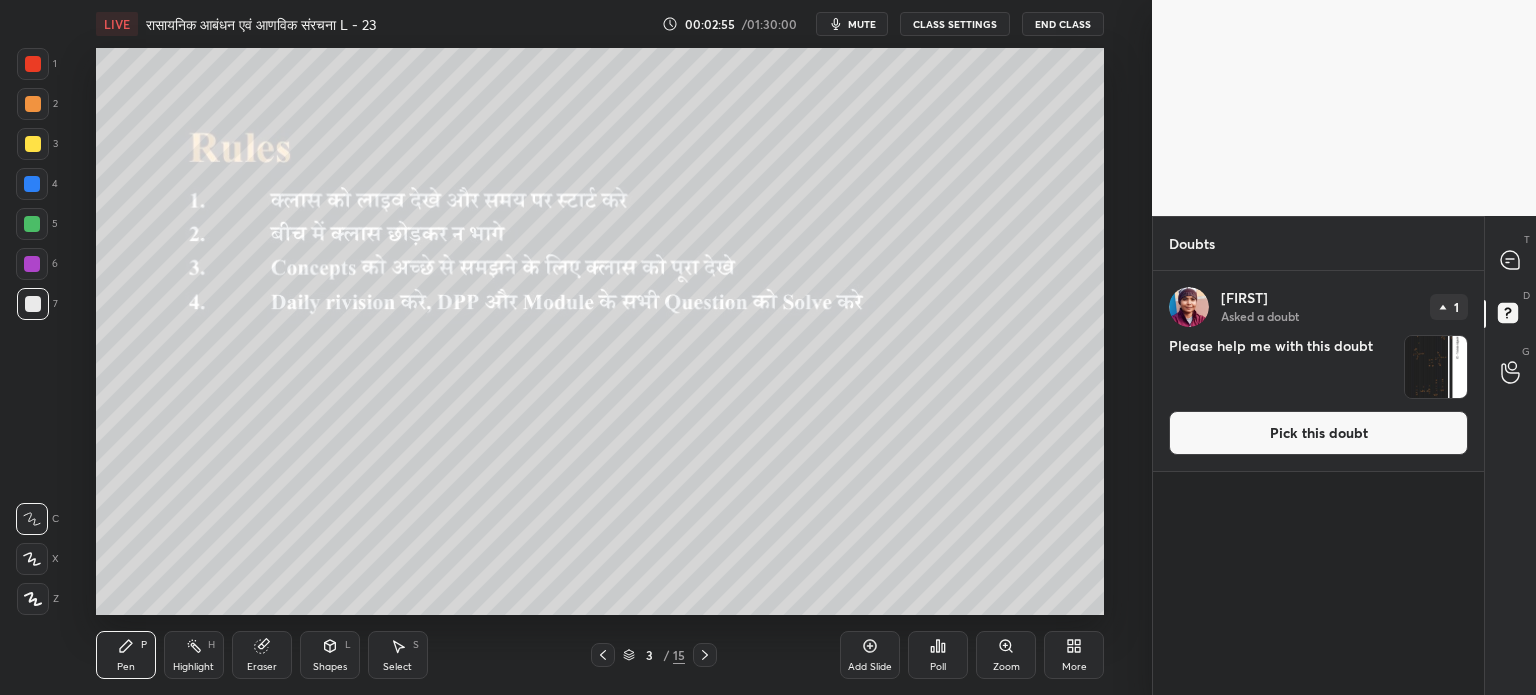 click 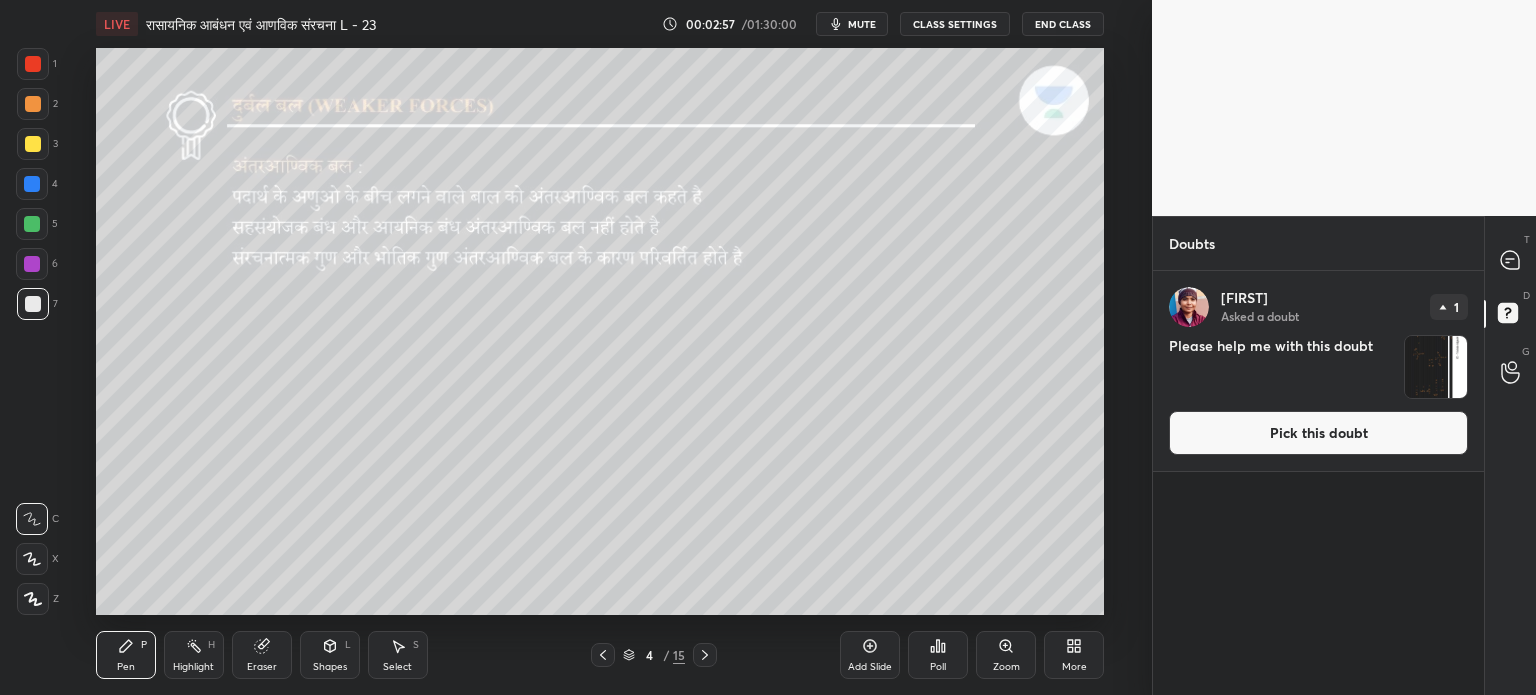 click 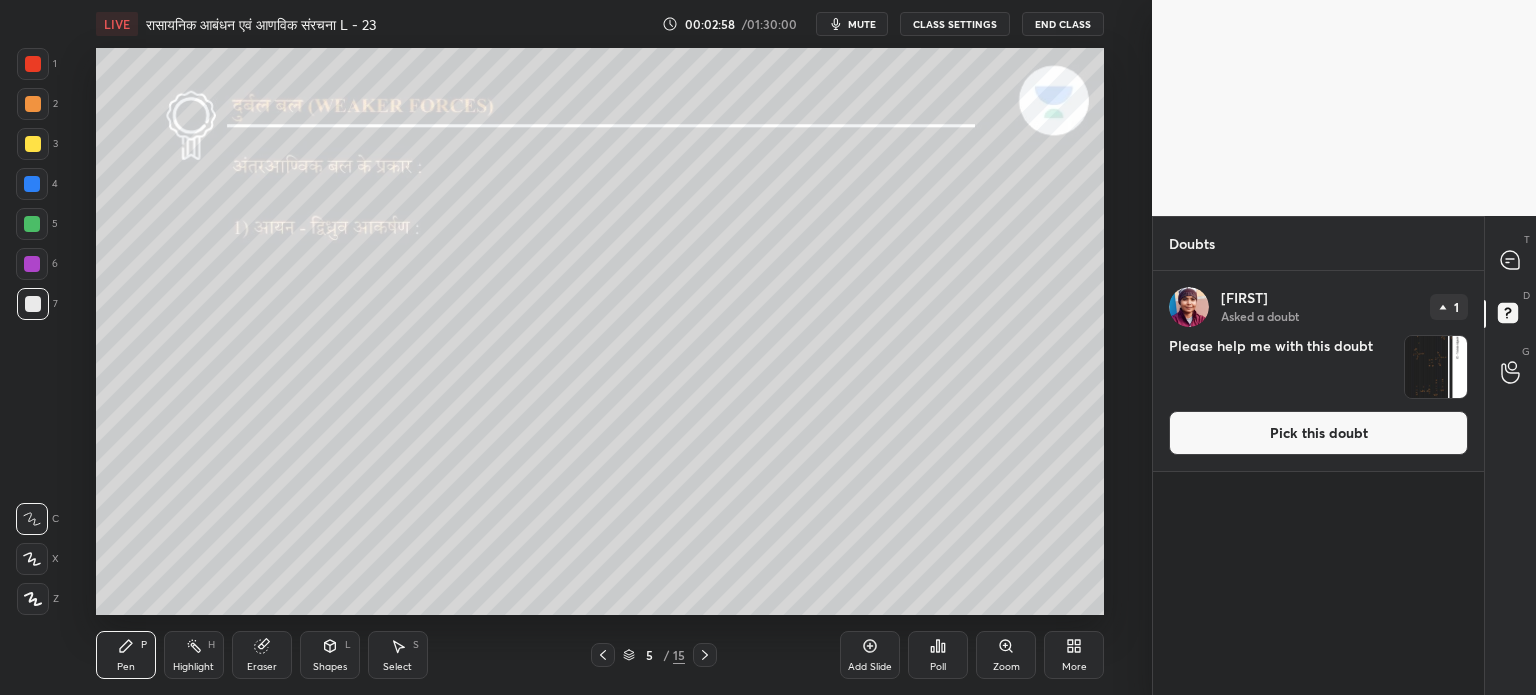 click 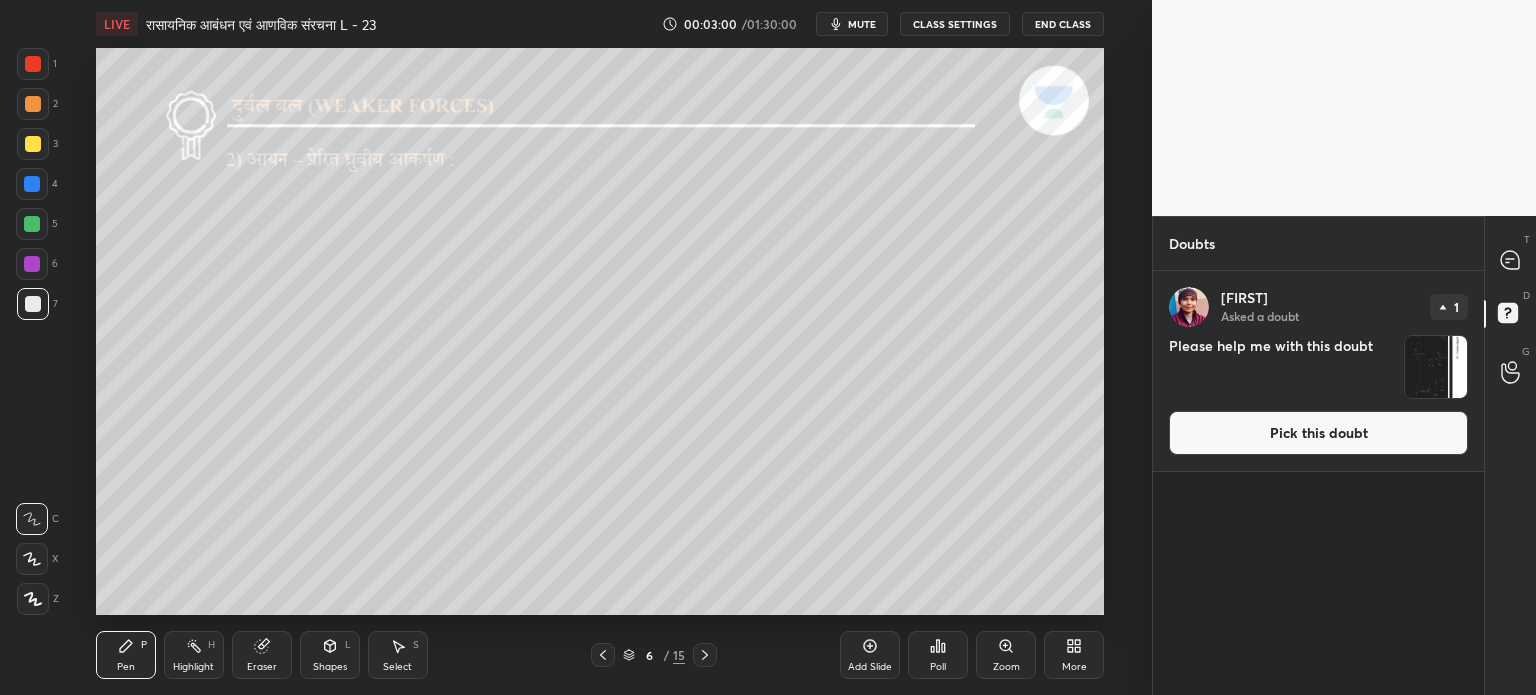 click 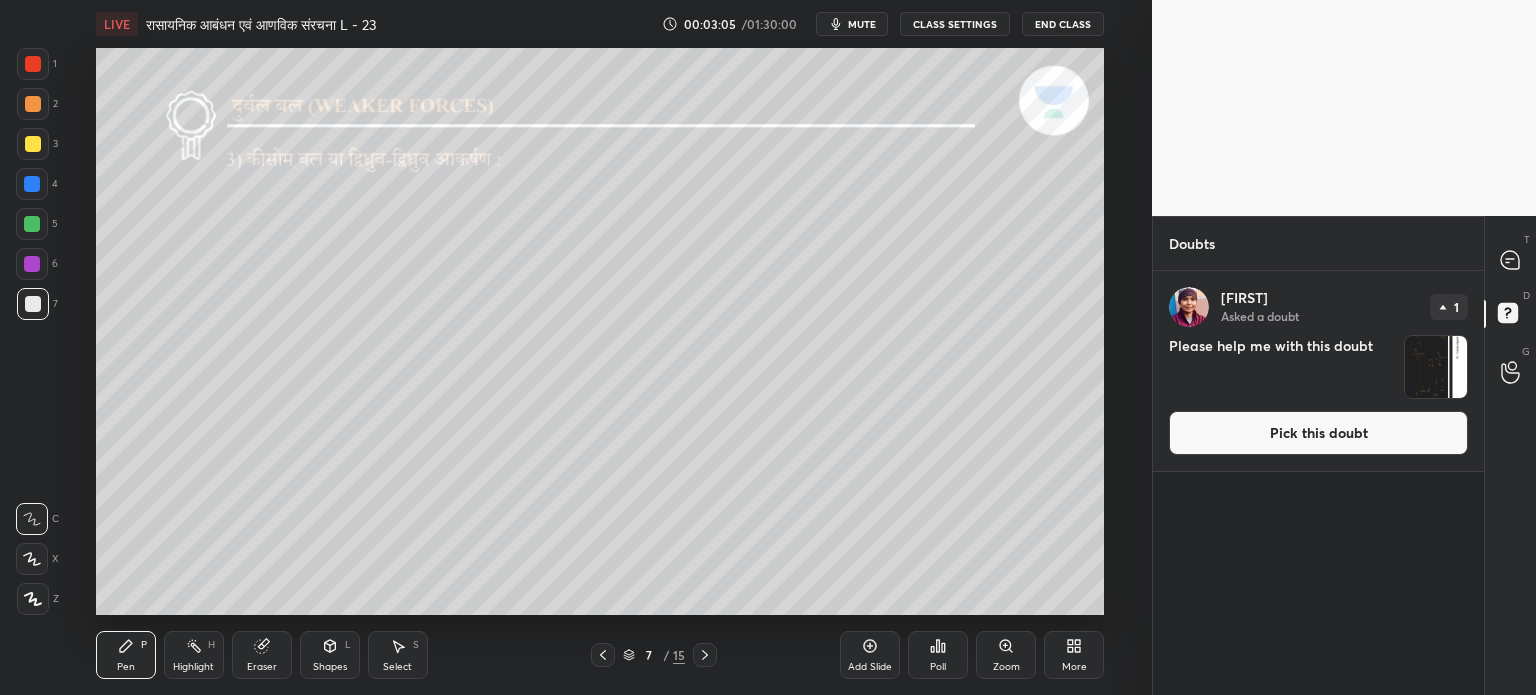 click on "T Messages (T)" at bounding box center (1510, 260) 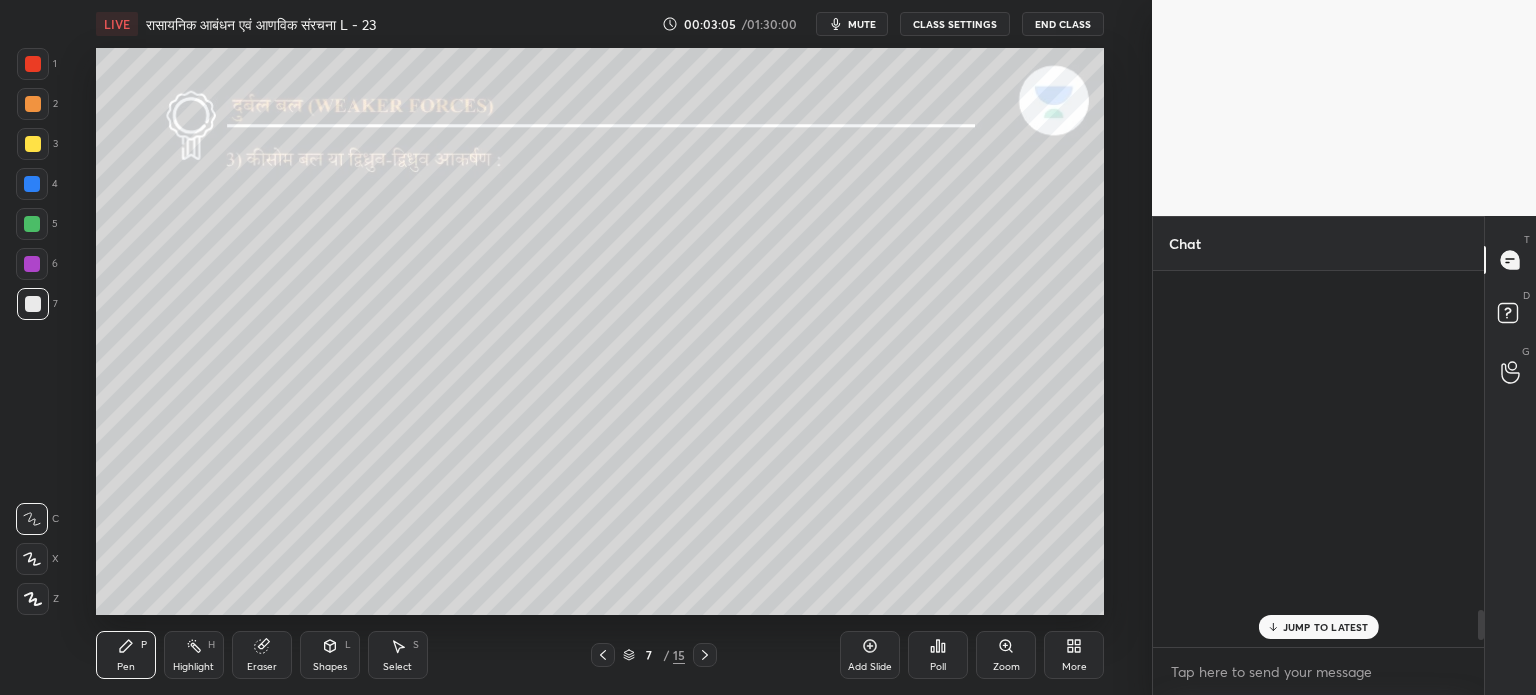 scroll, scrollTop: 4362, scrollLeft: 0, axis: vertical 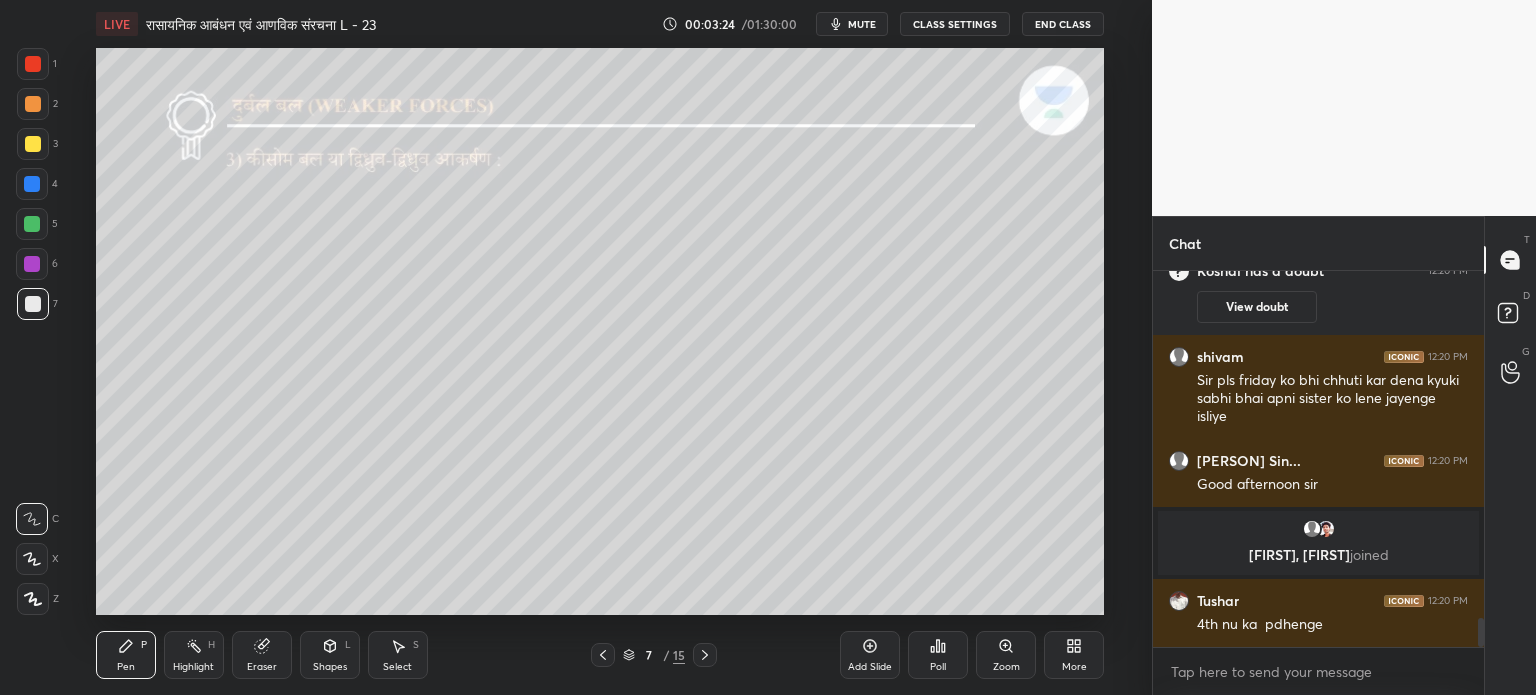 click 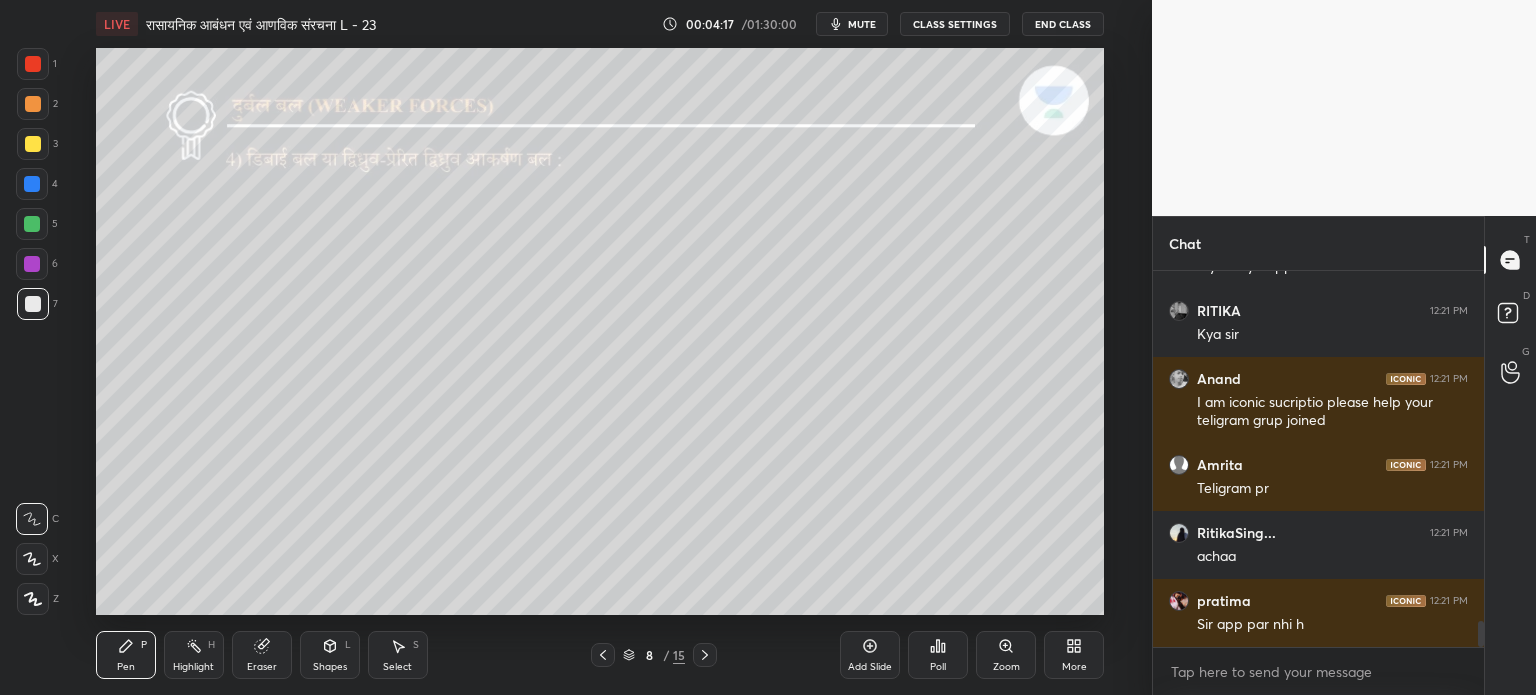 scroll, scrollTop: 5126, scrollLeft: 0, axis: vertical 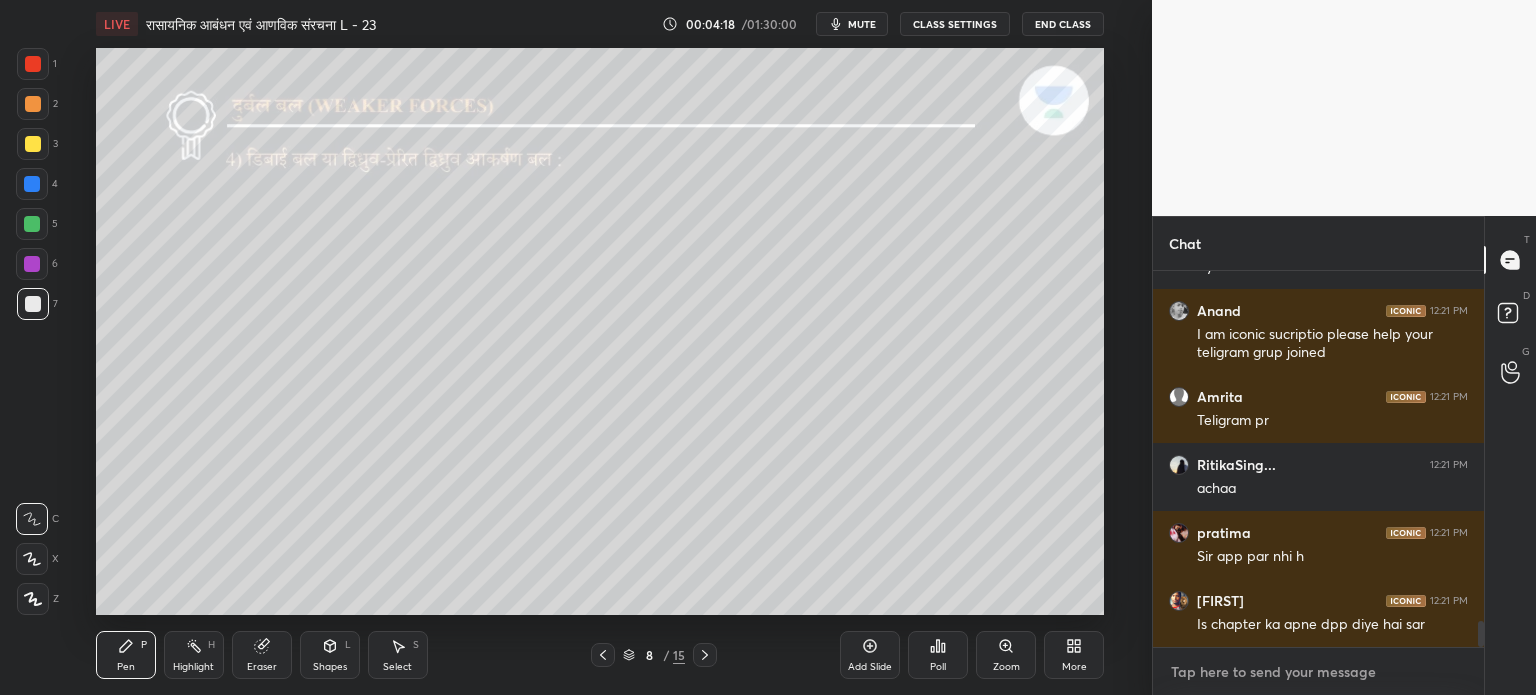 click at bounding box center (1318, 672) 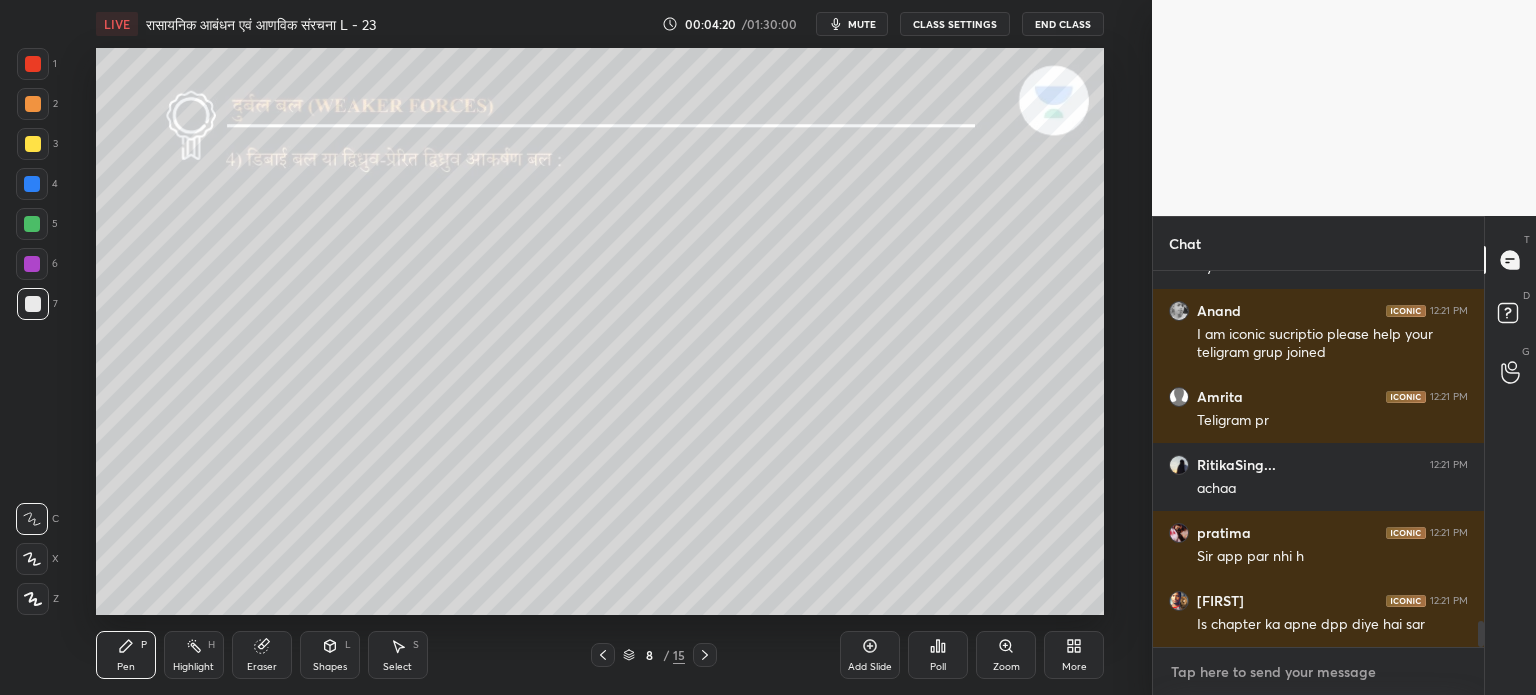 paste on "https://t.me/firozsirchemistryunacademy" 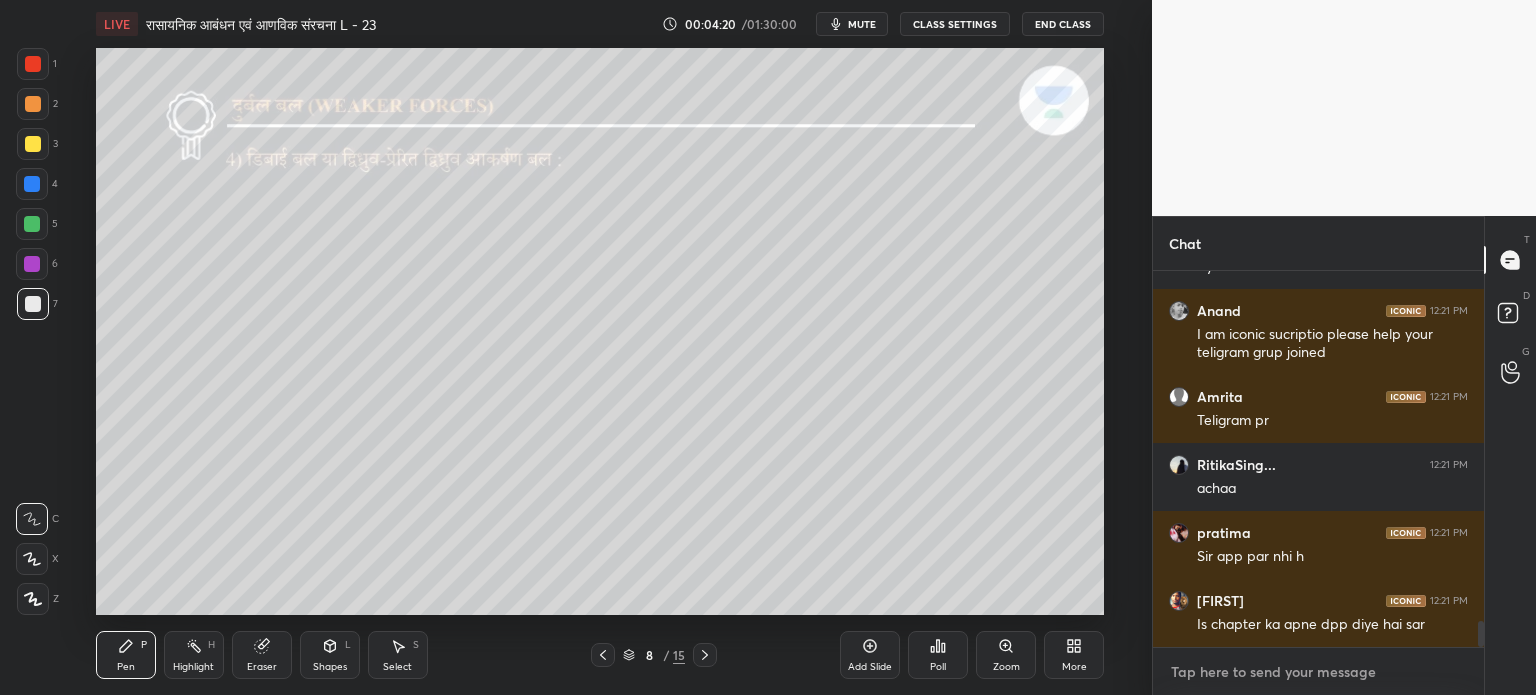 type on "https://t.me/firozsirchemistryunacademy" 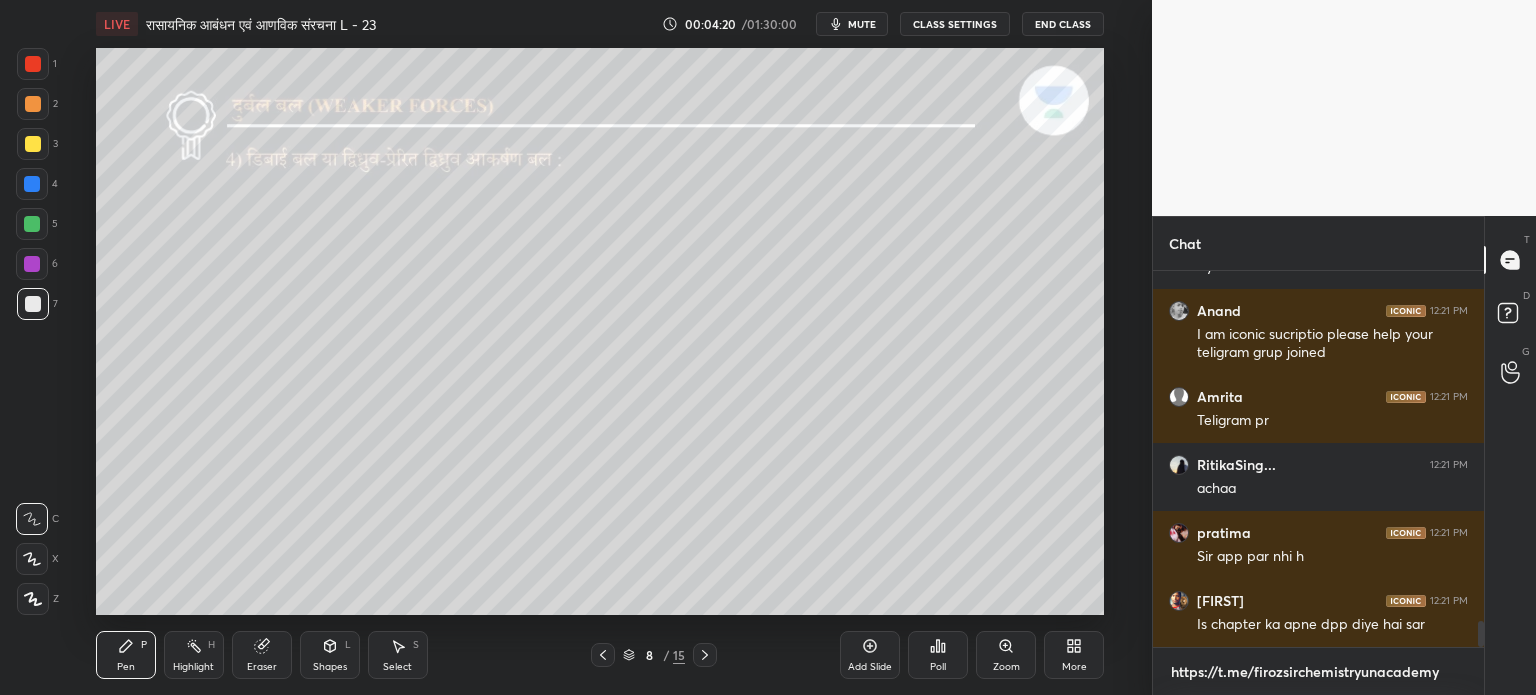 scroll, scrollTop: 364, scrollLeft: 325, axis: both 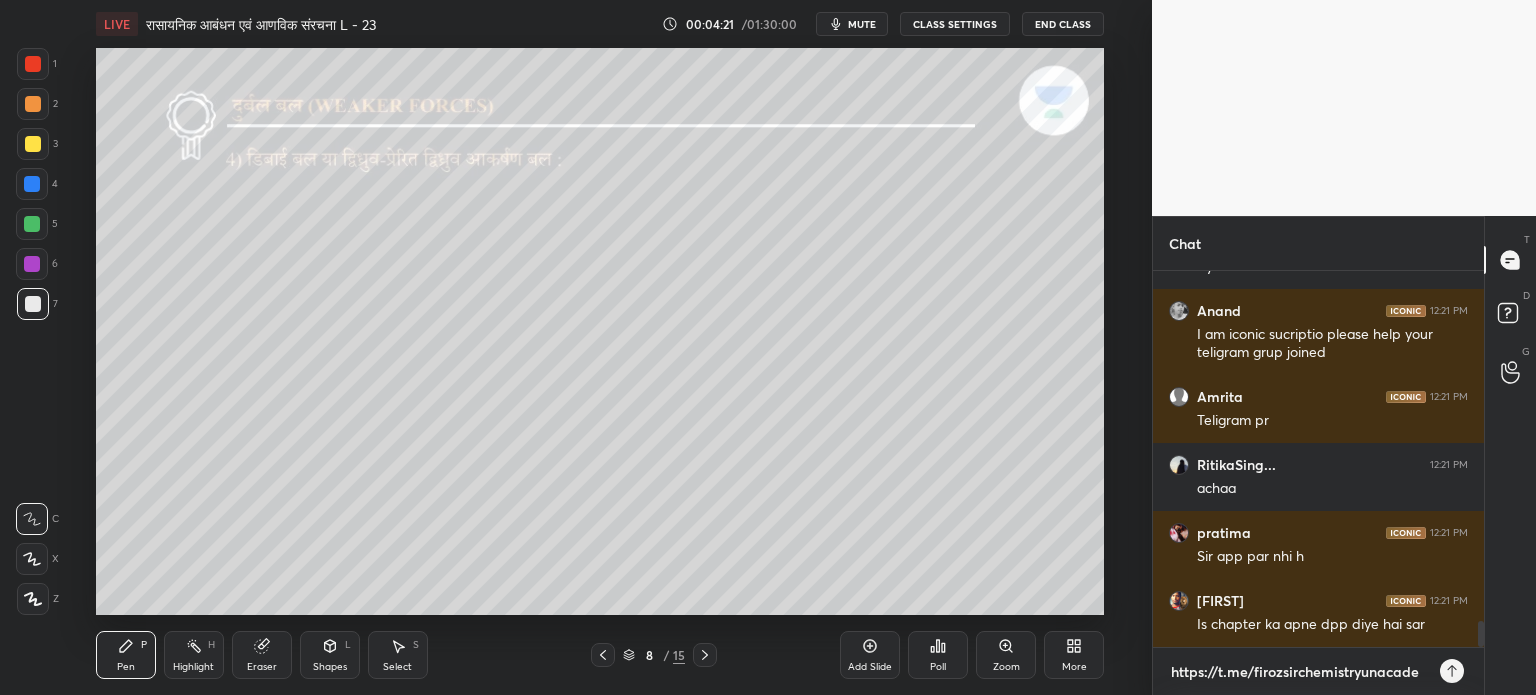type 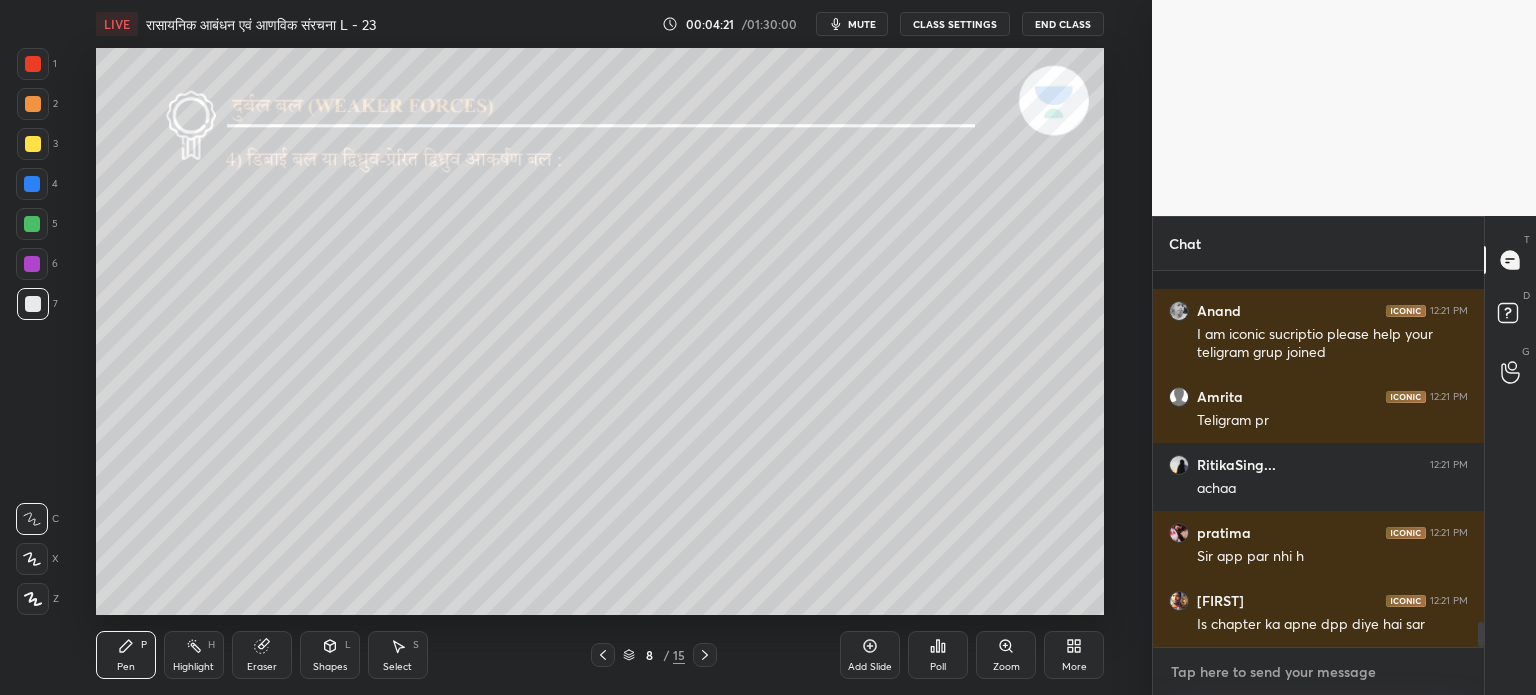 scroll, scrollTop: 5238, scrollLeft: 0, axis: vertical 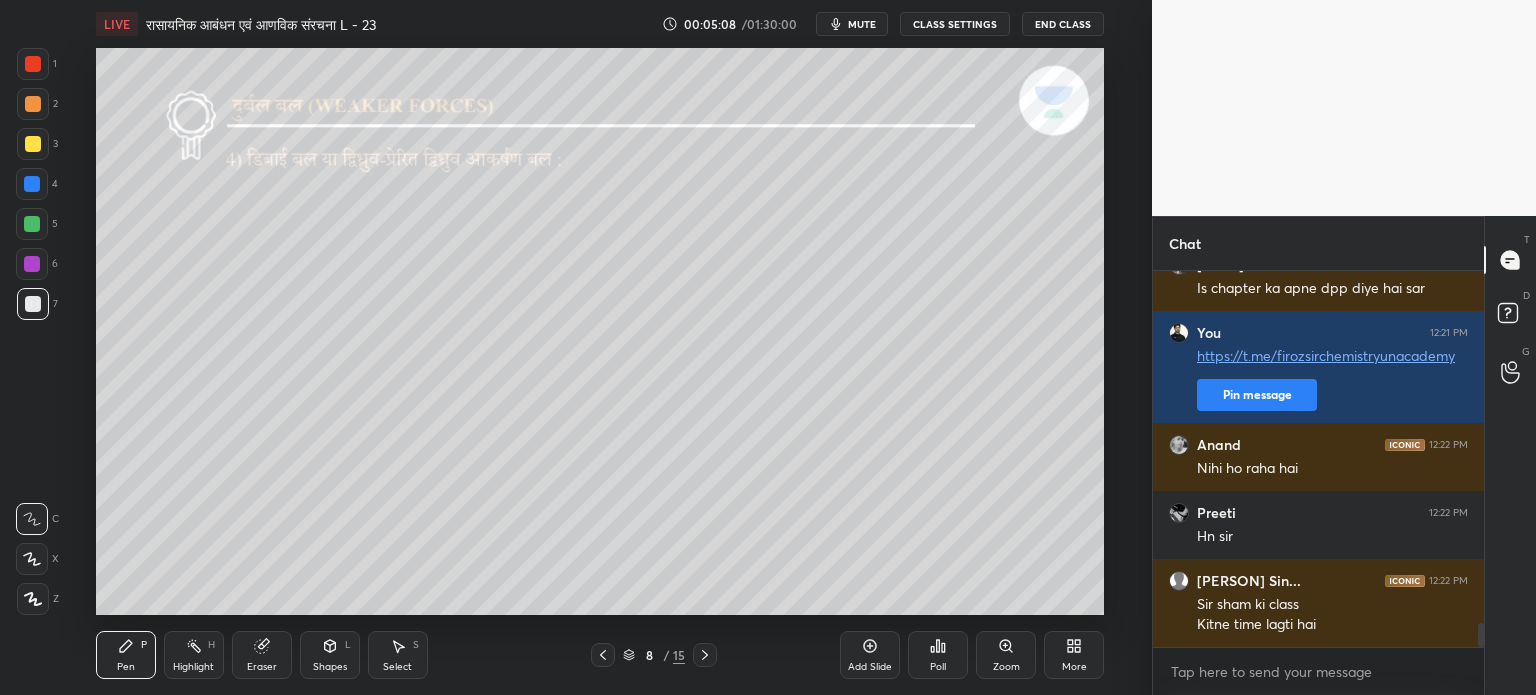 click on "mute" at bounding box center (852, 24) 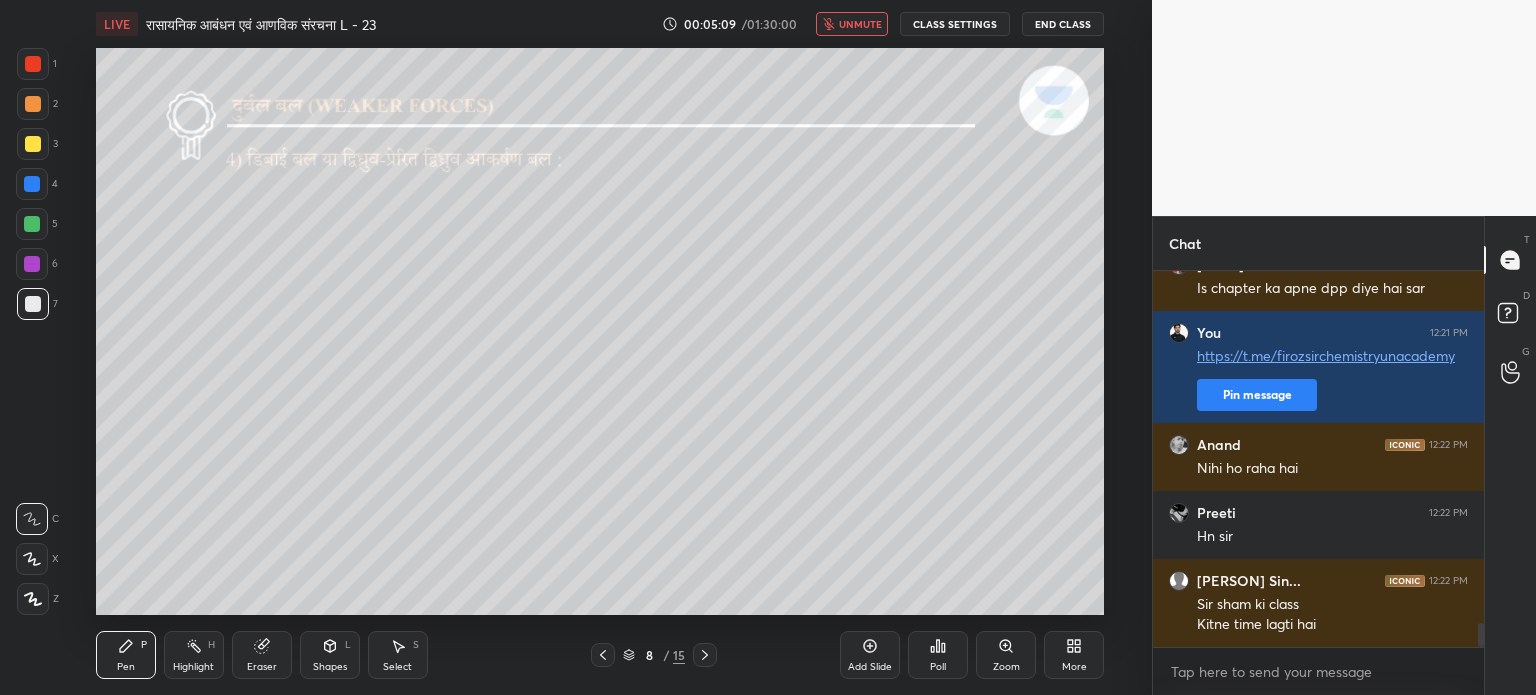 click on "unmute" at bounding box center (852, 24) 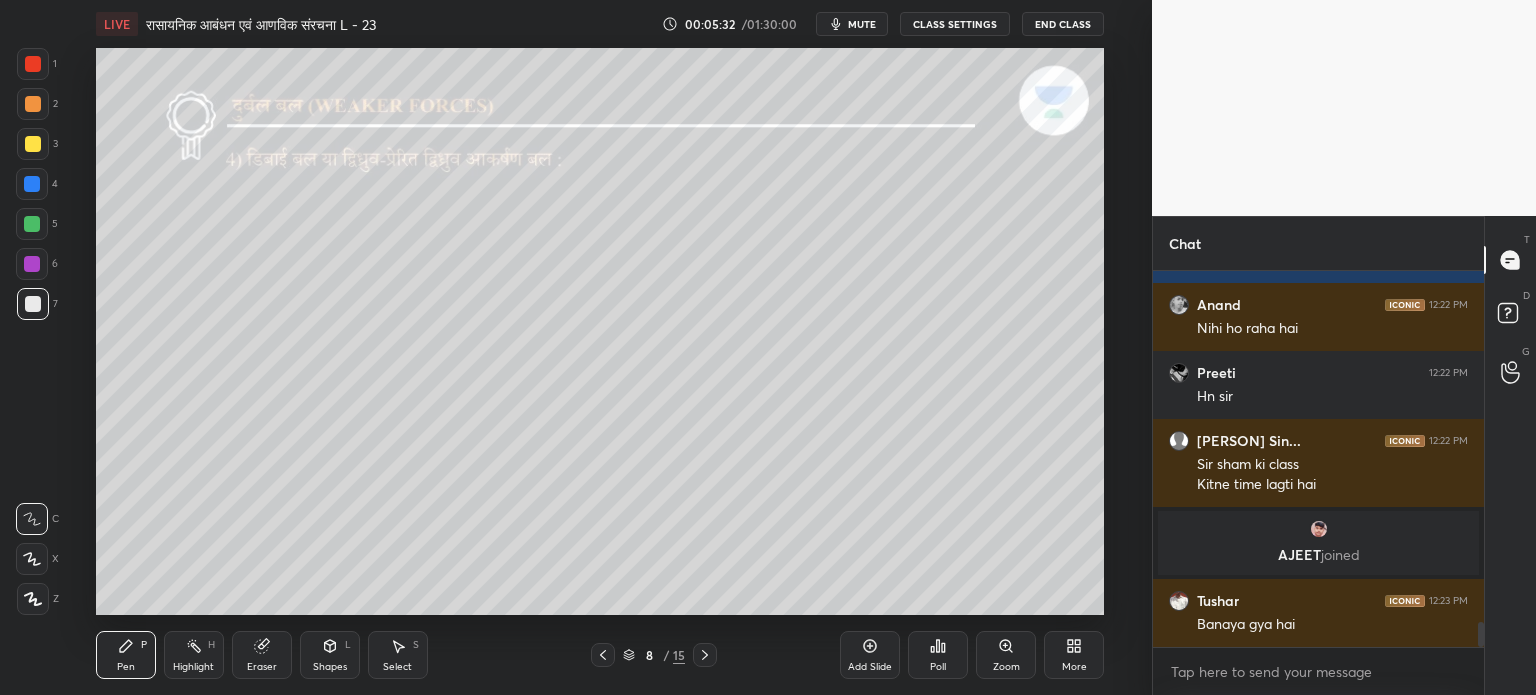 scroll, scrollTop: 5238, scrollLeft: 0, axis: vertical 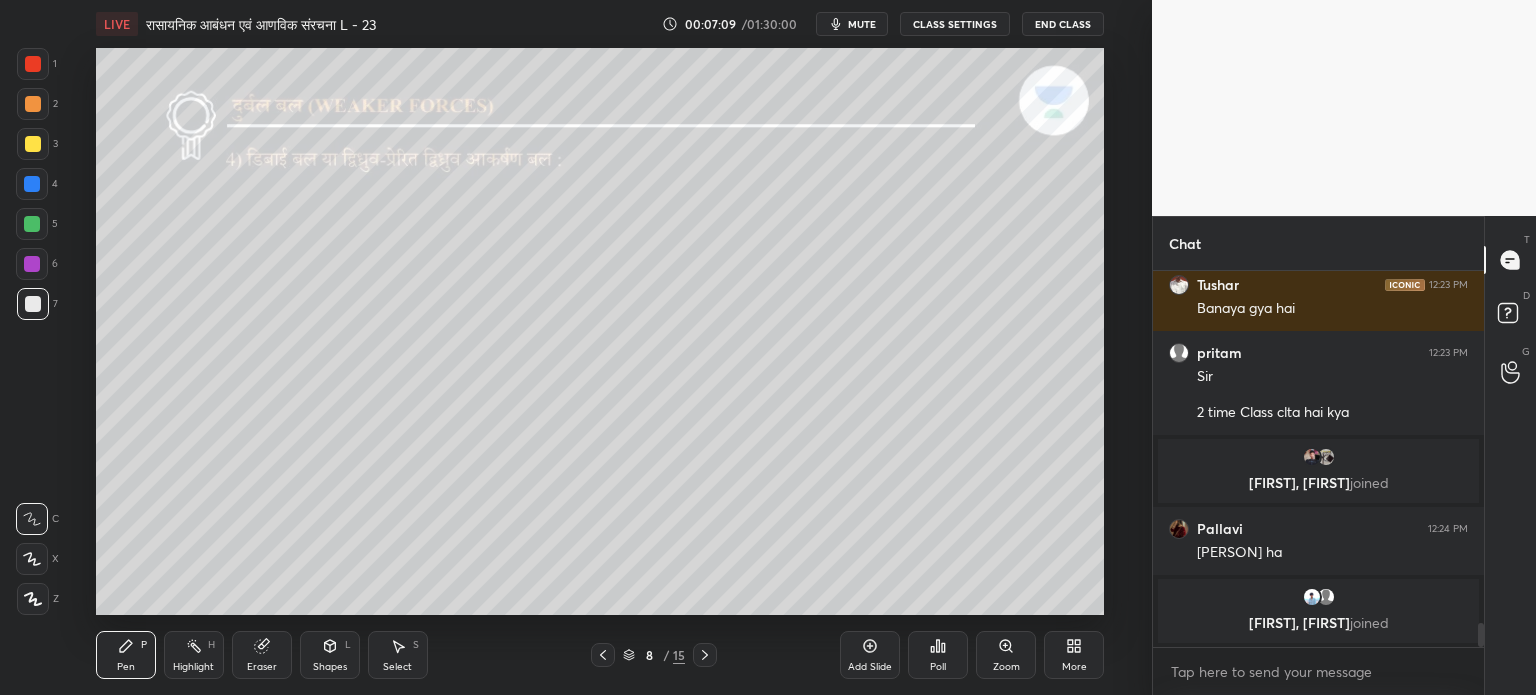 click on "mute" at bounding box center [862, 24] 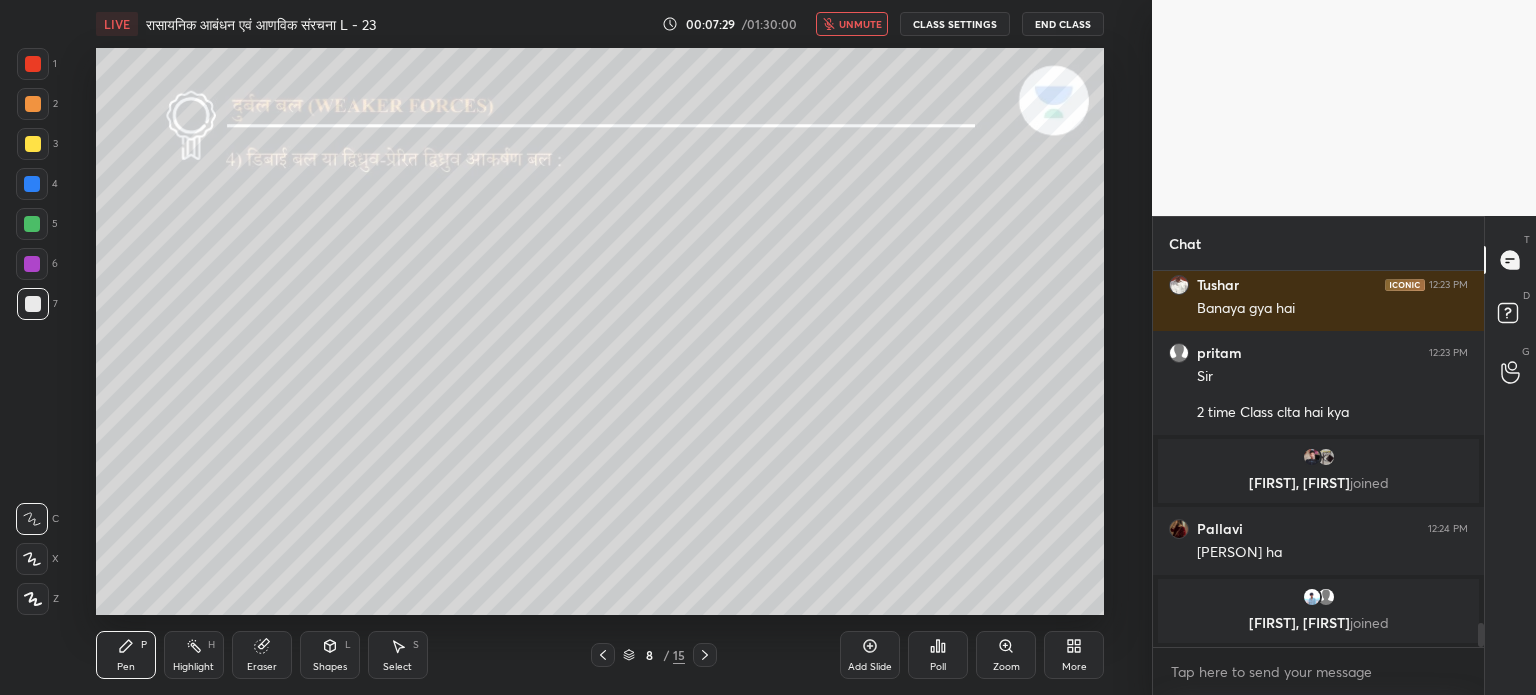 click on "unmute" at bounding box center [860, 24] 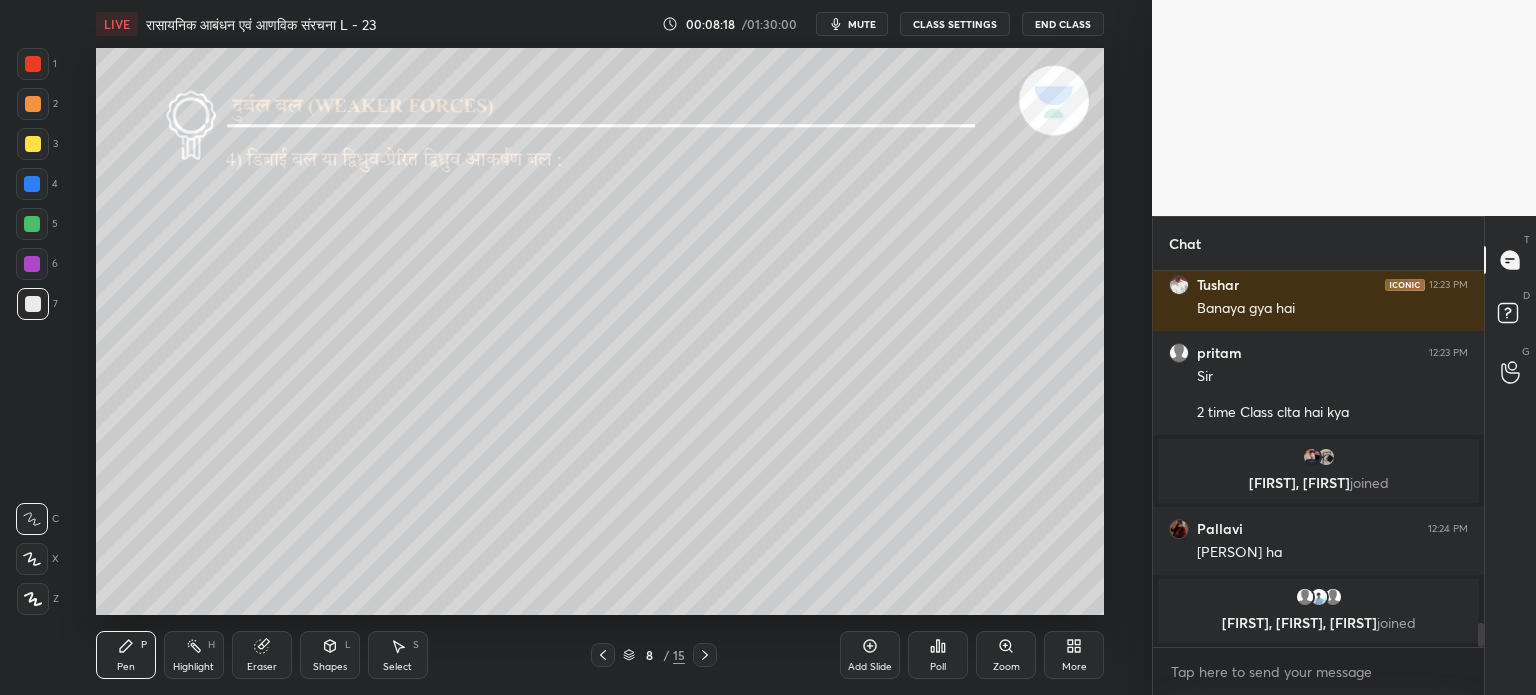 click at bounding box center (32, 224) 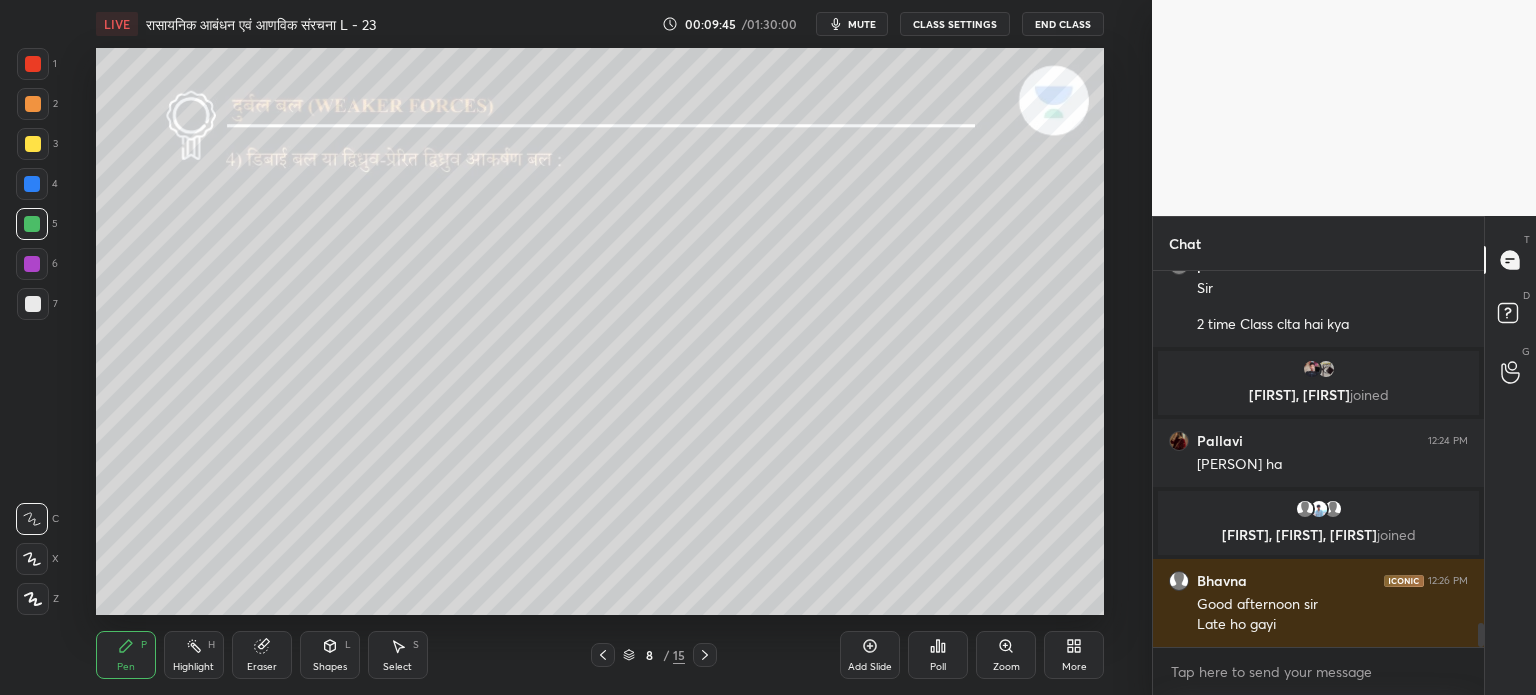 scroll, scrollTop: 5598, scrollLeft: 0, axis: vertical 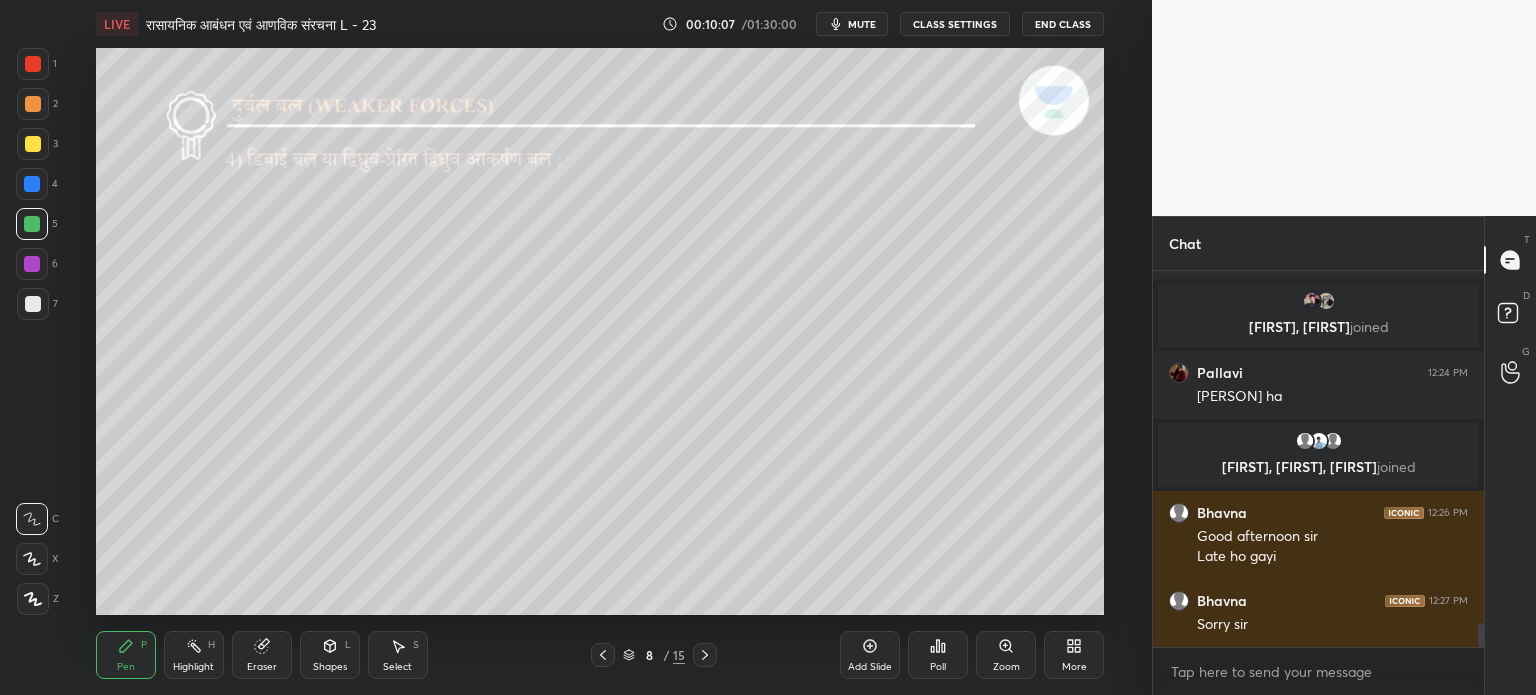 click on "Eraser" at bounding box center [262, 667] 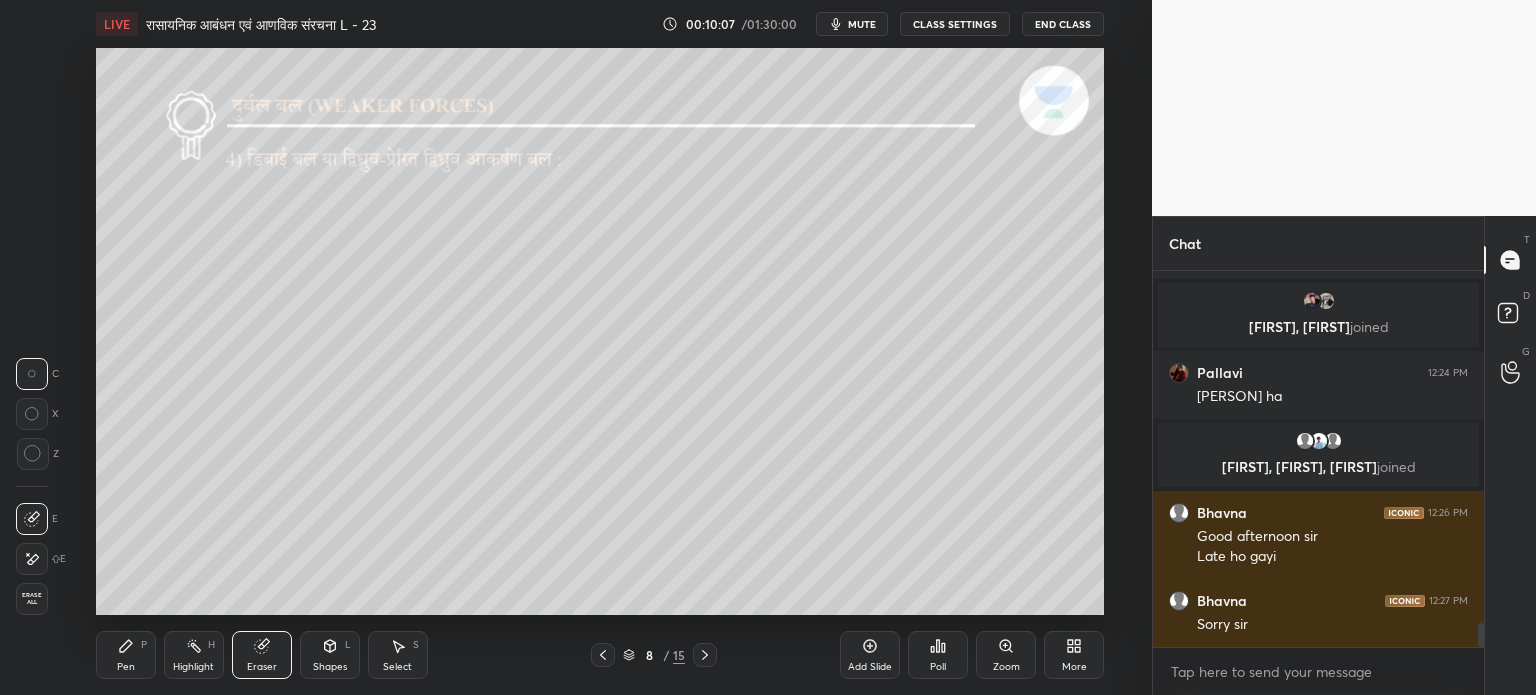 click on "Shapes L" at bounding box center [330, 655] 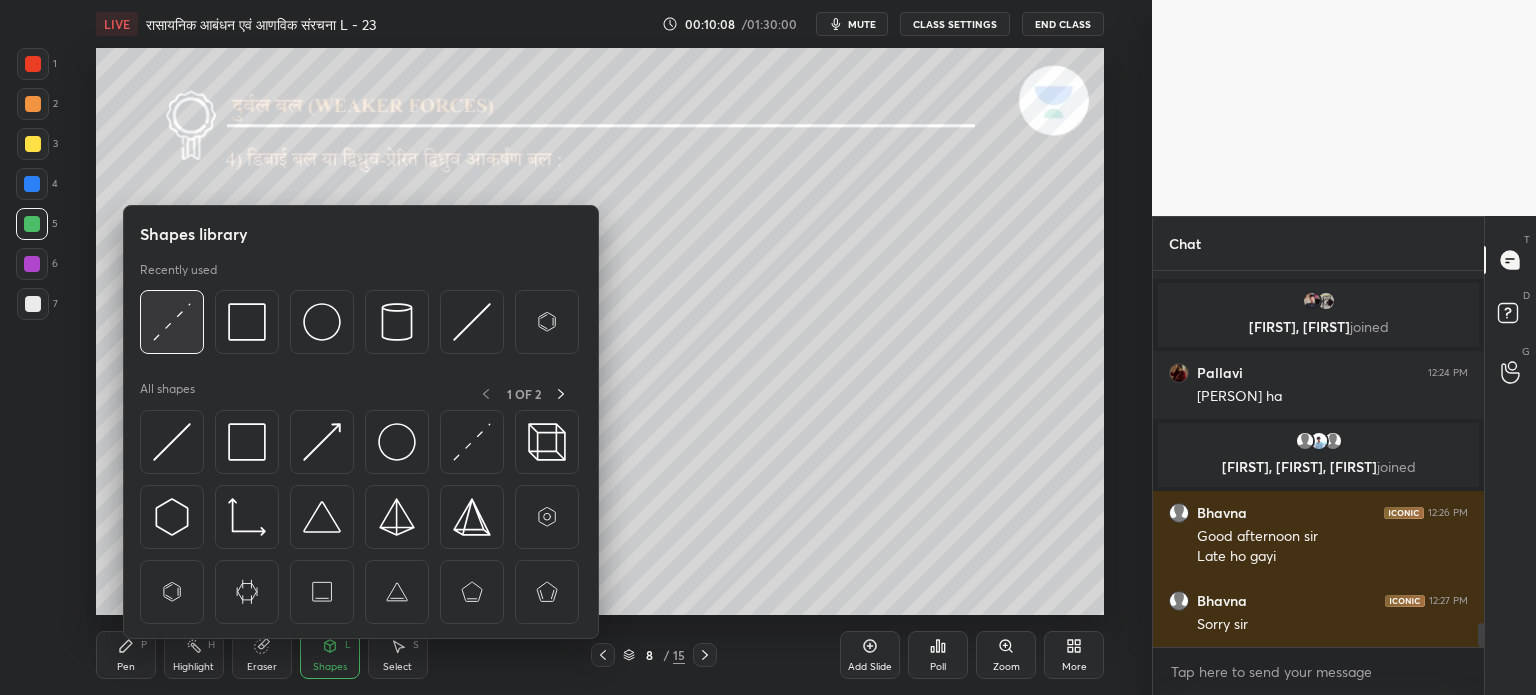 click at bounding box center [172, 322] 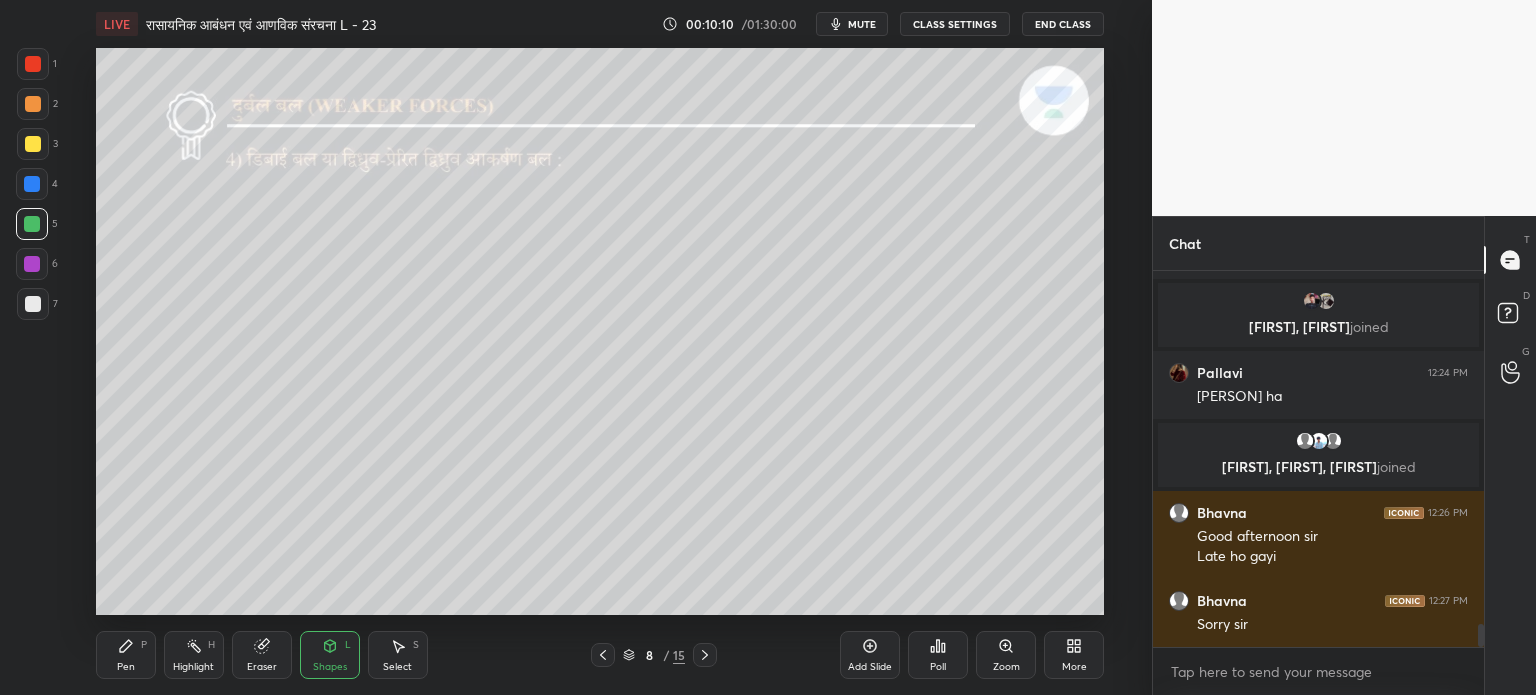 scroll, scrollTop: 5666, scrollLeft: 0, axis: vertical 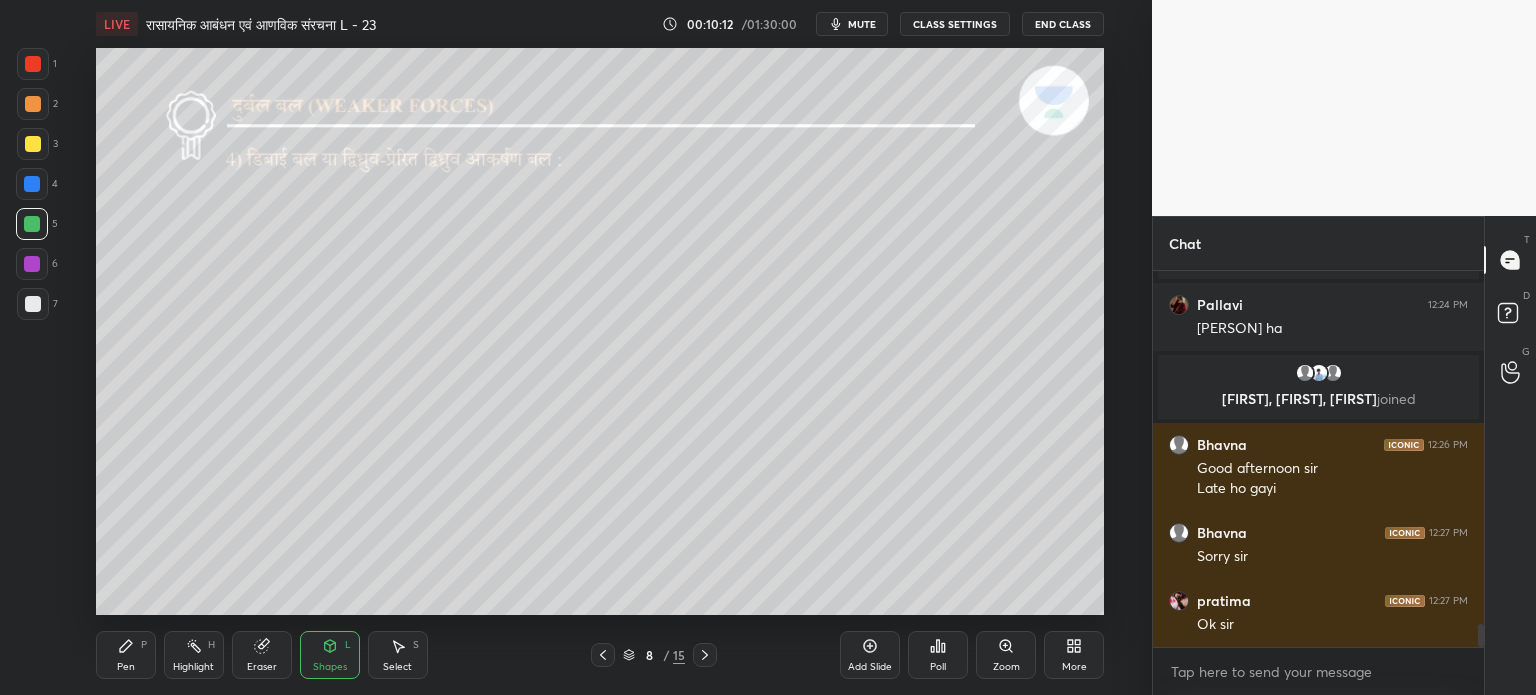 click on "Pen P" at bounding box center [126, 655] 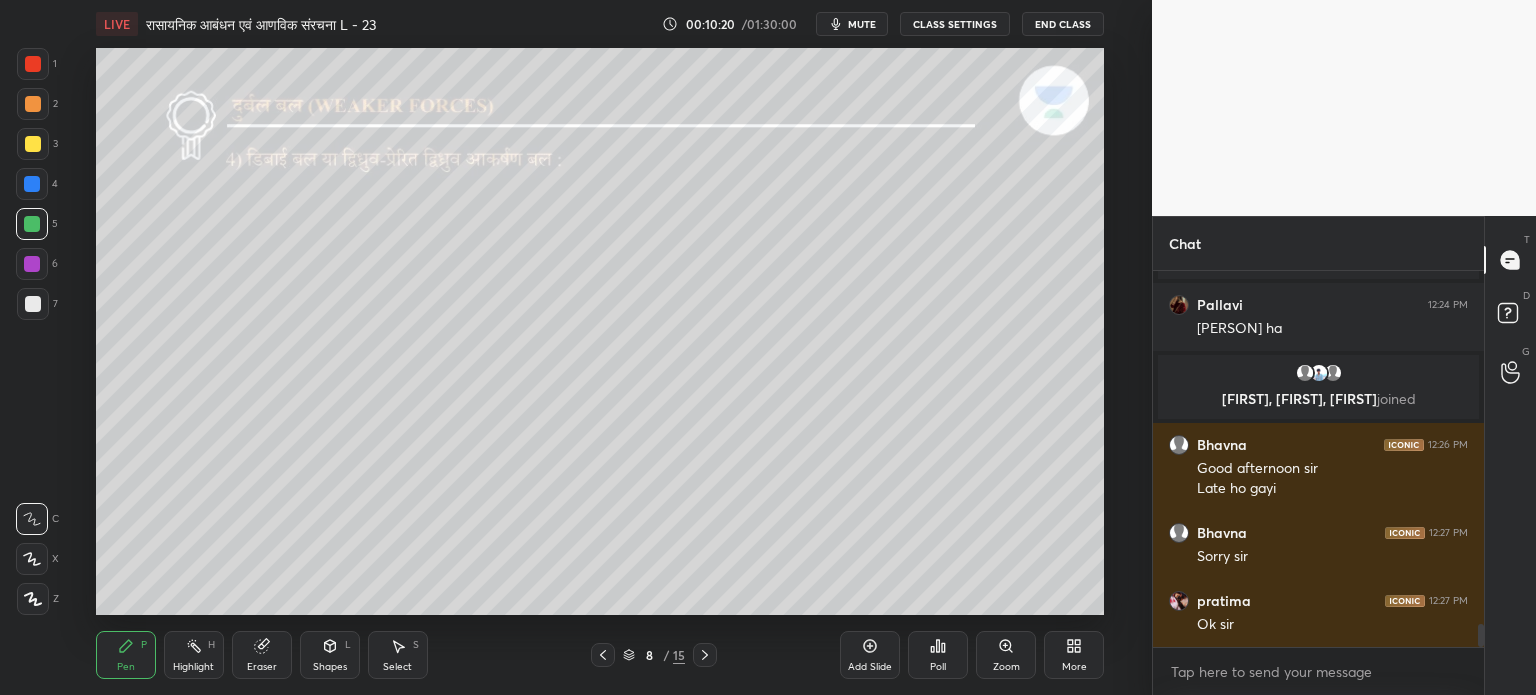 scroll, scrollTop: 5738, scrollLeft: 0, axis: vertical 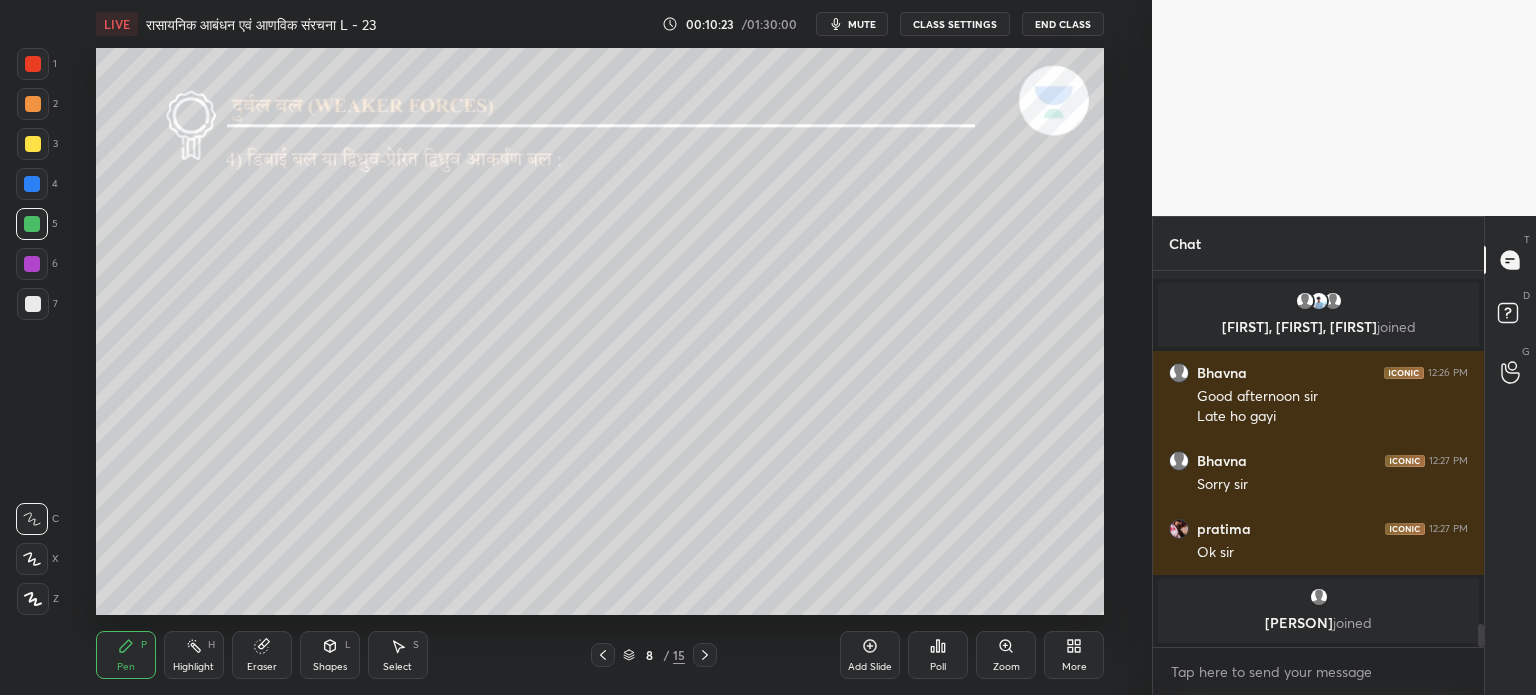 click on "Shapes L" at bounding box center (330, 655) 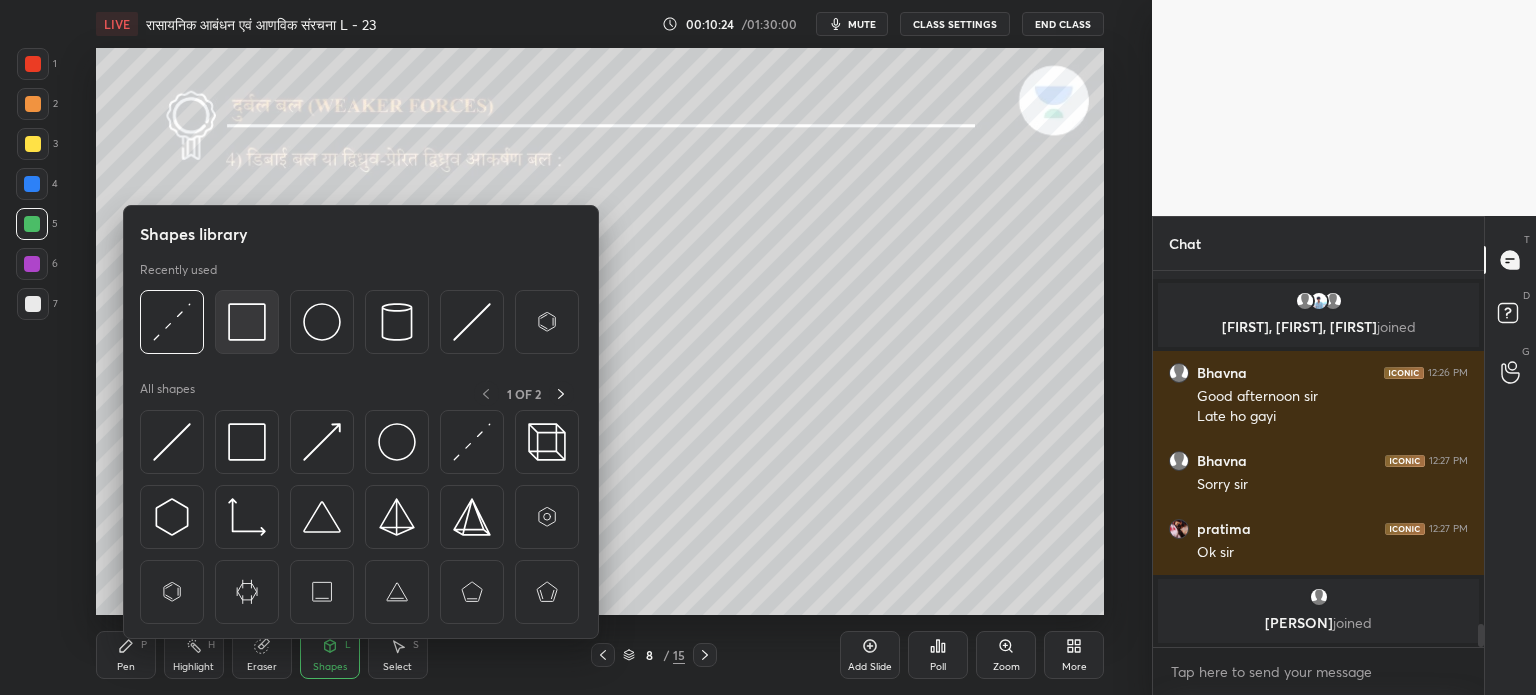 click at bounding box center (247, 322) 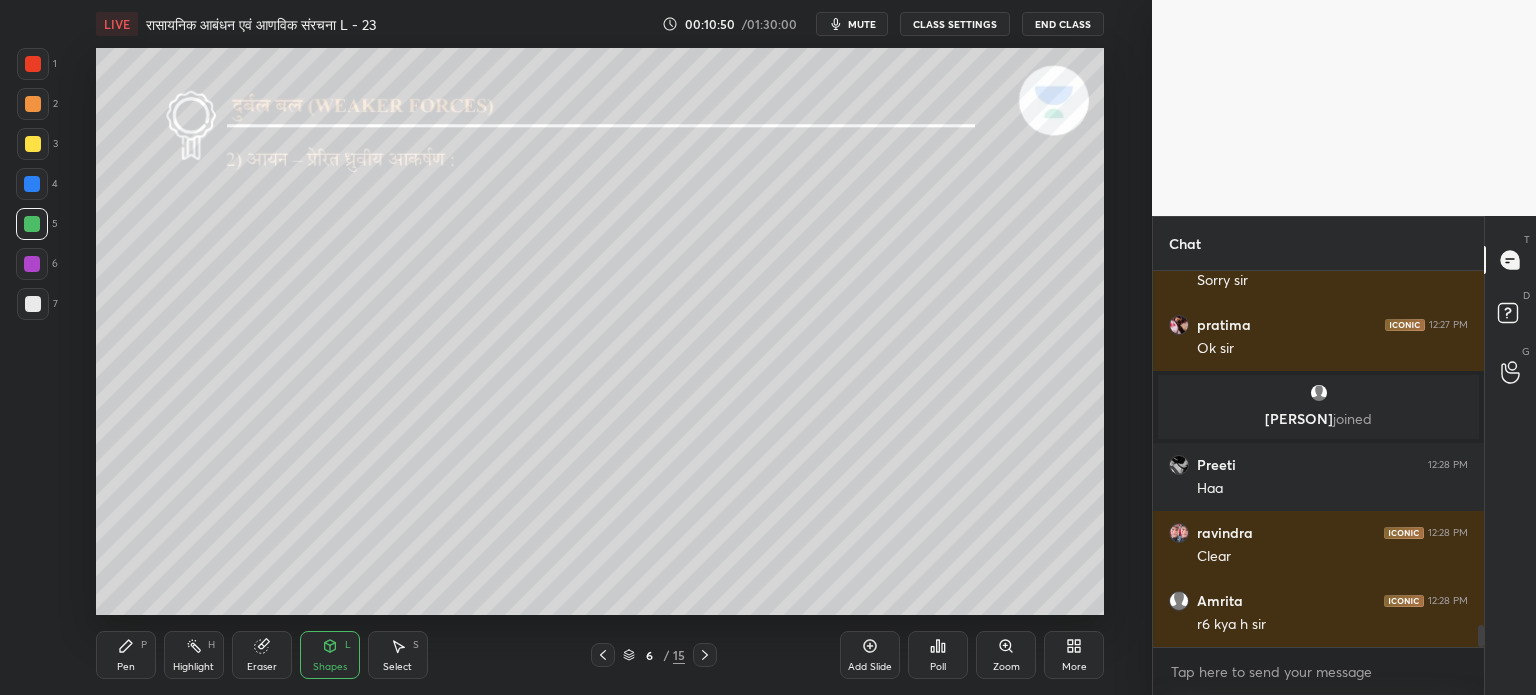 scroll, scrollTop: 5938, scrollLeft: 0, axis: vertical 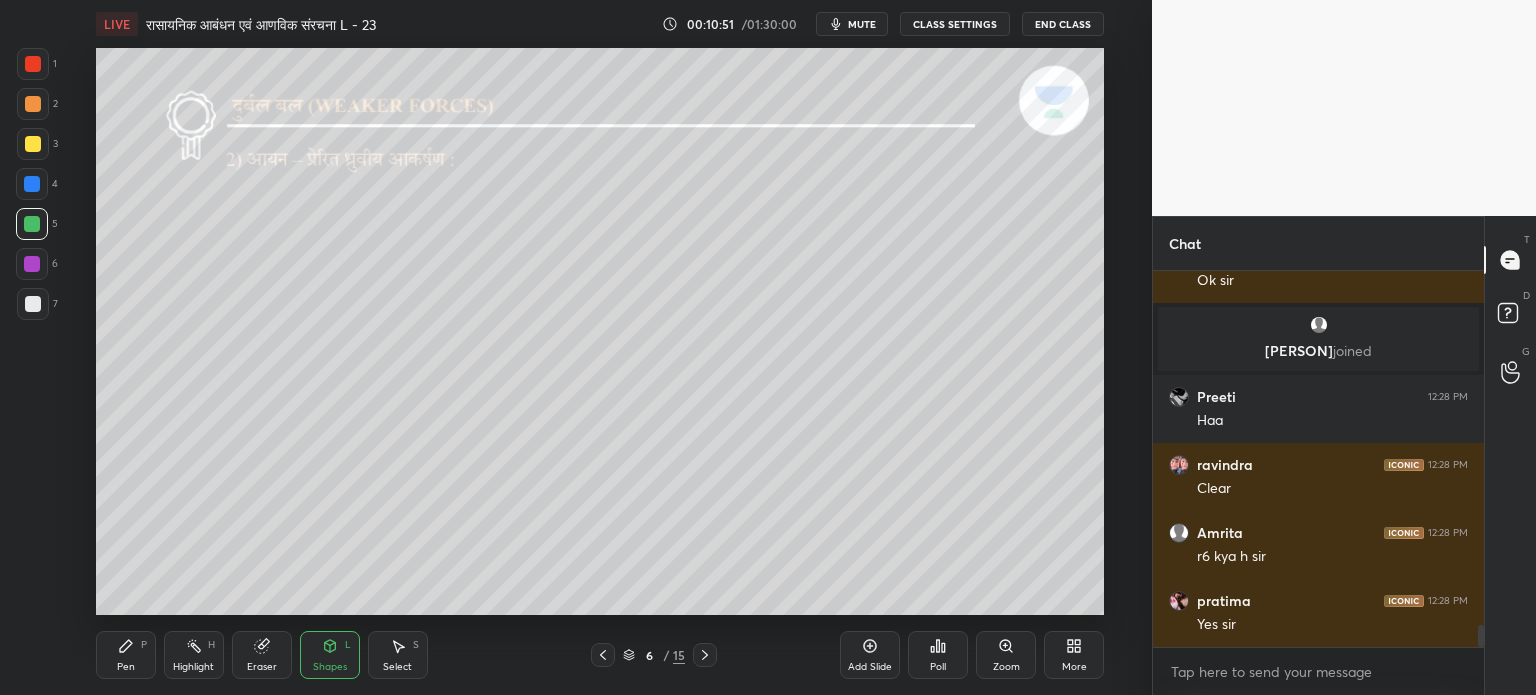 click on "Pen P" at bounding box center (126, 655) 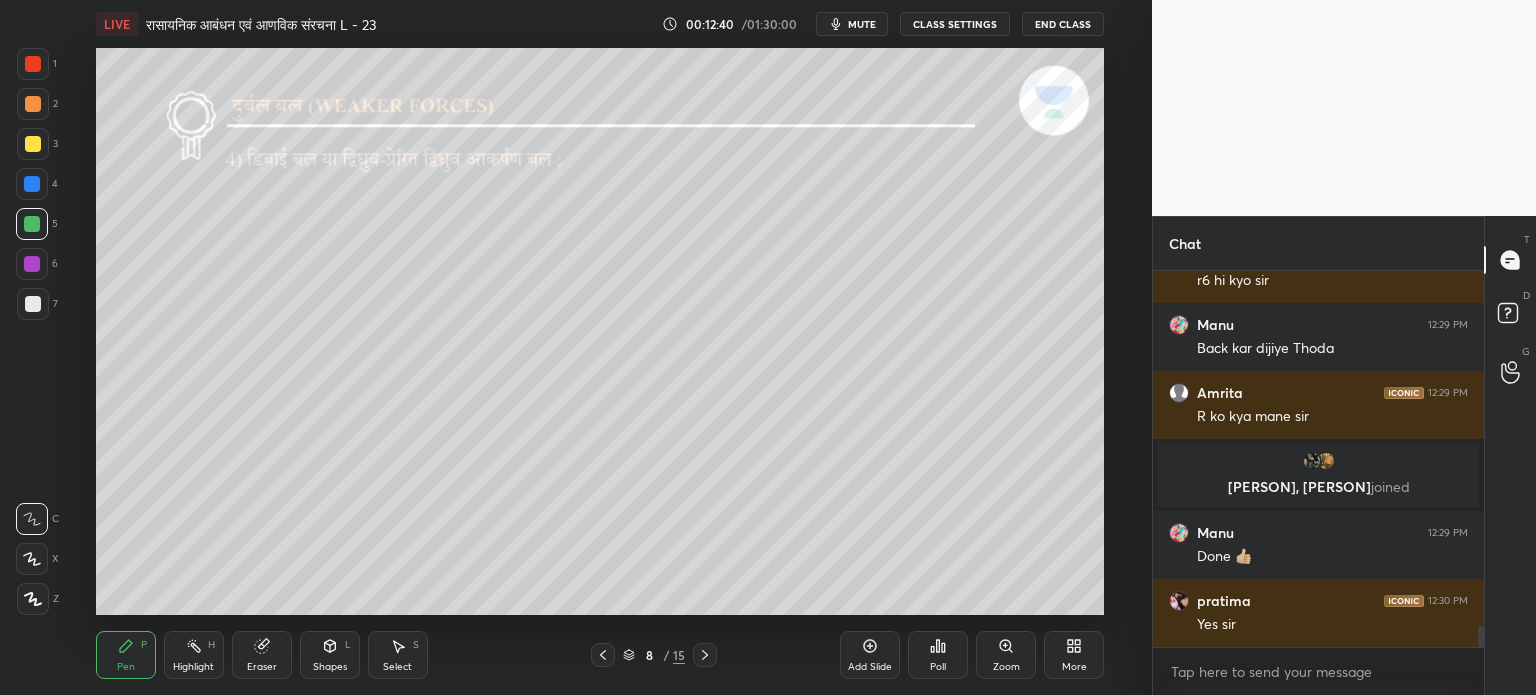 scroll, scrollTop: 6346, scrollLeft: 0, axis: vertical 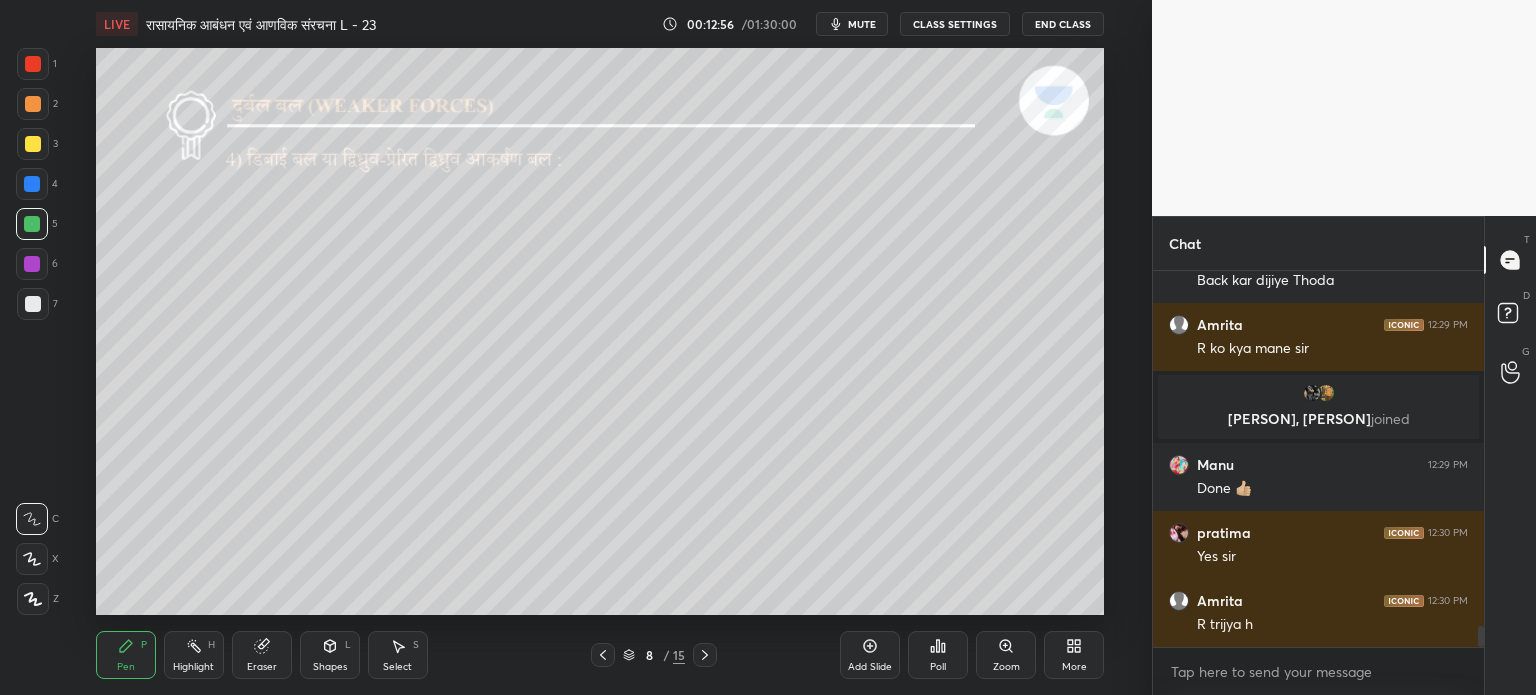 click 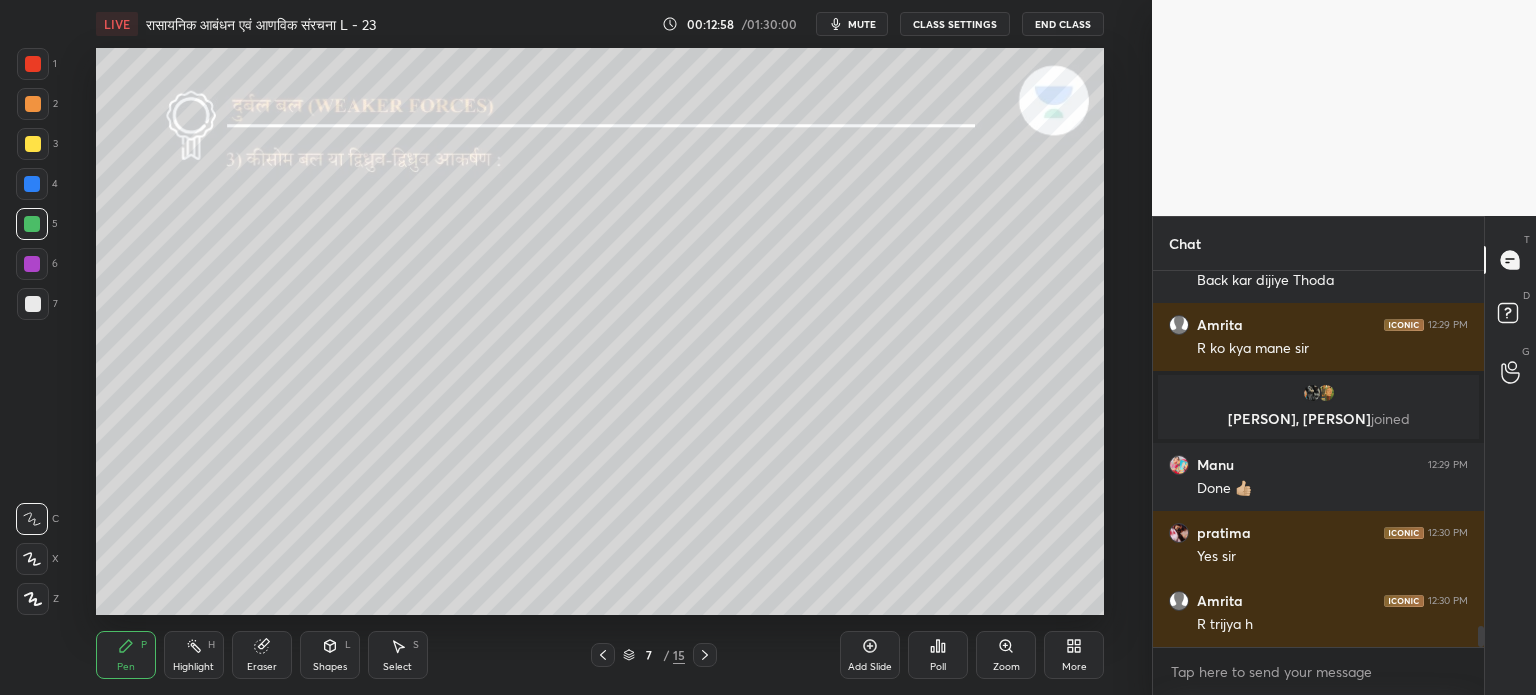 click 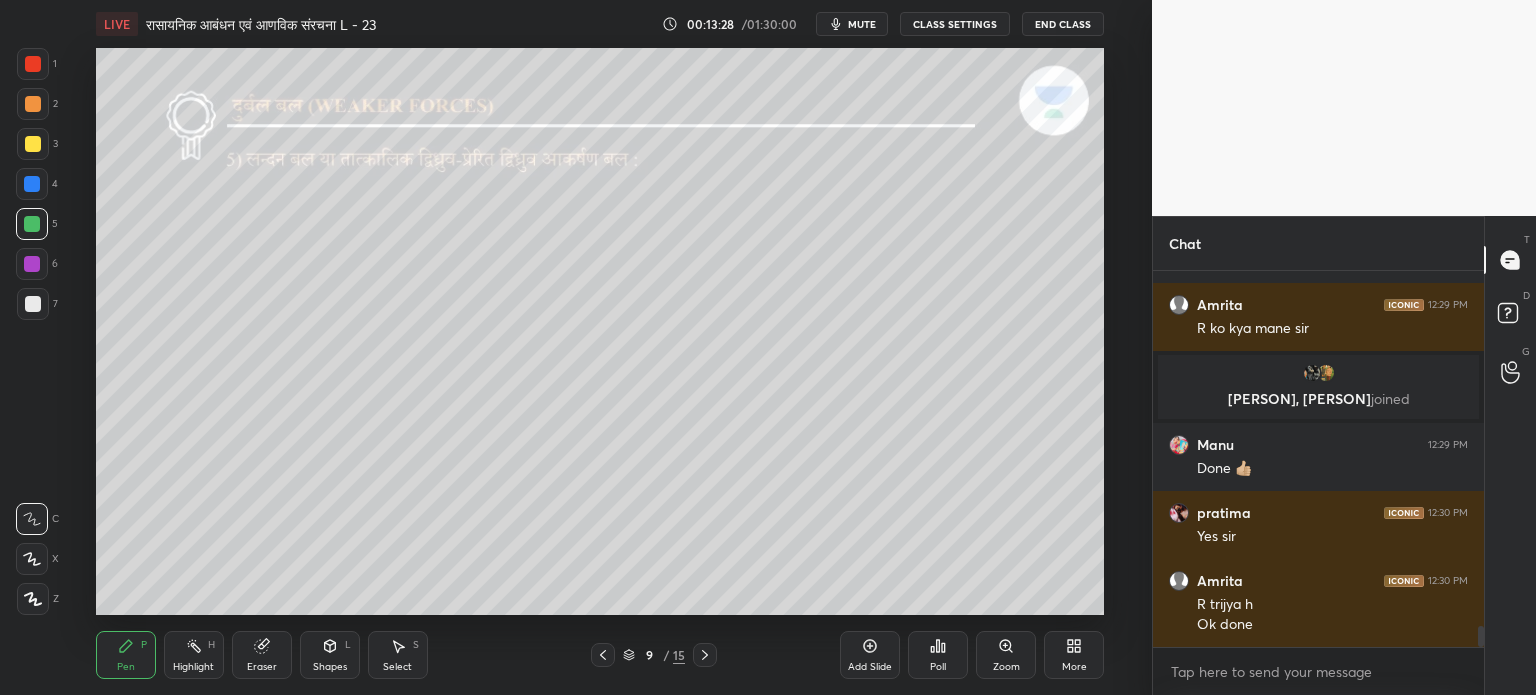 scroll, scrollTop: 6434, scrollLeft: 0, axis: vertical 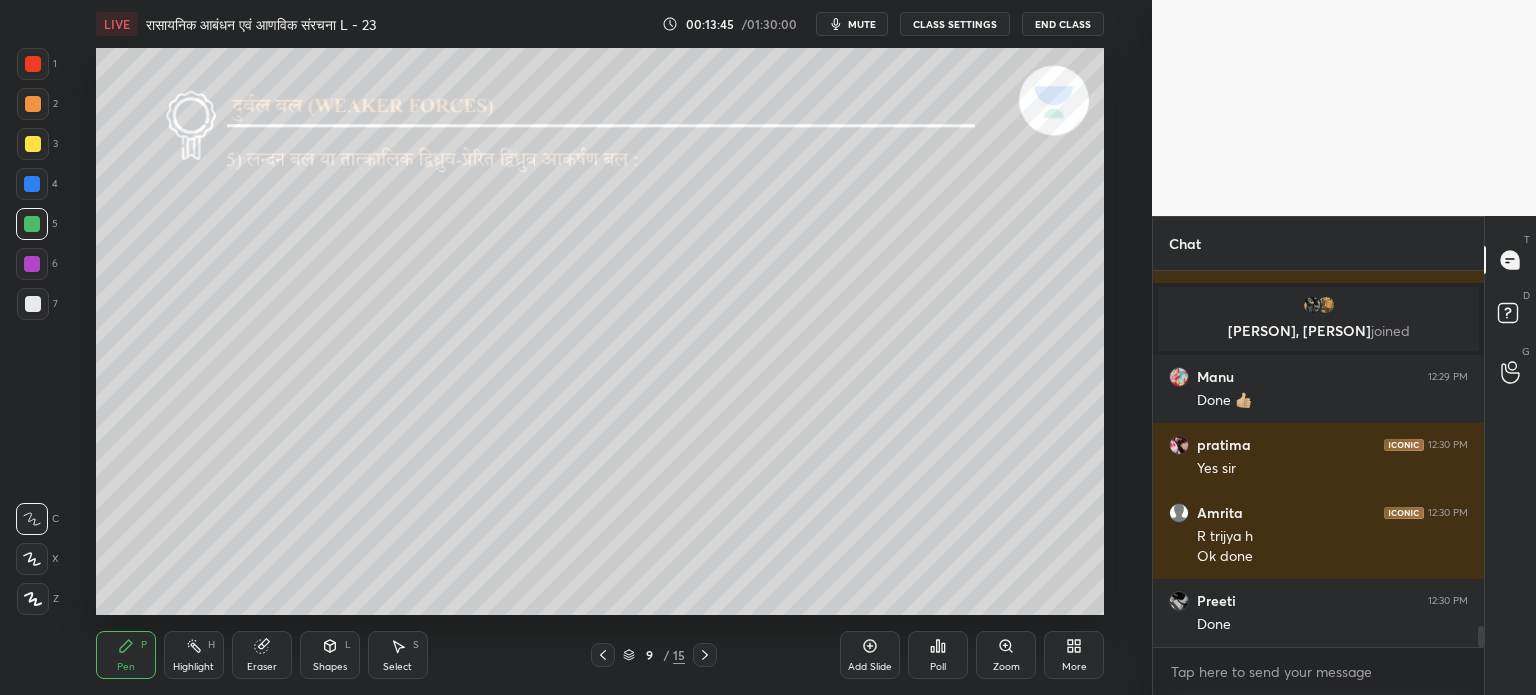 click on "Shapes" at bounding box center (330, 667) 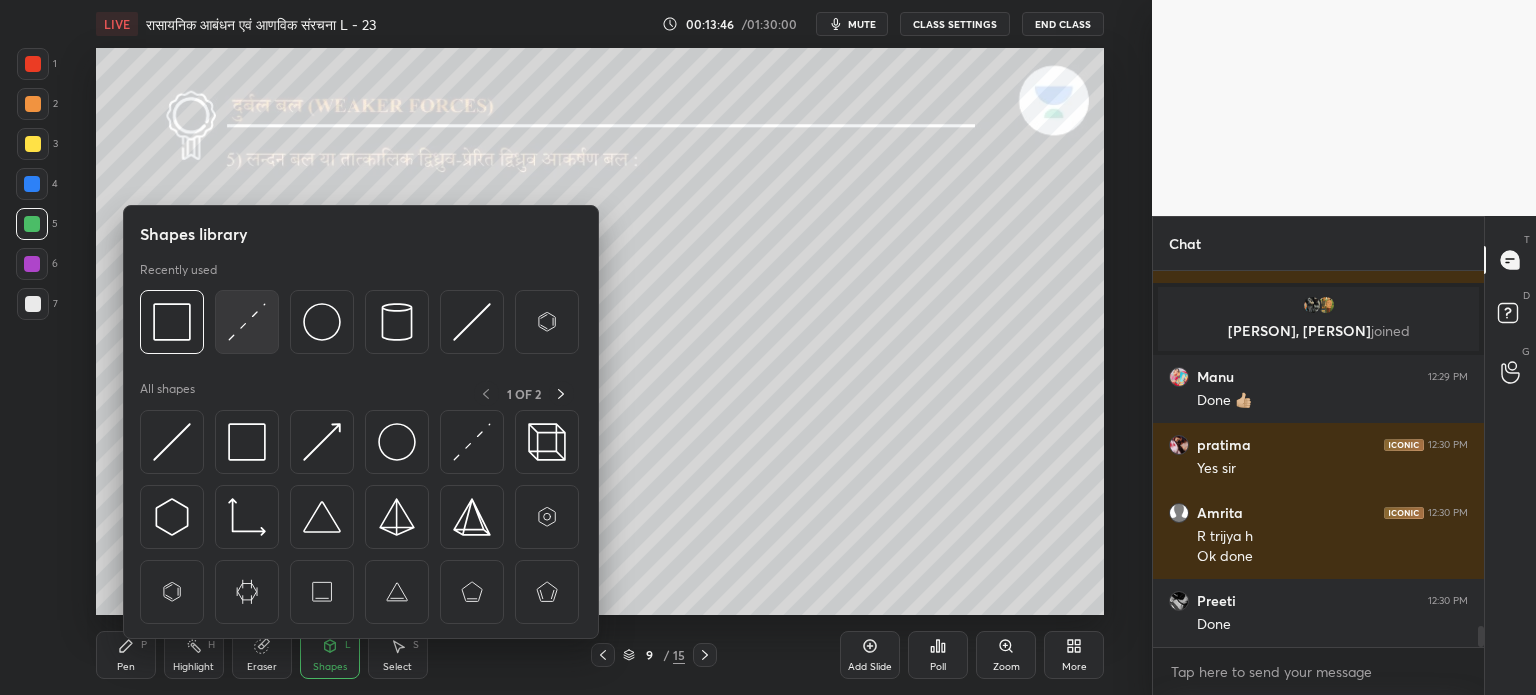 click at bounding box center [247, 322] 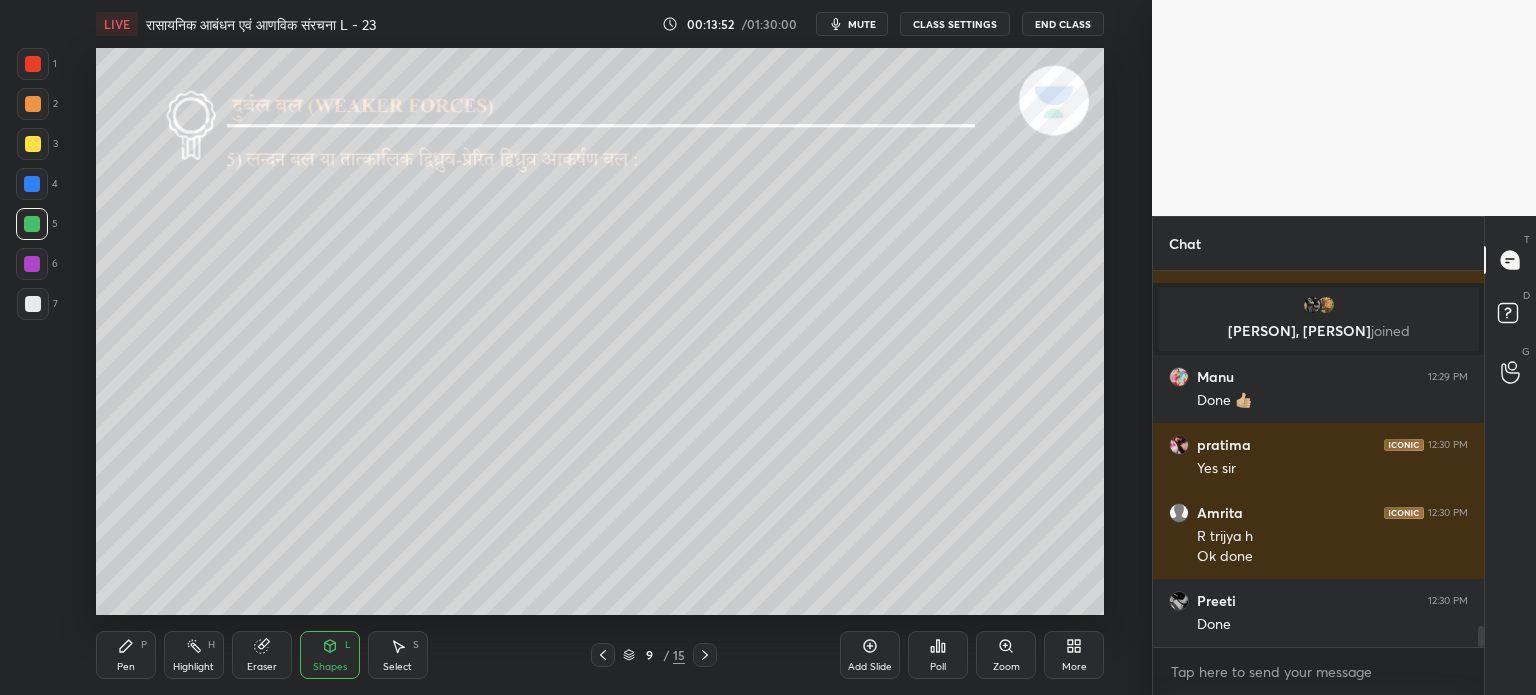 scroll, scrollTop: 330, scrollLeft: 325, axis: both 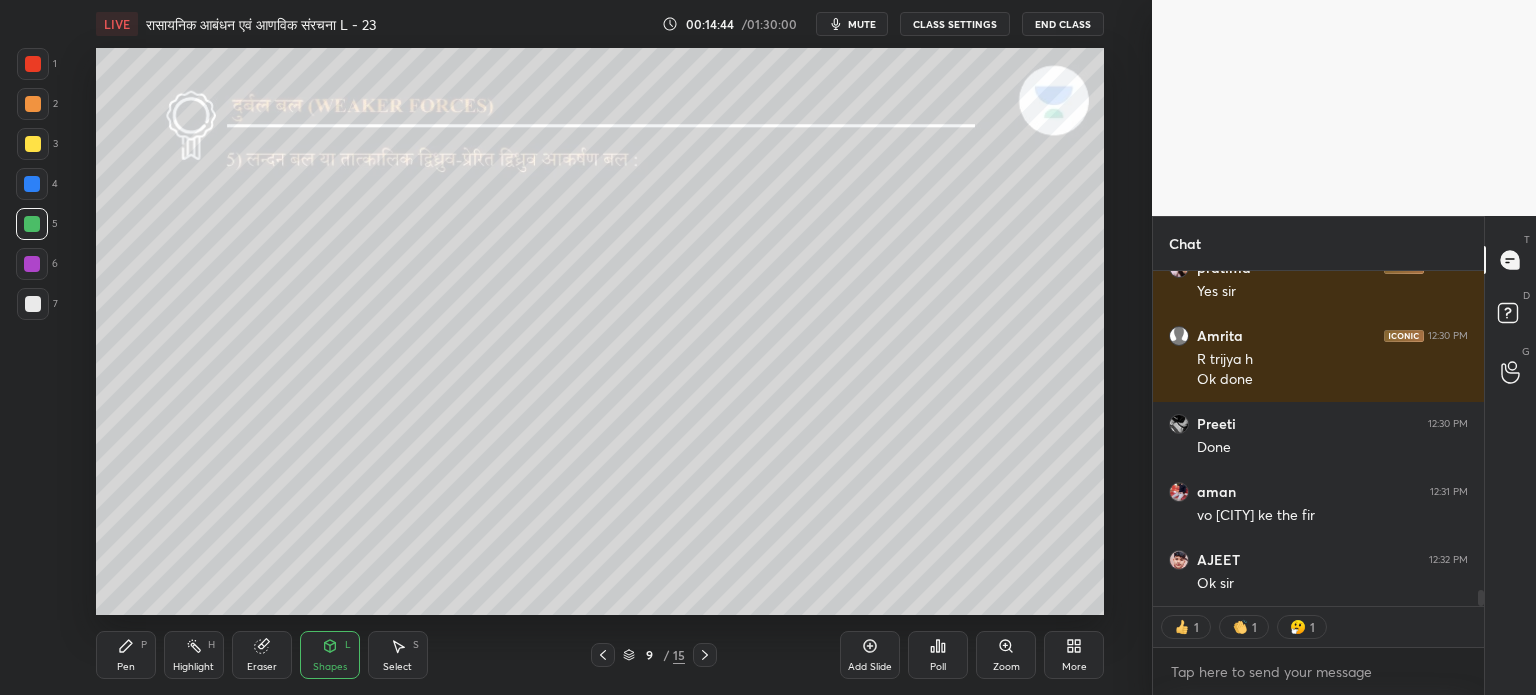 click 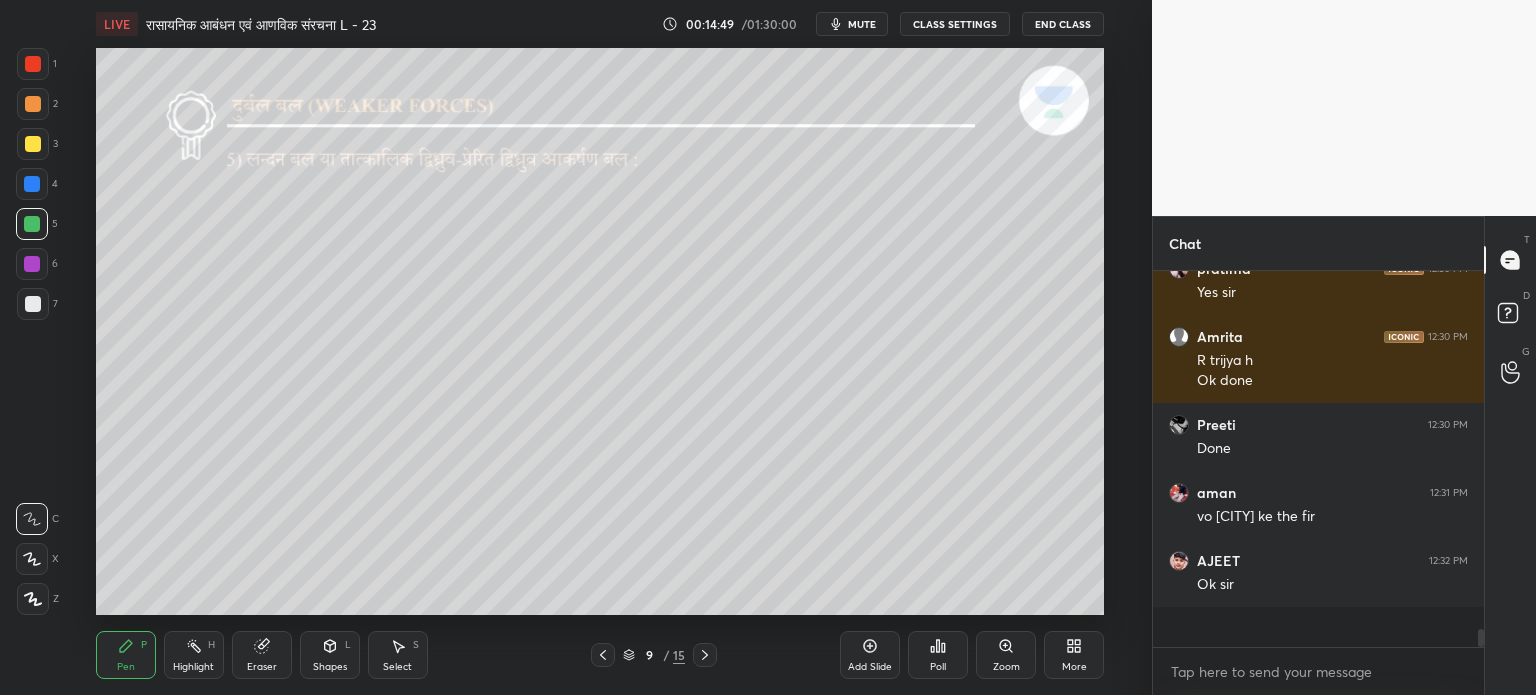 scroll, scrollTop: 5, scrollLeft: 6, axis: both 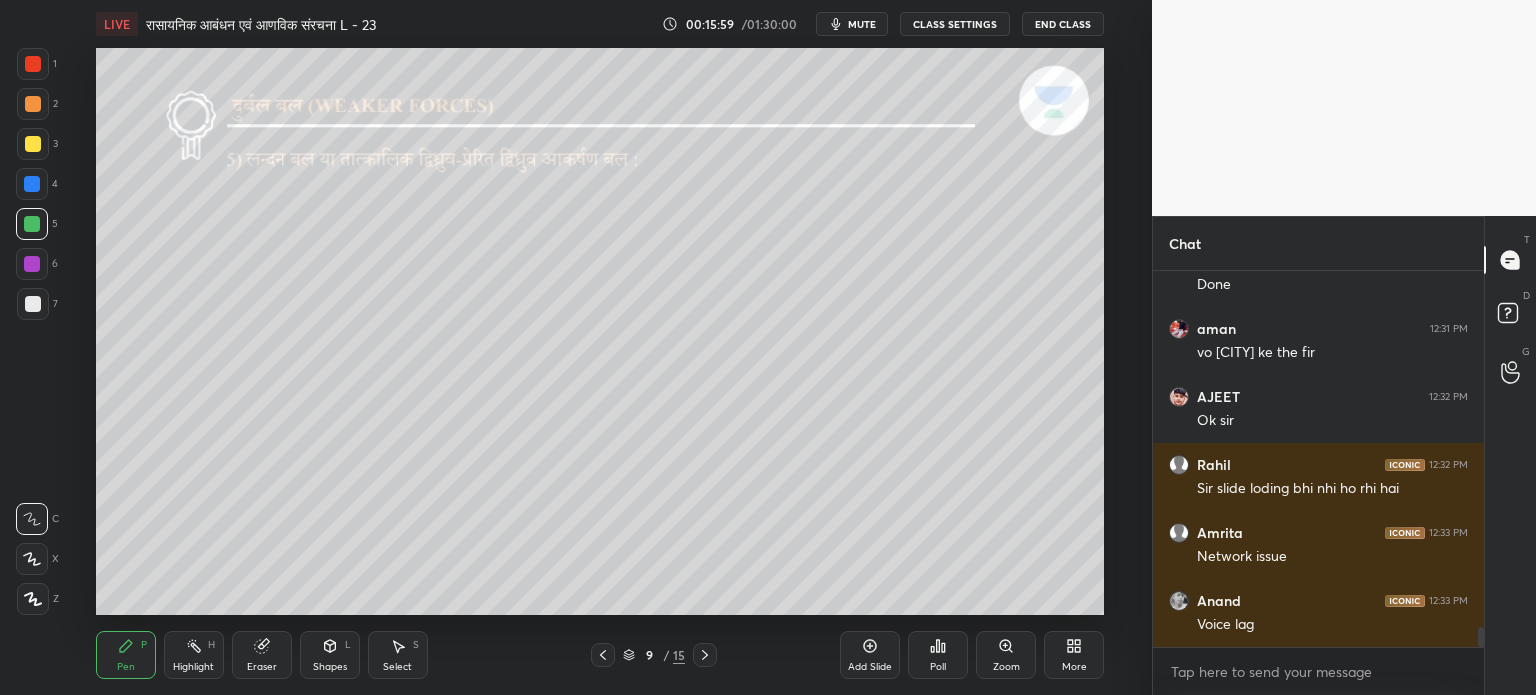 click 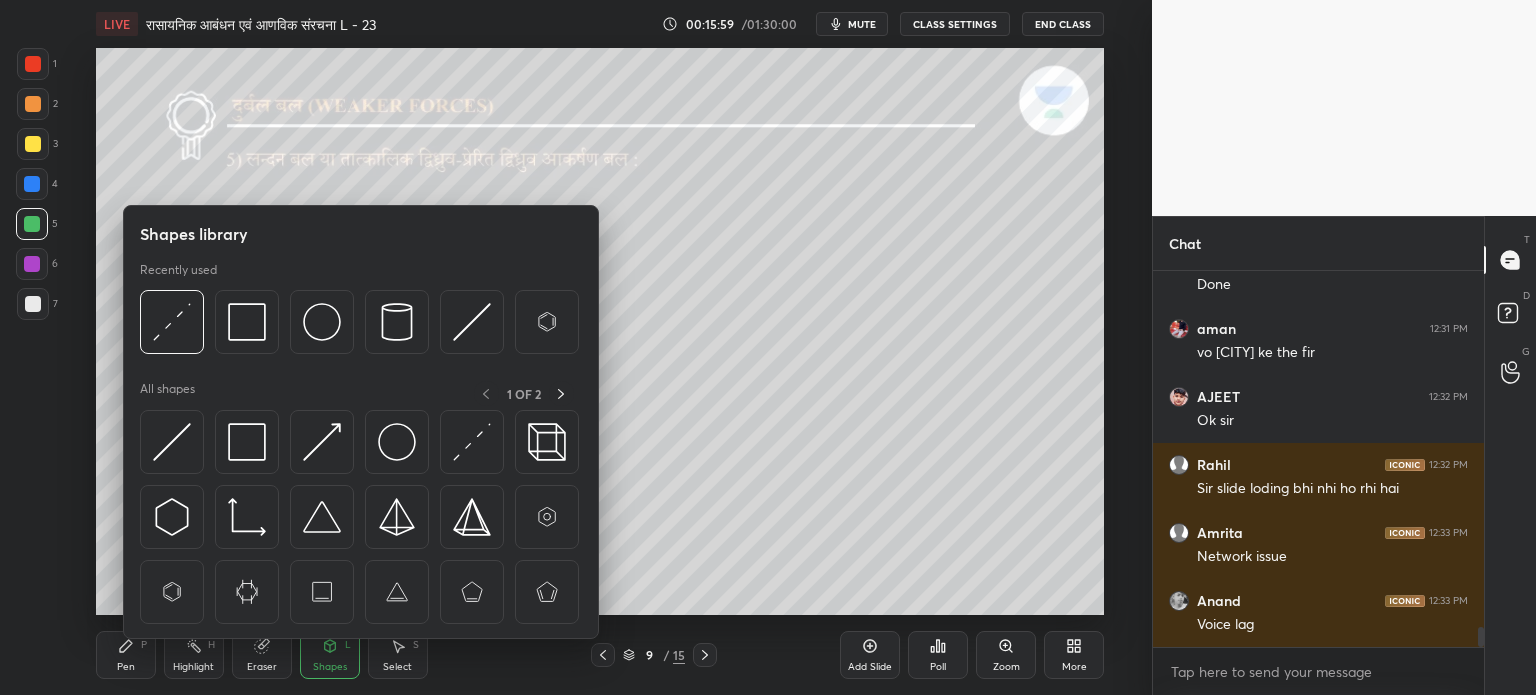 scroll, scrollTop: 6842, scrollLeft: 0, axis: vertical 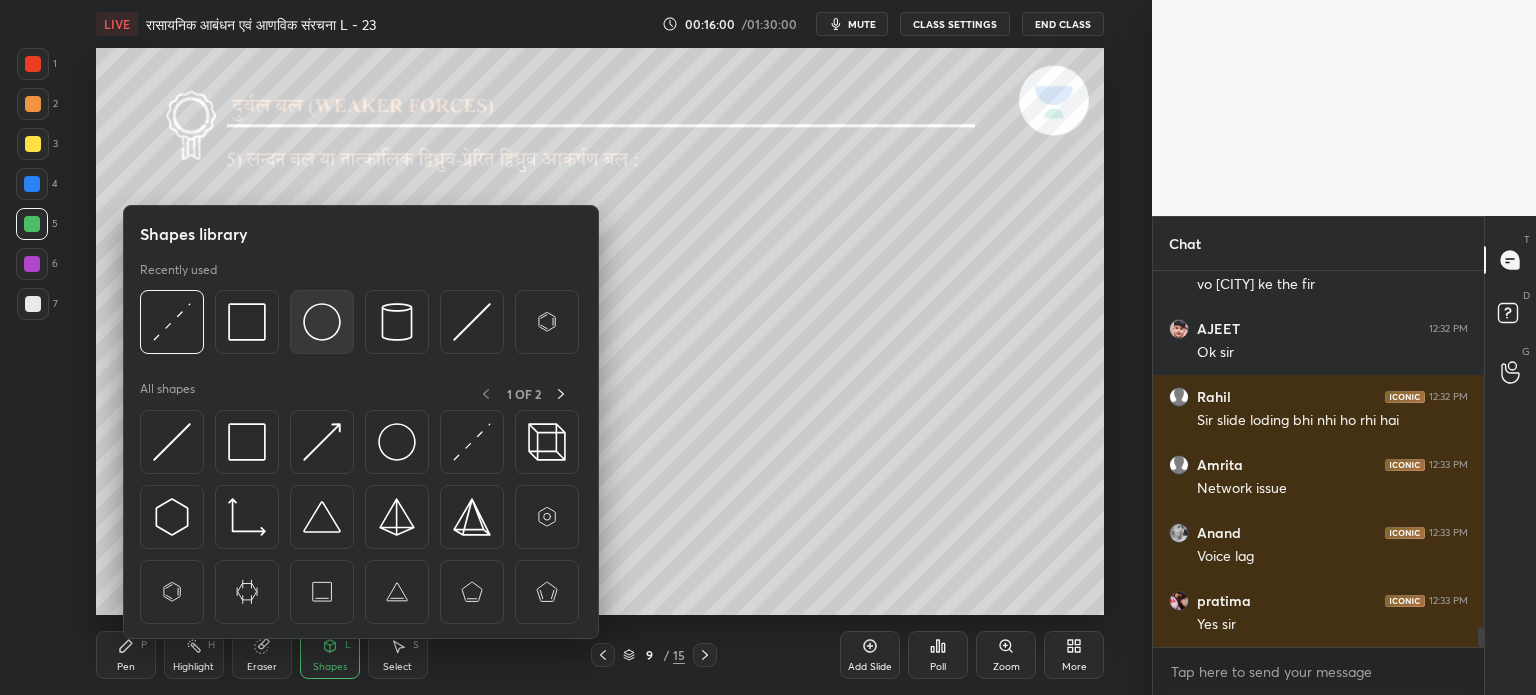 click at bounding box center [322, 322] 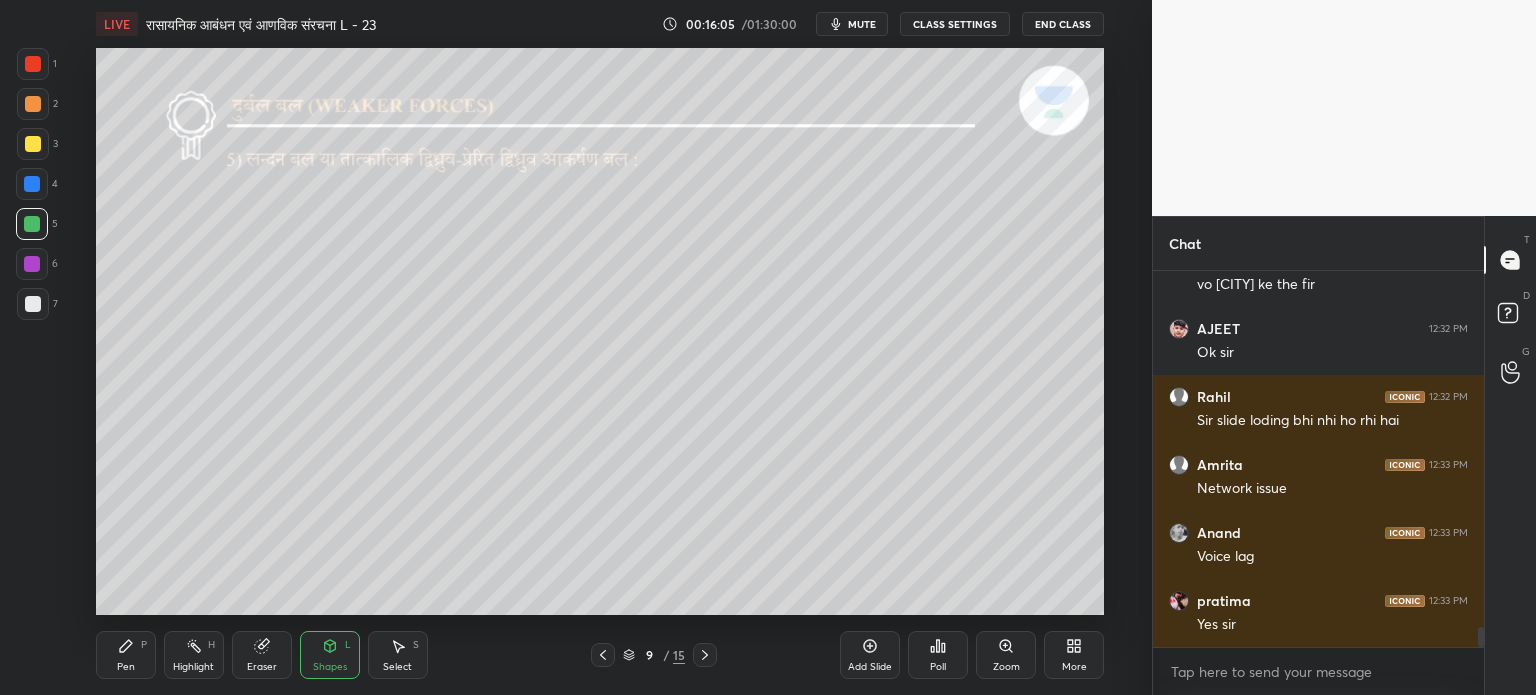 click on "Pen" at bounding box center (126, 667) 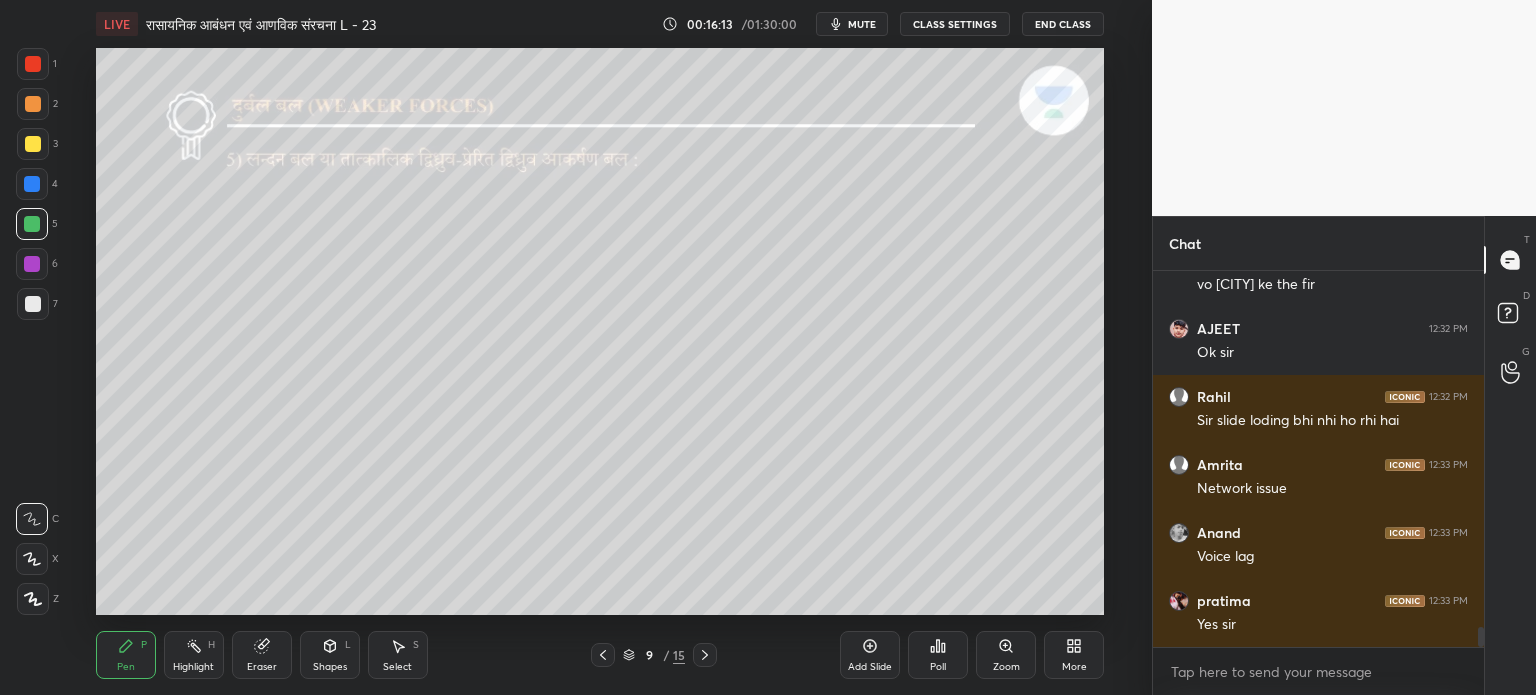 scroll, scrollTop: 6910, scrollLeft: 0, axis: vertical 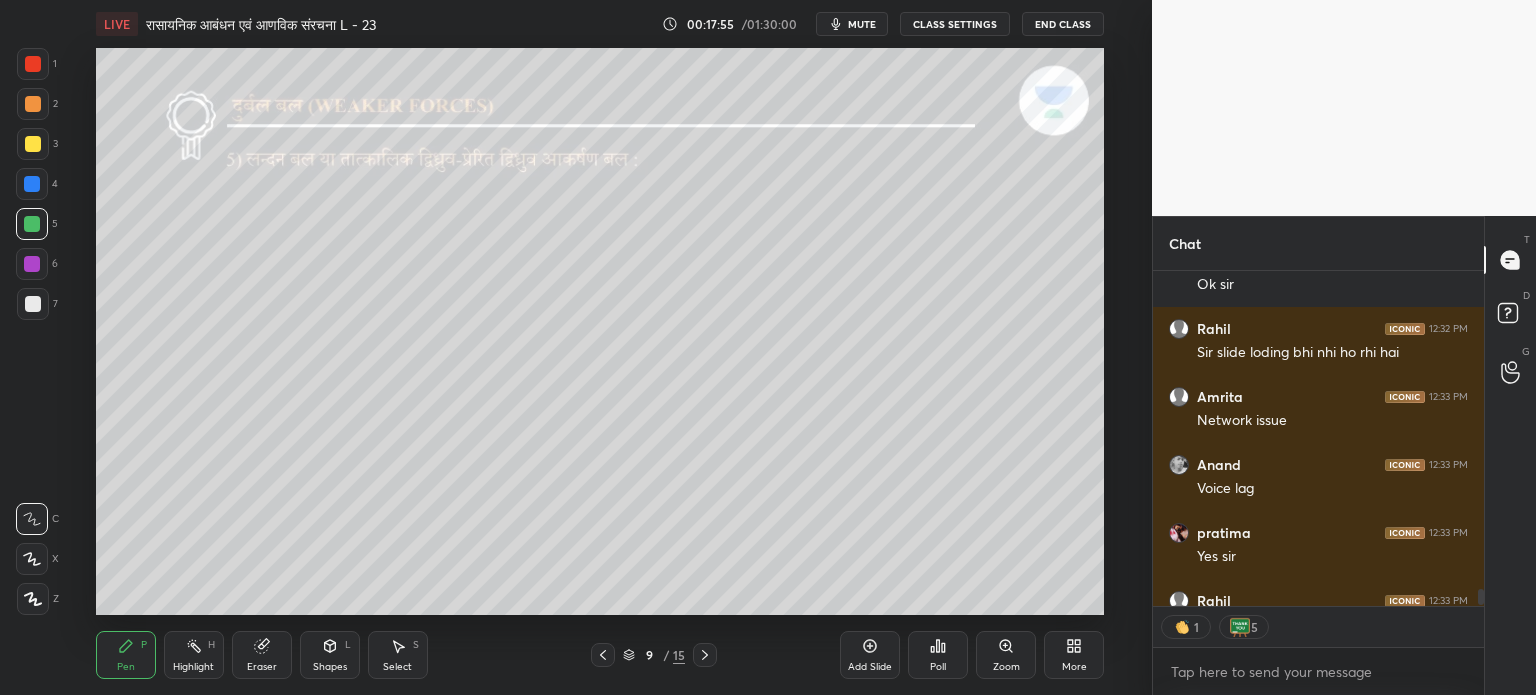 click on "Eraser" at bounding box center [262, 655] 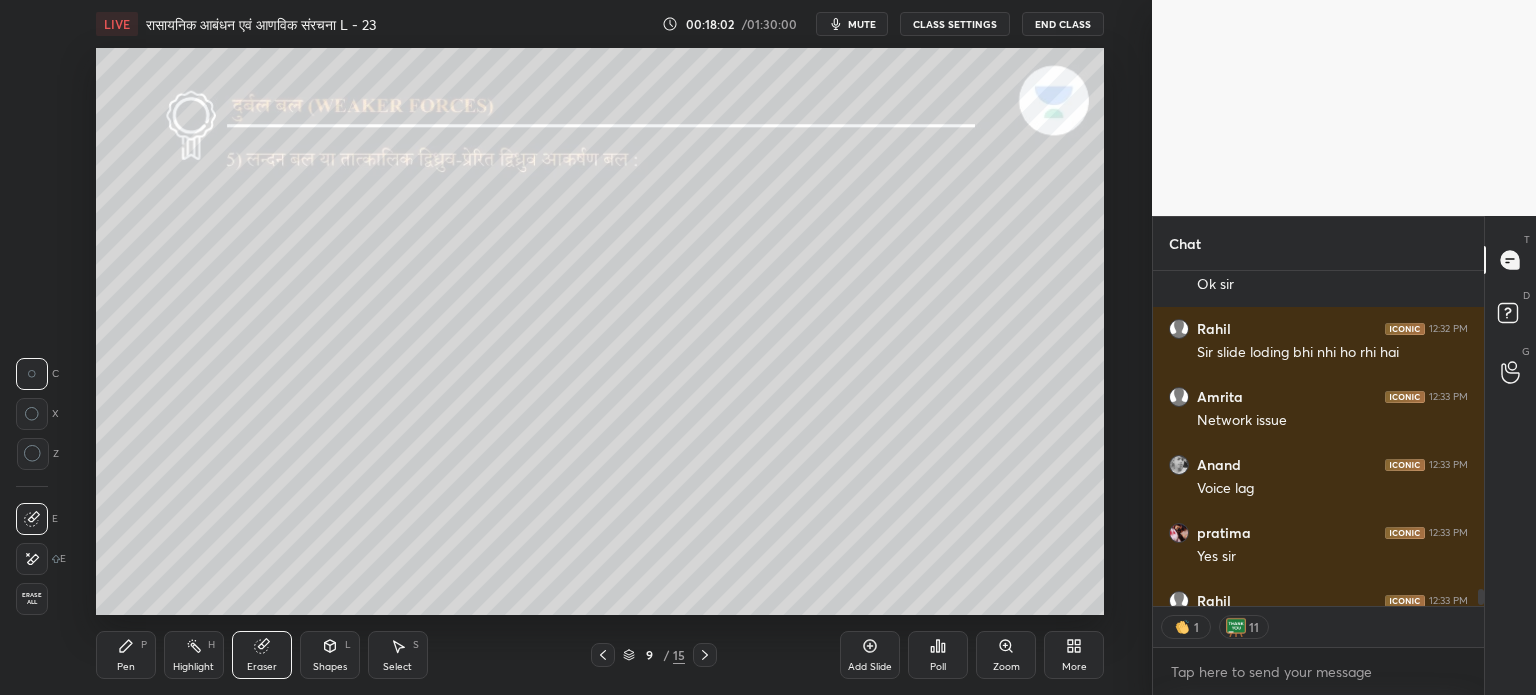 click 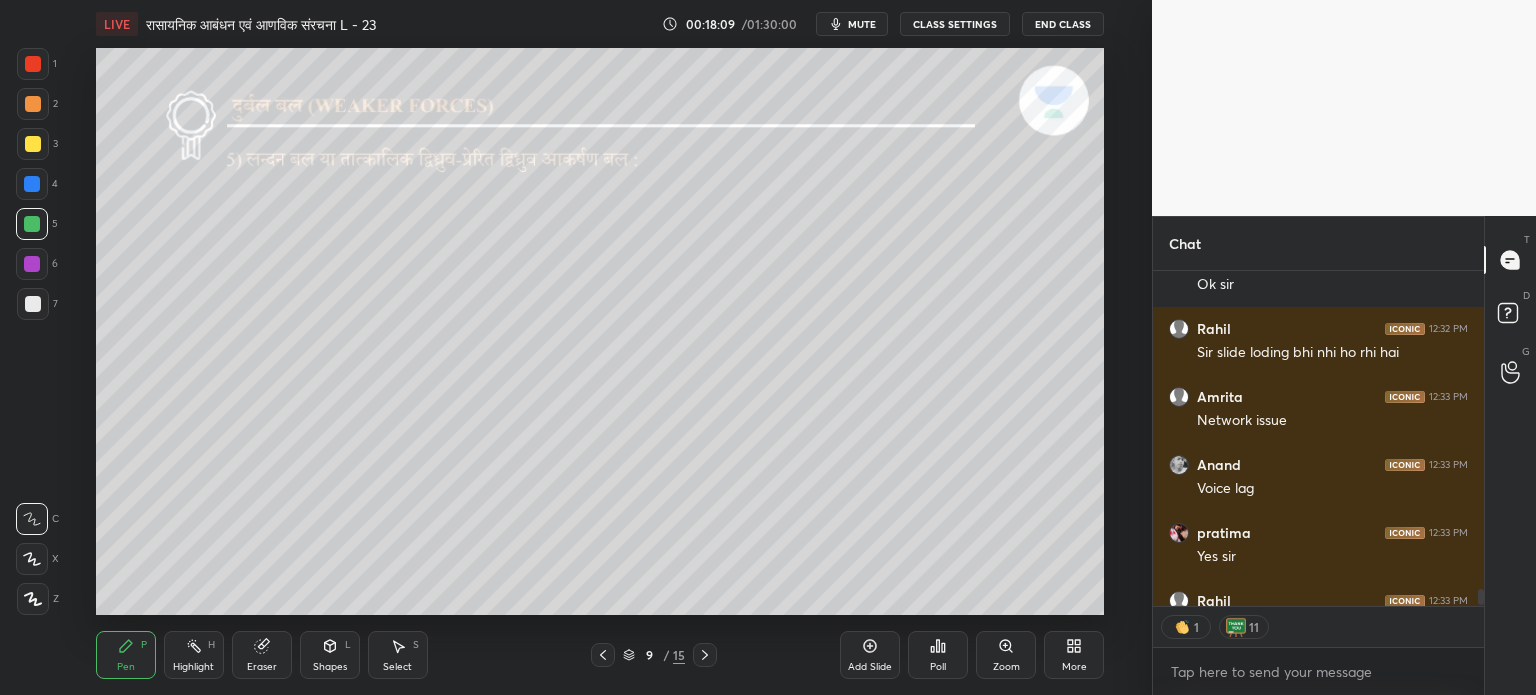 scroll, scrollTop: 0, scrollLeft: 0, axis: both 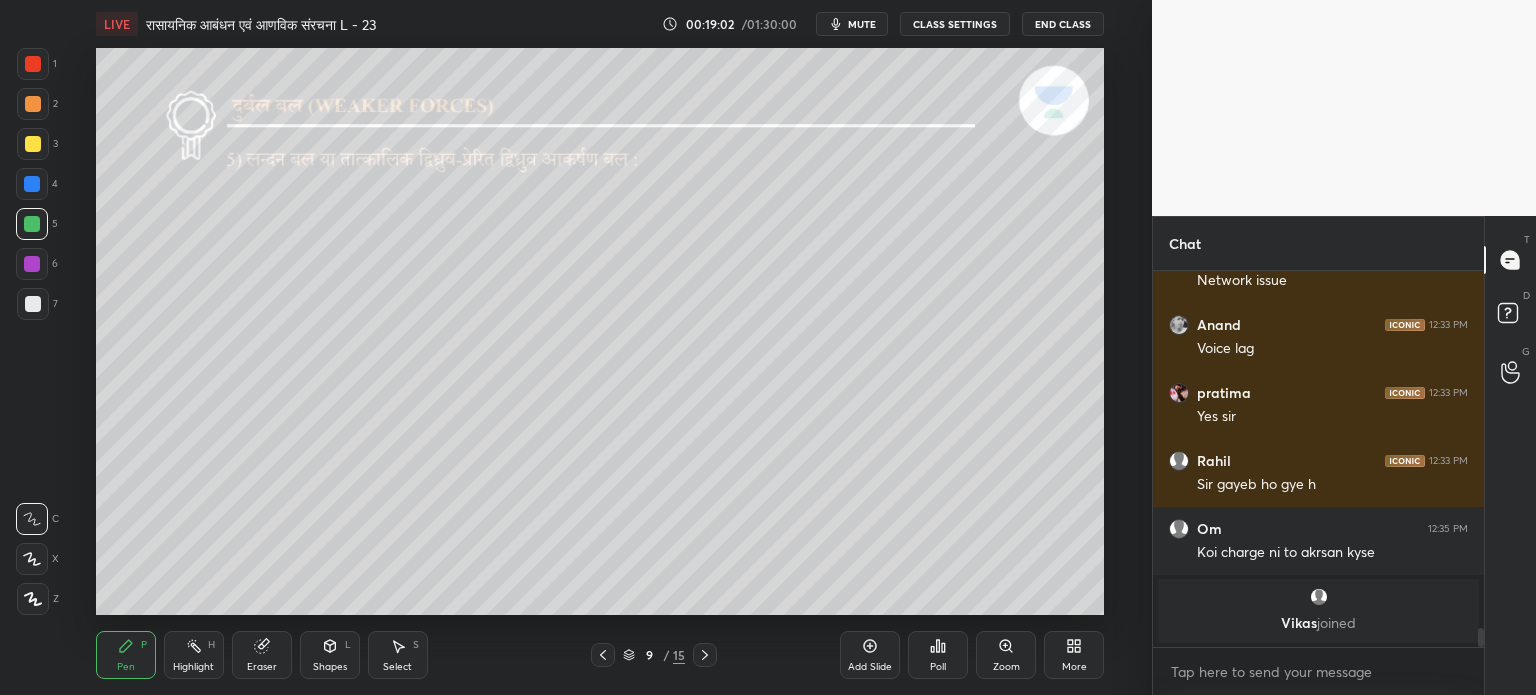click at bounding box center [33, 104] 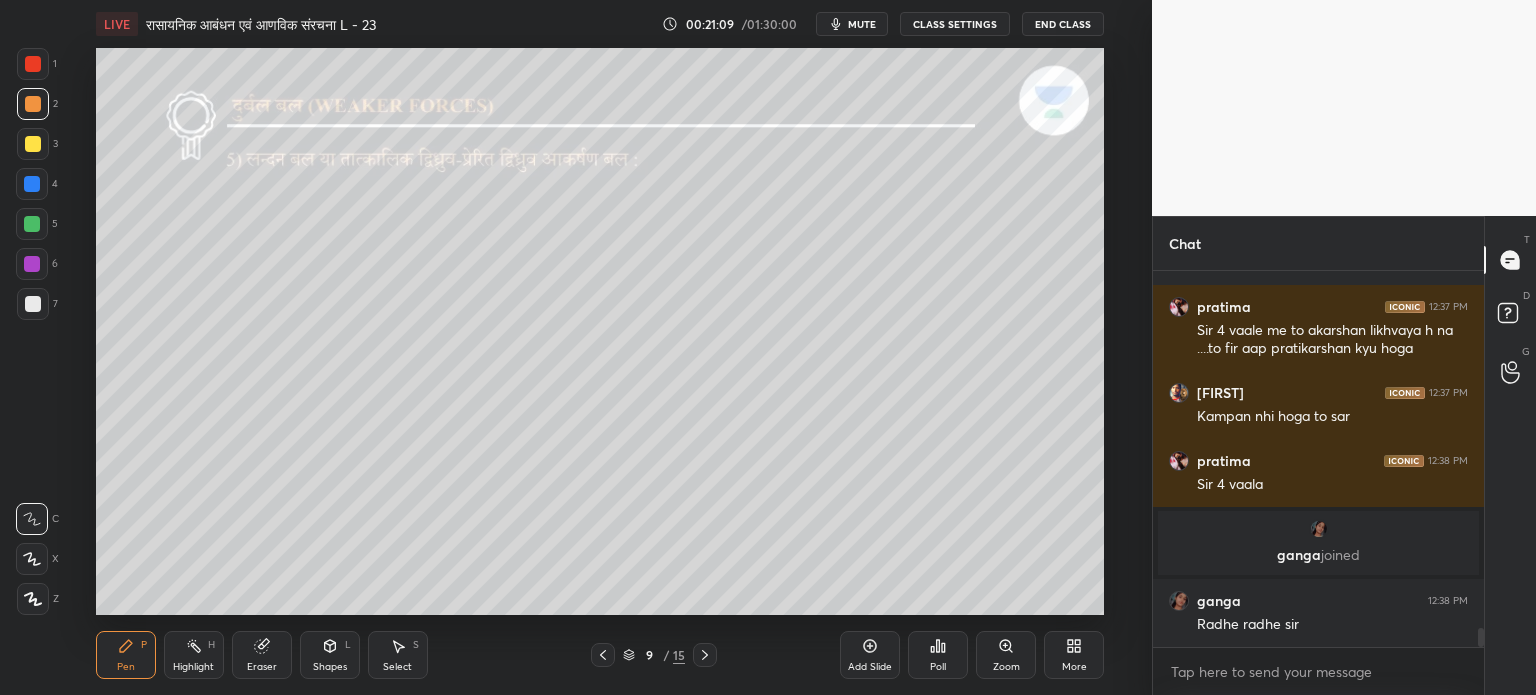 scroll, scrollTop: 7162, scrollLeft: 0, axis: vertical 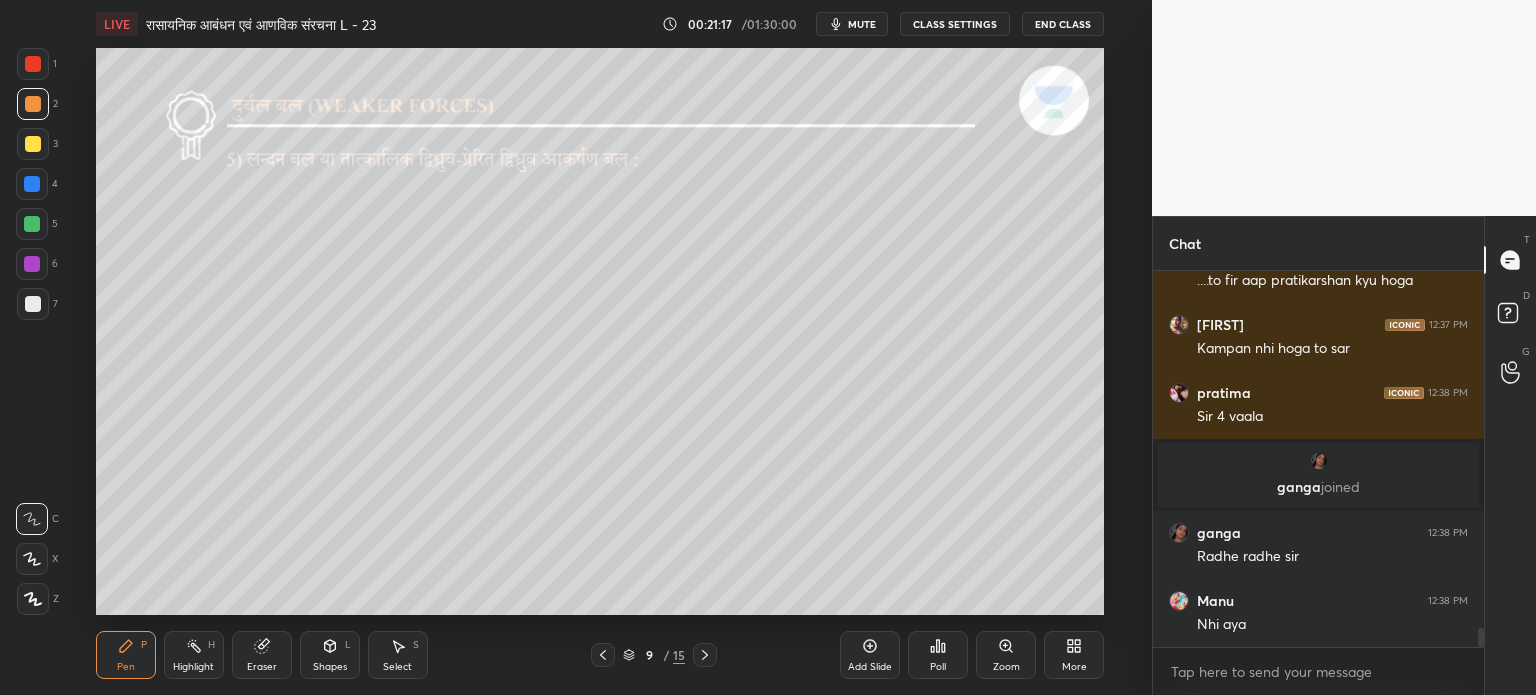 click on "Select S" at bounding box center [398, 655] 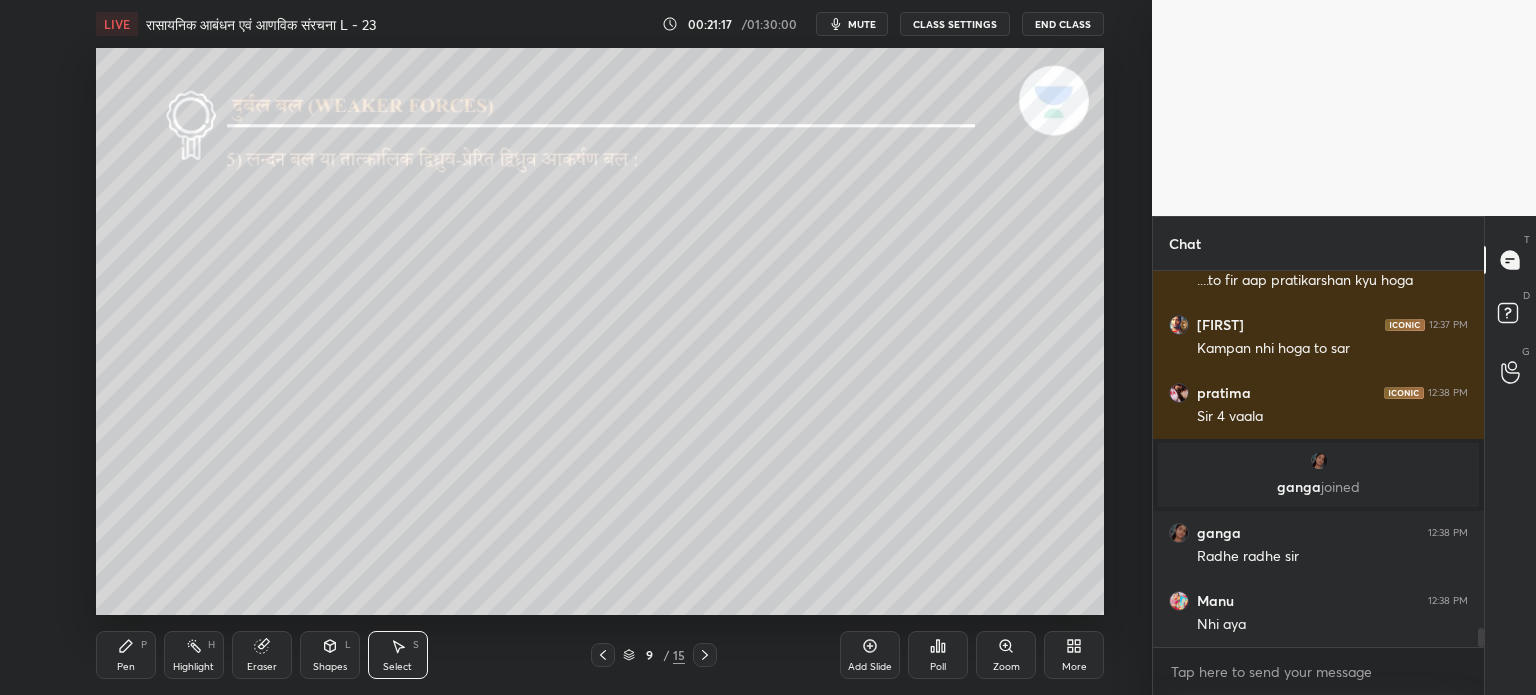 click 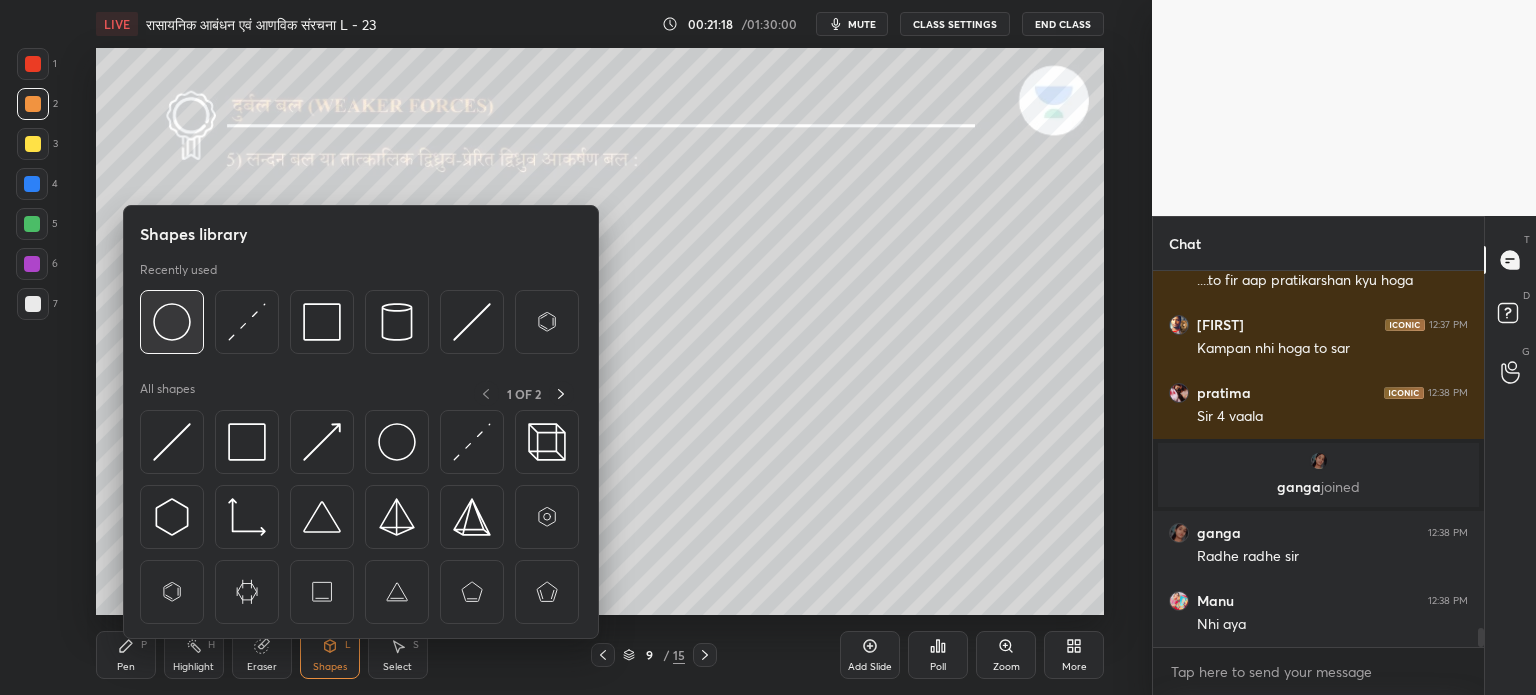 click at bounding box center (172, 322) 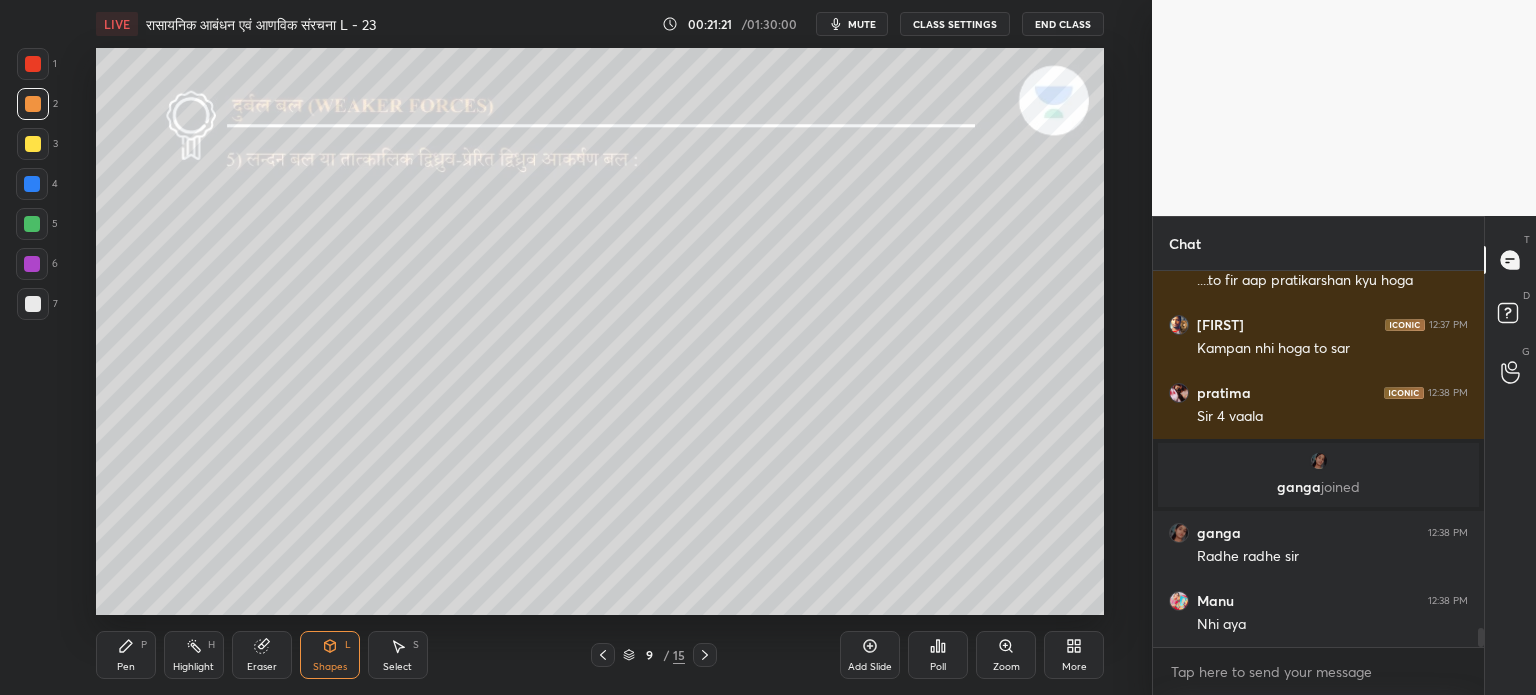 click on "Pen P" at bounding box center [126, 655] 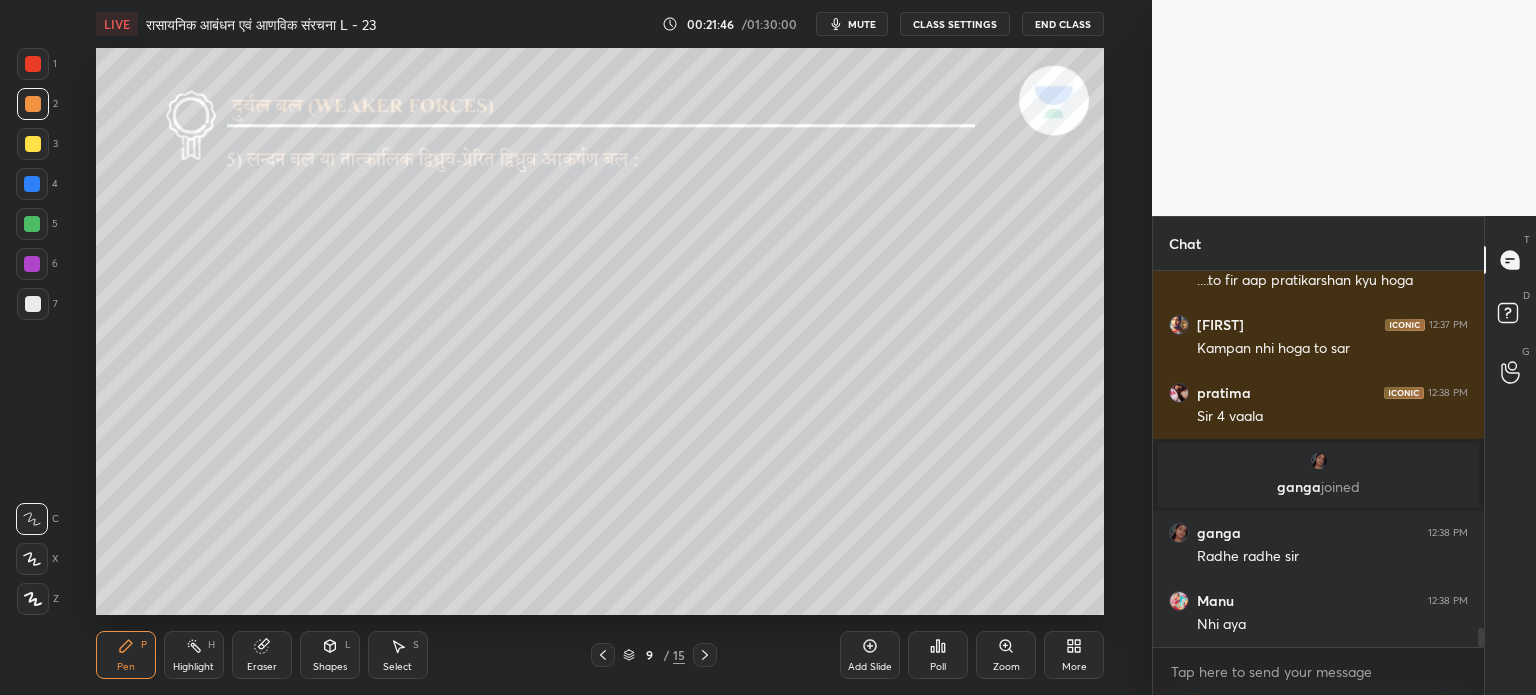 scroll, scrollTop: 7248, scrollLeft: 0, axis: vertical 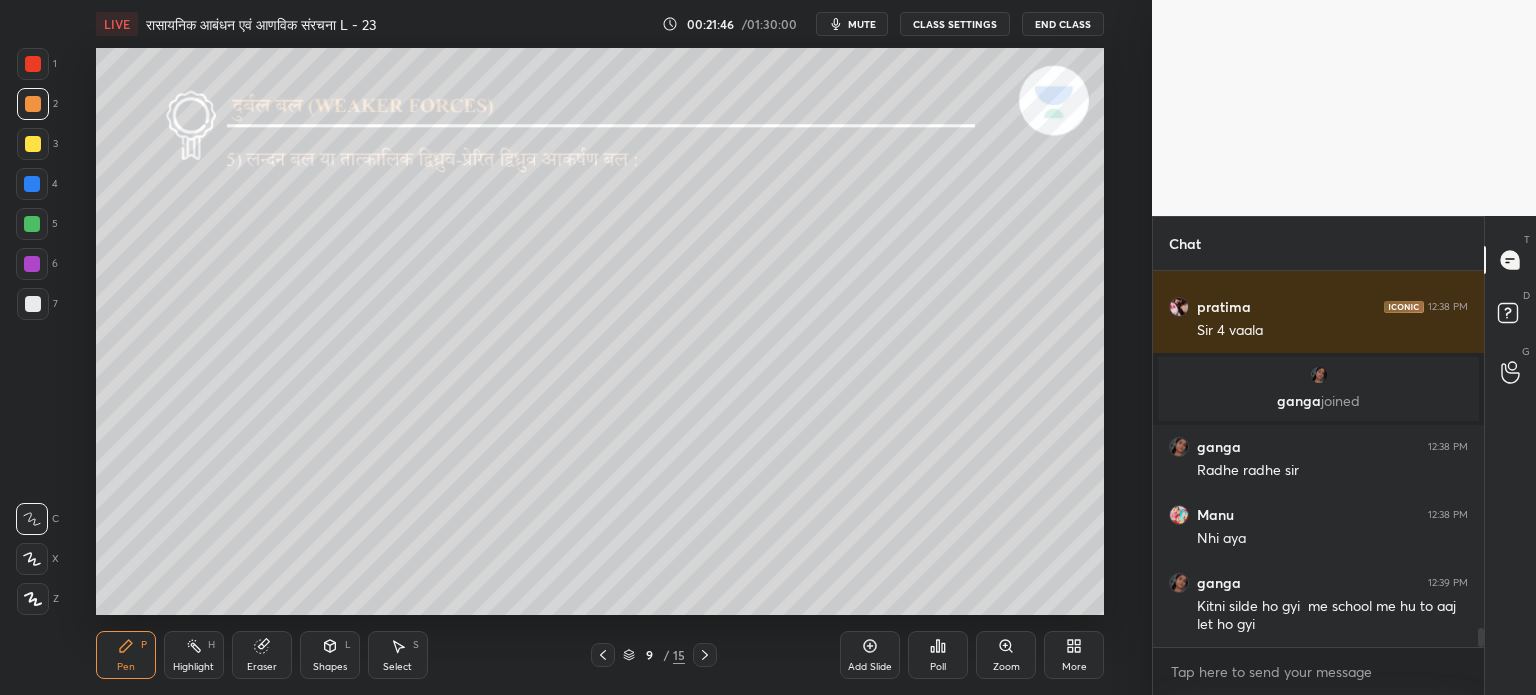 click 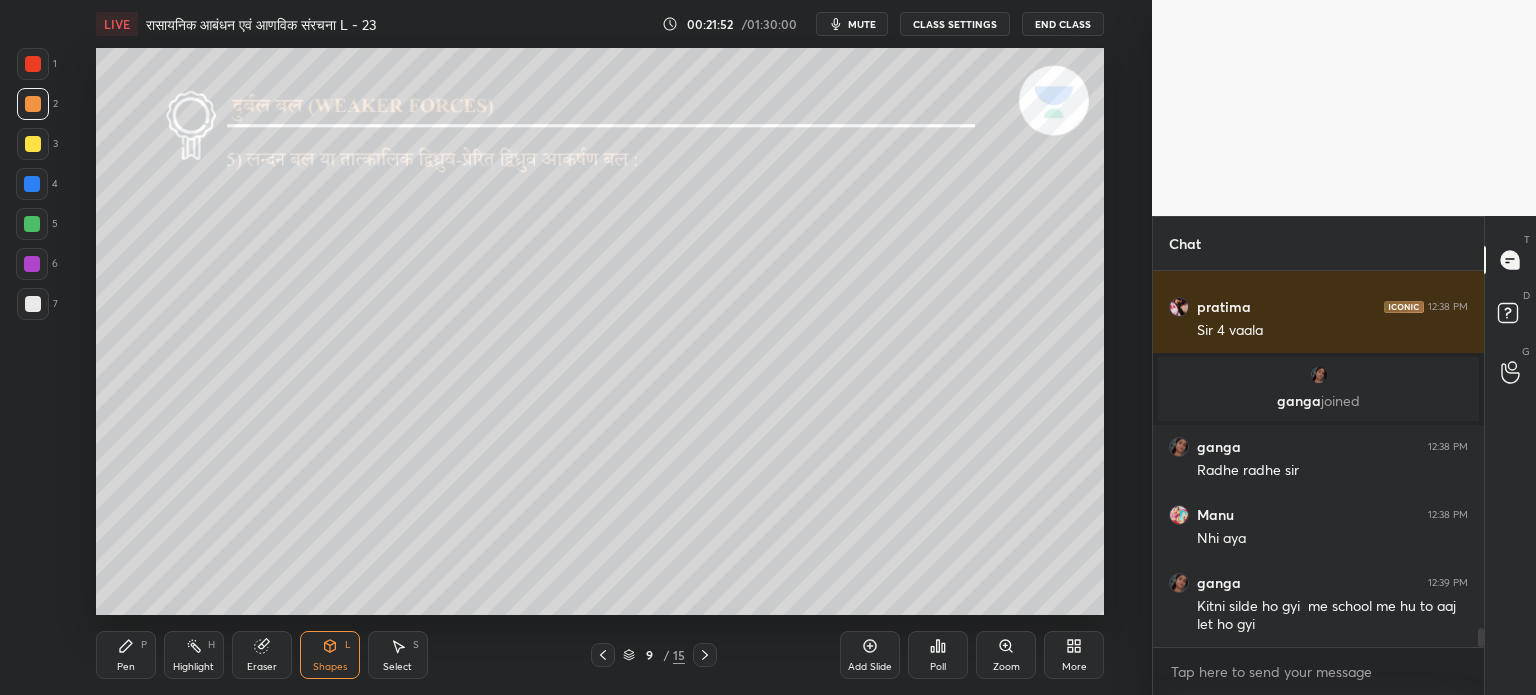 click on "Pen" at bounding box center [126, 667] 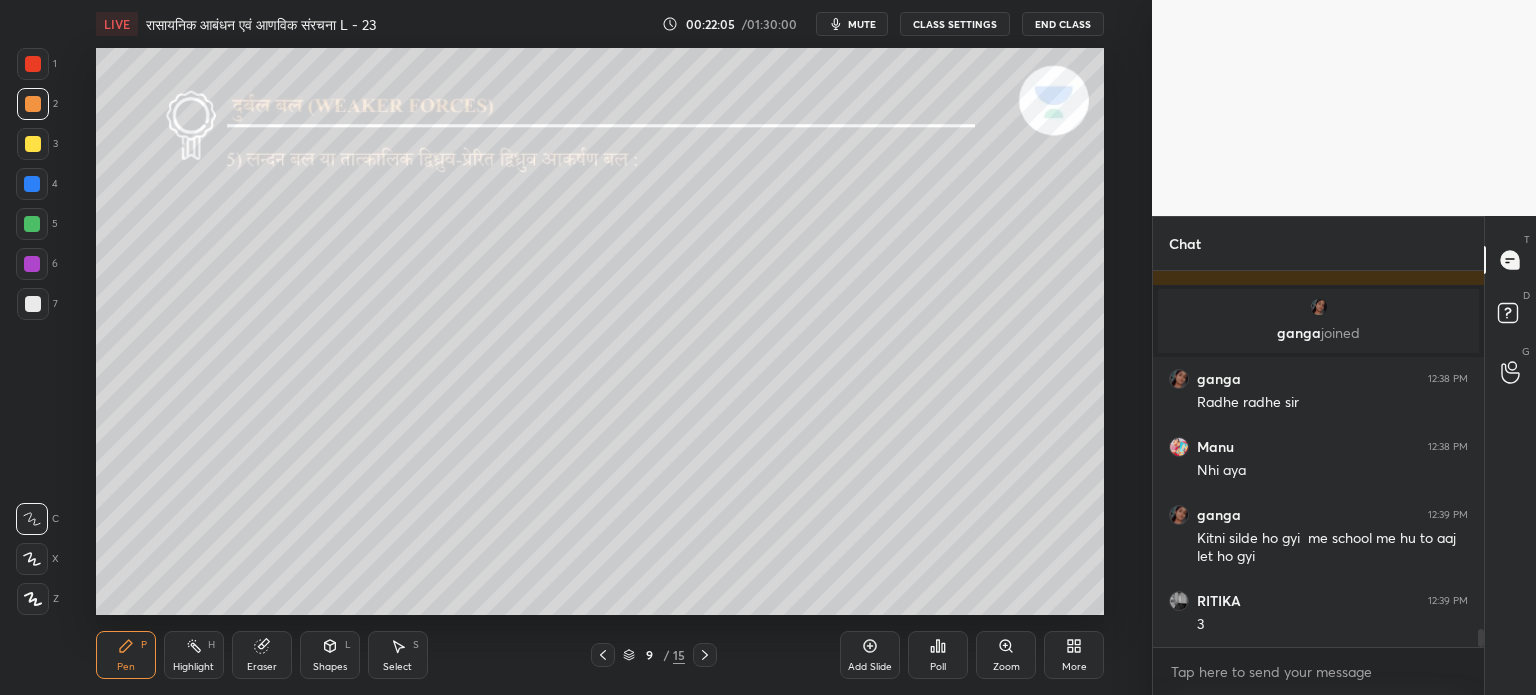 scroll, scrollTop: 7384, scrollLeft: 0, axis: vertical 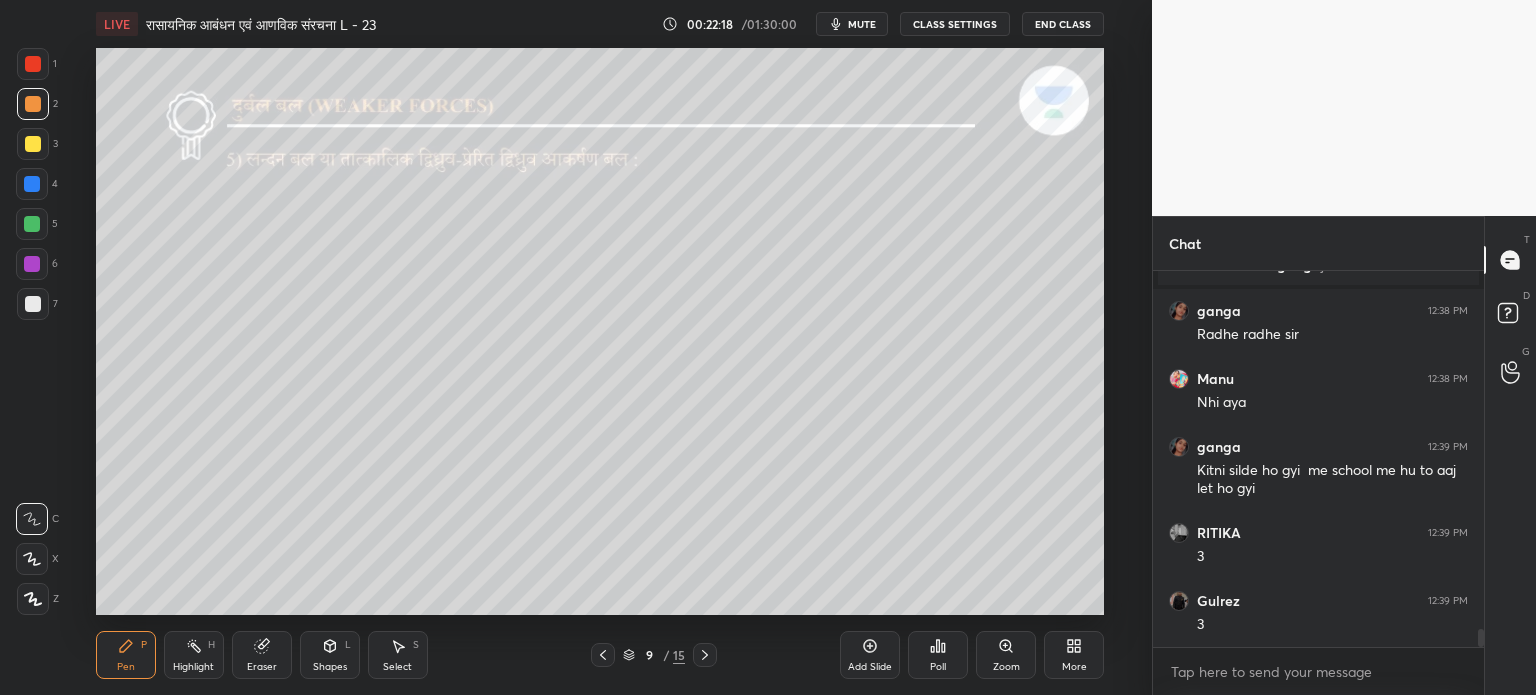 click on "Select S" at bounding box center (398, 655) 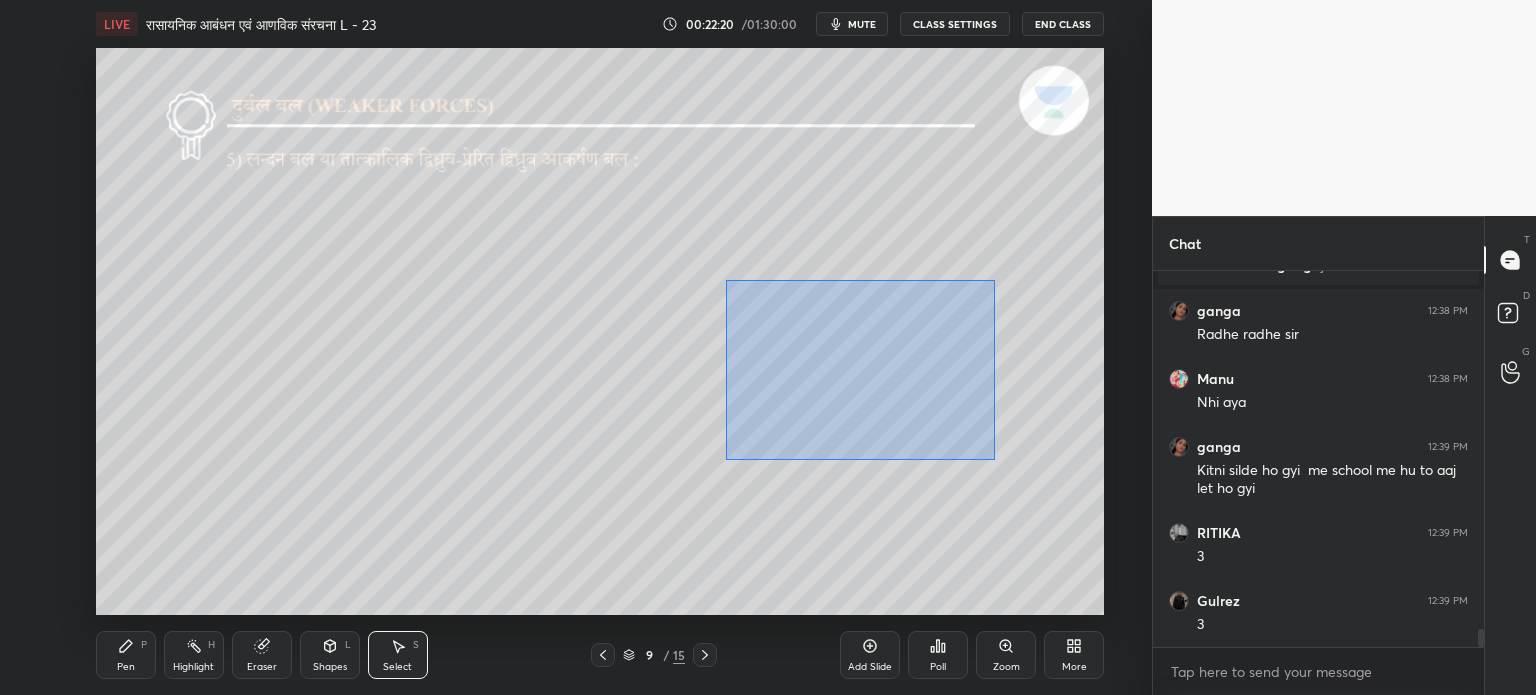 scroll, scrollTop: 7452, scrollLeft: 0, axis: vertical 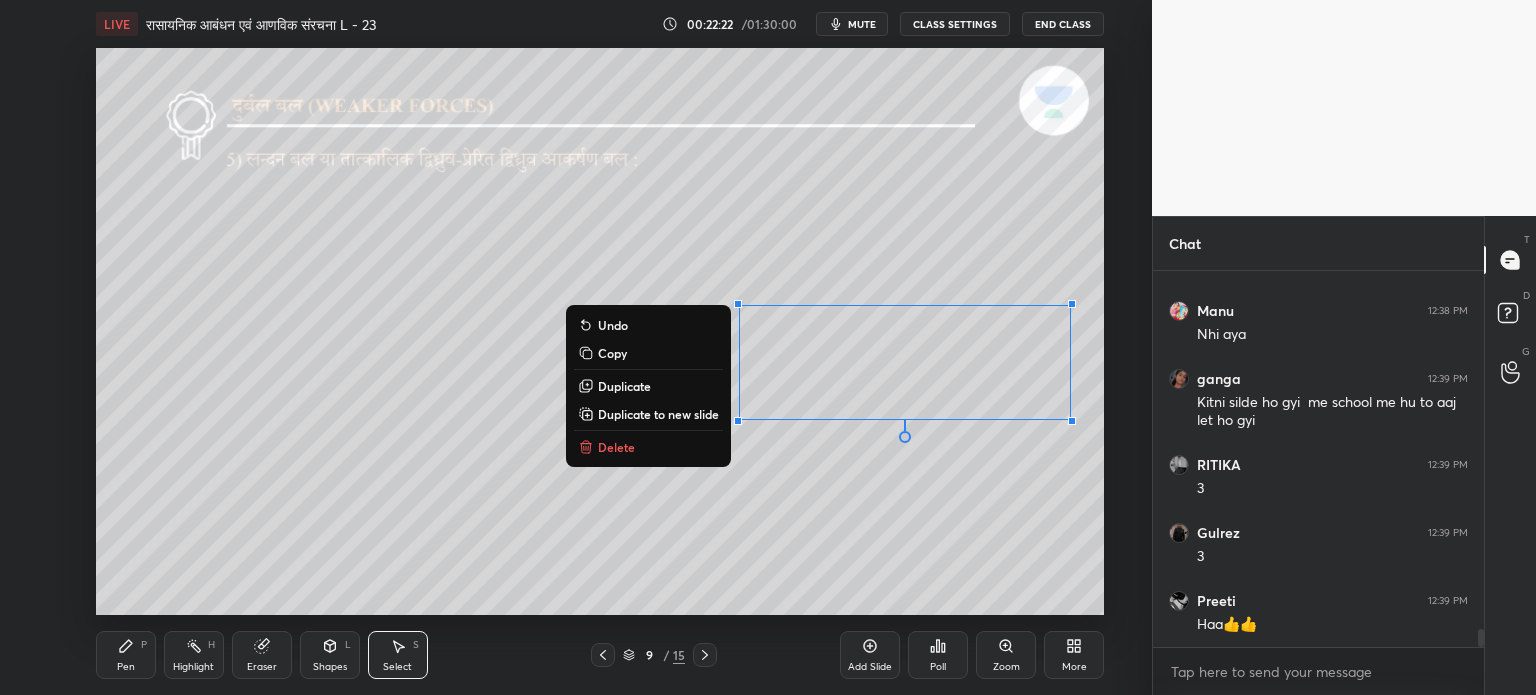 click on "Delete" at bounding box center (616, 447) 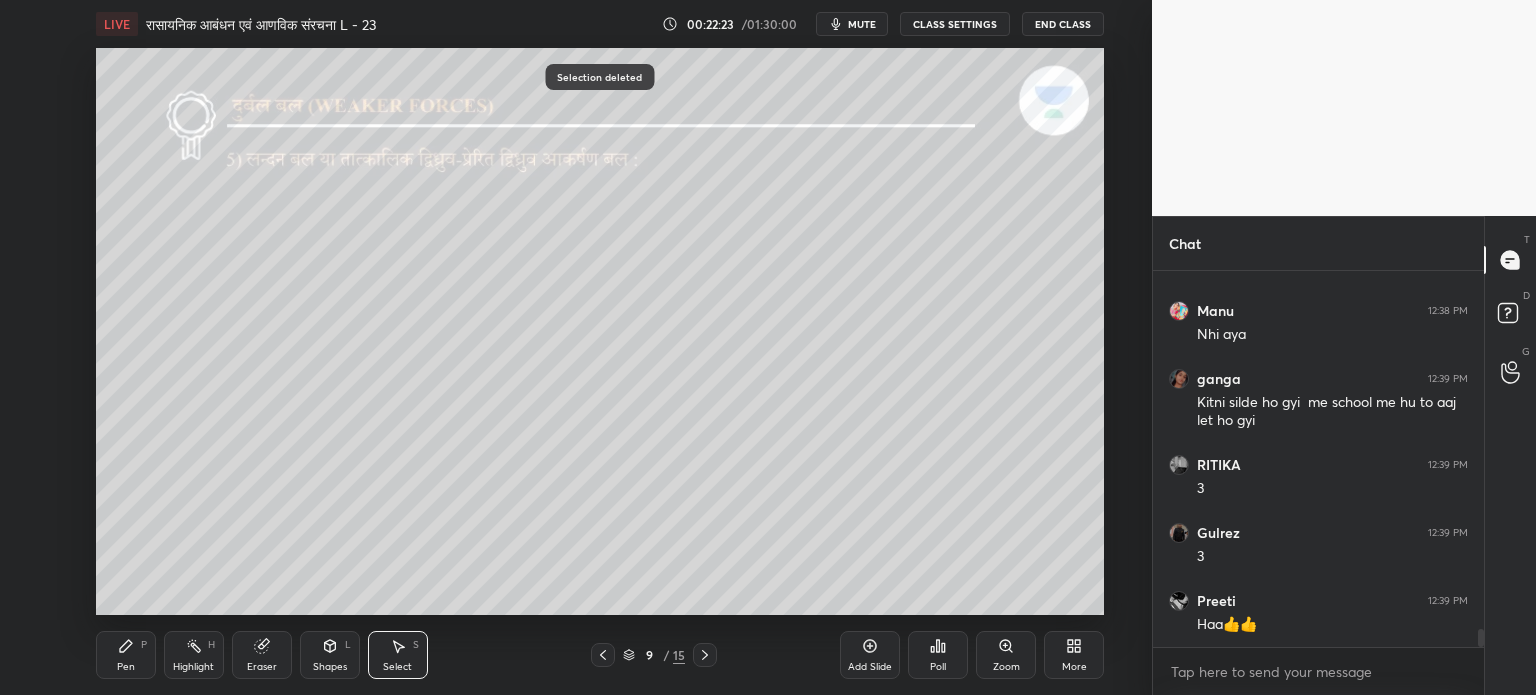 click on "Pen" at bounding box center (126, 667) 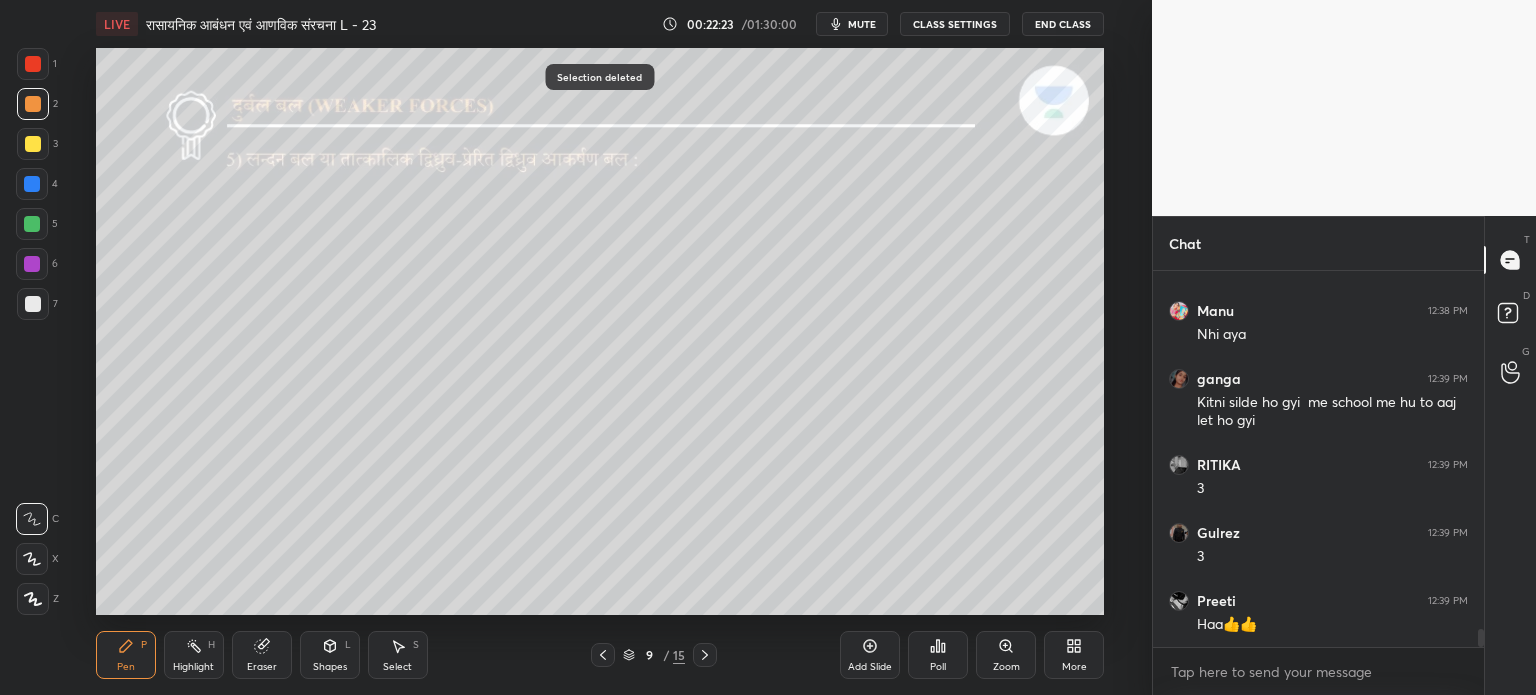 click on "Eraser" at bounding box center [262, 655] 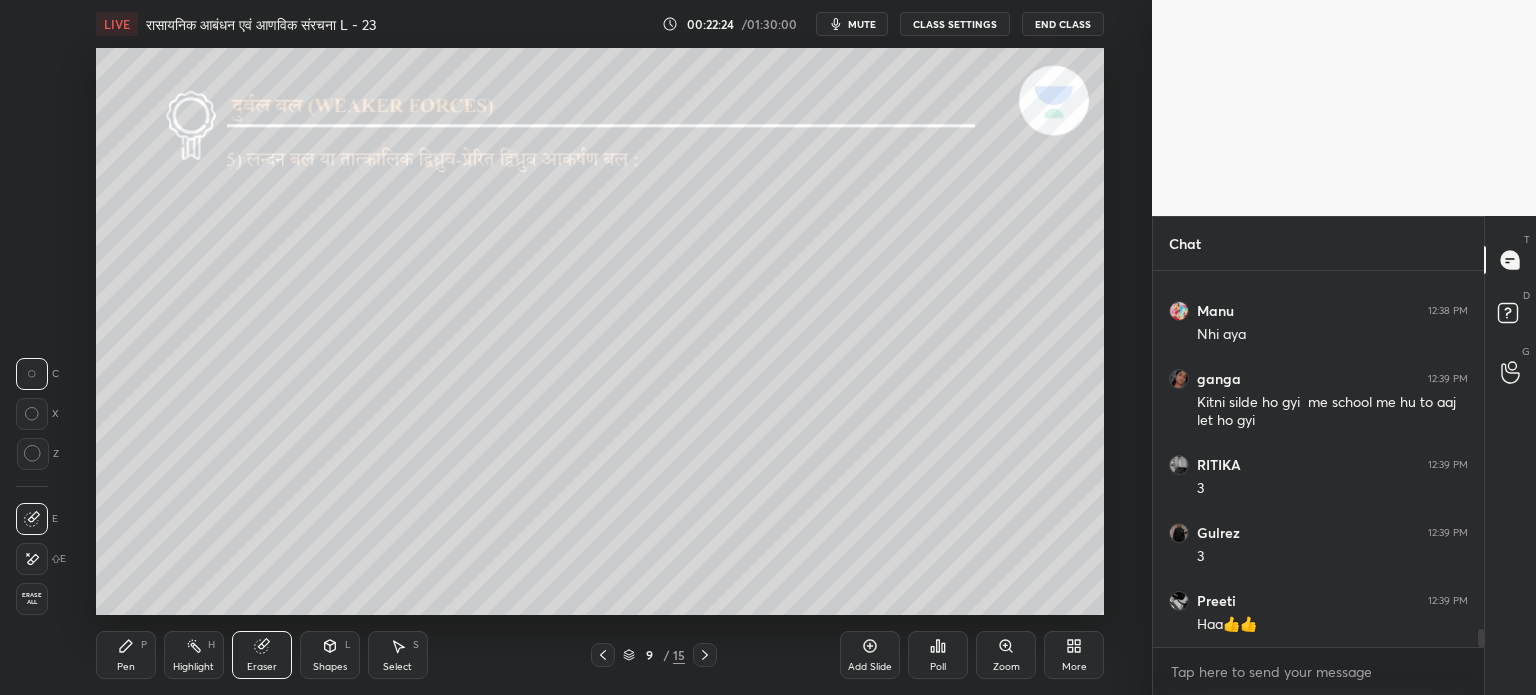 click on "Shapes L" at bounding box center (330, 655) 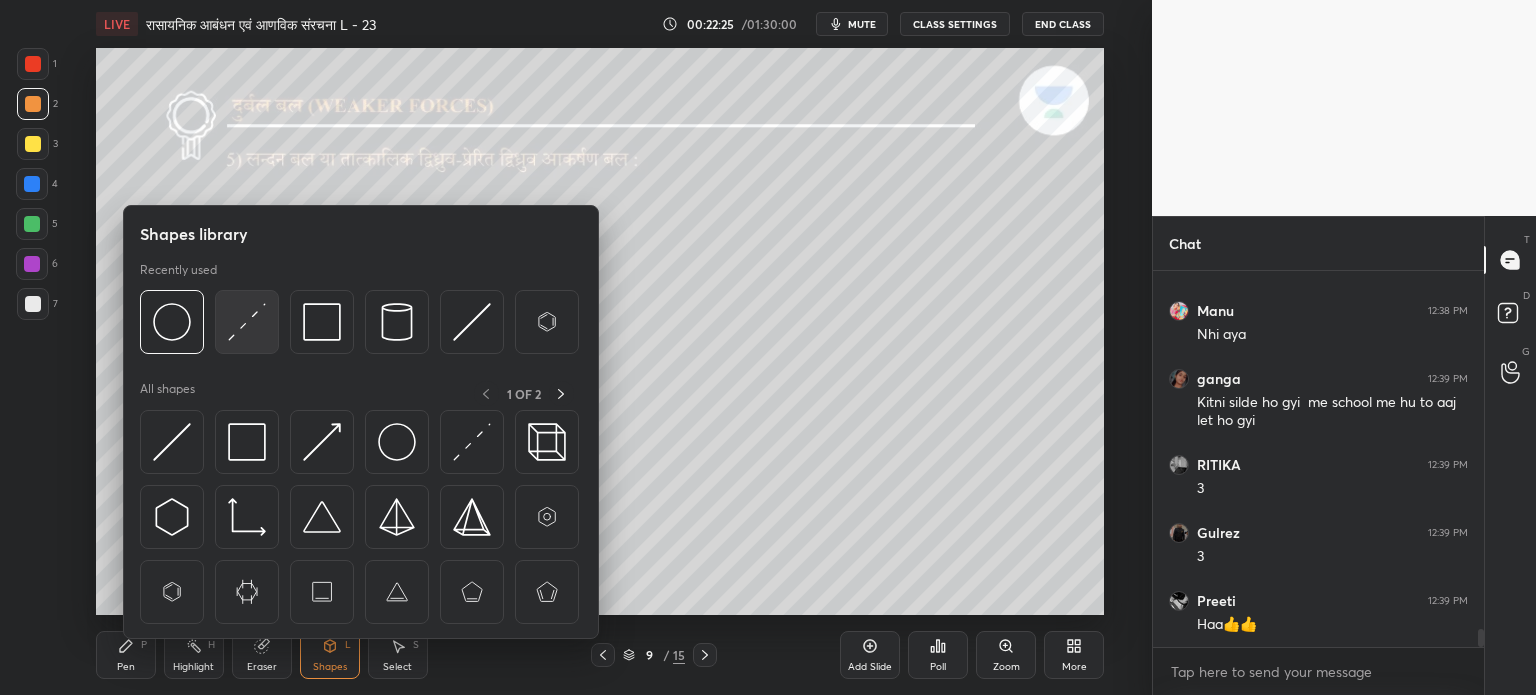 click at bounding box center [247, 322] 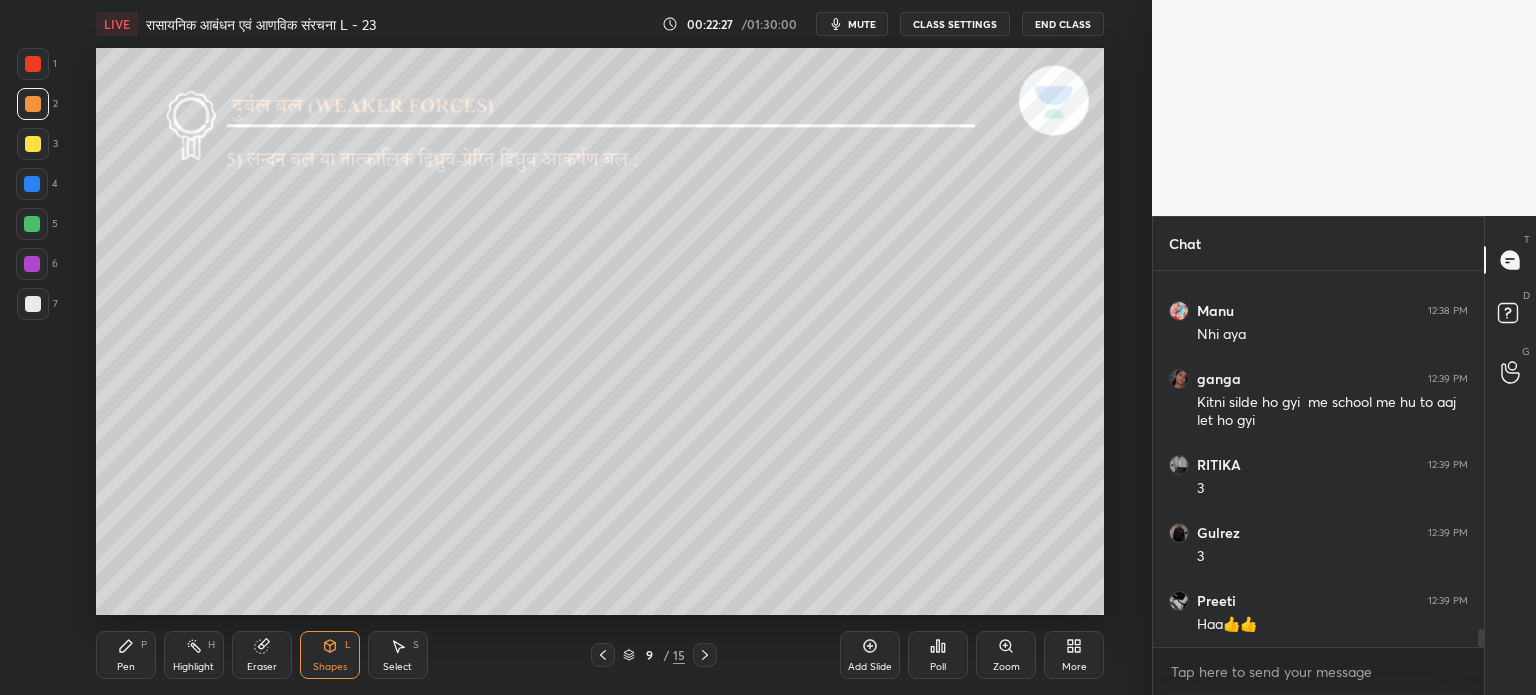 click on "Pen P" at bounding box center [126, 655] 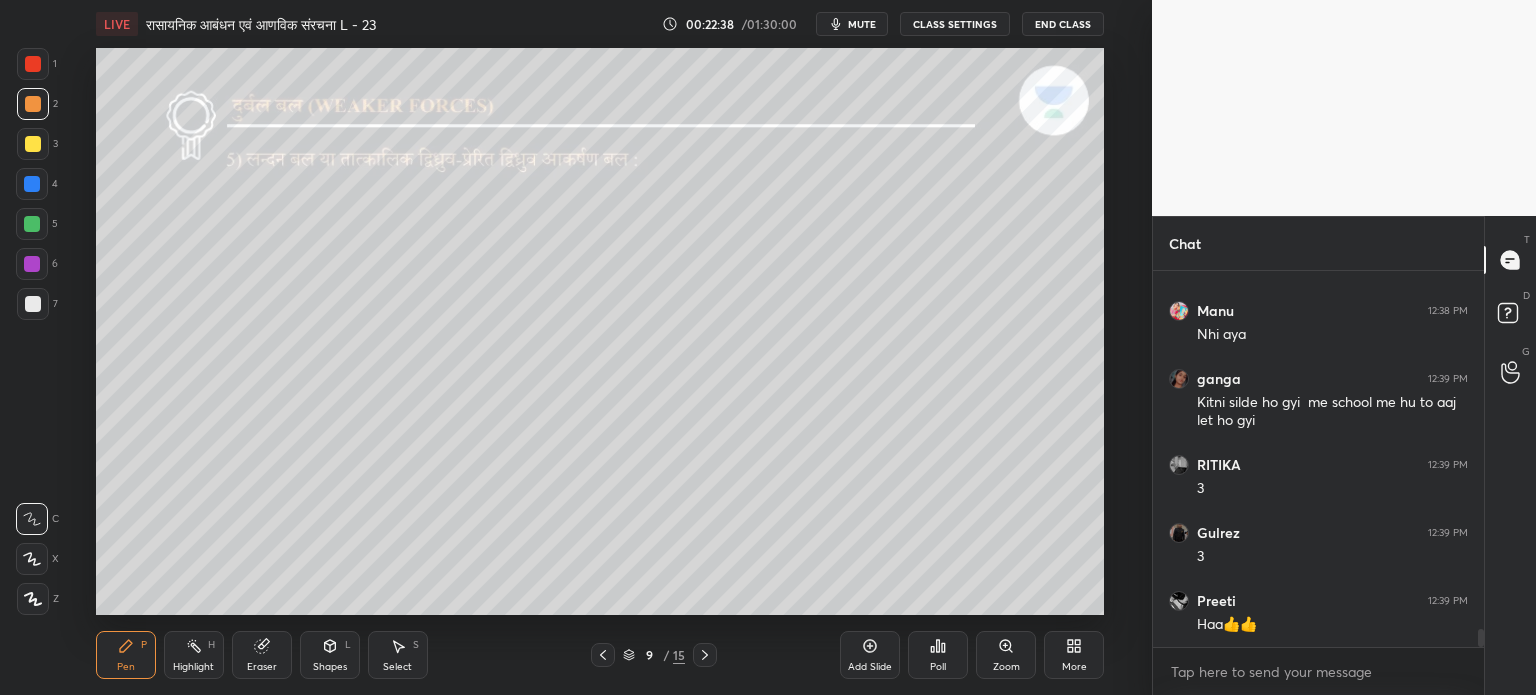 click on "Shapes L" at bounding box center [330, 655] 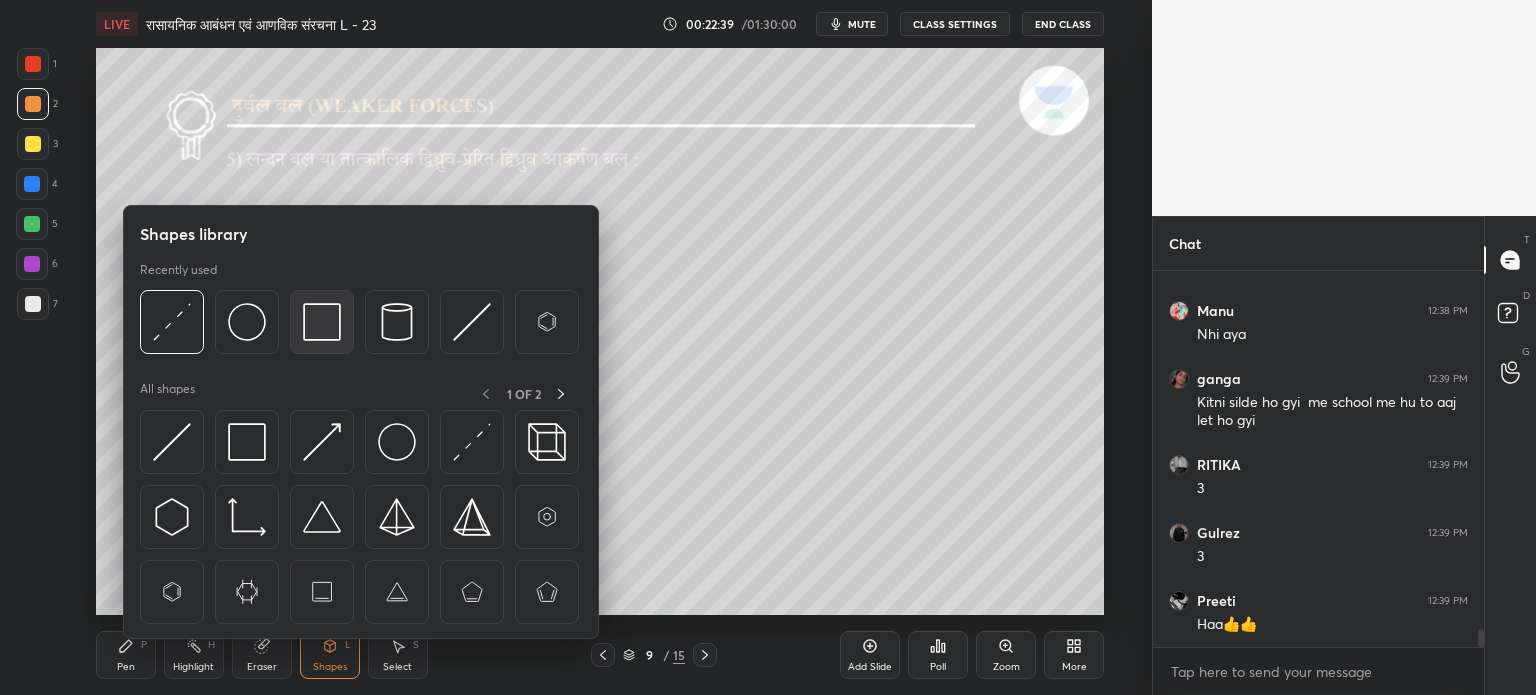 click at bounding box center (322, 322) 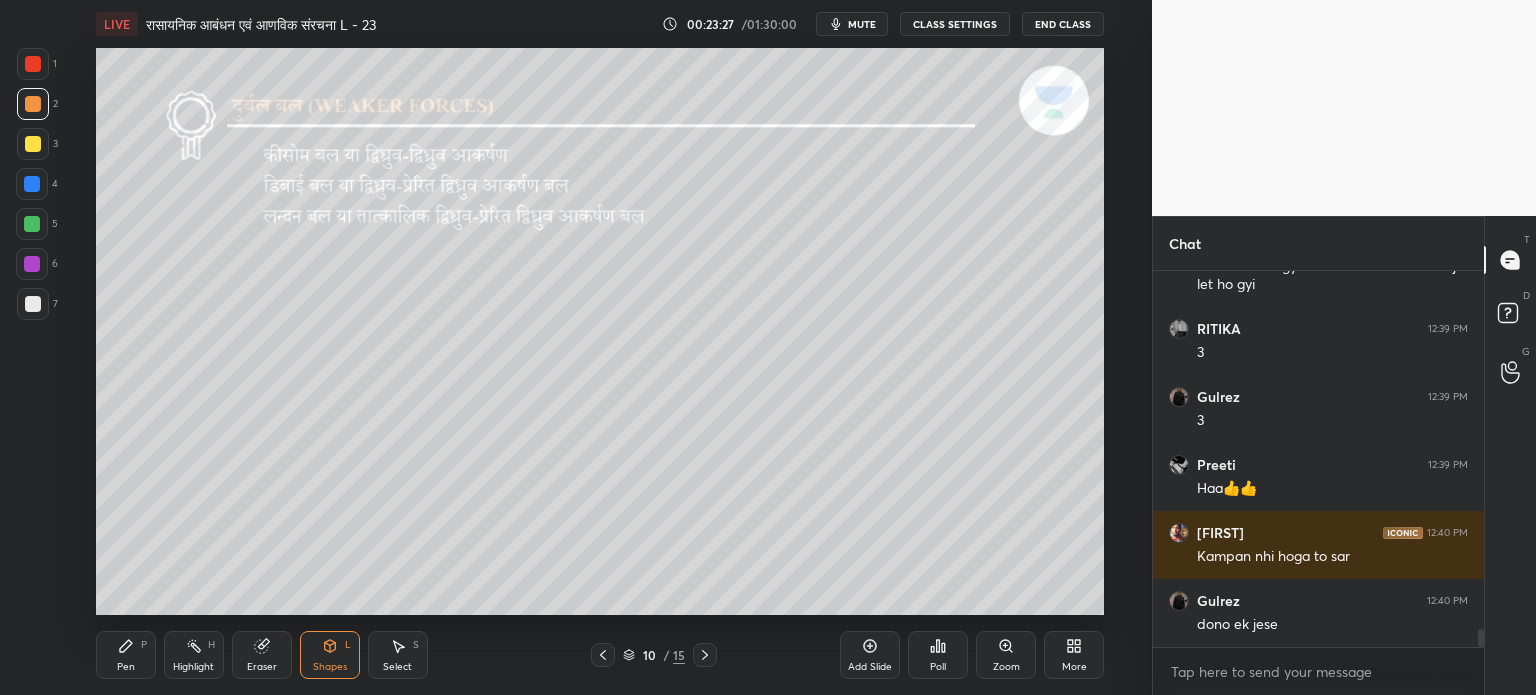 scroll, scrollTop: 7656, scrollLeft: 0, axis: vertical 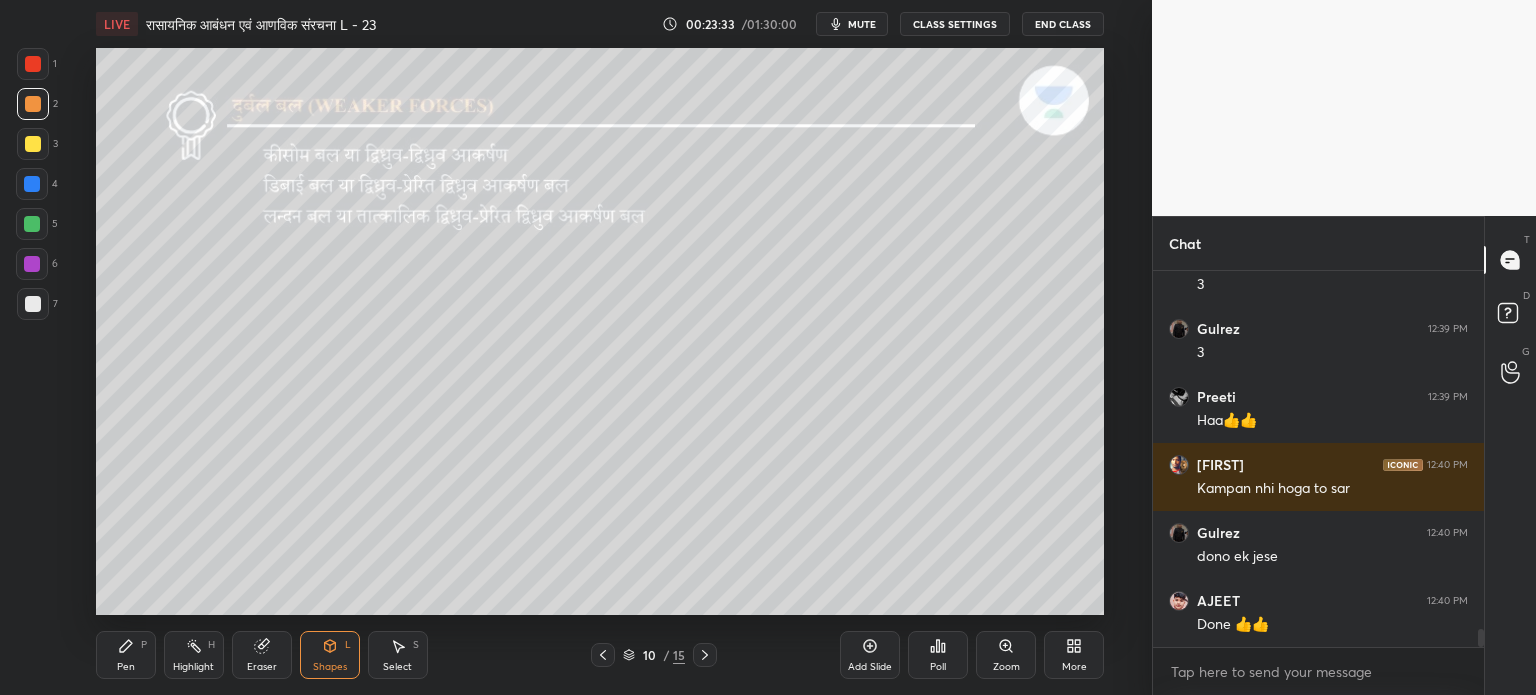 click 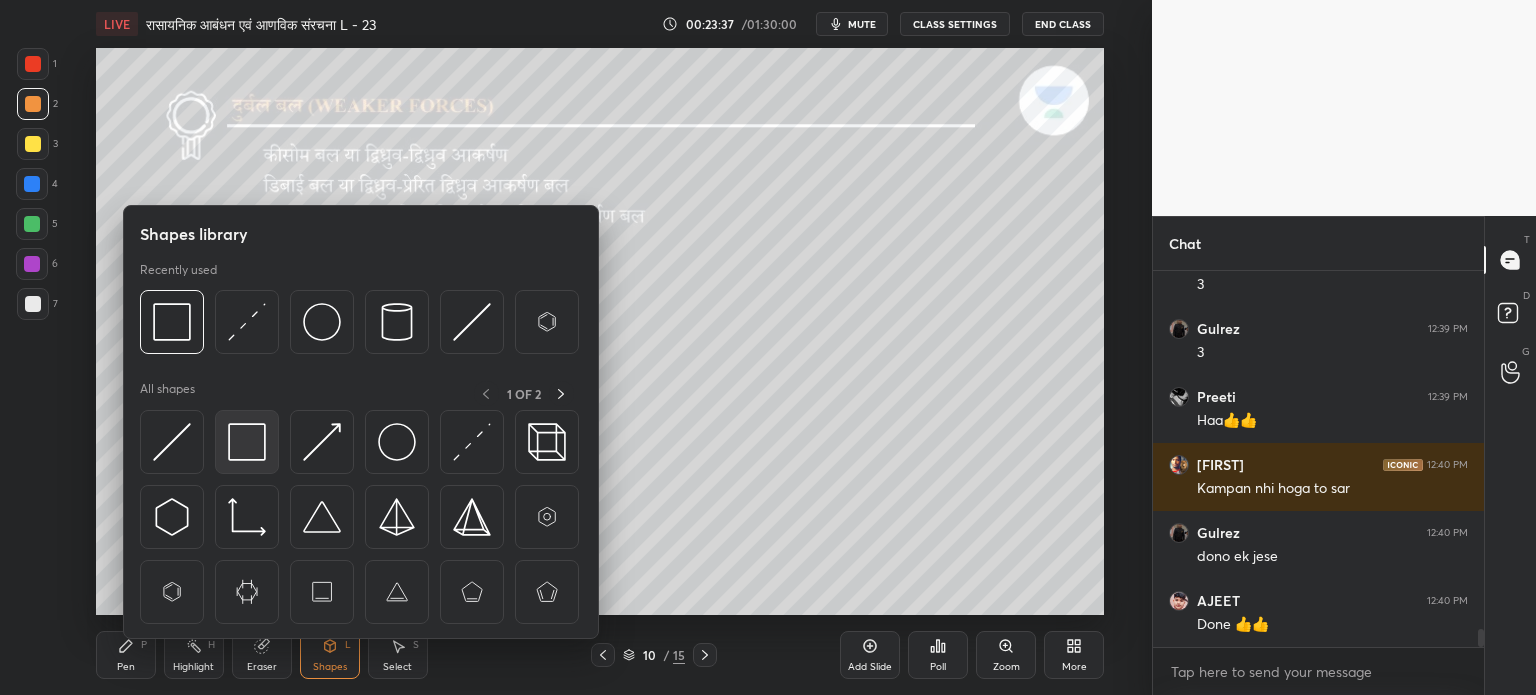 click at bounding box center (247, 442) 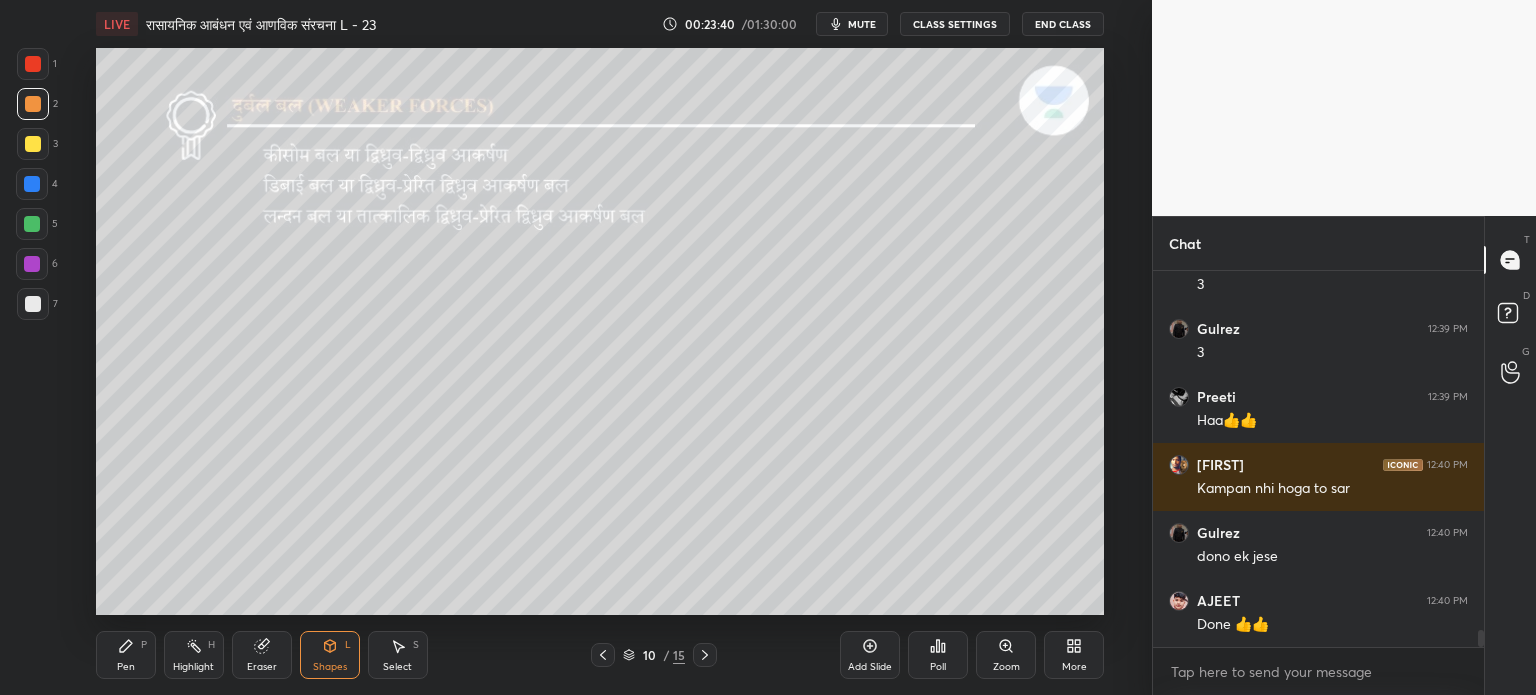 scroll, scrollTop: 7724, scrollLeft: 0, axis: vertical 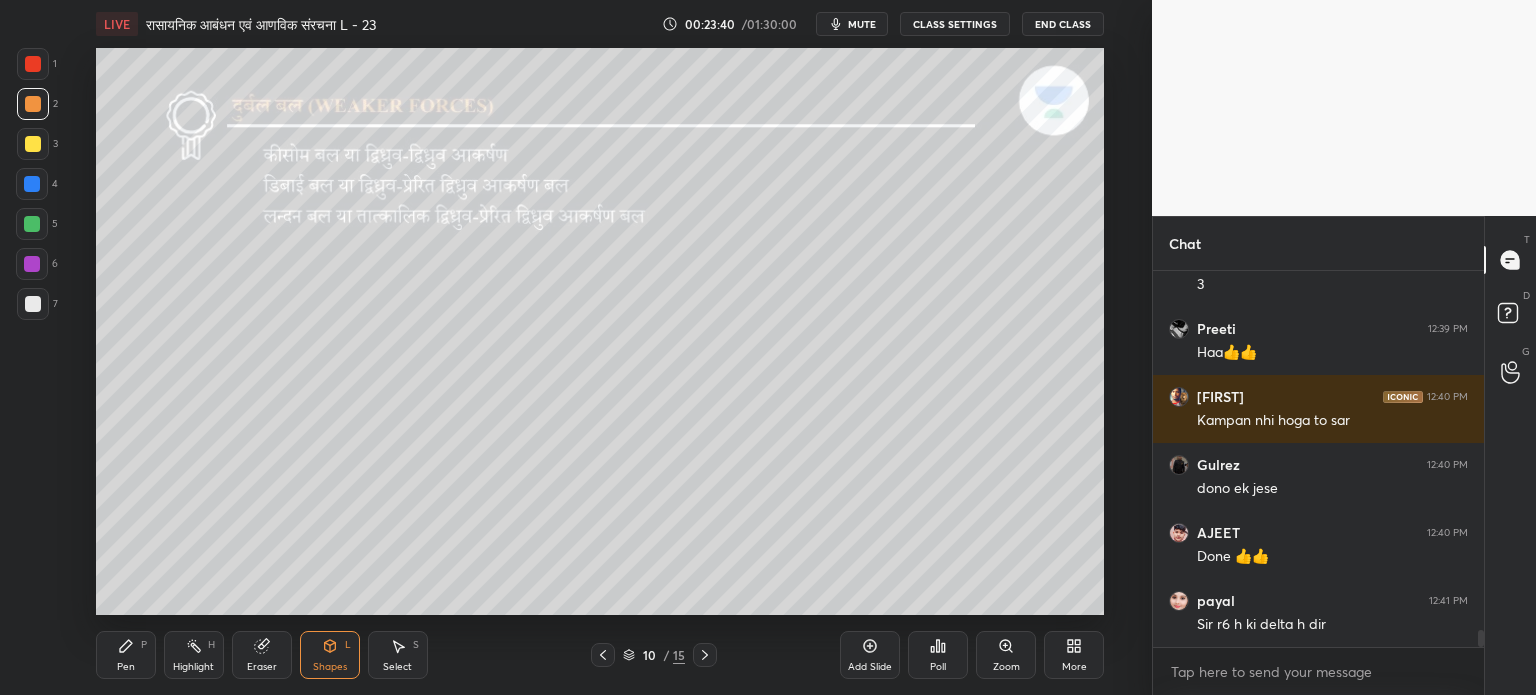 click on "Pen P" at bounding box center (126, 655) 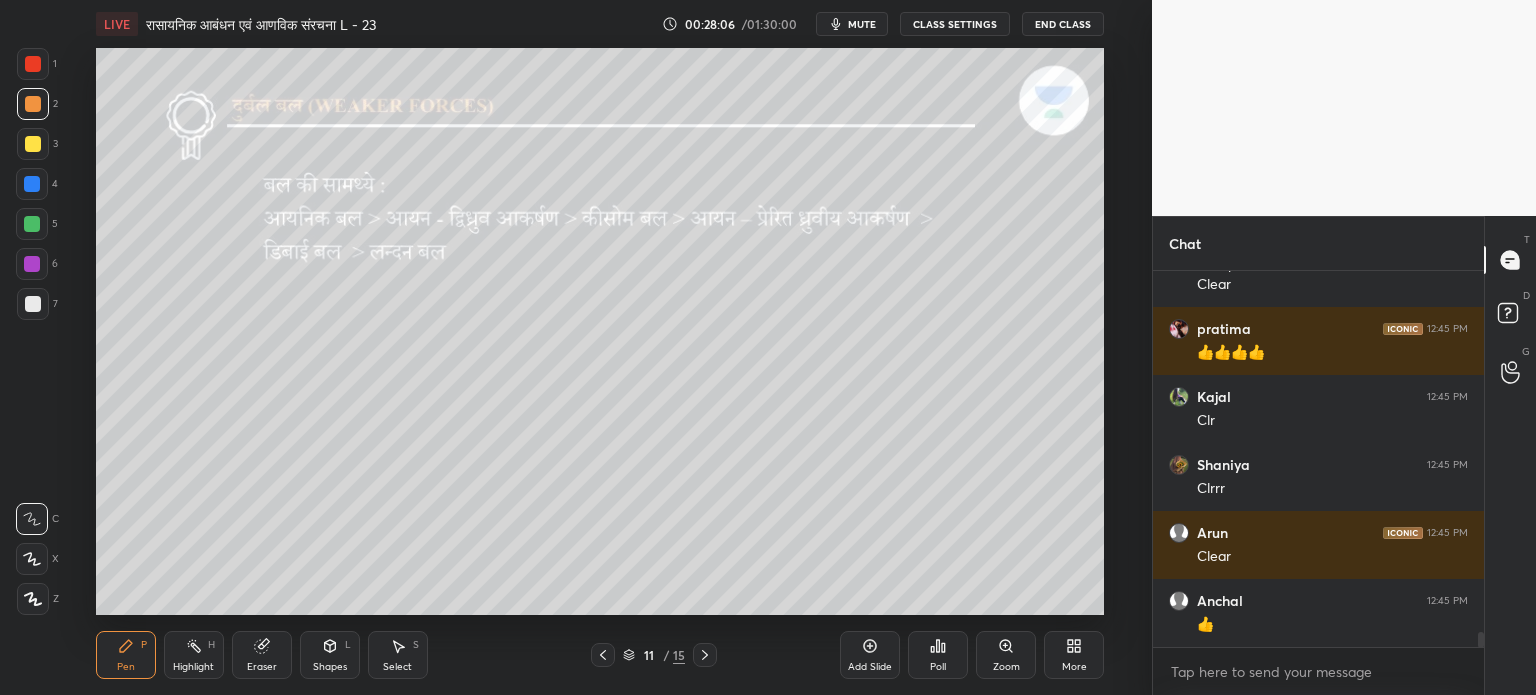 scroll, scrollTop: 8874, scrollLeft: 0, axis: vertical 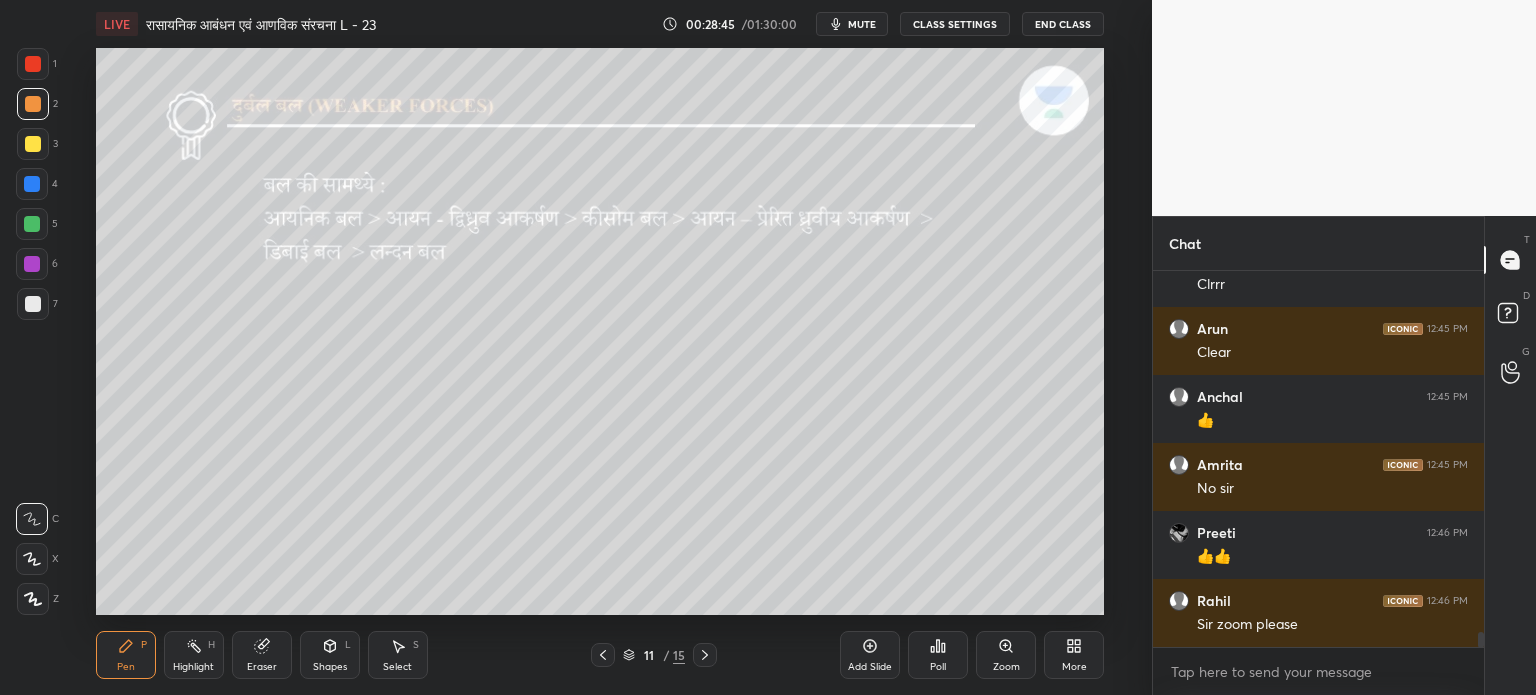 click on "Zoom" at bounding box center [1006, 655] 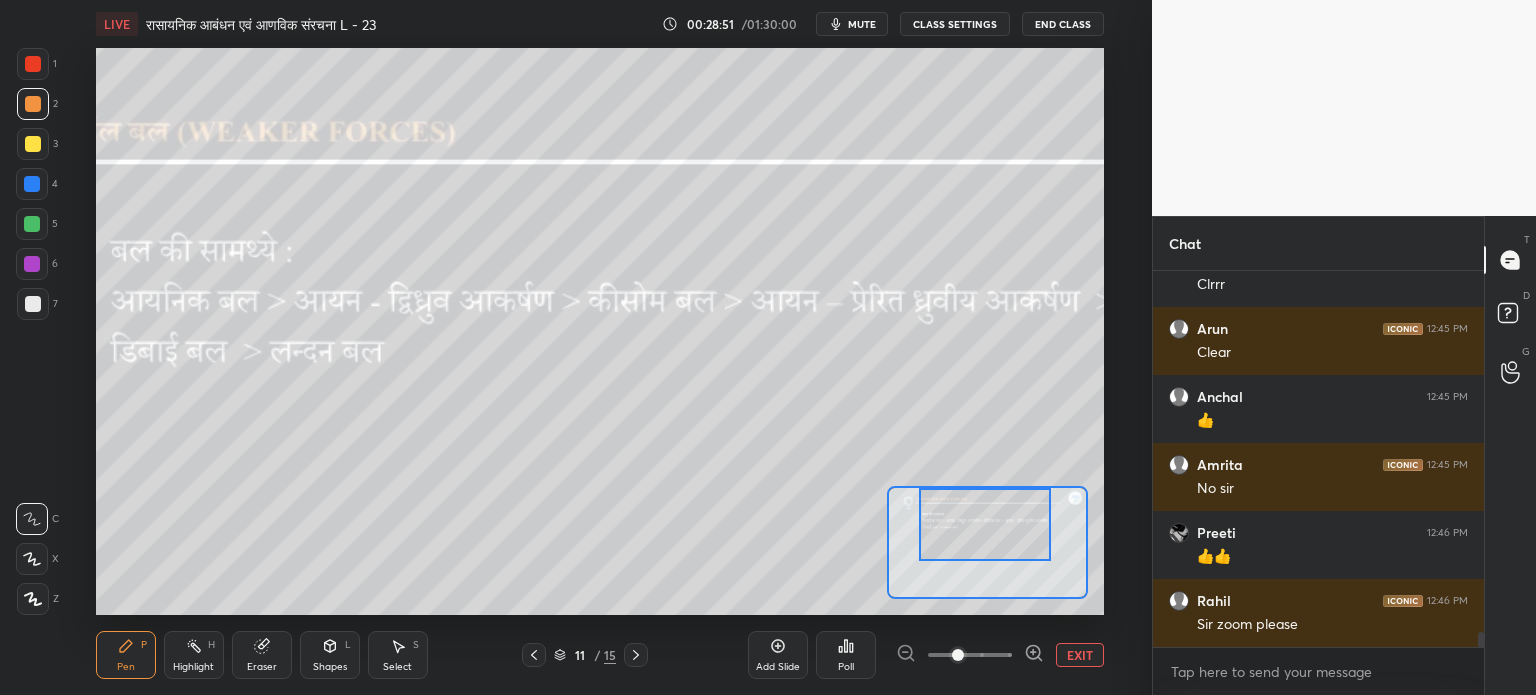 drag, startPoint x: 979, startPoint y: 527, endPoint x: 977, endPoint y: 503, distance: 24.083189 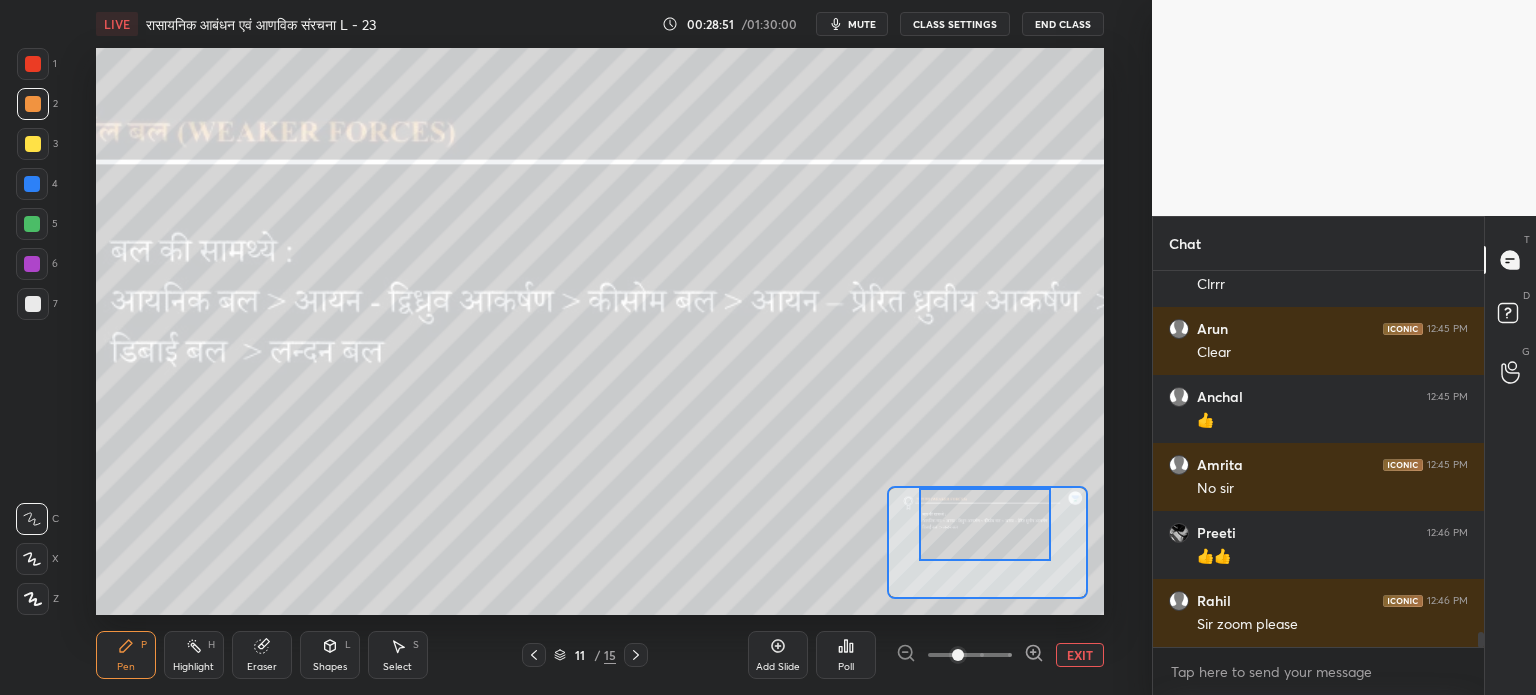 click at bounding box center [985, 524] 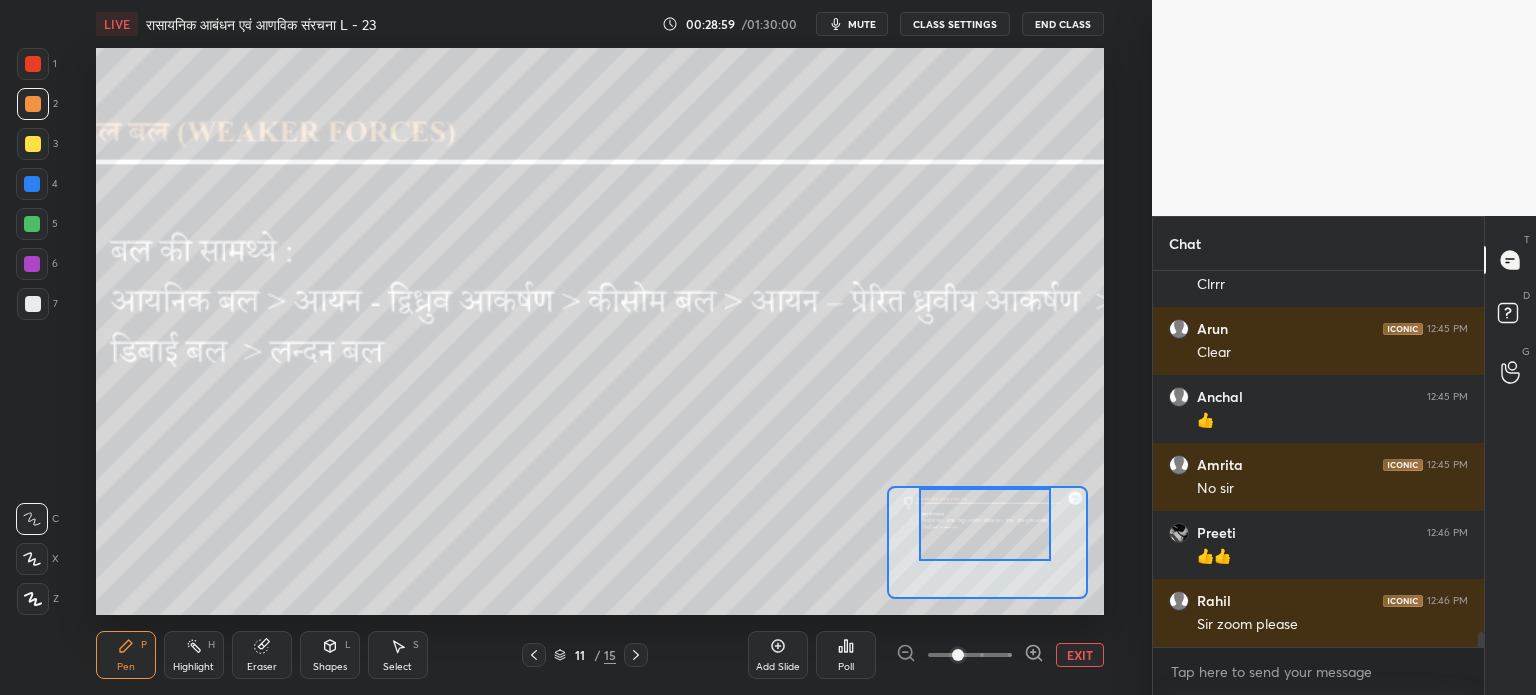 scroll, scrollTop: 9078, scrollLeft: 0, axis: vertical 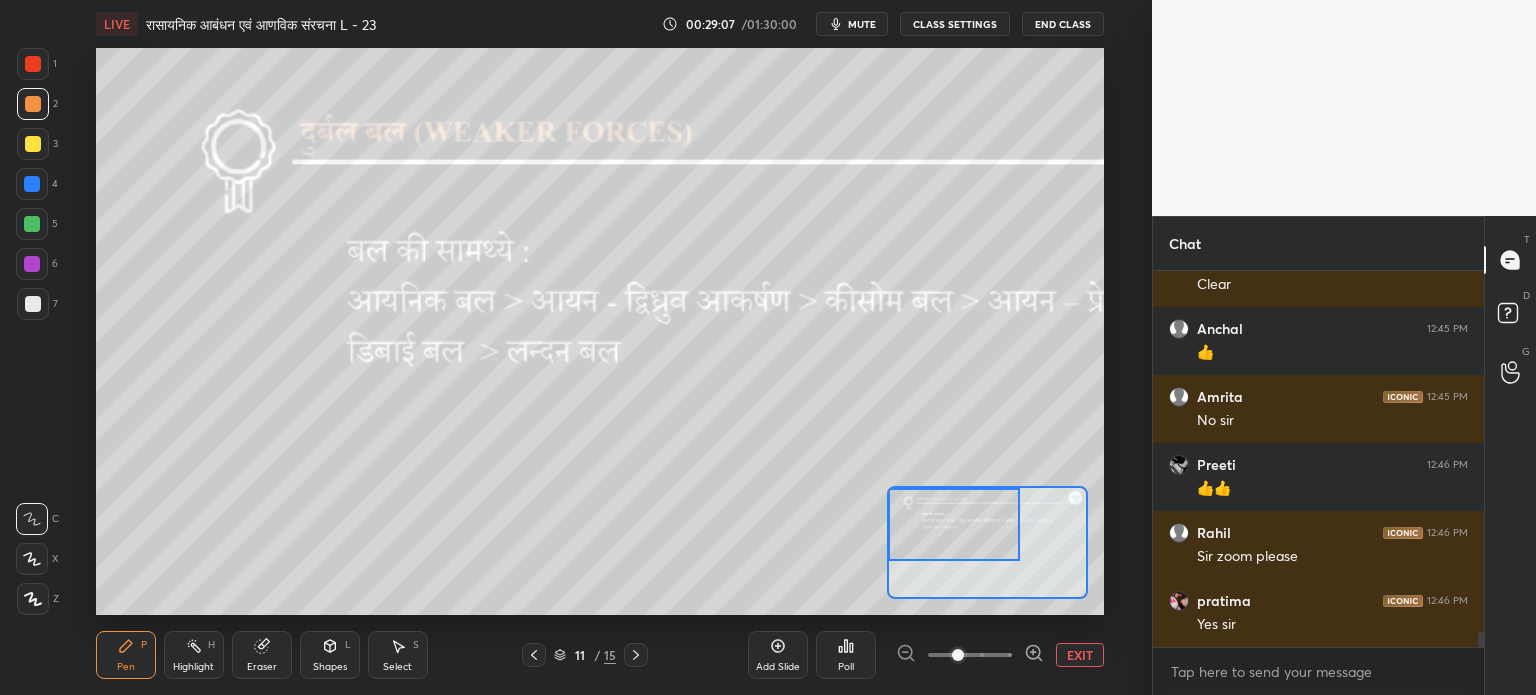 drag, startPoint x: 964, startPoint y: 551, endPoint x: 910, endPoint y: 548, distance: 54.08327 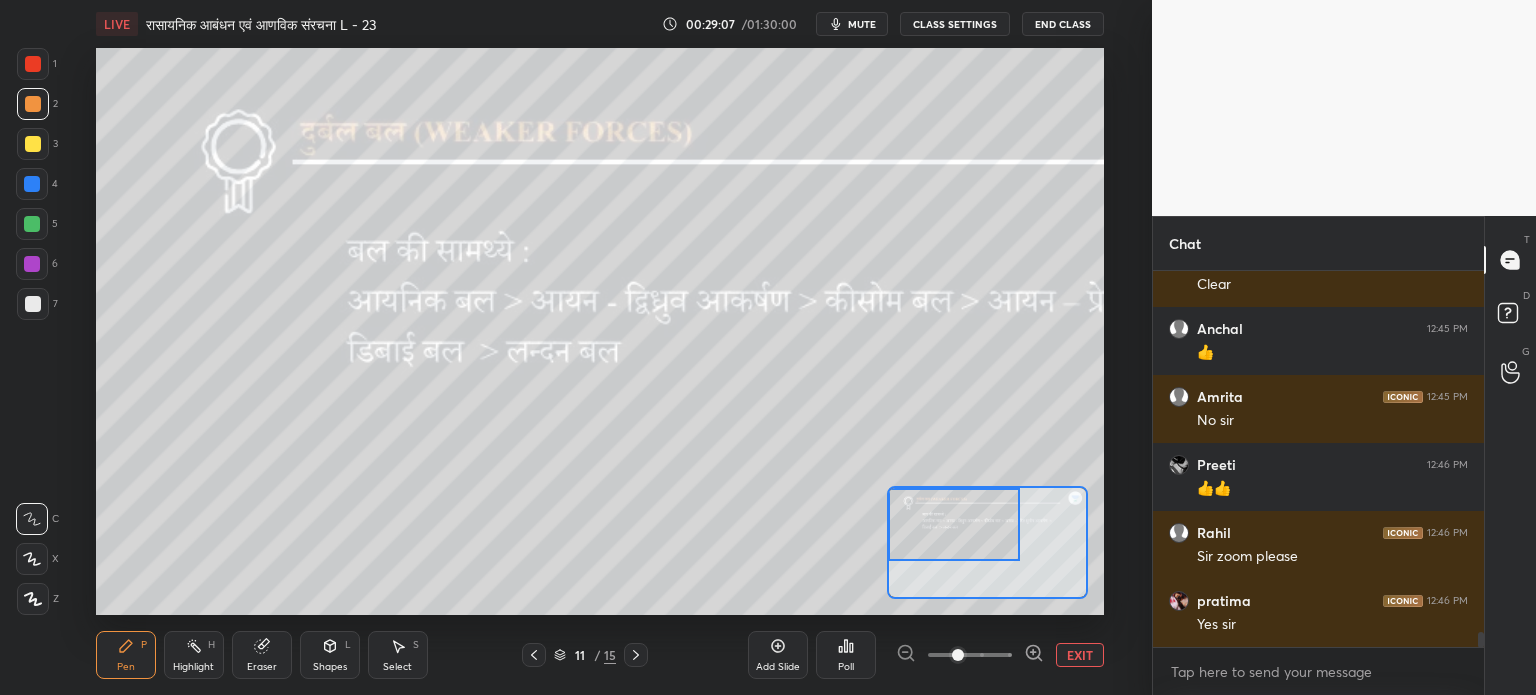 click at bounding box center [954, 524] 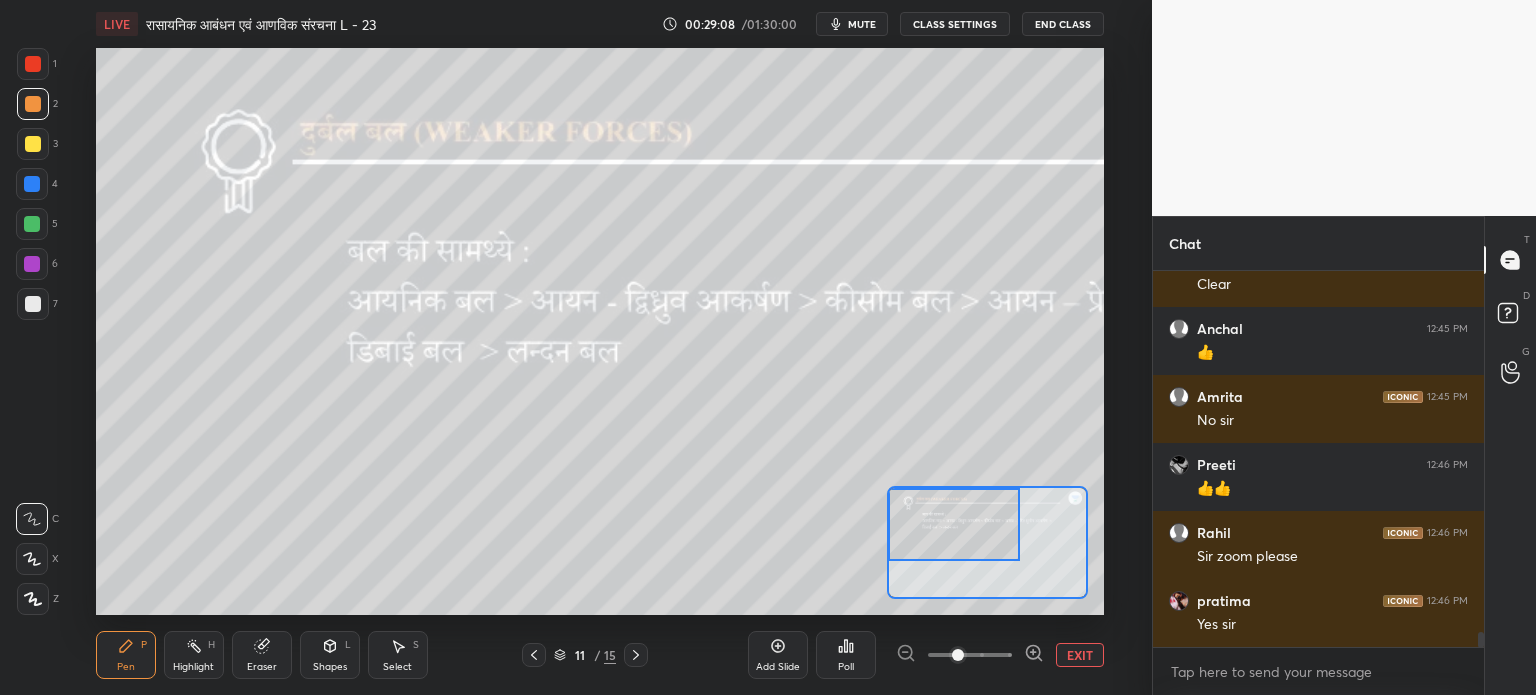 scroll, scrollTop: 9146, scrollLeft: 0, axis: vertical 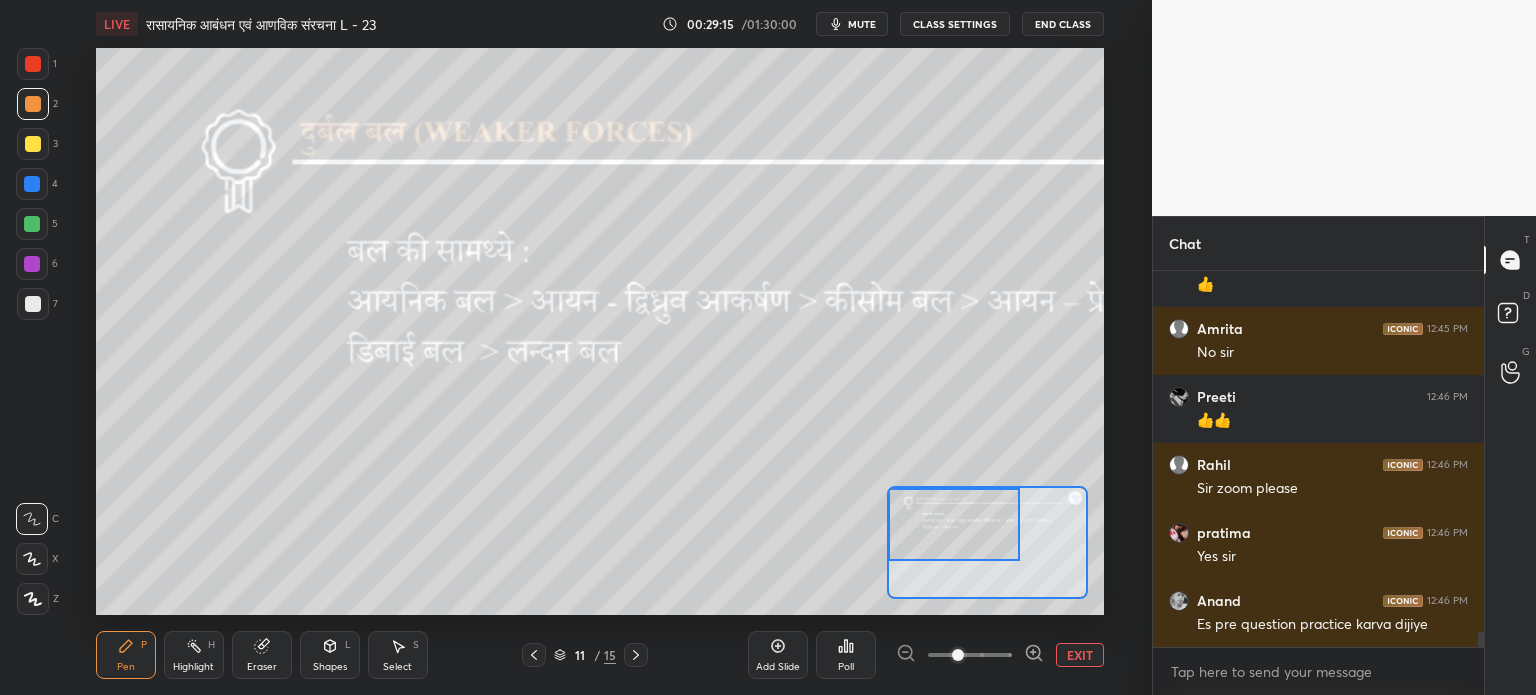 click on "EXIT" at bounding box center [1080, 655] 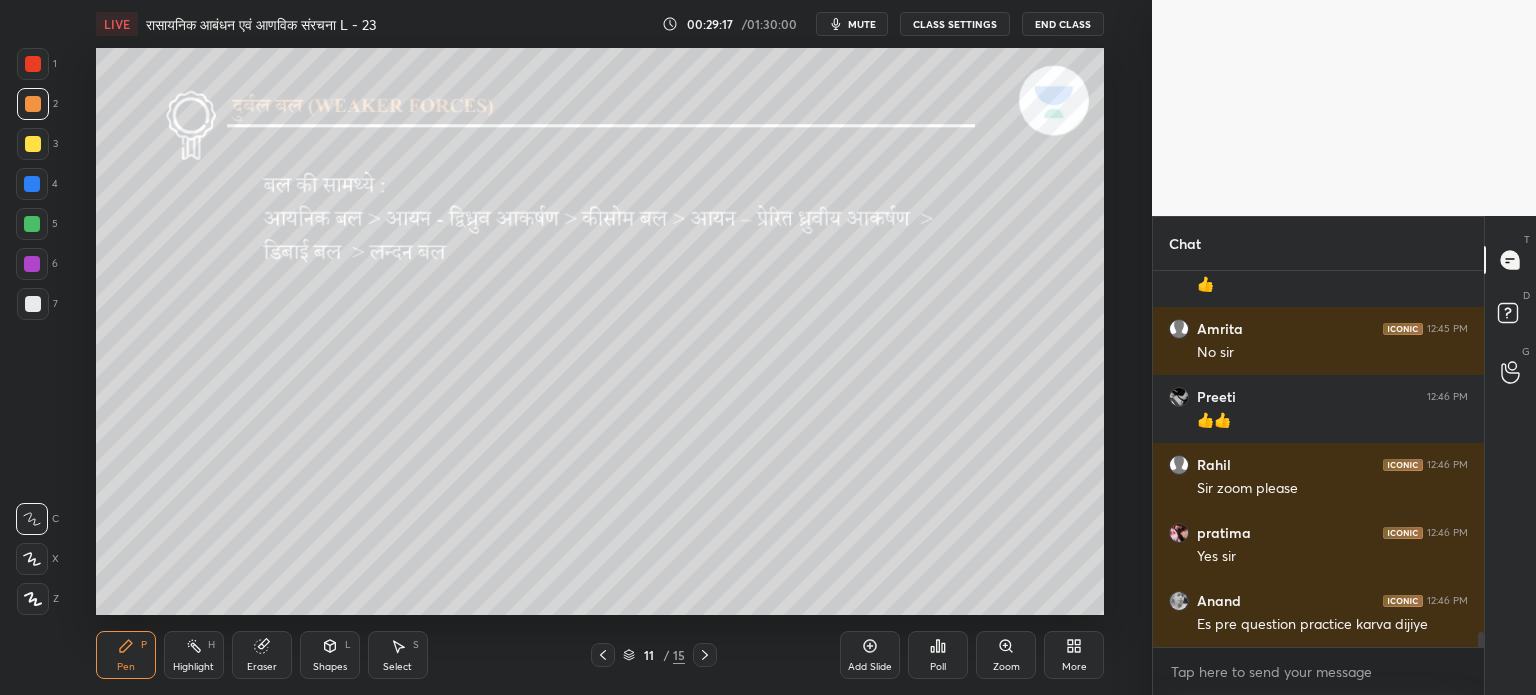 click 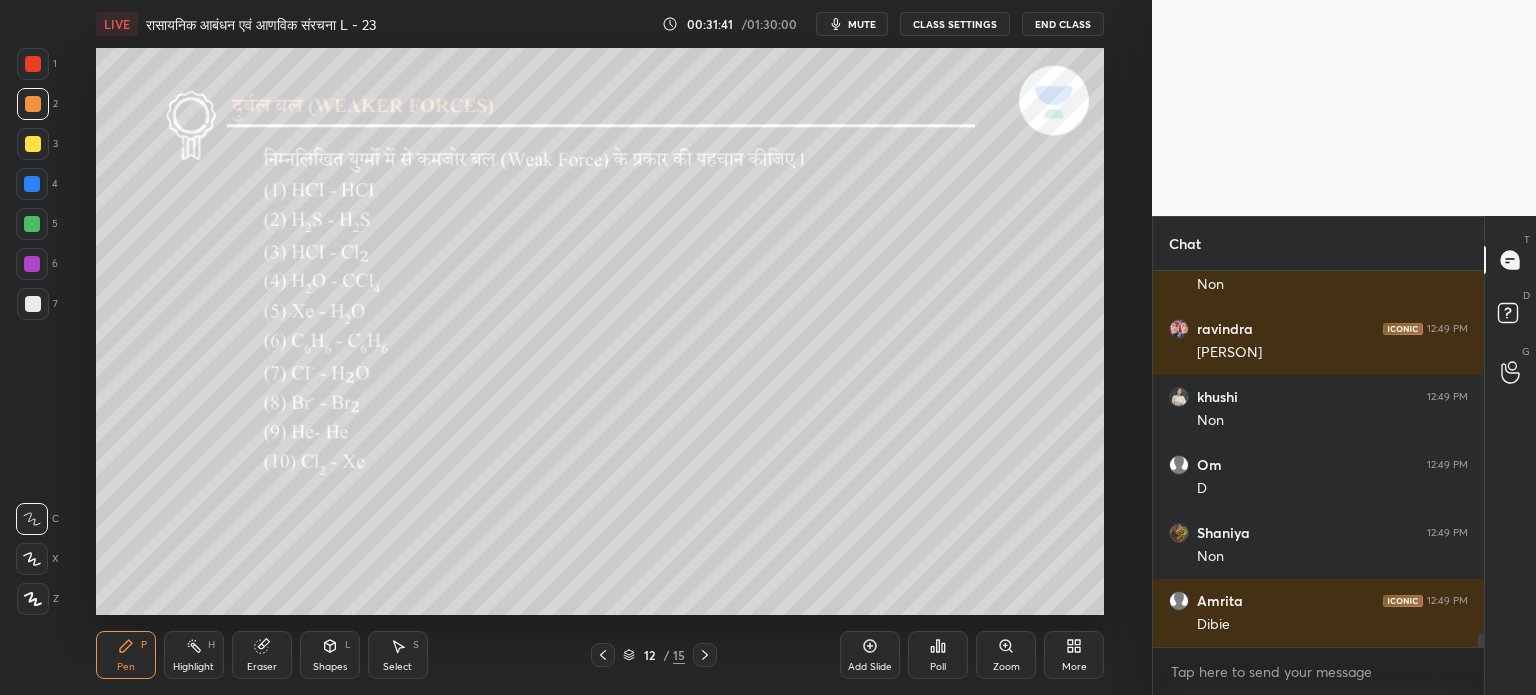 scroll, scrollTop: 10914, scrollLeft: 0, axis: vertical 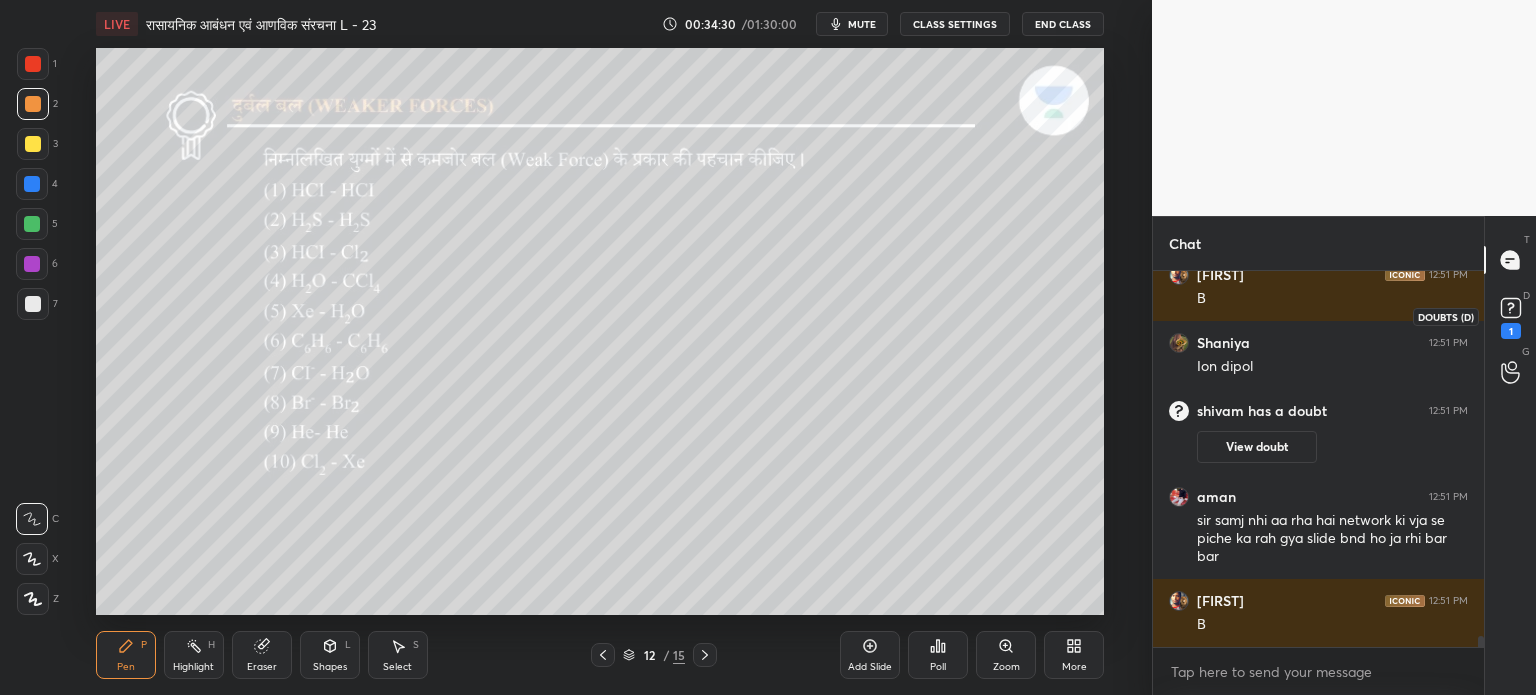 click on "1" at bounding box center (1511, 316) 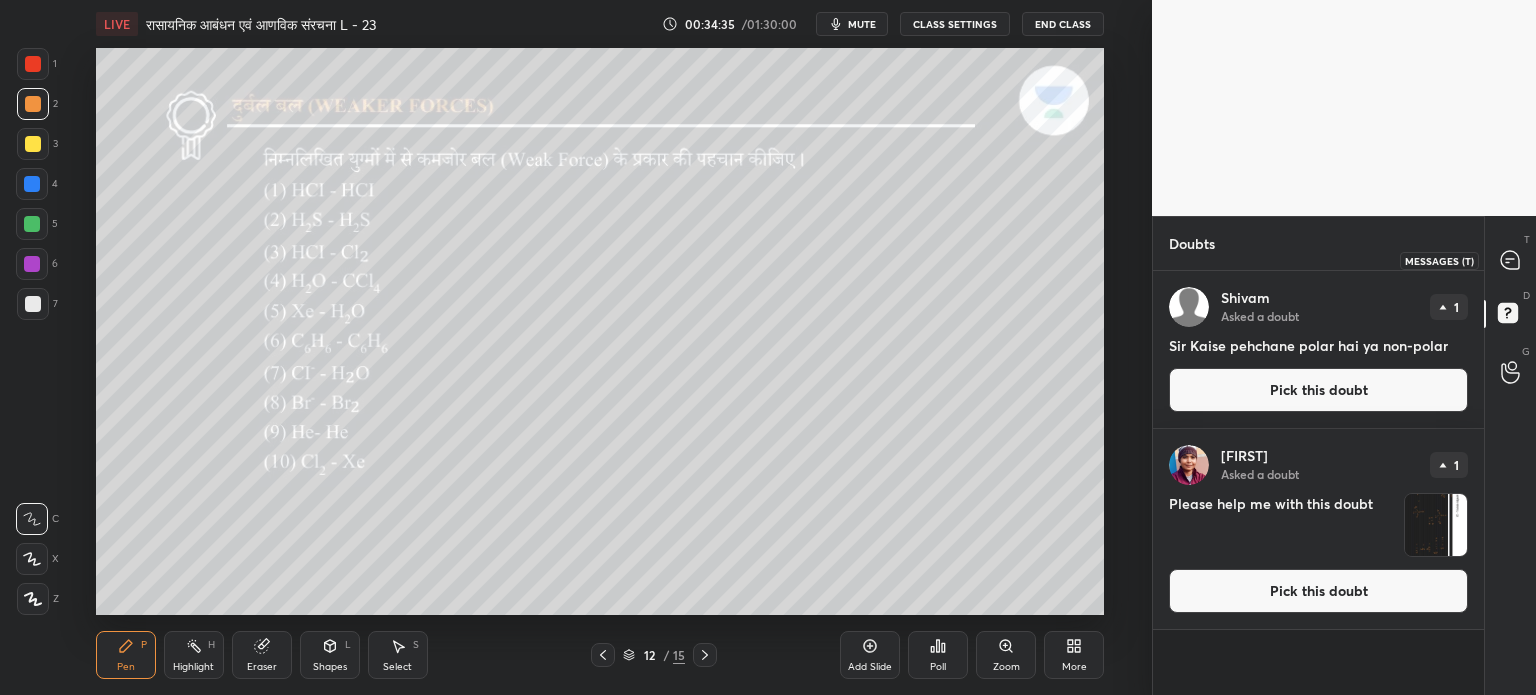 click 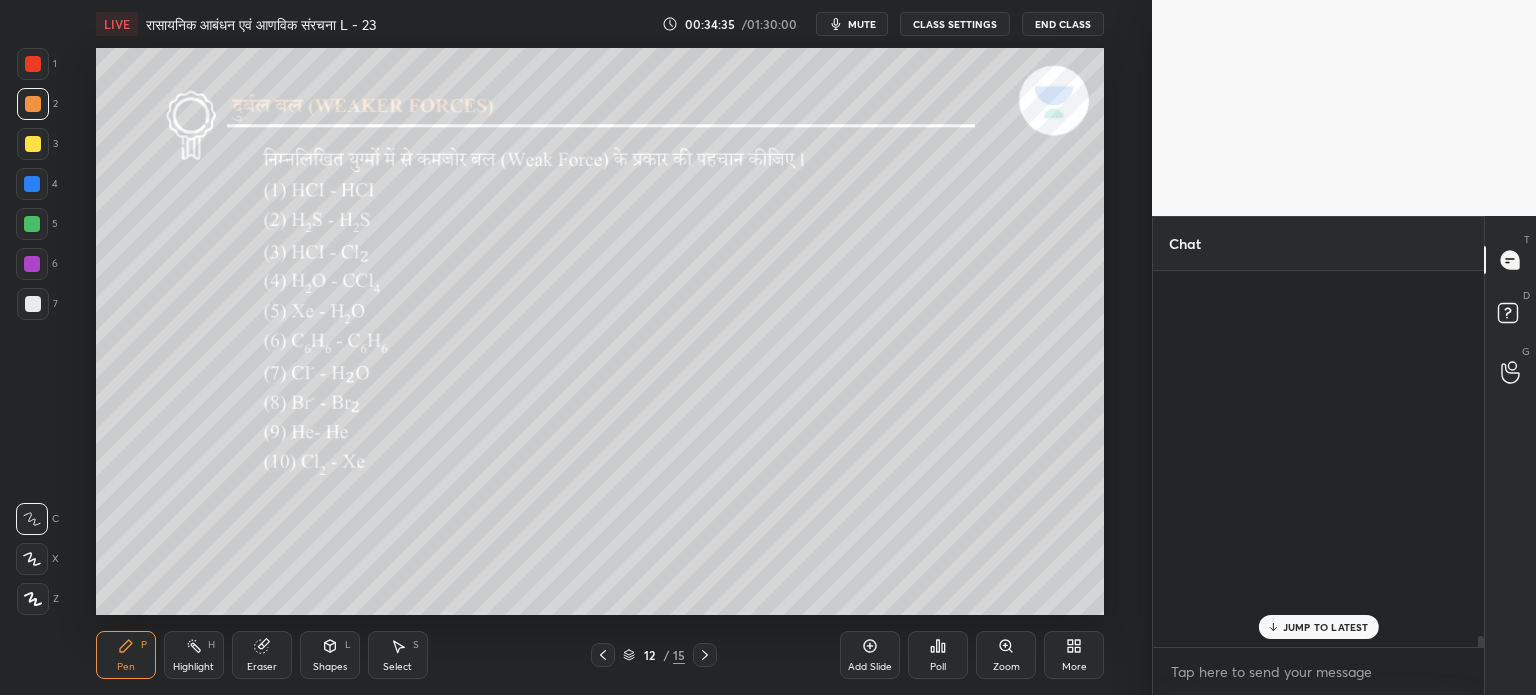 scroll, scrollTop: 12978, scrollLeft: 0, axis: vertical 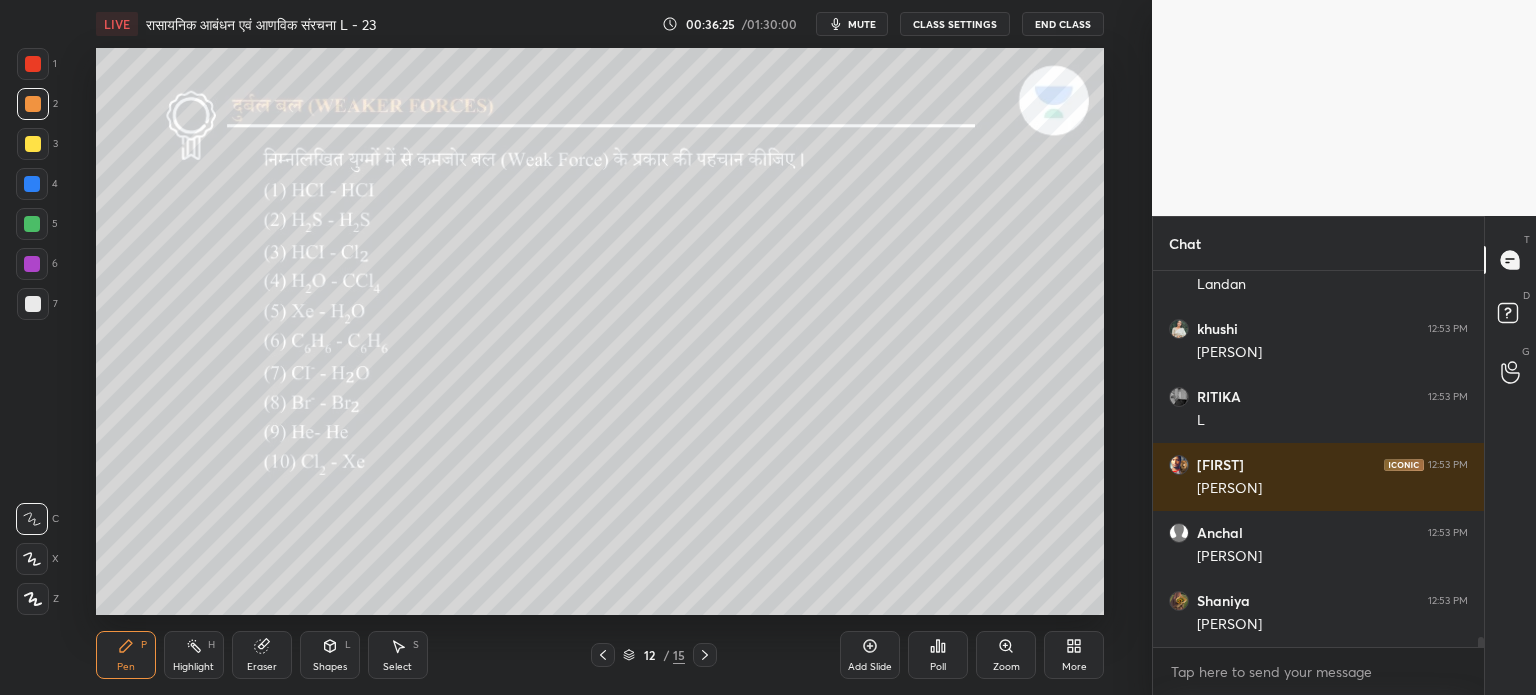 click 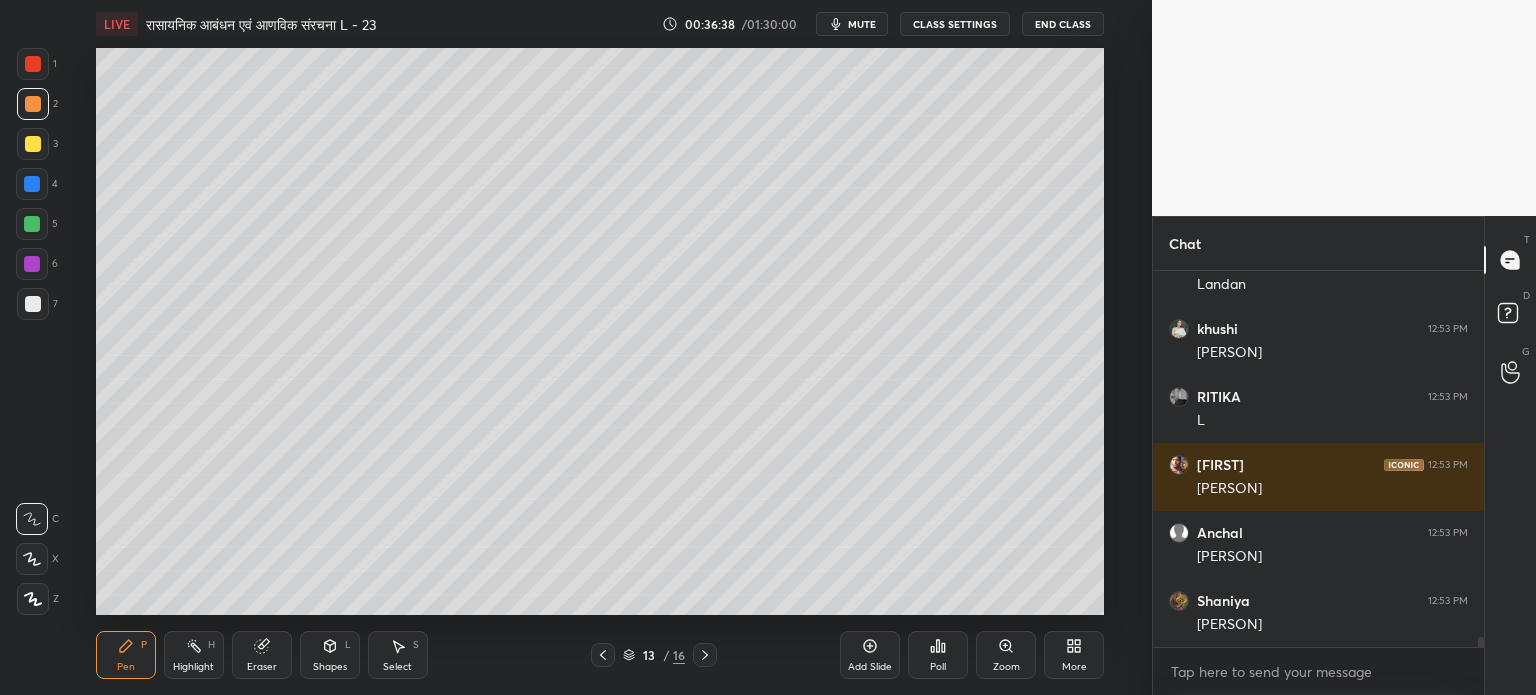 scroll, scrollTop: 14084, scrollLeft: 0, axis: vertical 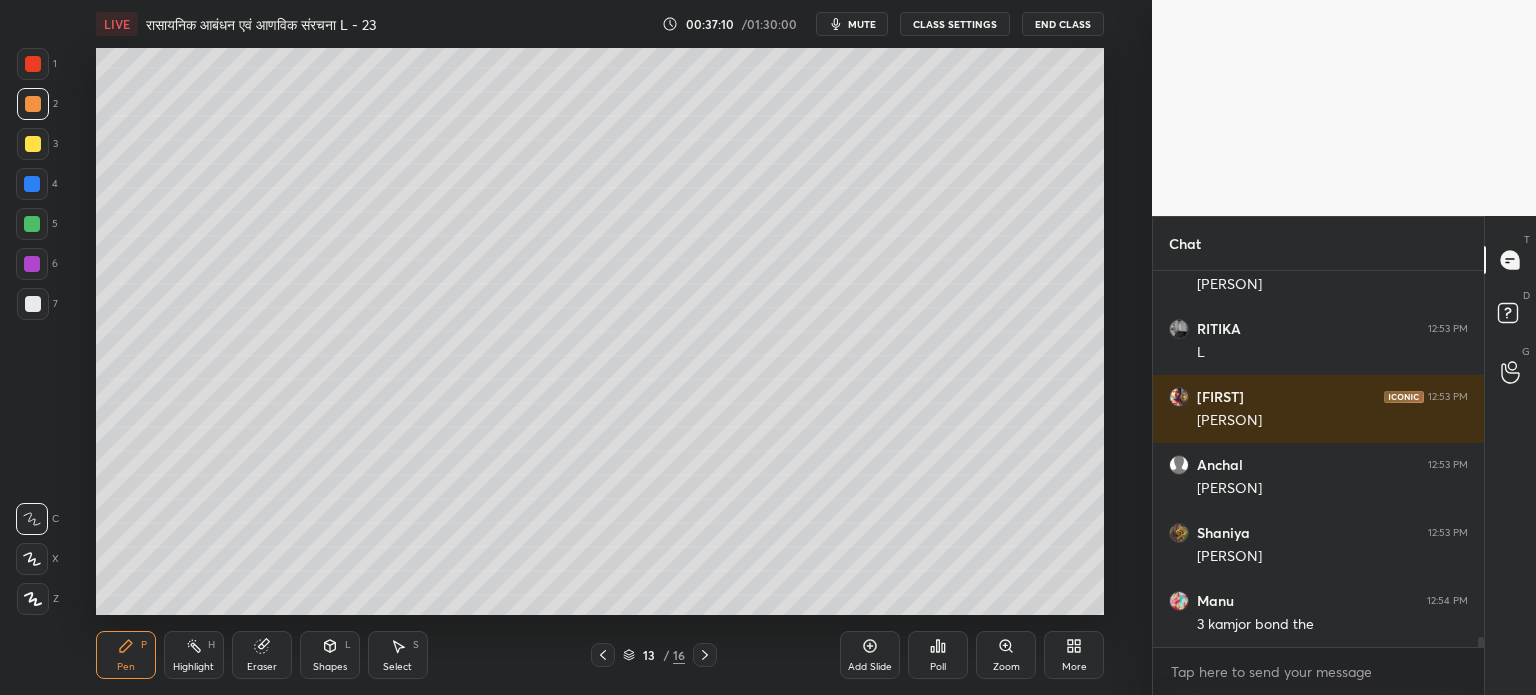 click on "Eraser" at bounding box center (262, 655) 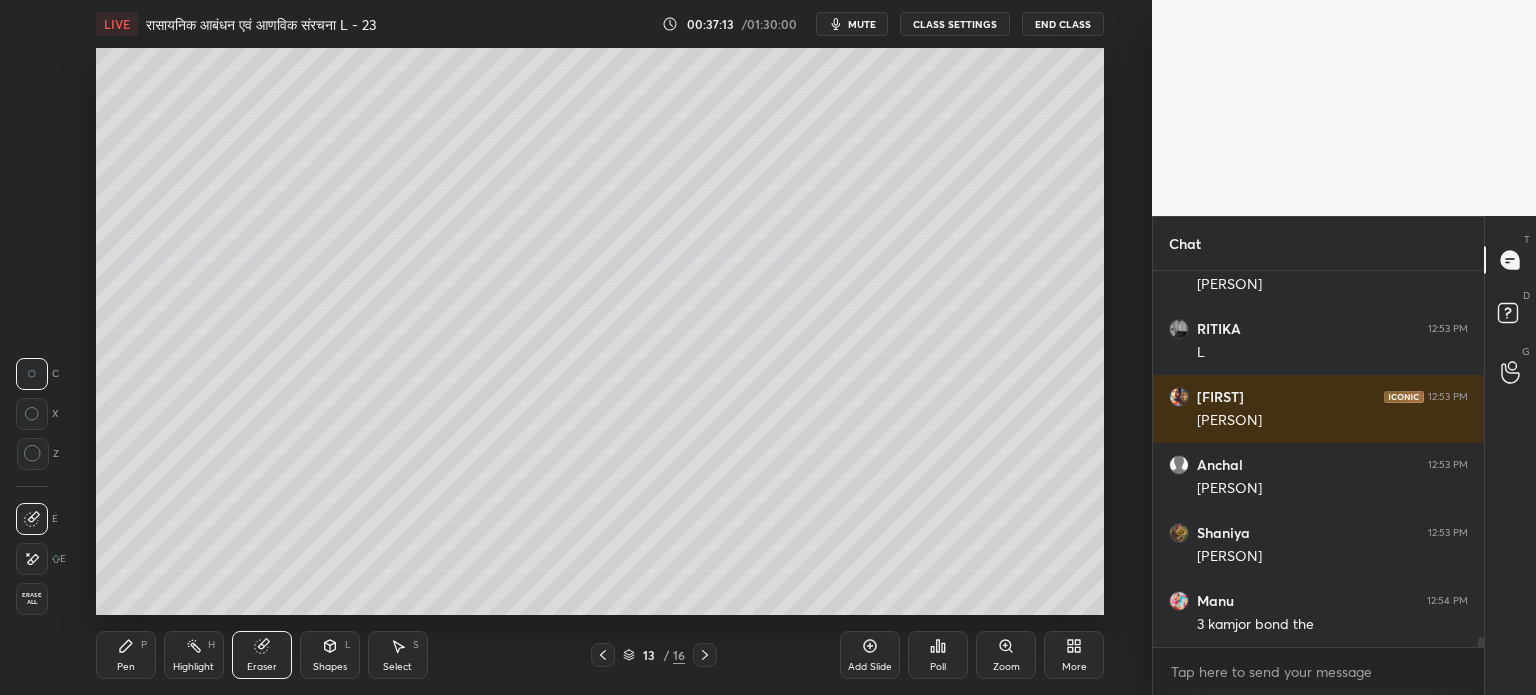 click on "Pen P" at bounding box center (126, 655) 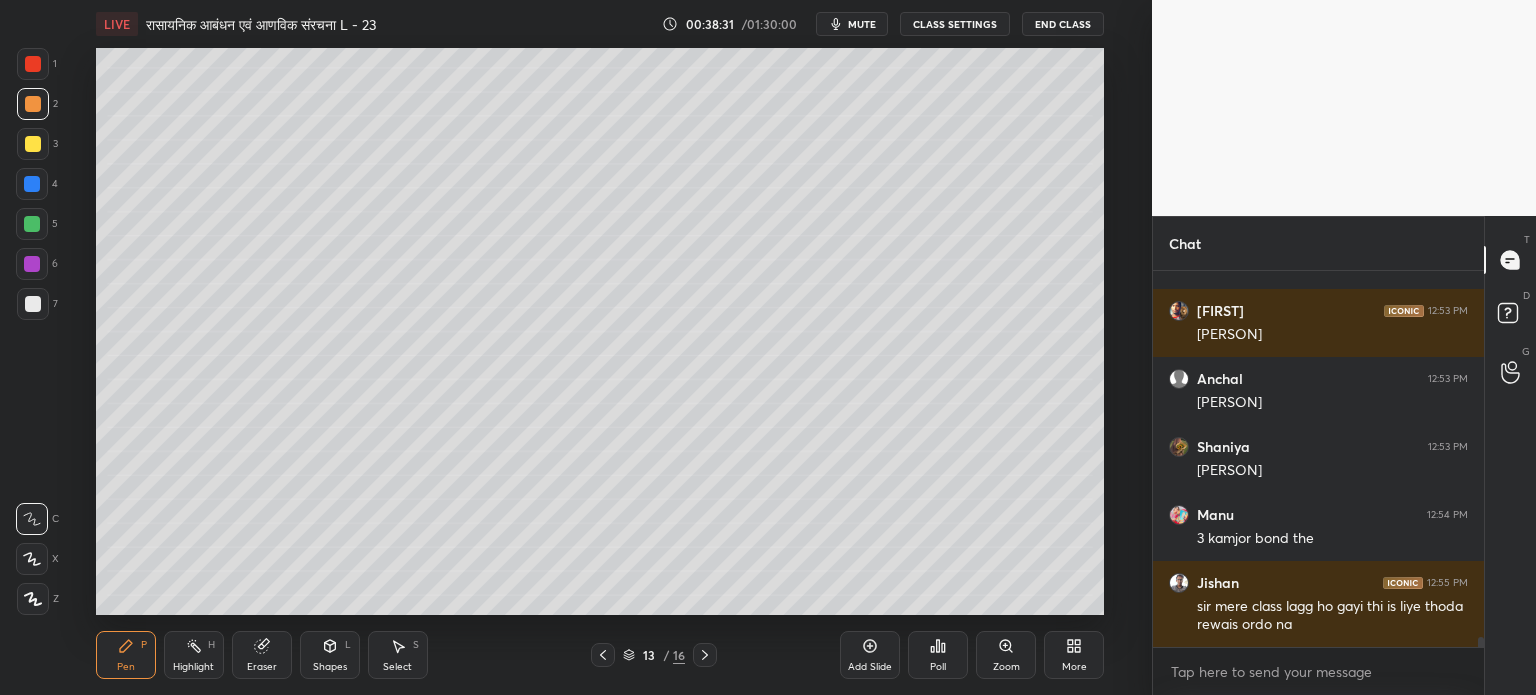 scroll, scrollTop: 14238, scrollLeft: 0, axis: vertical 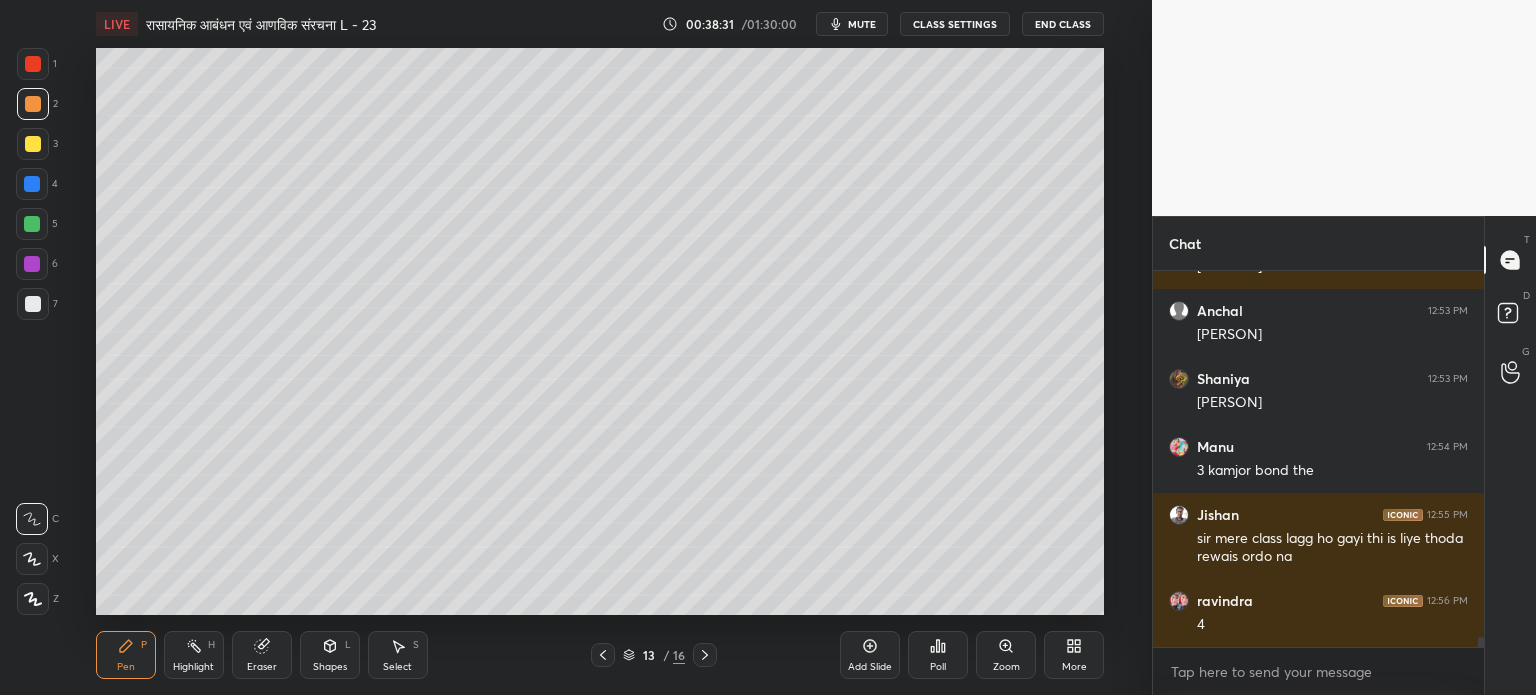 click on "Poll" at bounding box center (938, 655) 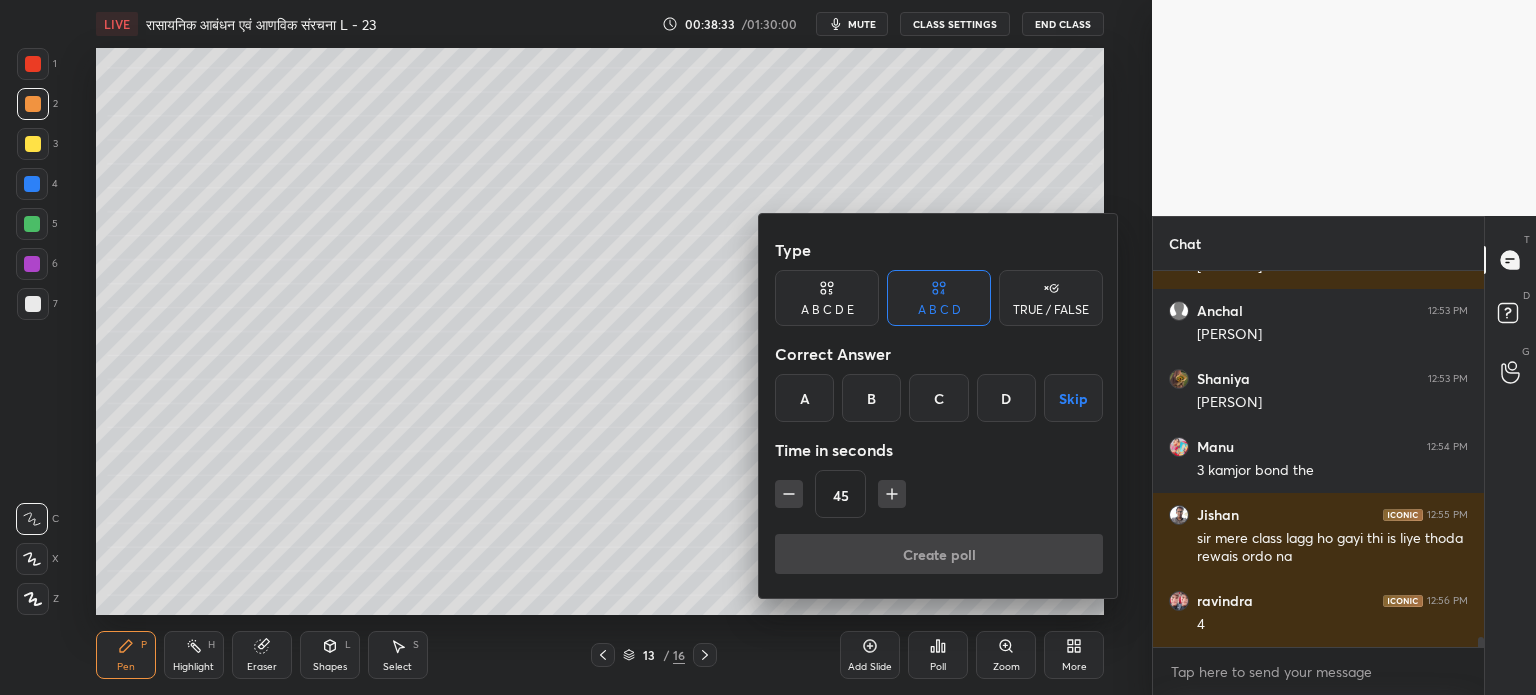 click on "D" at bounding box center [1006, 398] 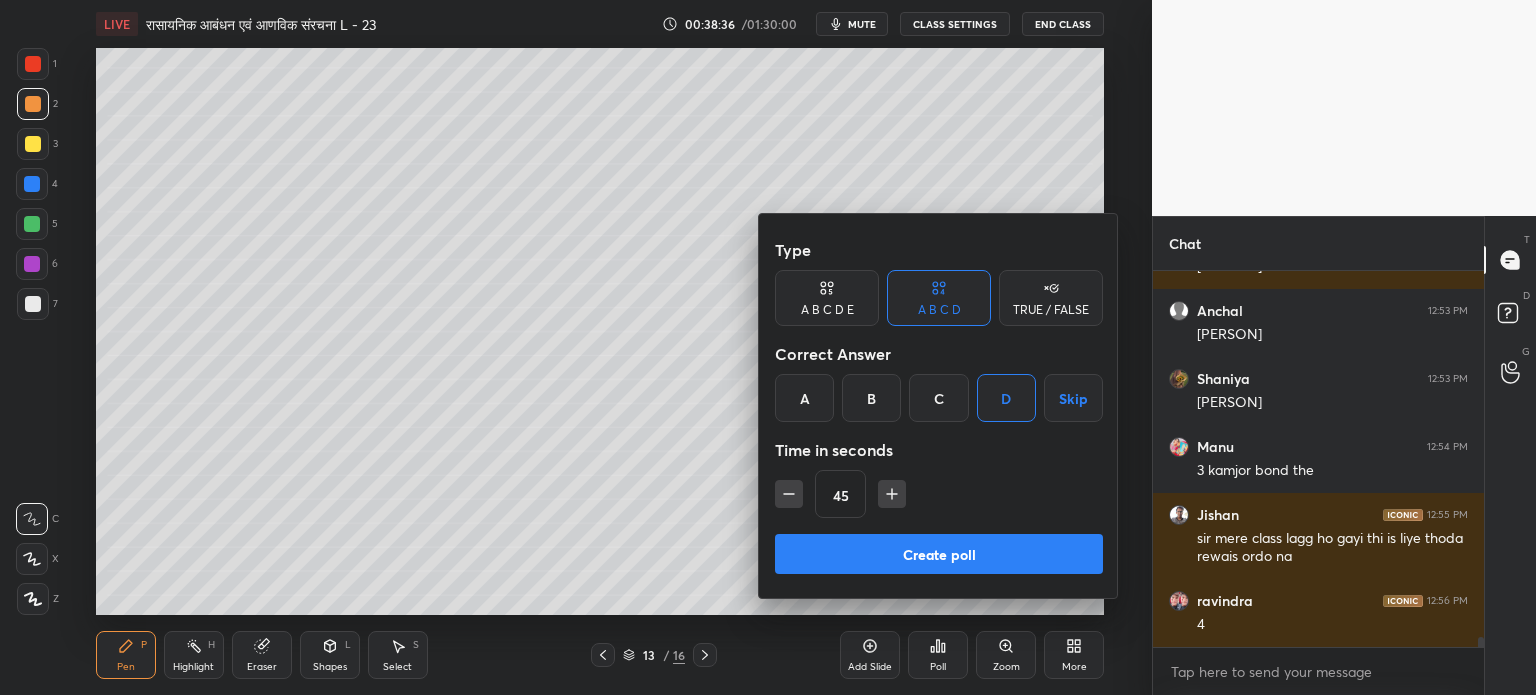 click on "Create poll" at bounding box center [939, 554] 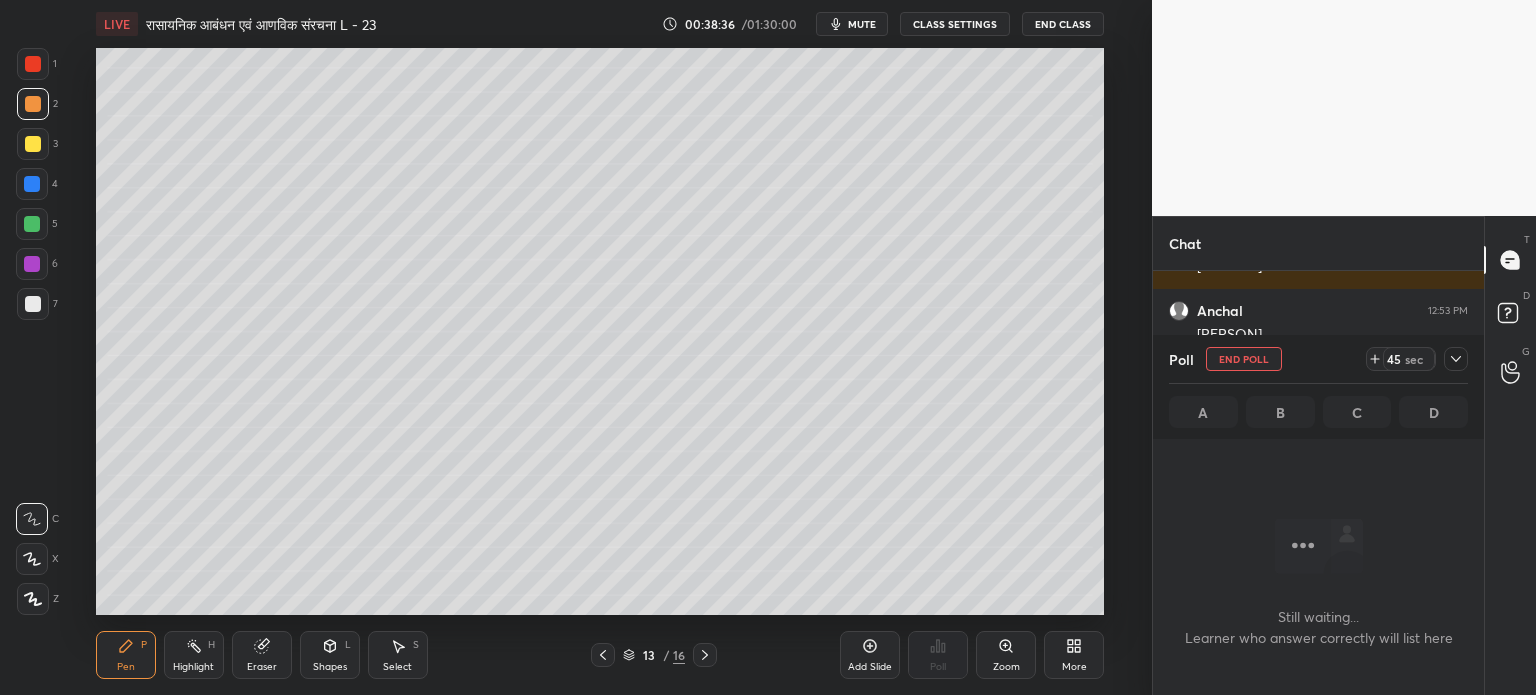 scroll, scrollTop: 272, scrollLeft: 325, axis: both 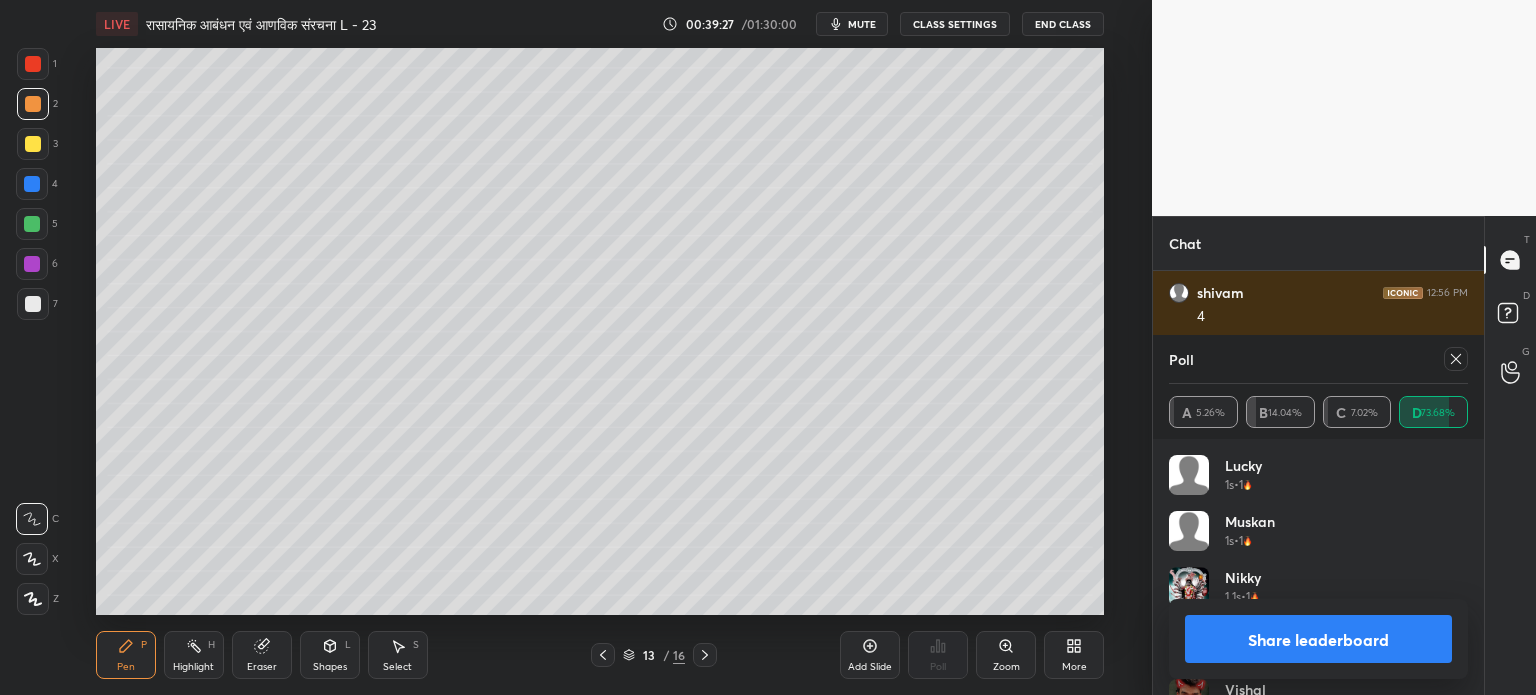 click on "Share leaderboard" at bounding box center (1318, 639) 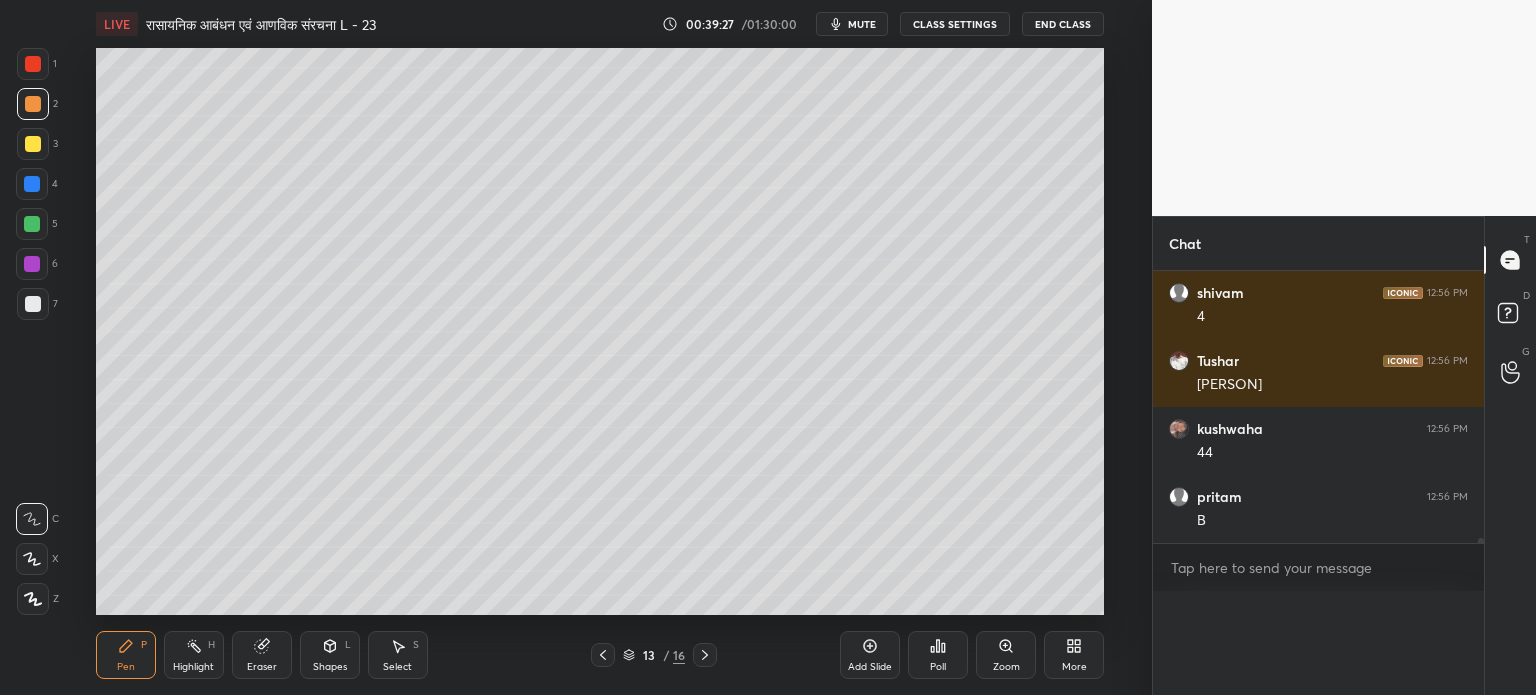 scroll, scrollTop: 0, scrollLeft: 0, axis: both 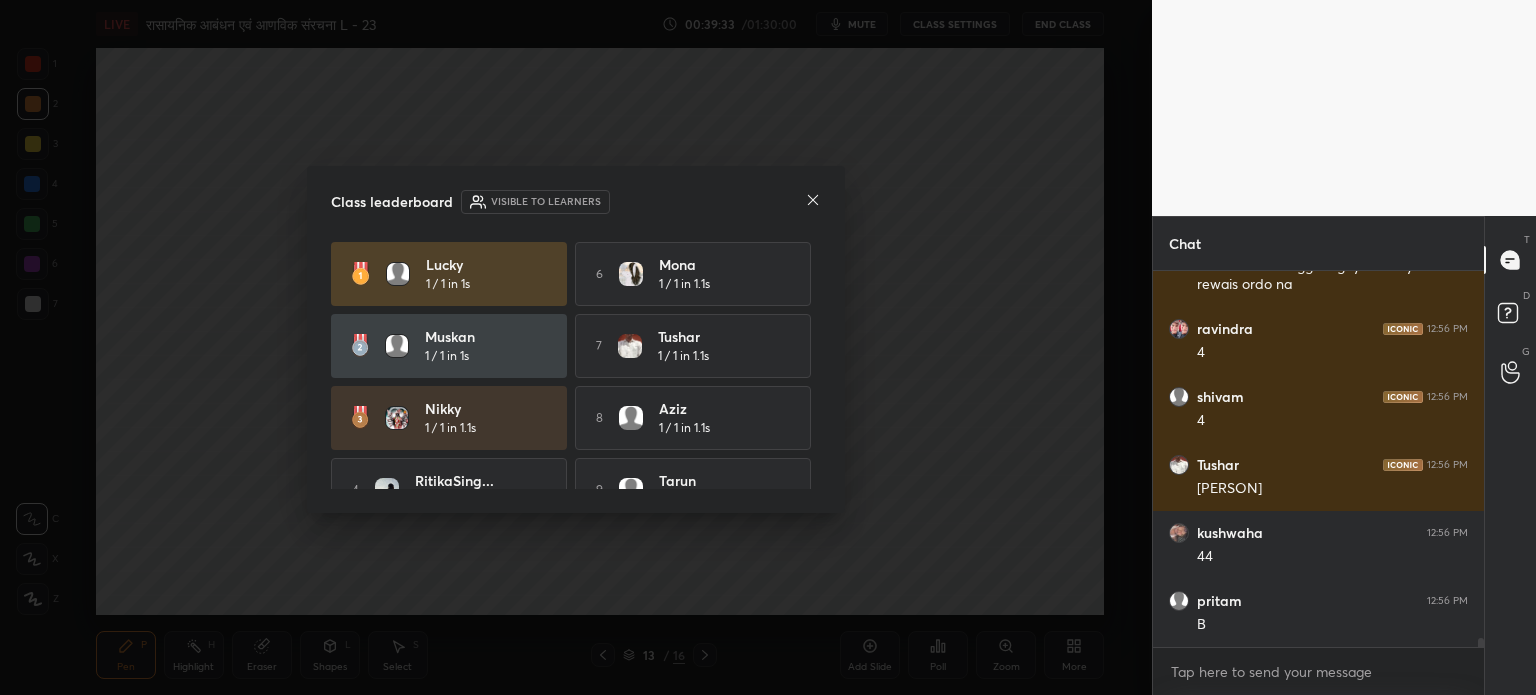 click 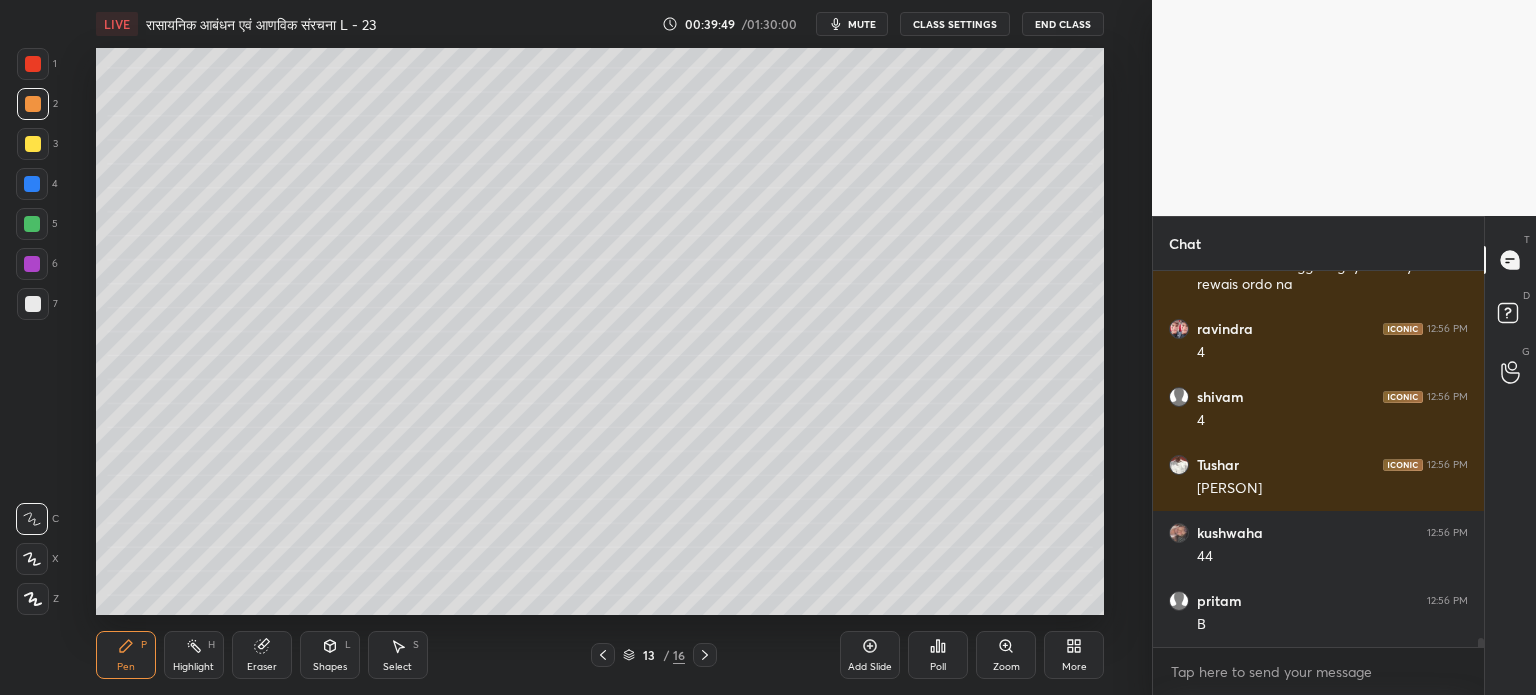 click at bounding box center (32, 224) 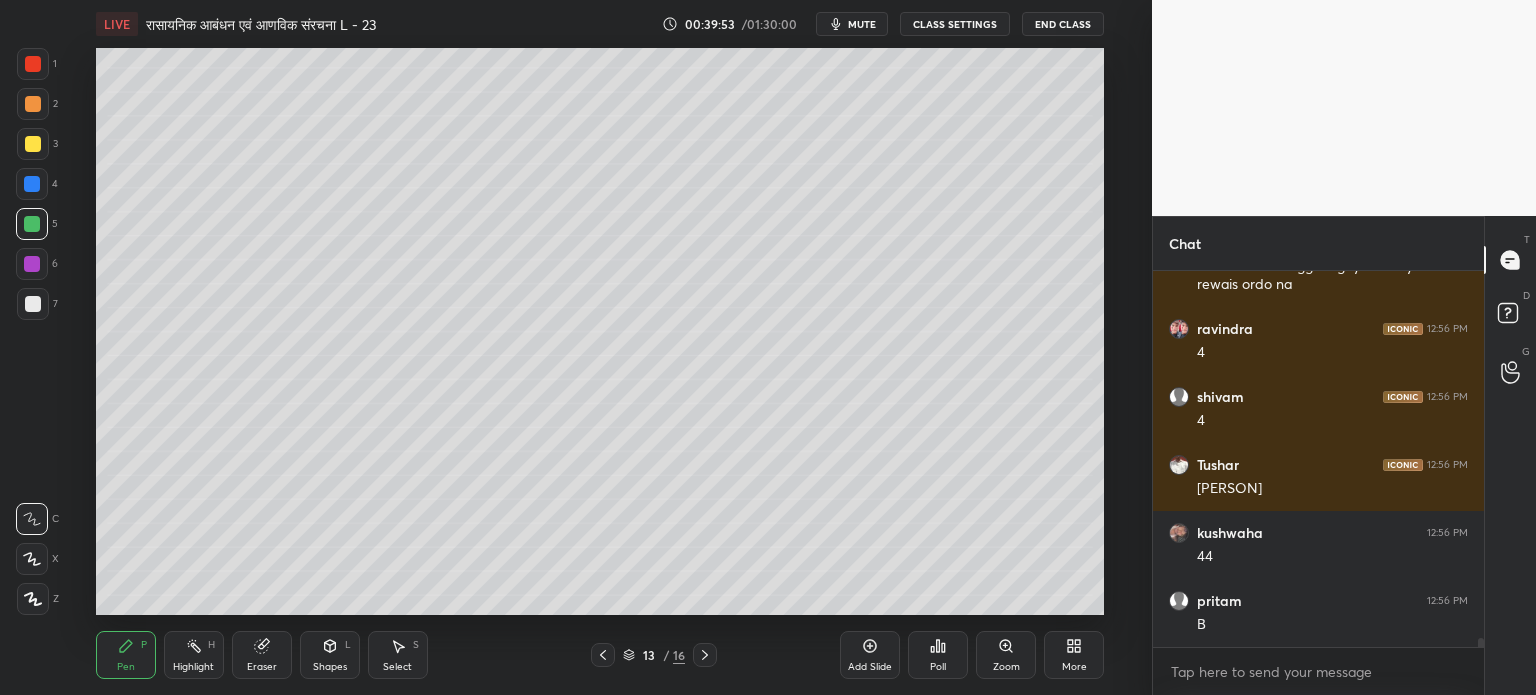 scroll, scrollTop: 14596, scrollLeft: 0, axis: vertical 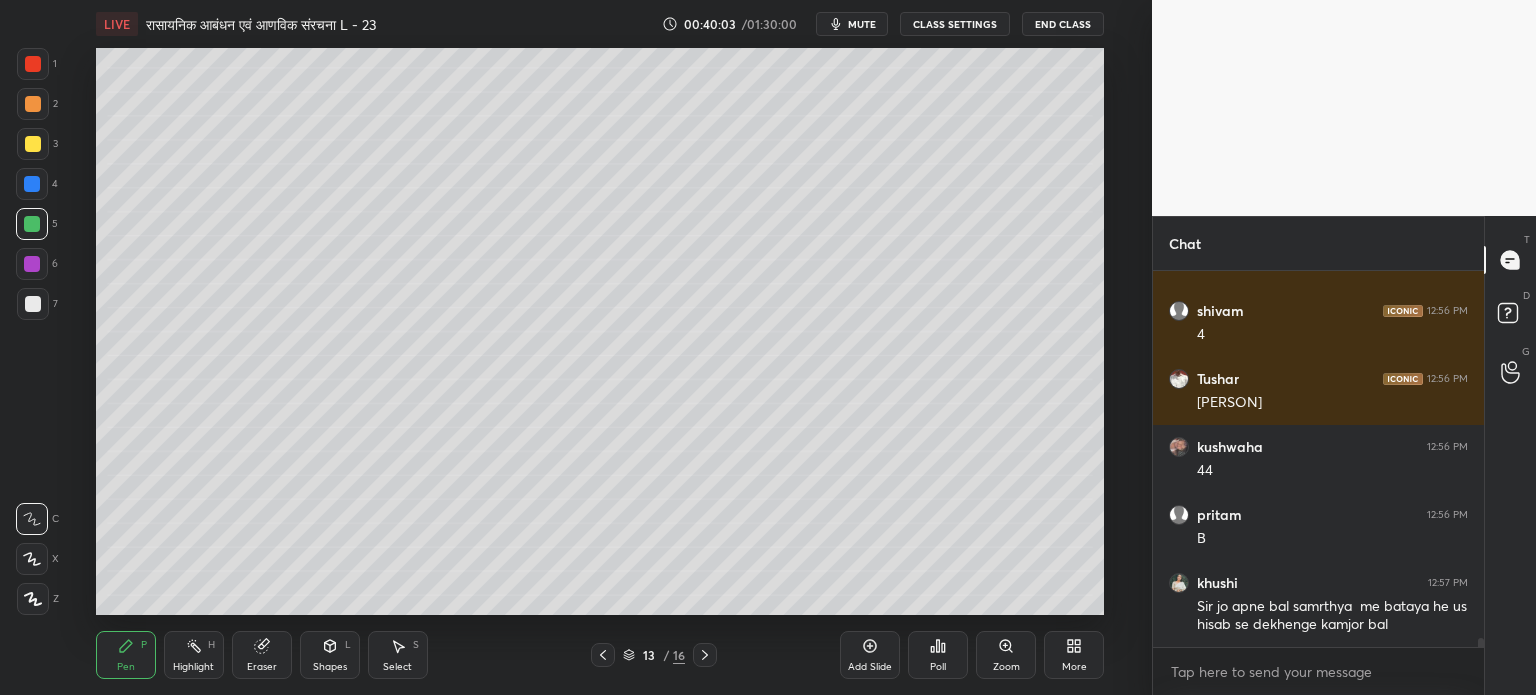 click 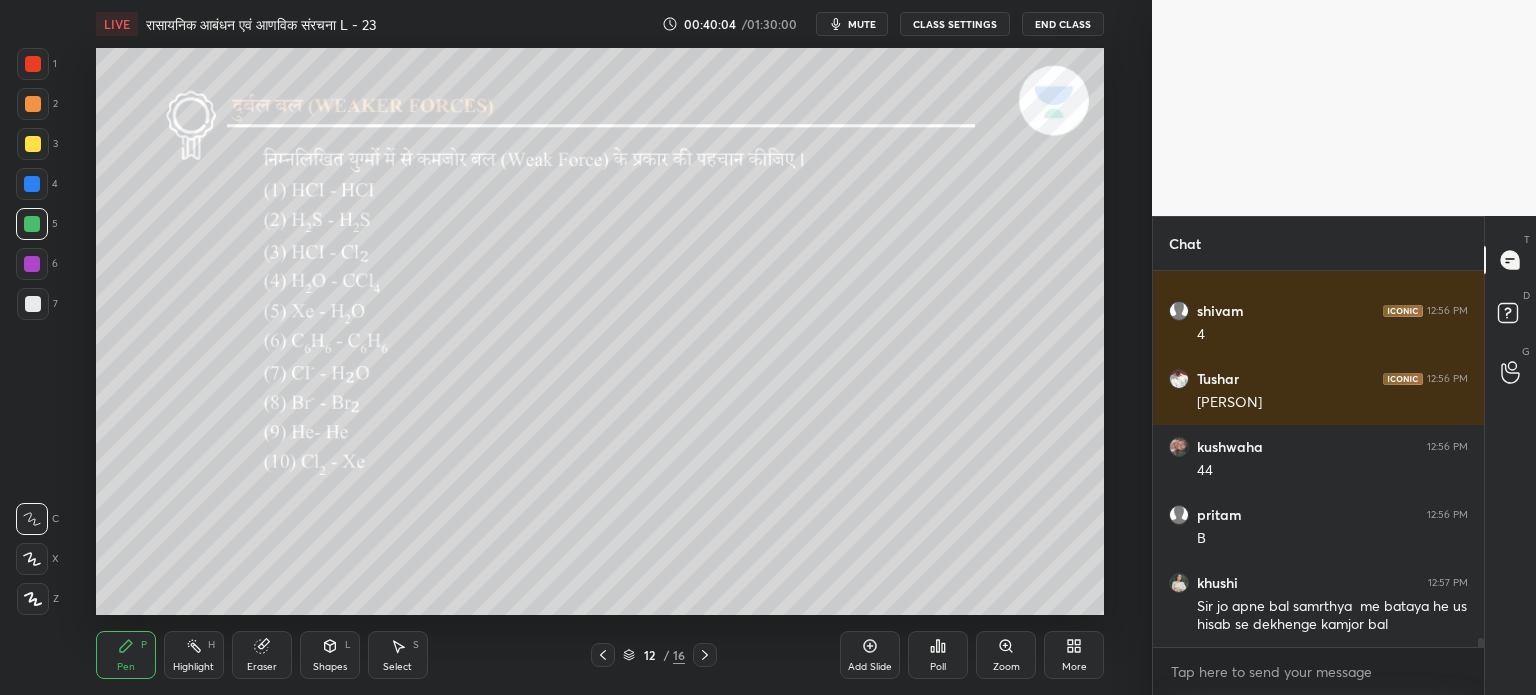 click 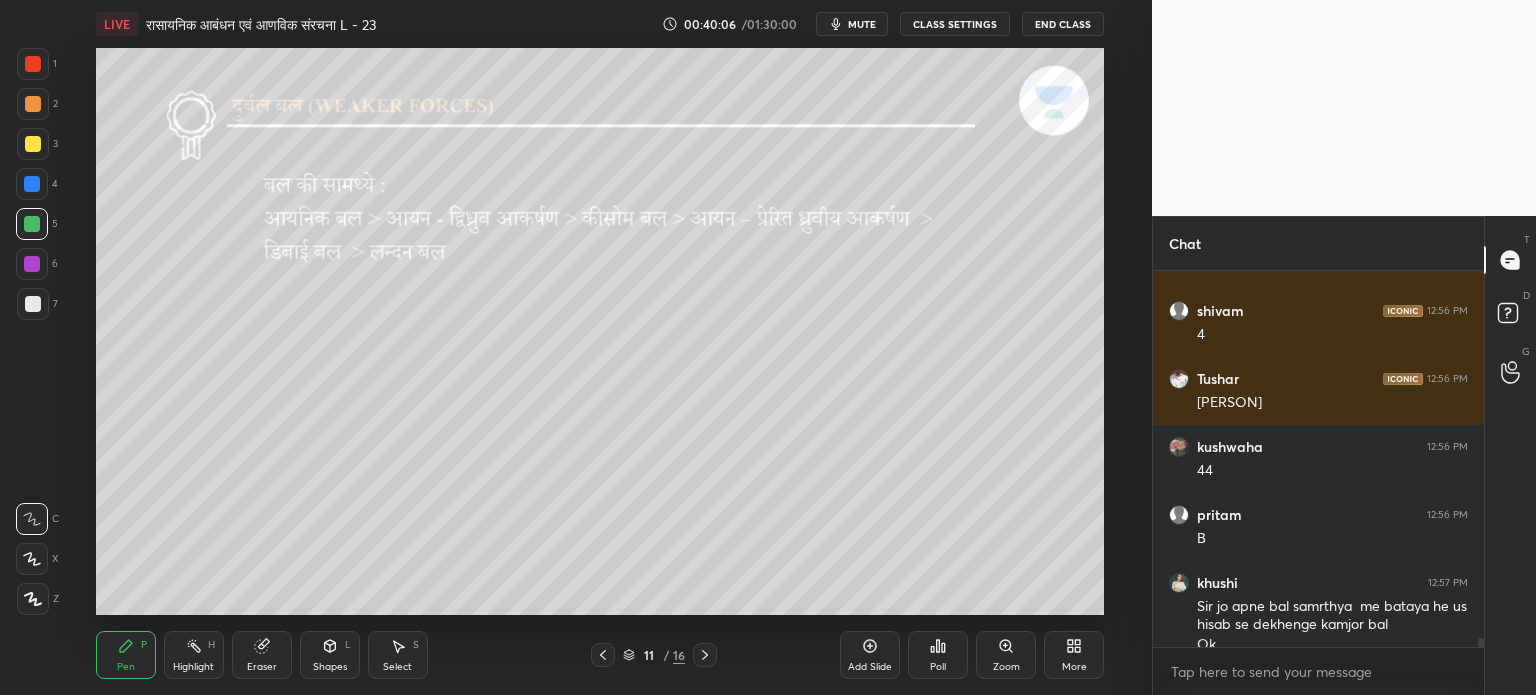 scroll, scrollTop: 14616, scrollLeft: 0, axis: vertical 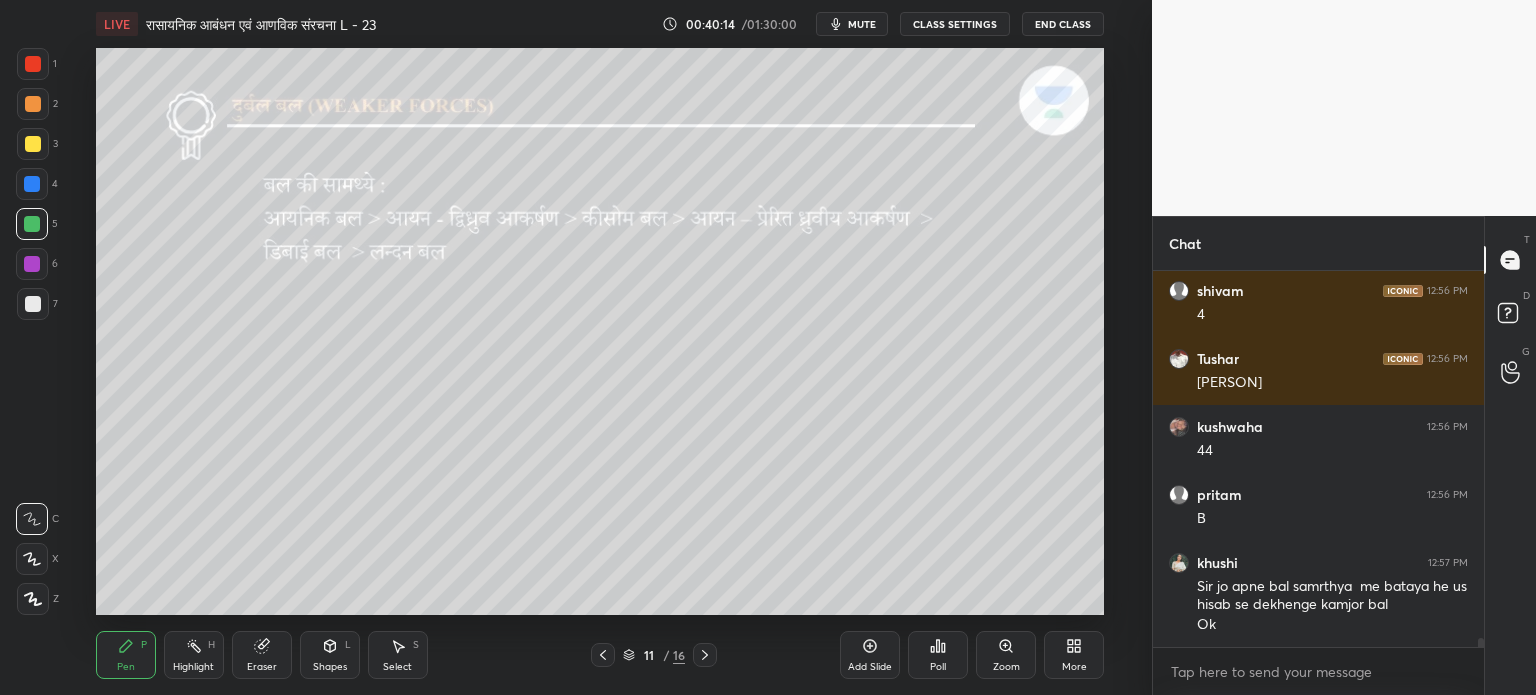 click 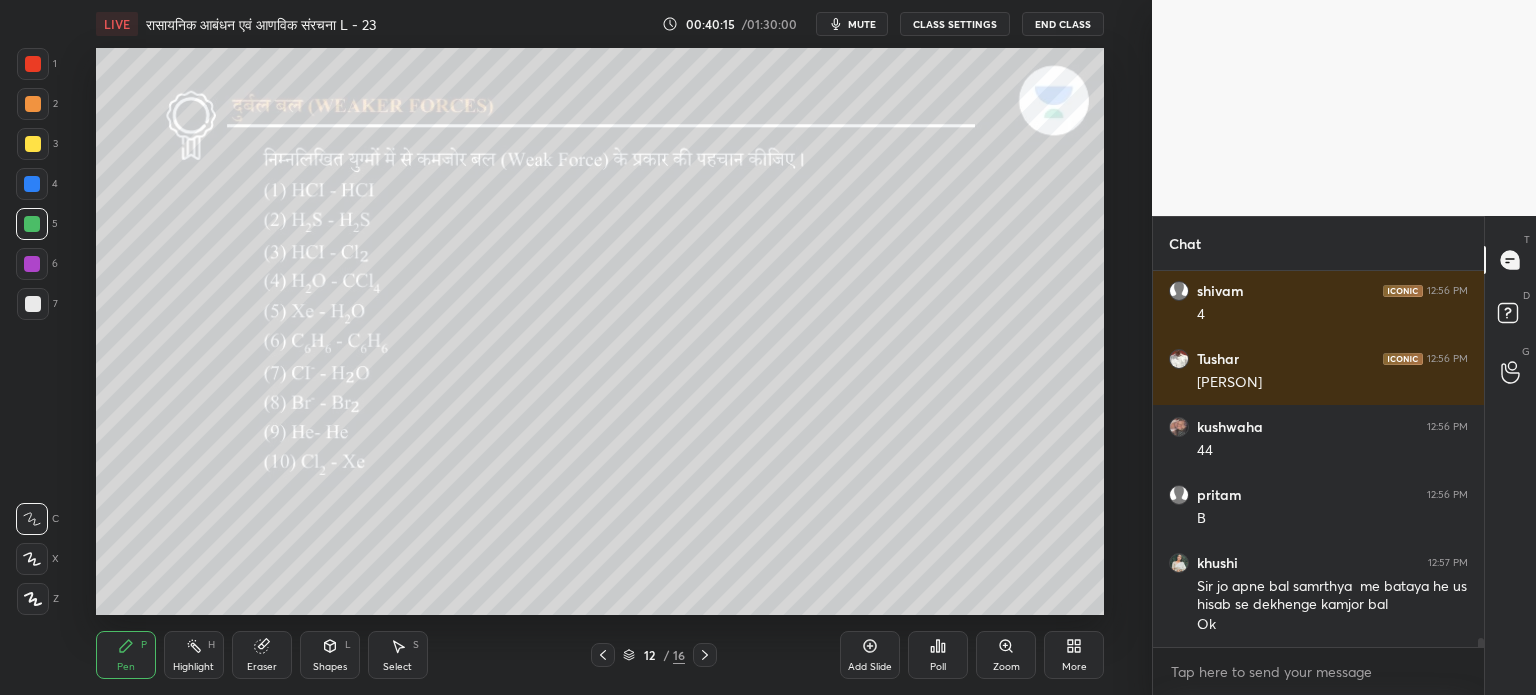 click 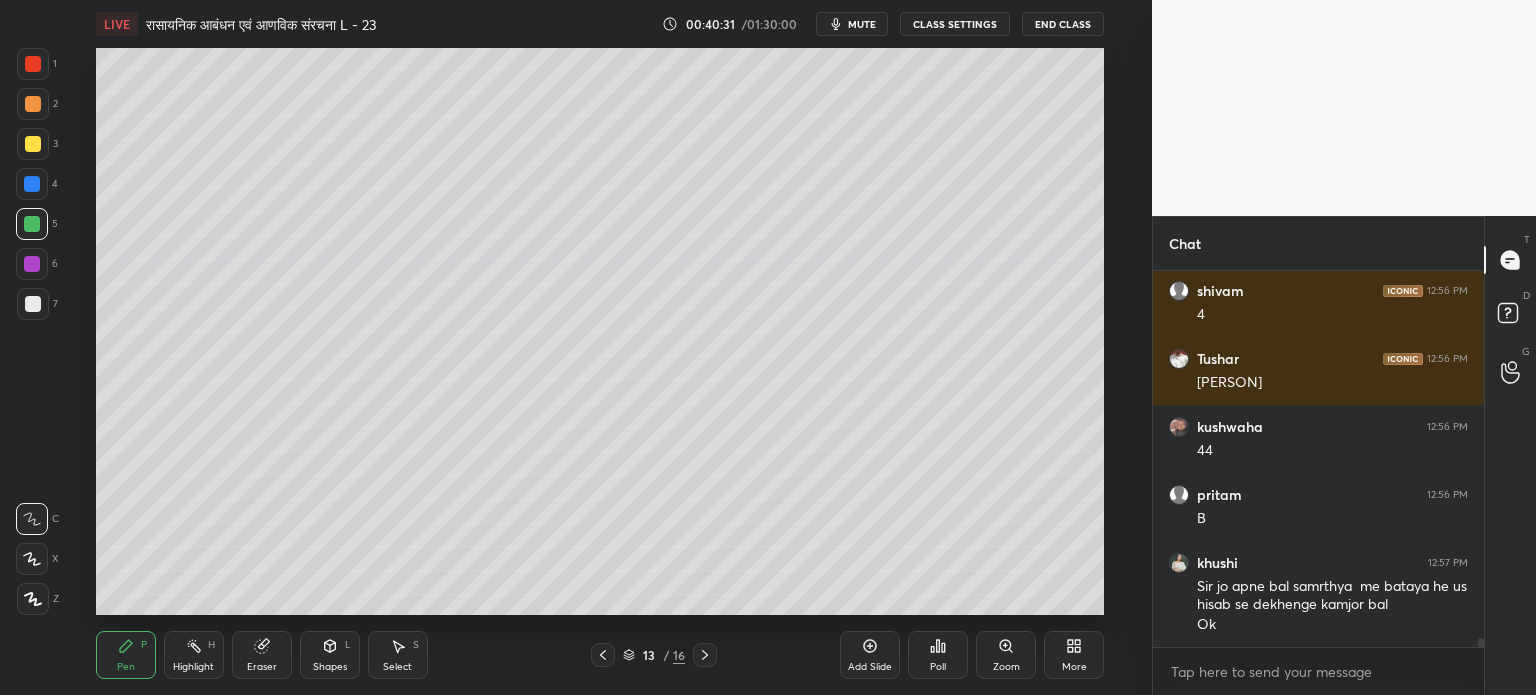 click at bounding box center [33, 104] 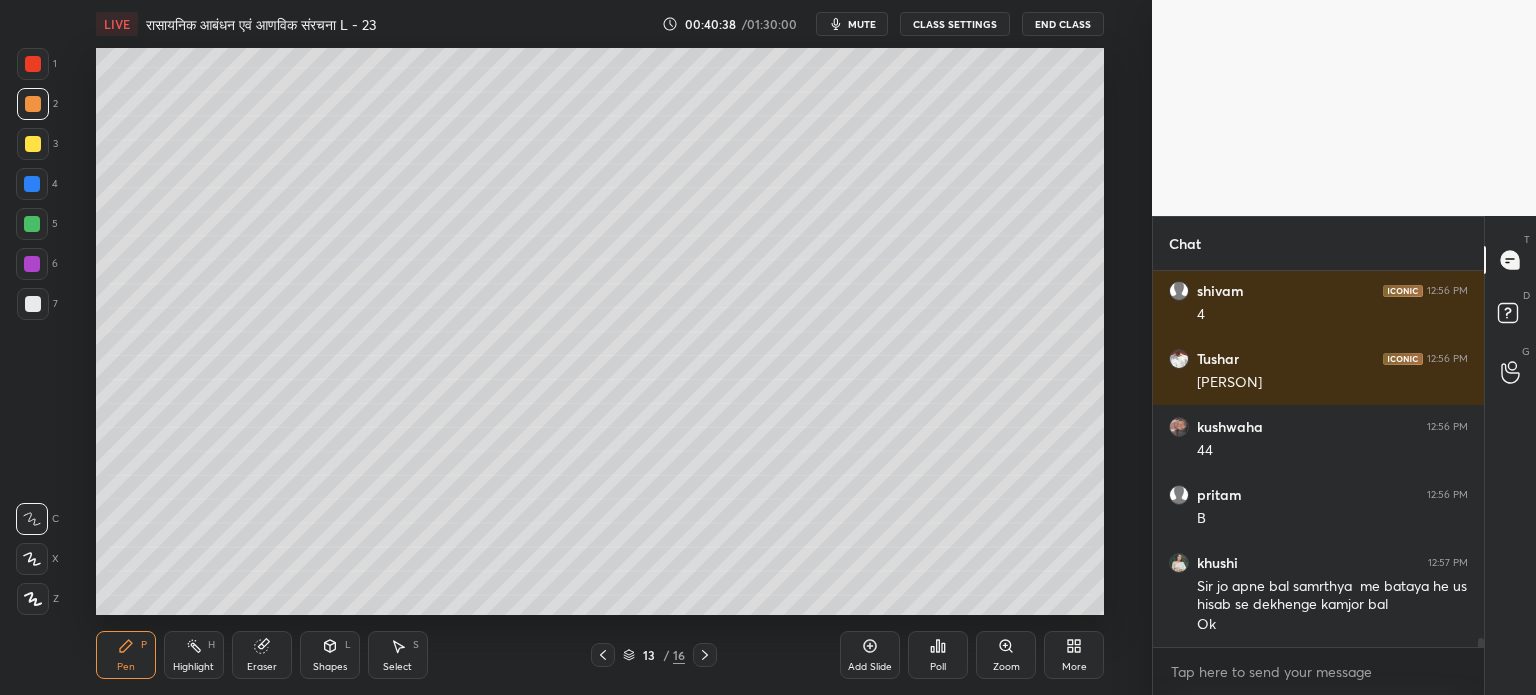 click on "Shapes L" at bounding box center [330, 655] 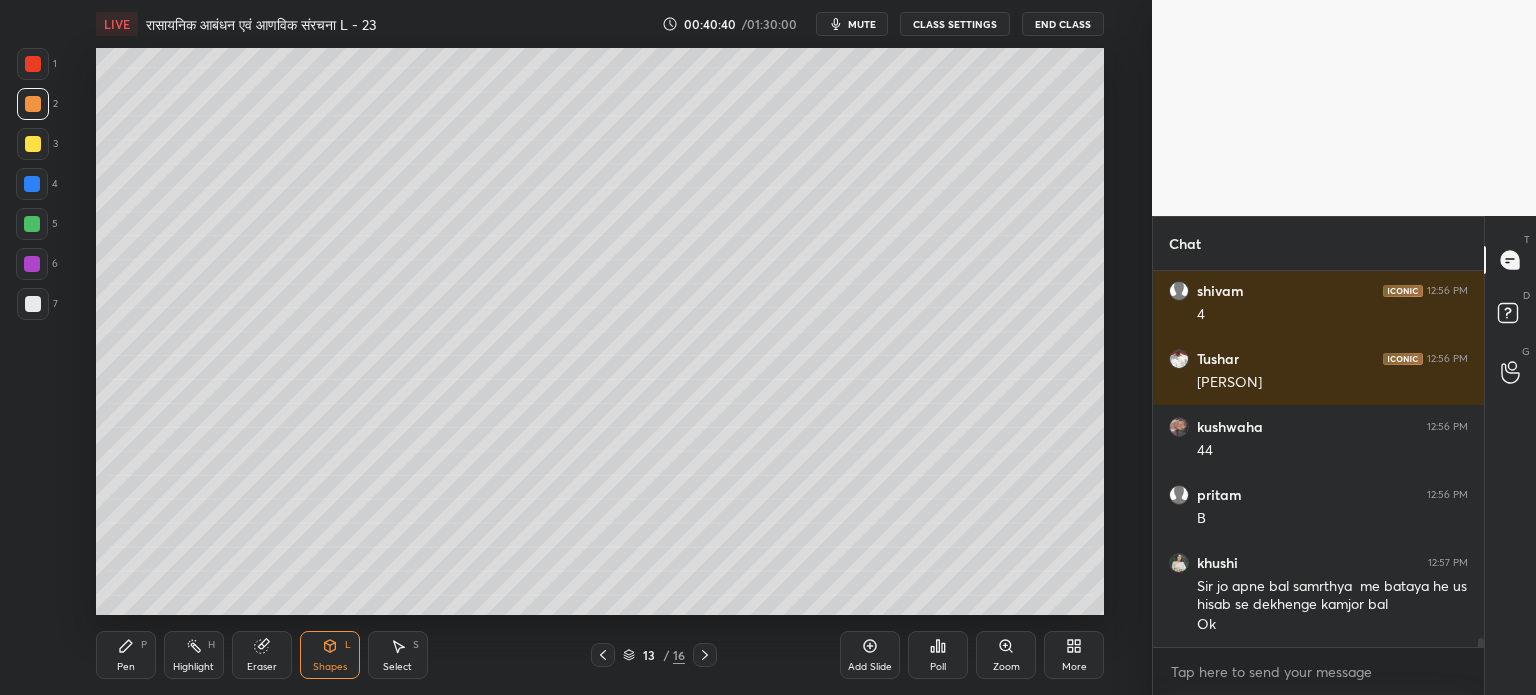 click on "Pen P" at bounding box center (126, 655) 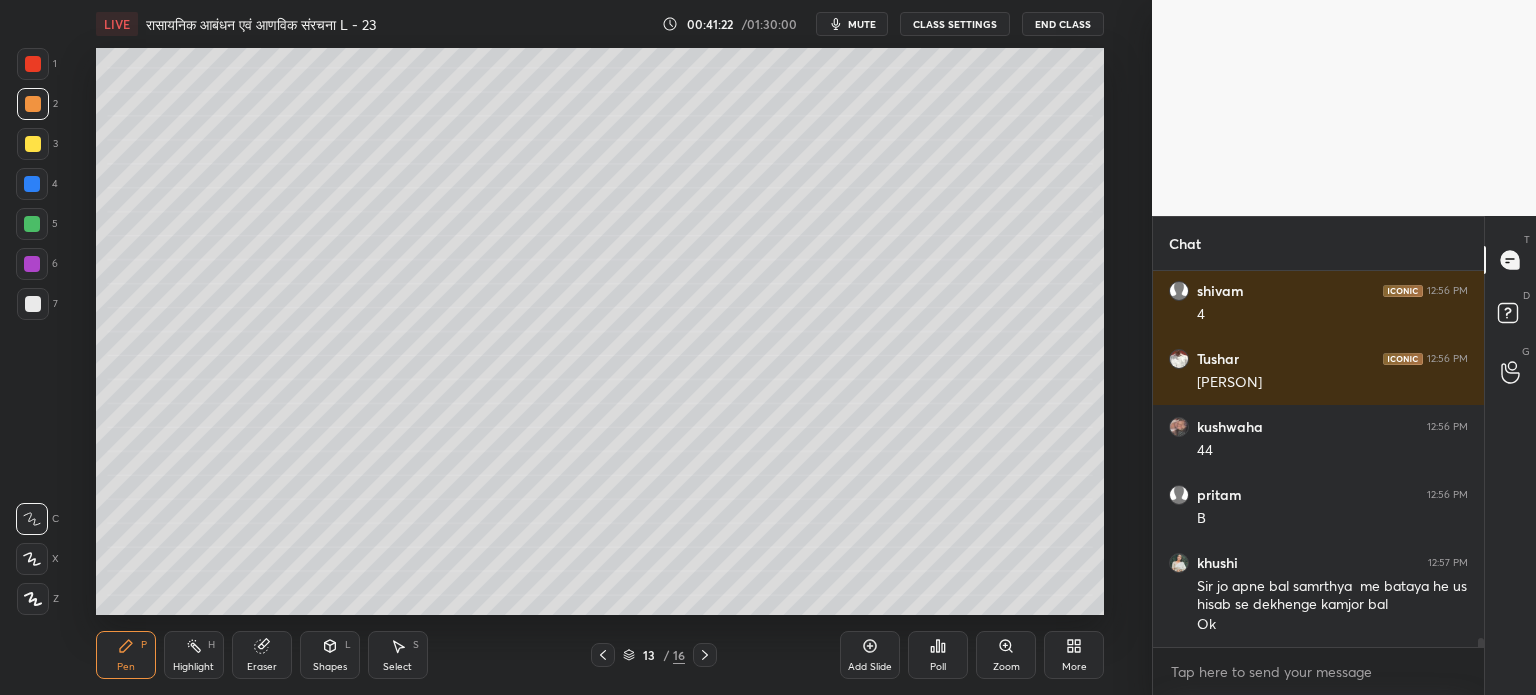 scroll, scrollTop: 14684, scrollLeft: 0, axis: vertical 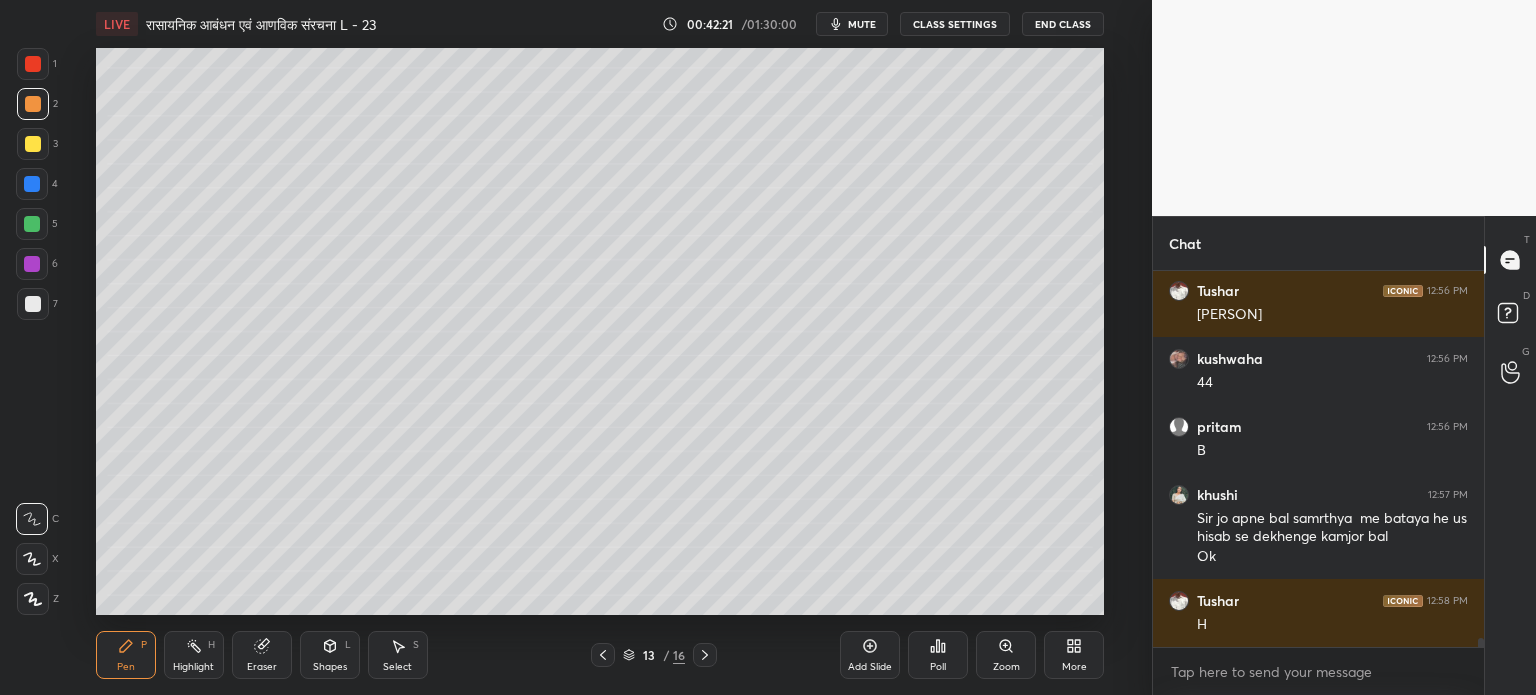 click on "Poll" at bounding box center (938, 667) 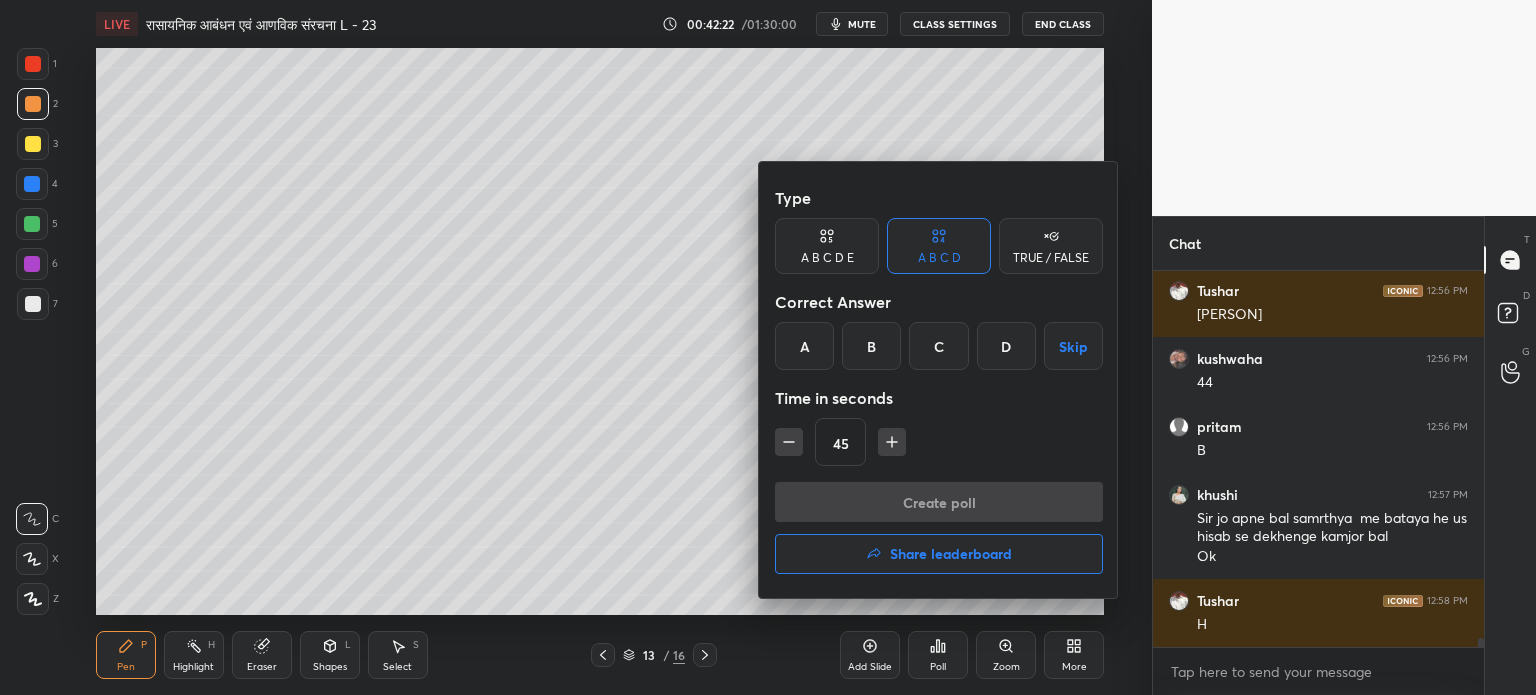 click on "B" at bounding box center [871, 346] 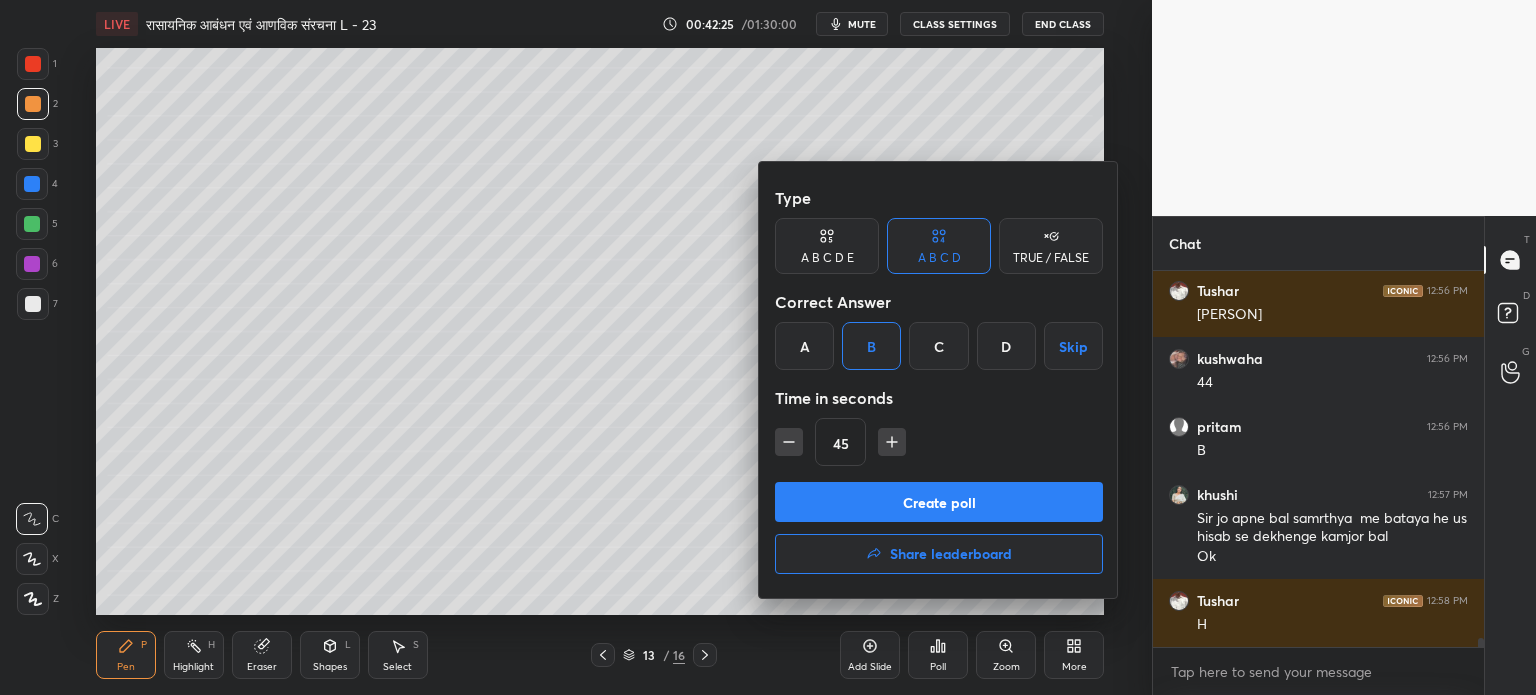 click at bounding box center [768, 347] 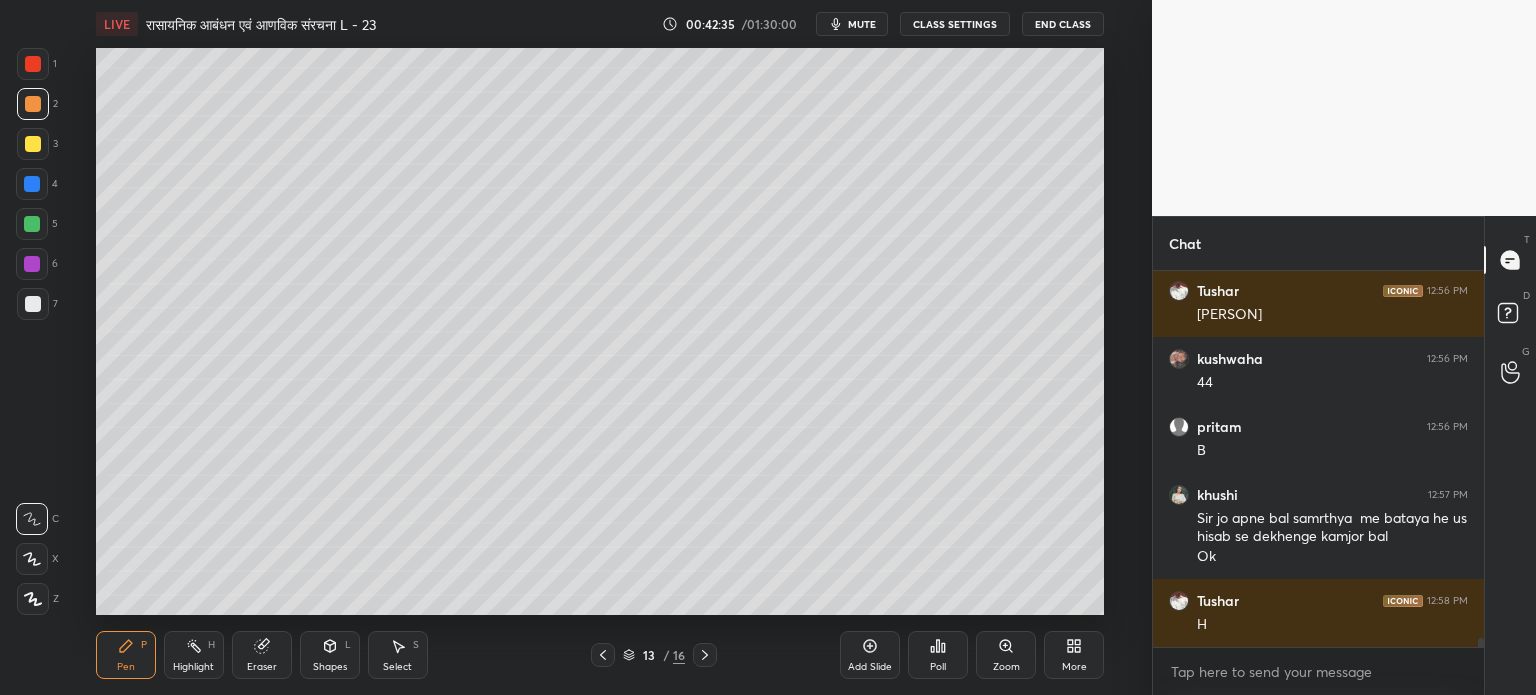 click on "Poll" at bounding box center [938, 655] 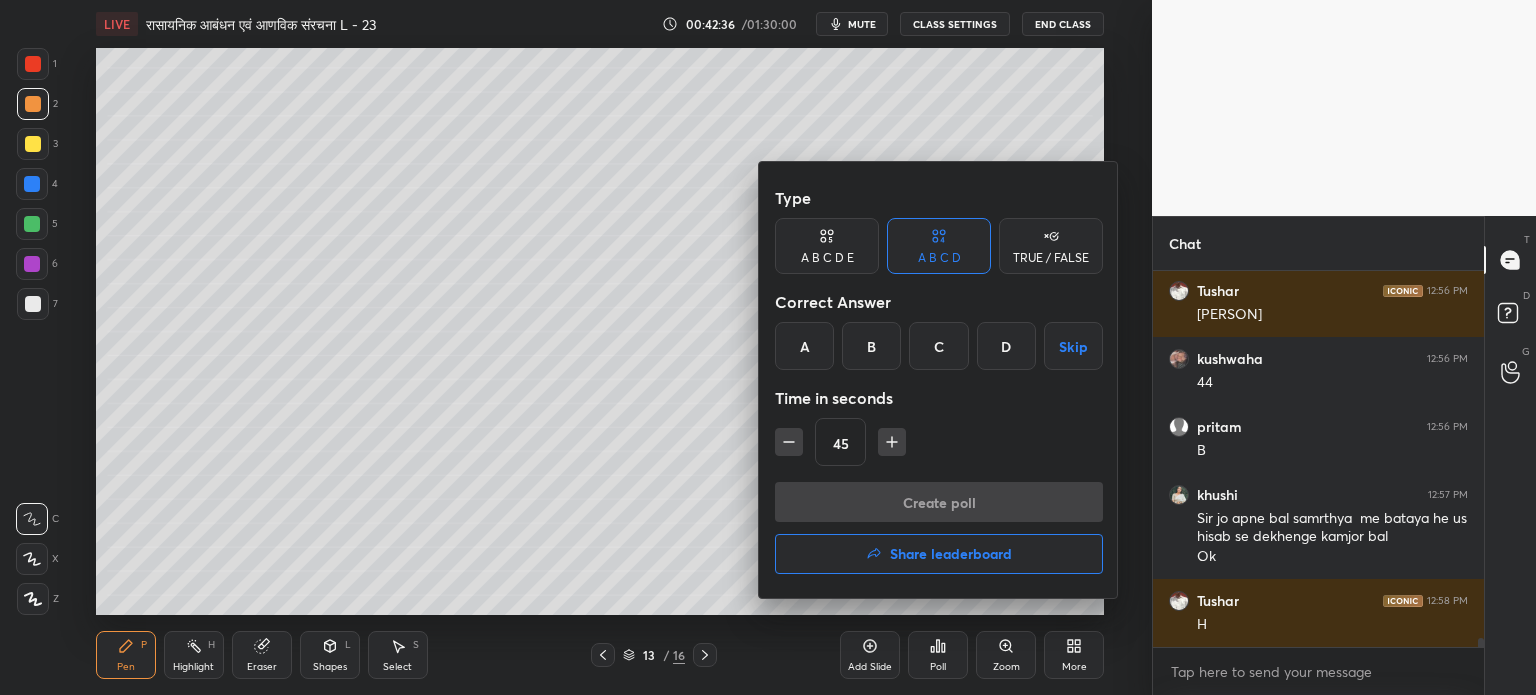 click on "B" at bounding box center [871, 346] 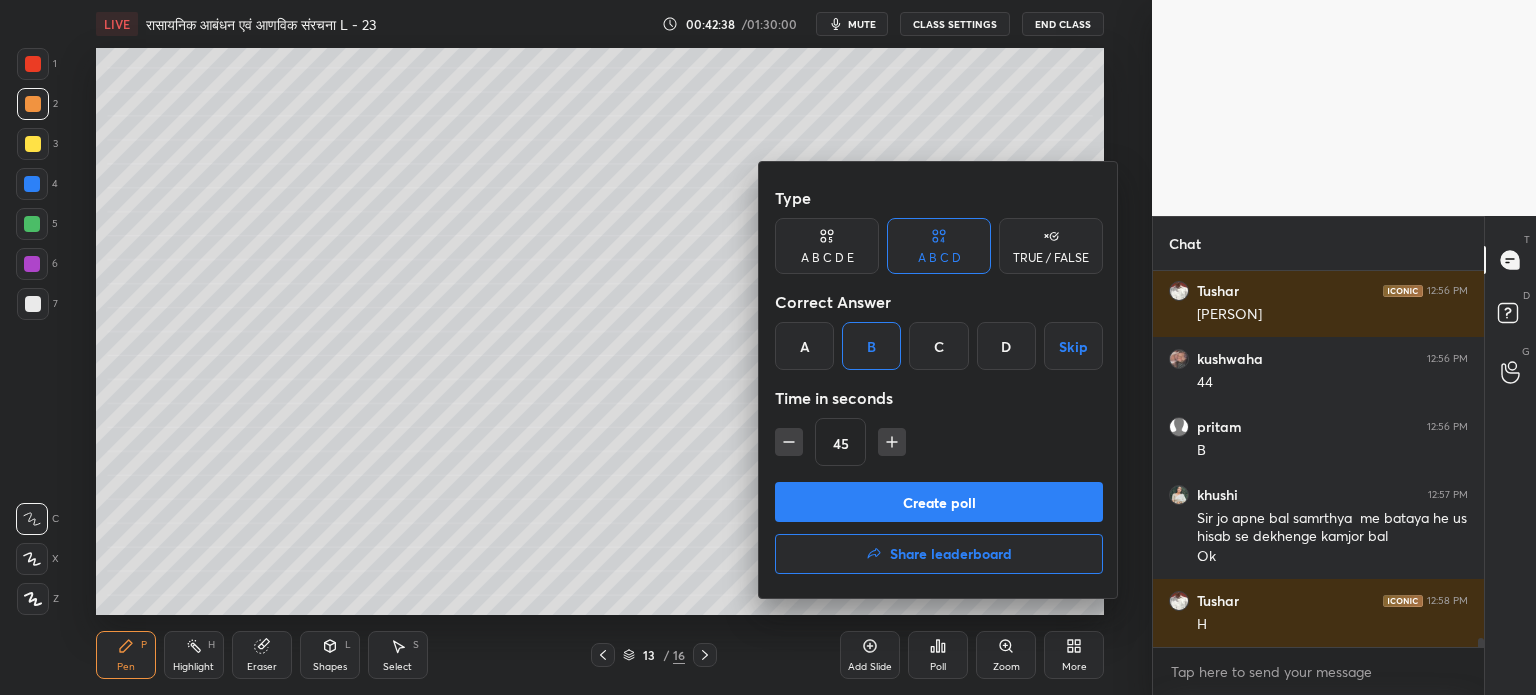 click on "Create poll" at bounding box center (939, 502) 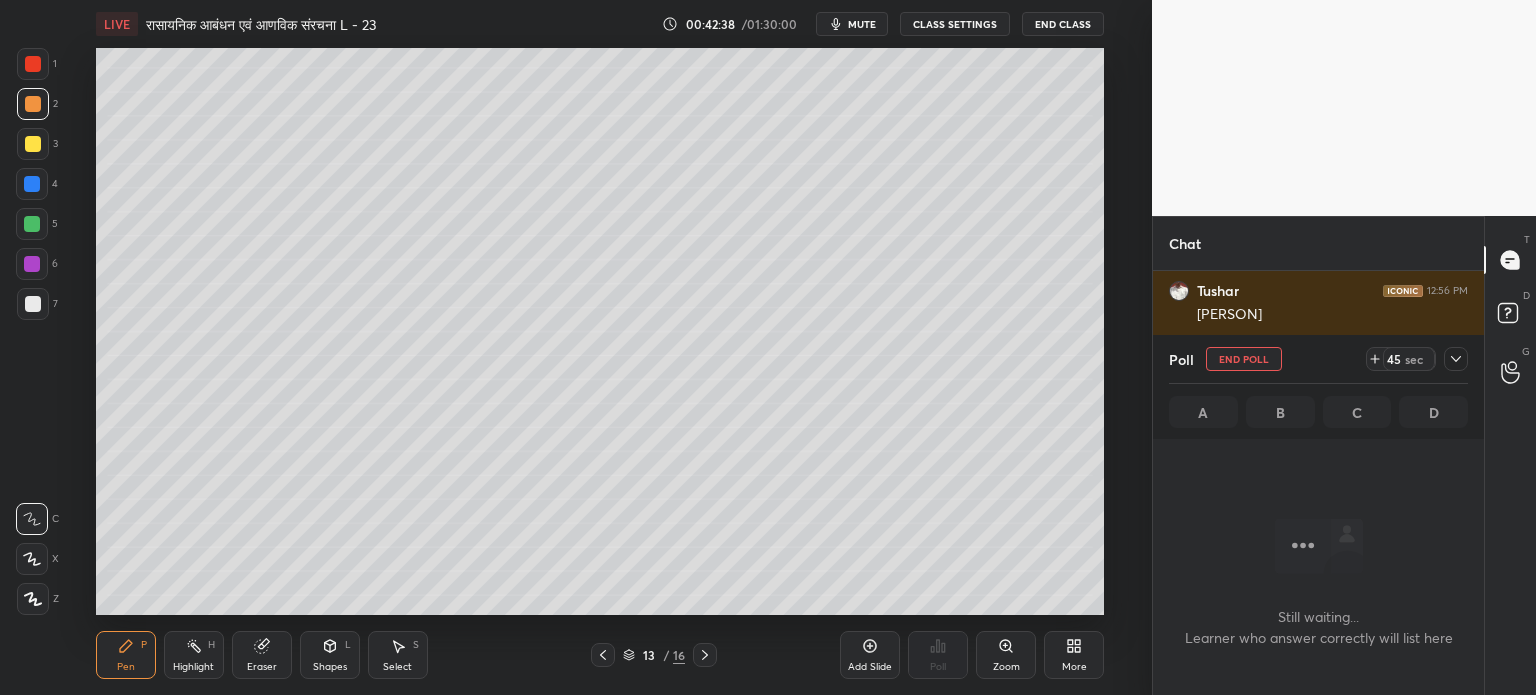 scroll, scrollTop: 268, scrollLeft: 325, axis: both 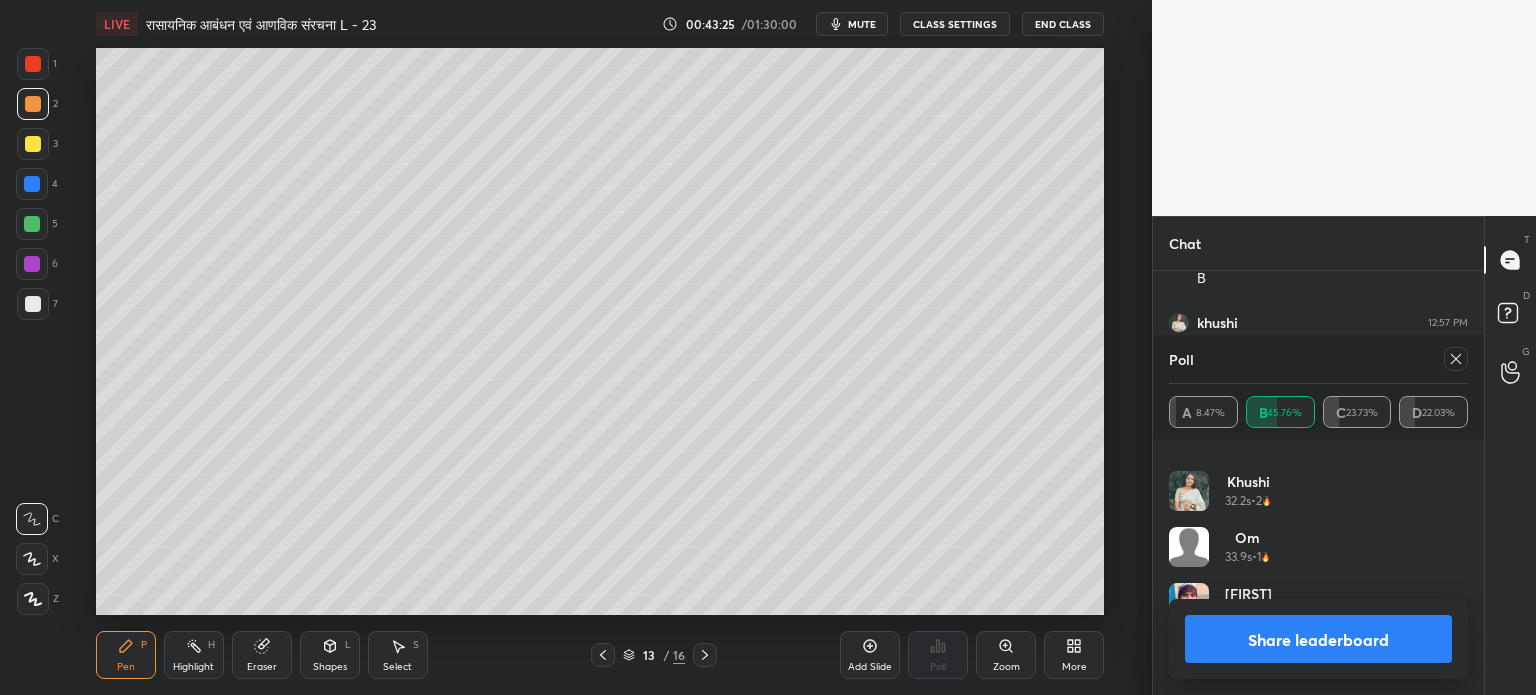 click on "Share leaderboard" at bounding box center (1318, 639) 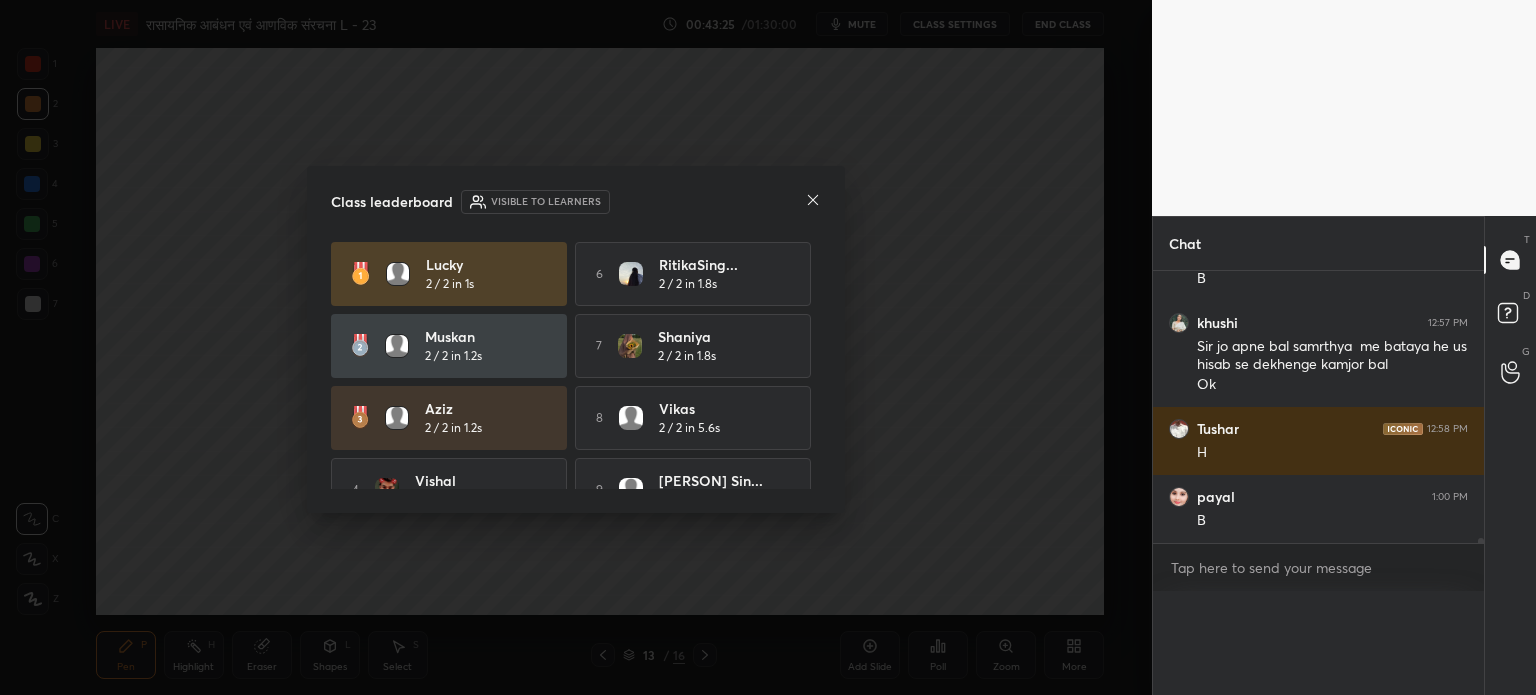 scroll, scrollTop: 0, scrollLeft: 0, axis: both 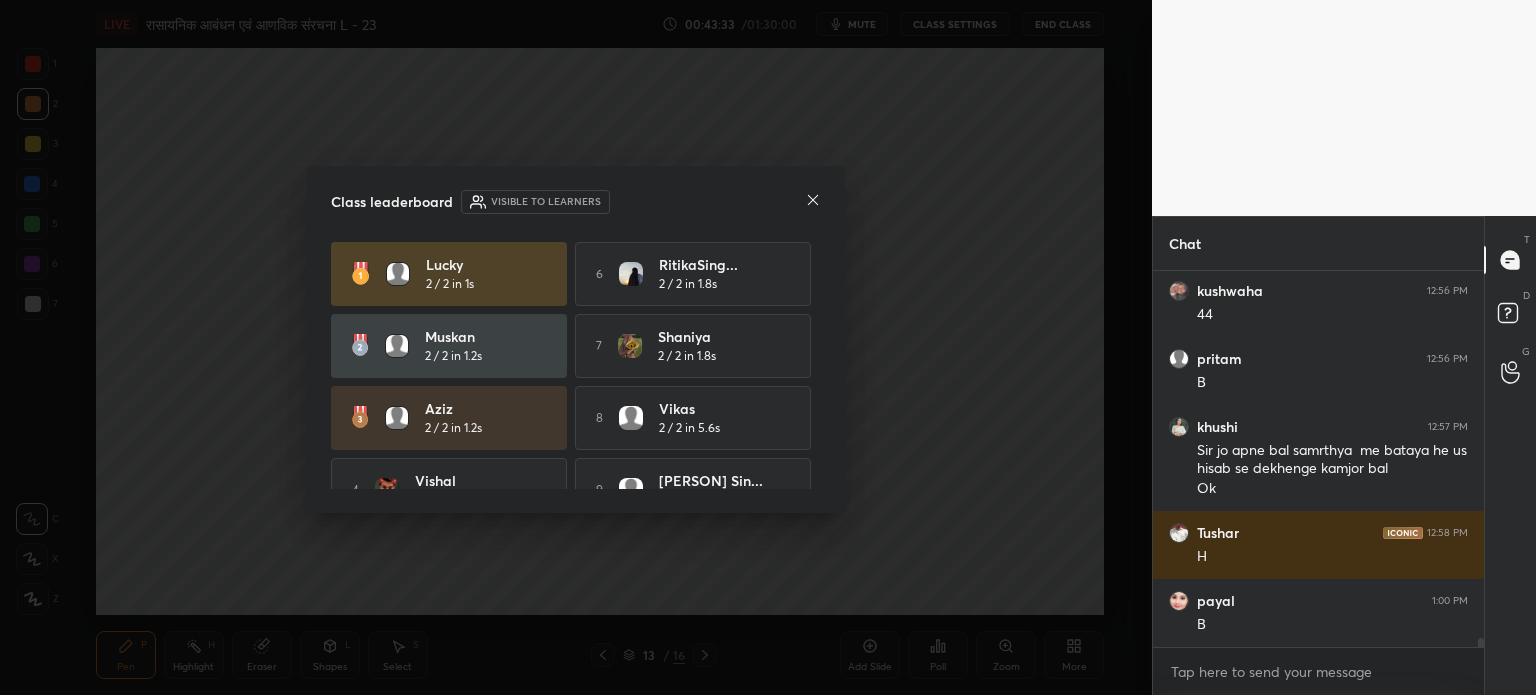 click 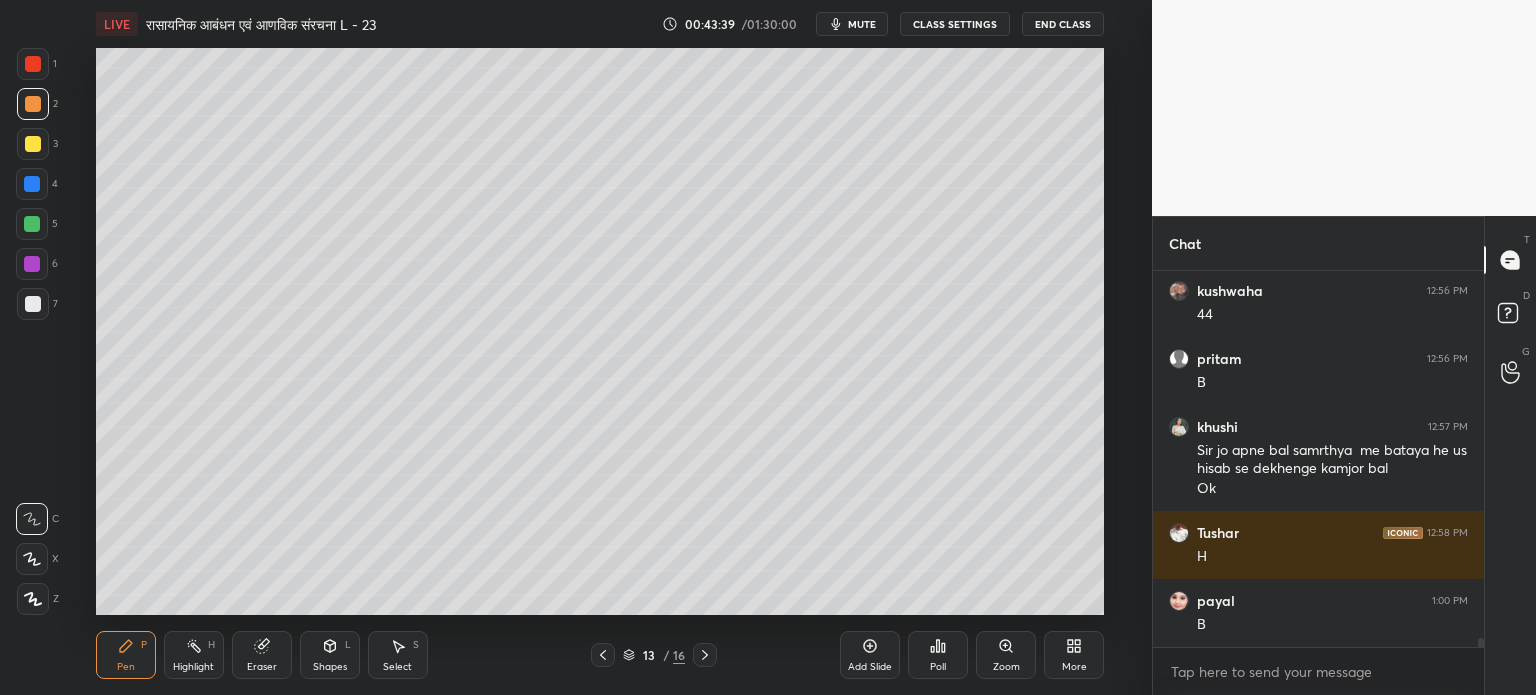 click at bounding box center (32, 224) 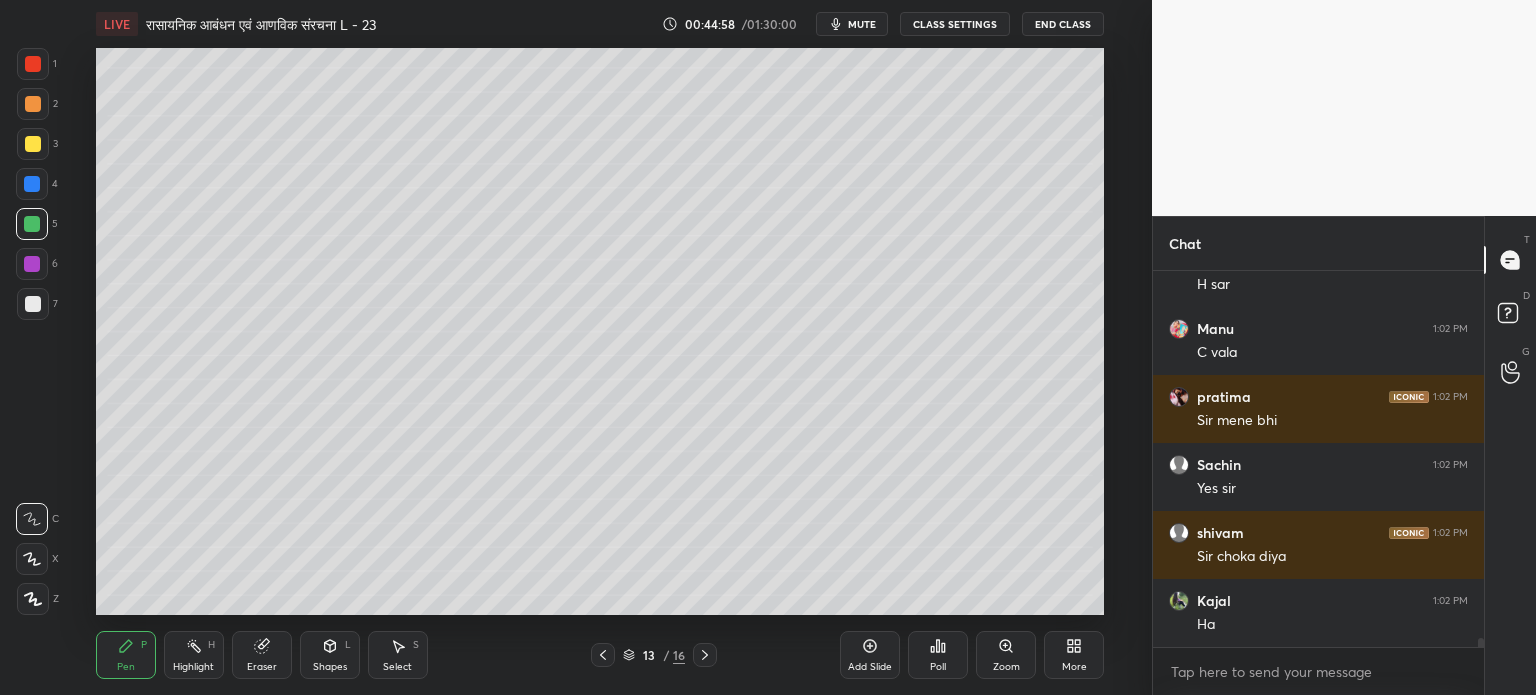 scroll, scrollTop: 14734, scrollLeft: 0, axis: vertical 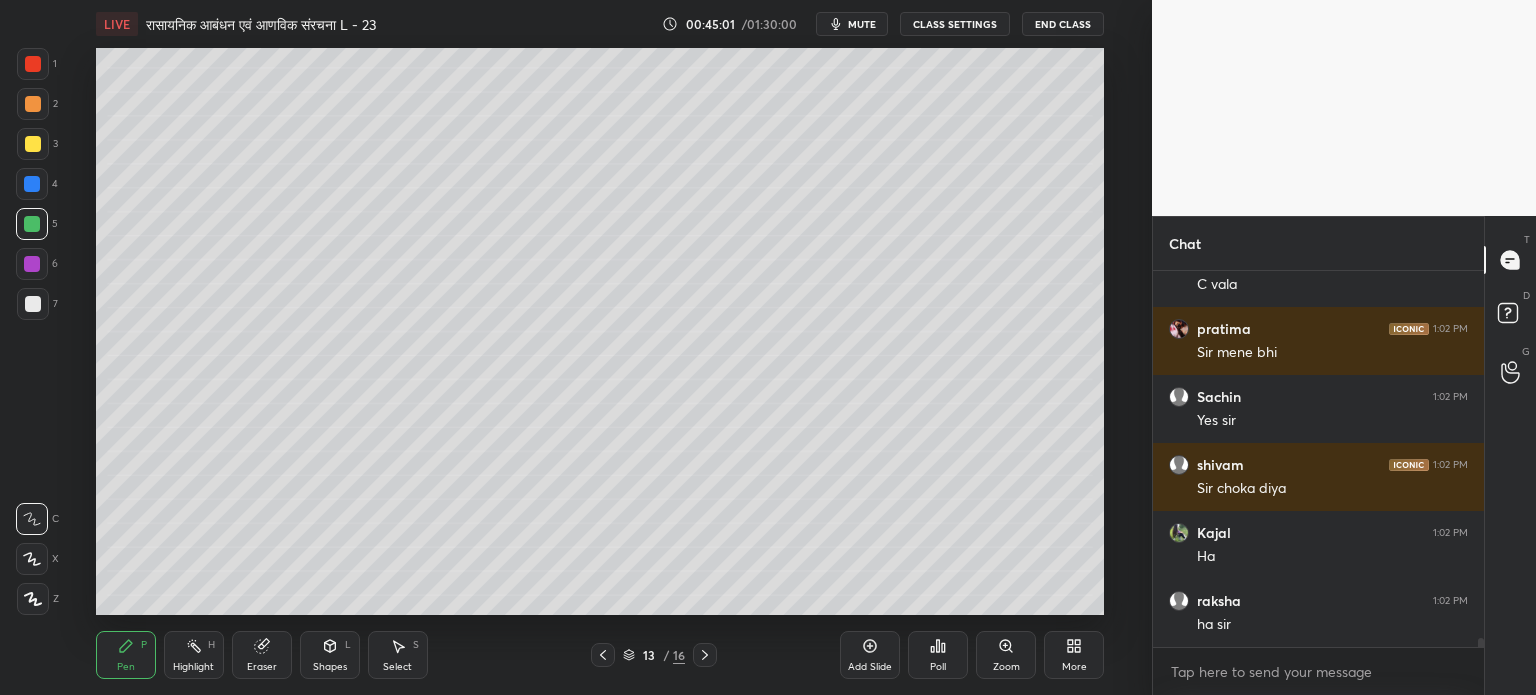 click 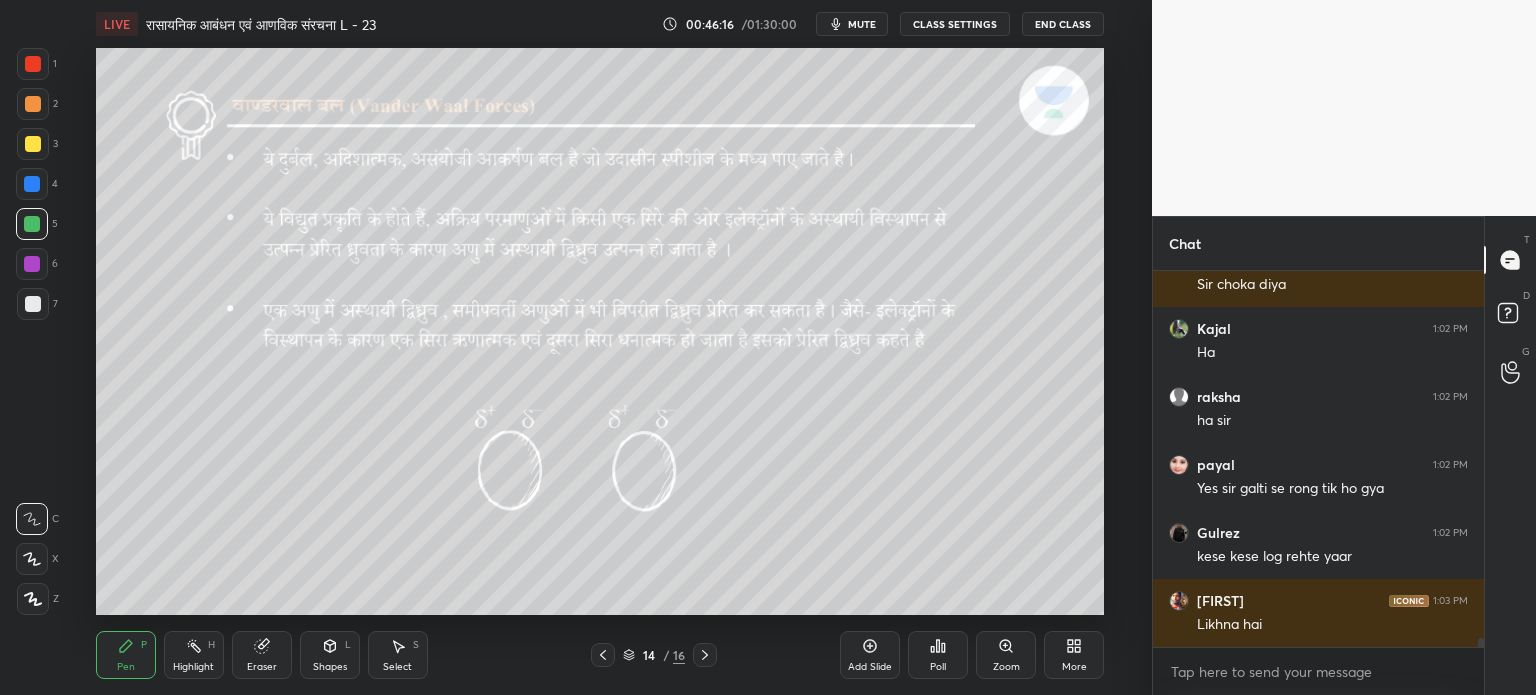 scroll, scrollTop: 15006, scrollLeft: 0, axis: vertical 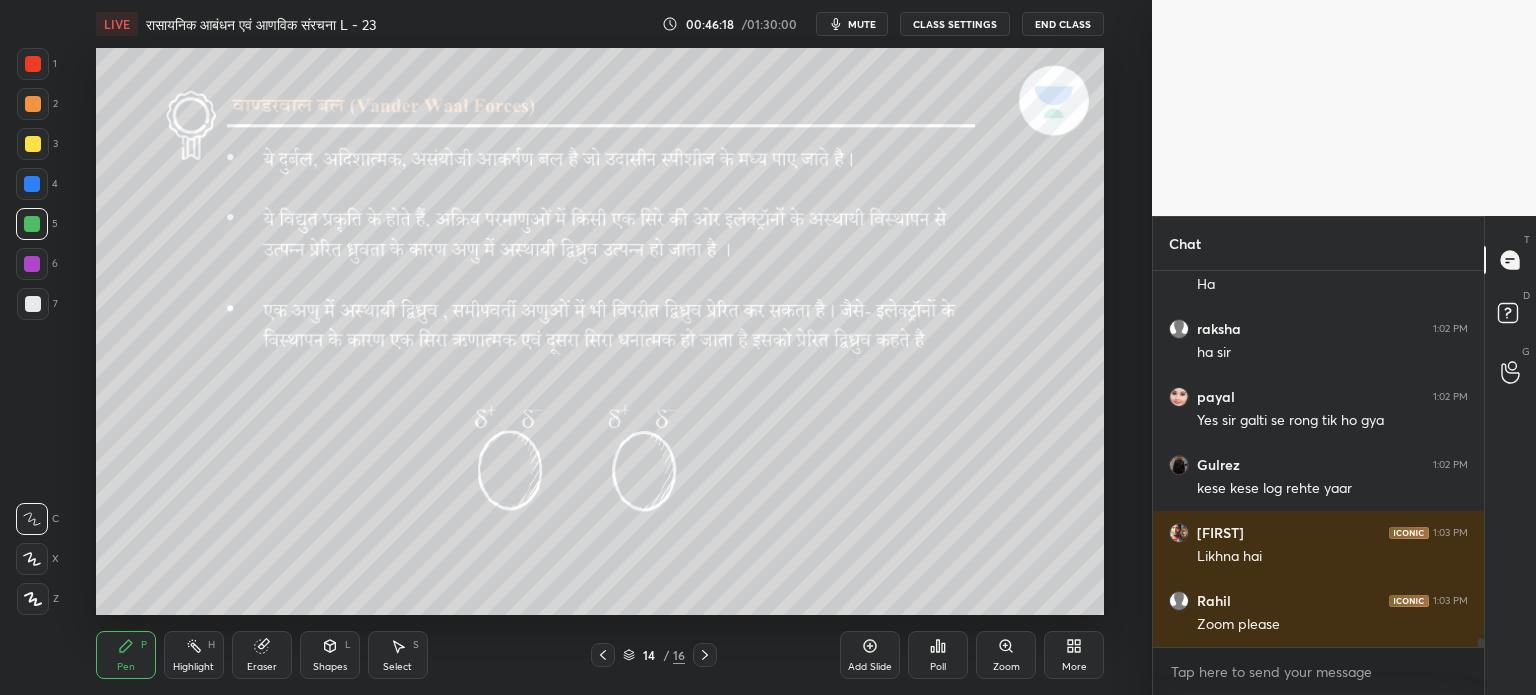 click on "More" at bounding box center (1074, 655) 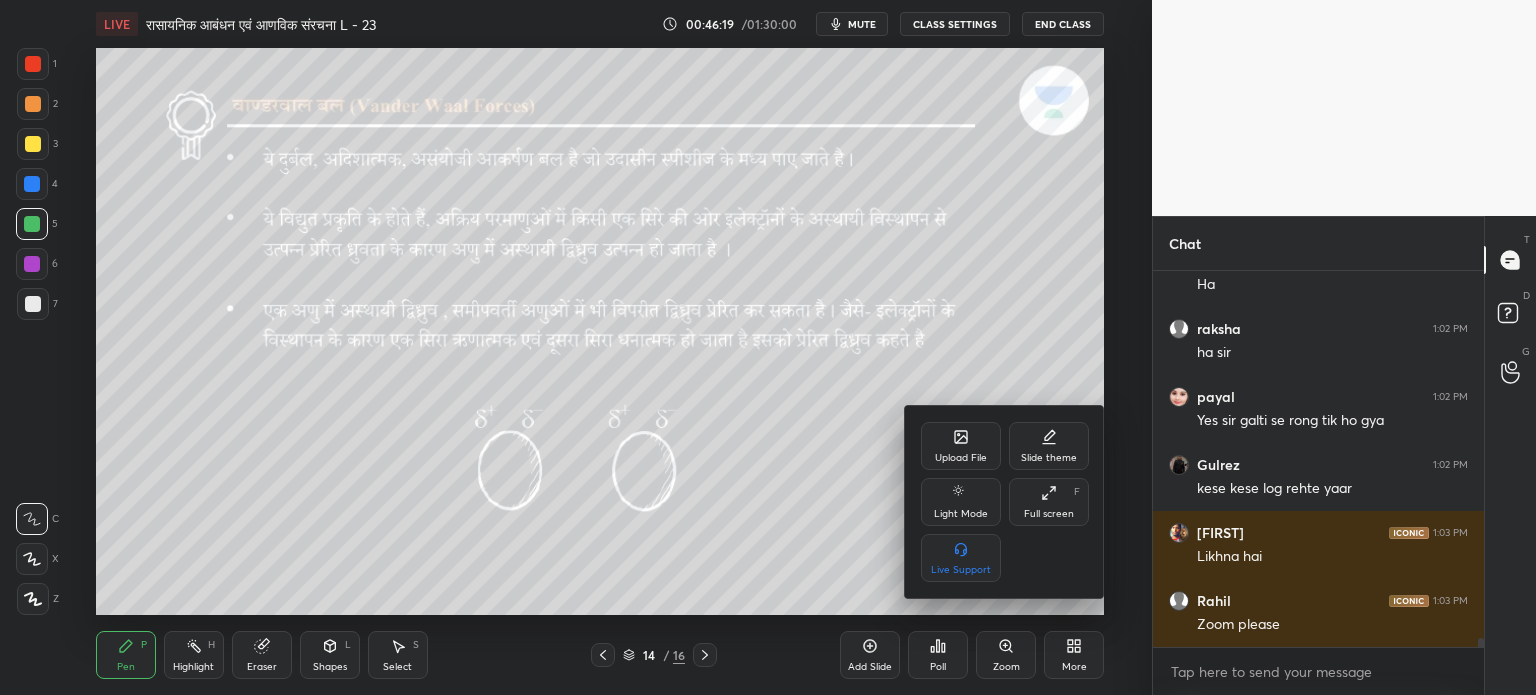 click at bounding box center (768, 347) 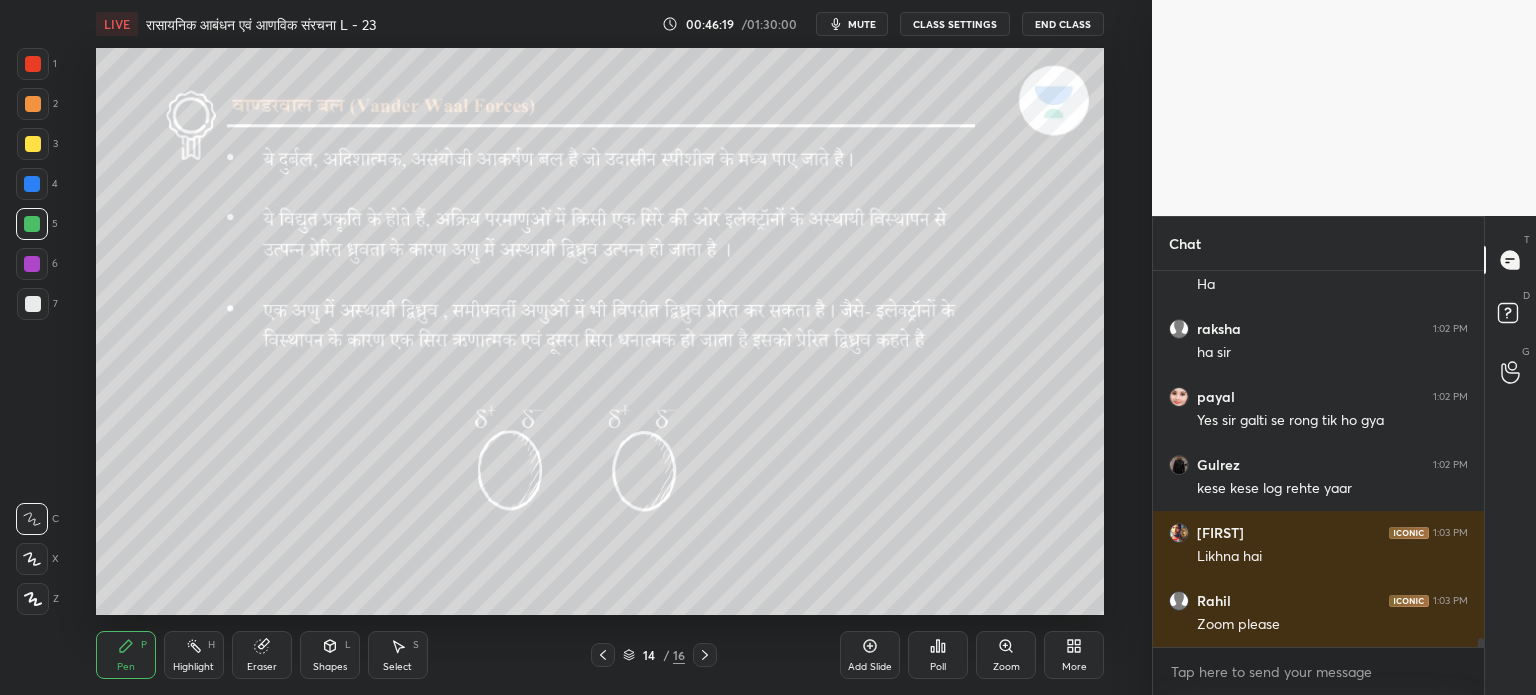click on "Upload File Slide theme Light Mode Full screen F Live Support" at bounding box center [768, 347] 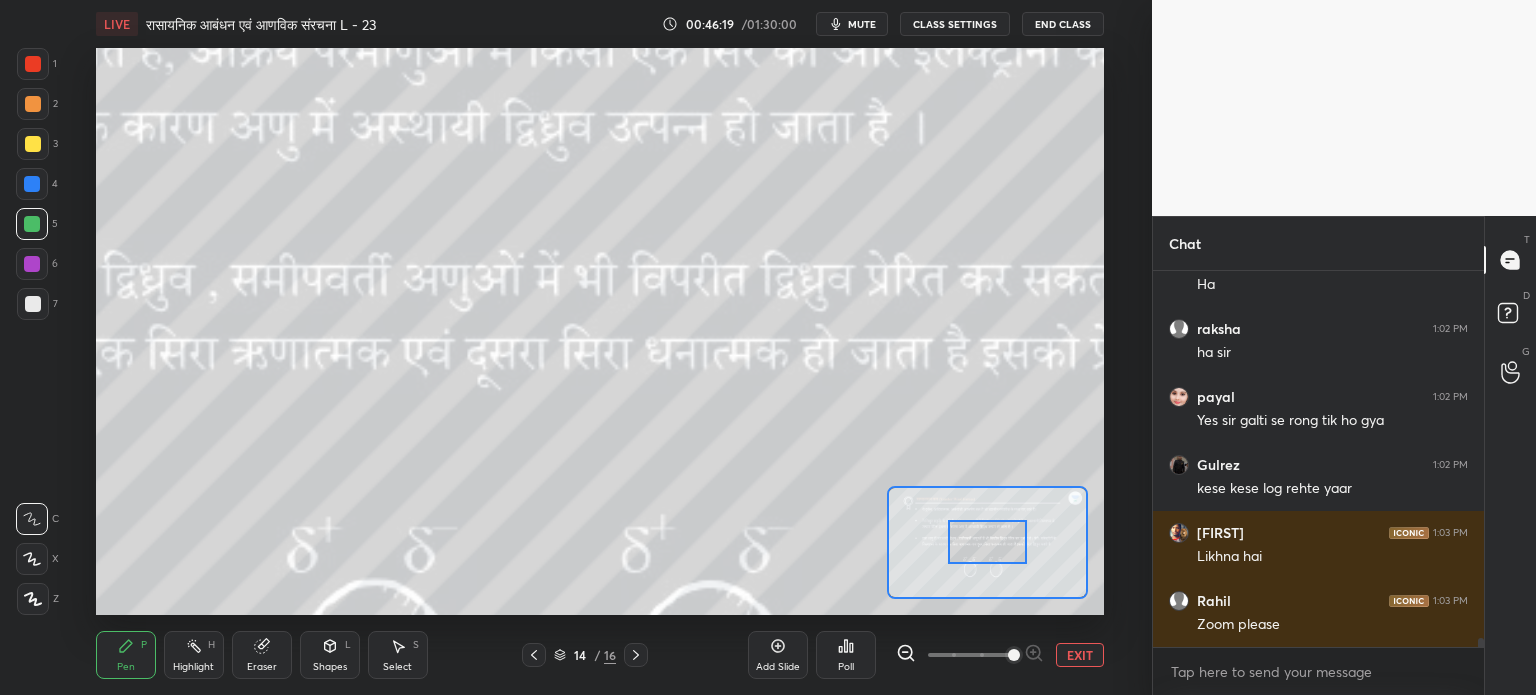 click at bounding box center (1014, 655) 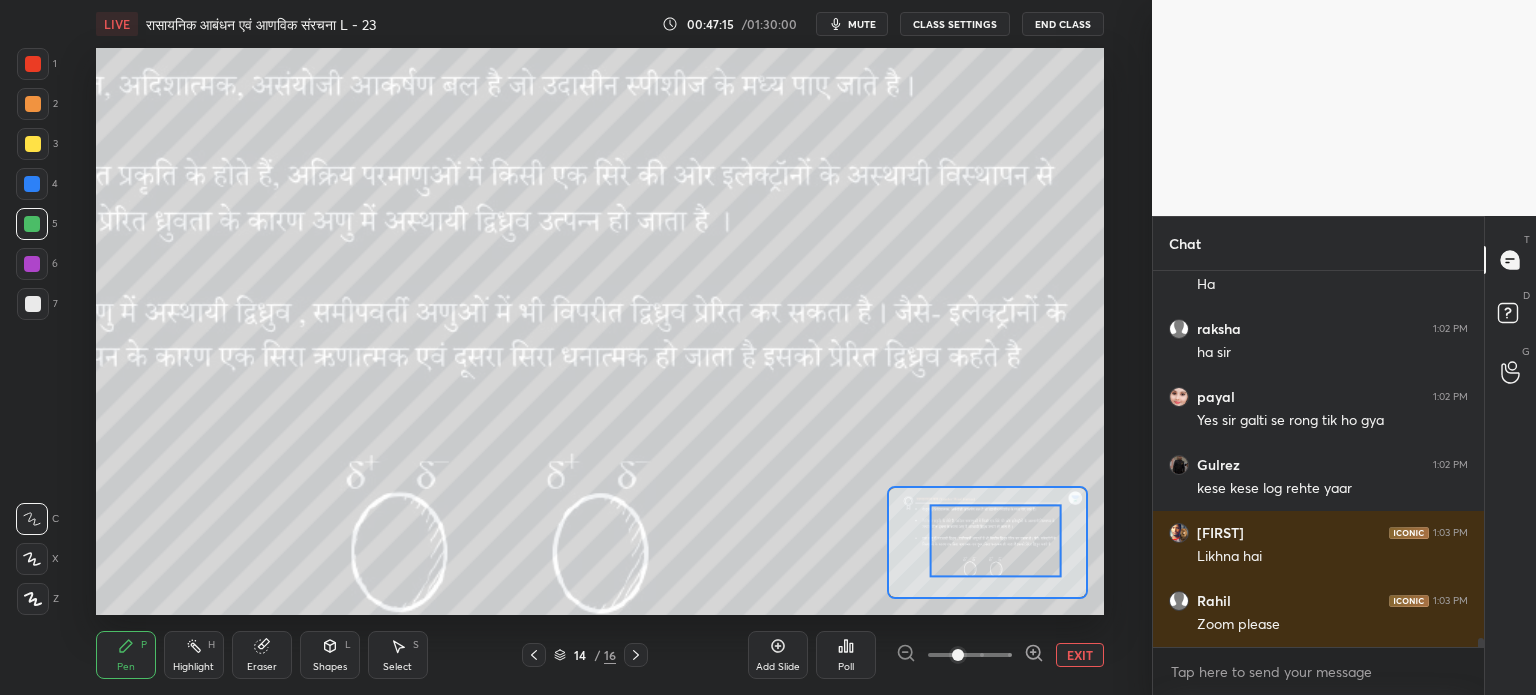 scroll, scrollTop: 15074, scrollLeft: 0, axis: vertical 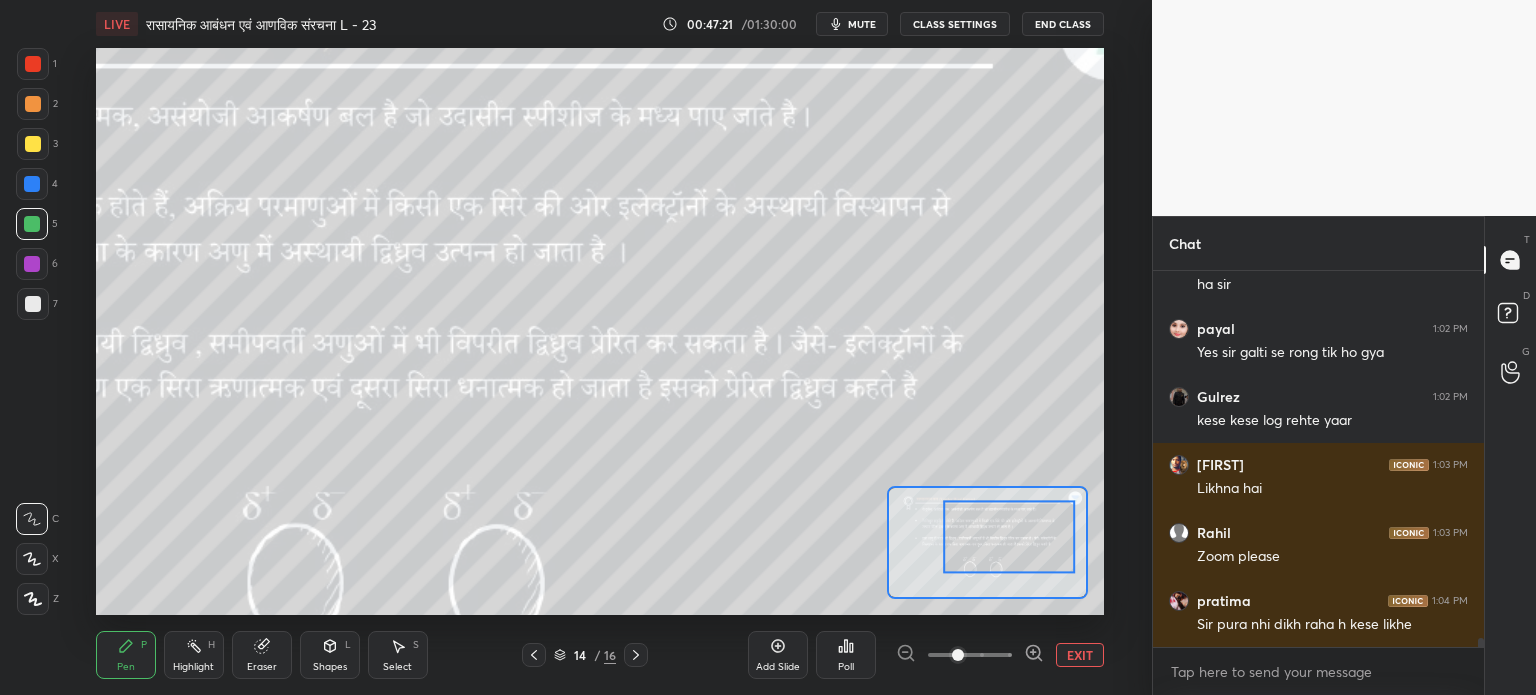click on "EXIT" at bounding box center [1080, 655] 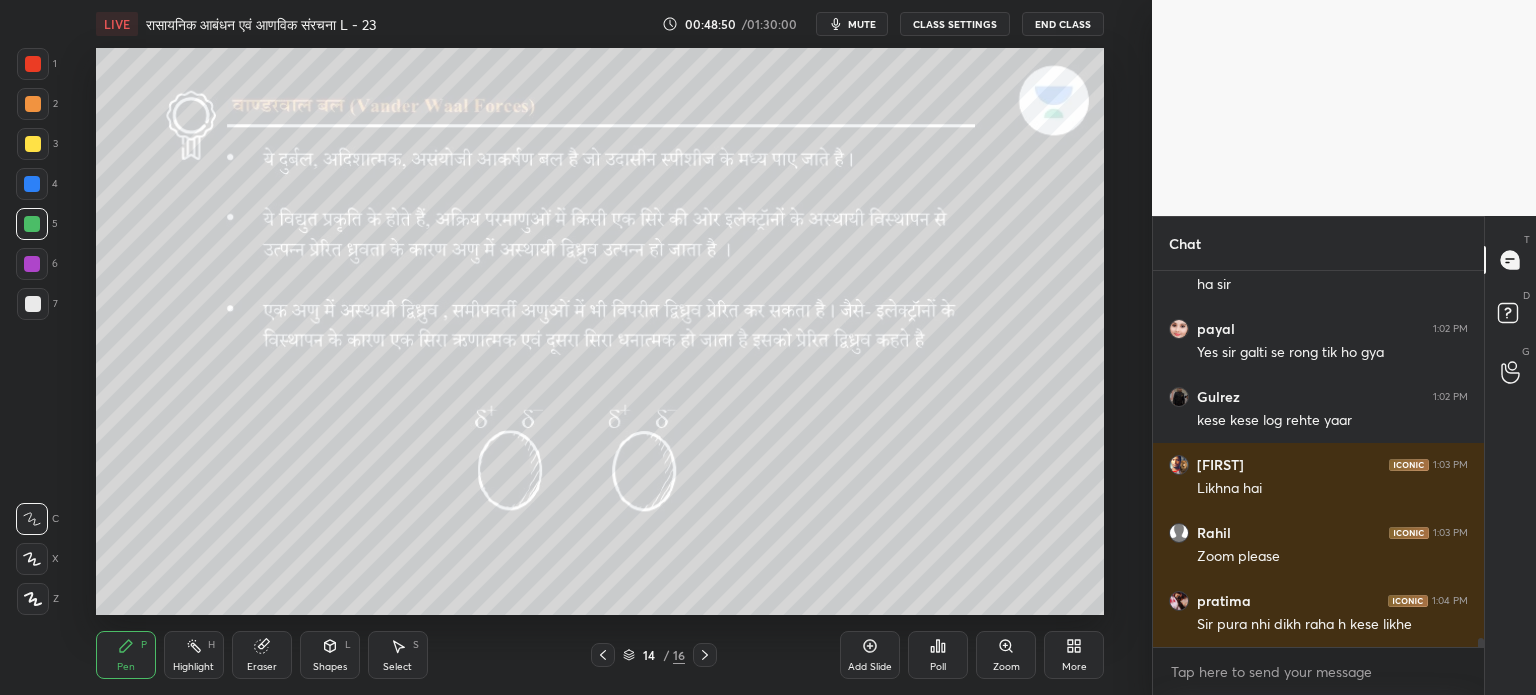 scroll, scrollTop: 15142, scrollLeft: 0, axis: vertical 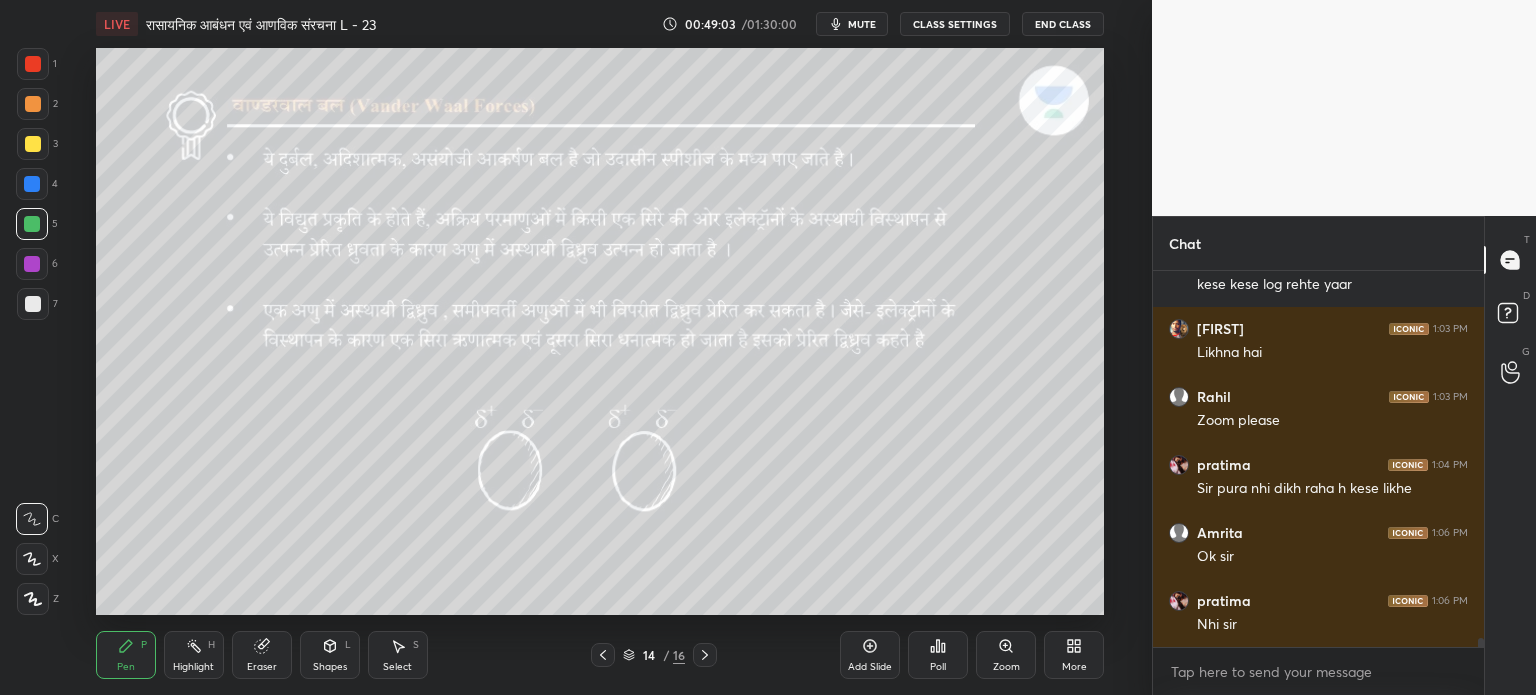 click on "Eraser" at bounding box center (262, 655) 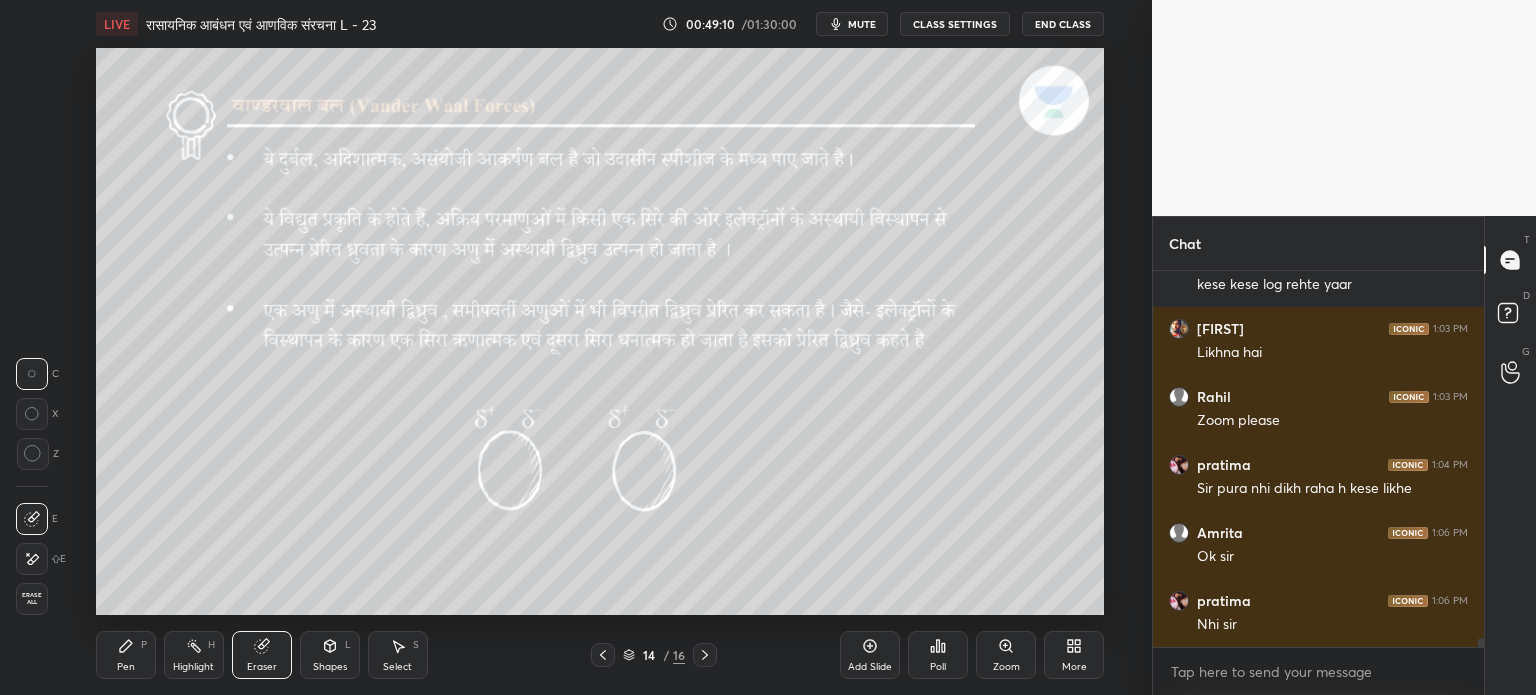 scroll, scrollTop: 15278, scrollLeft: 0, axis: vertical 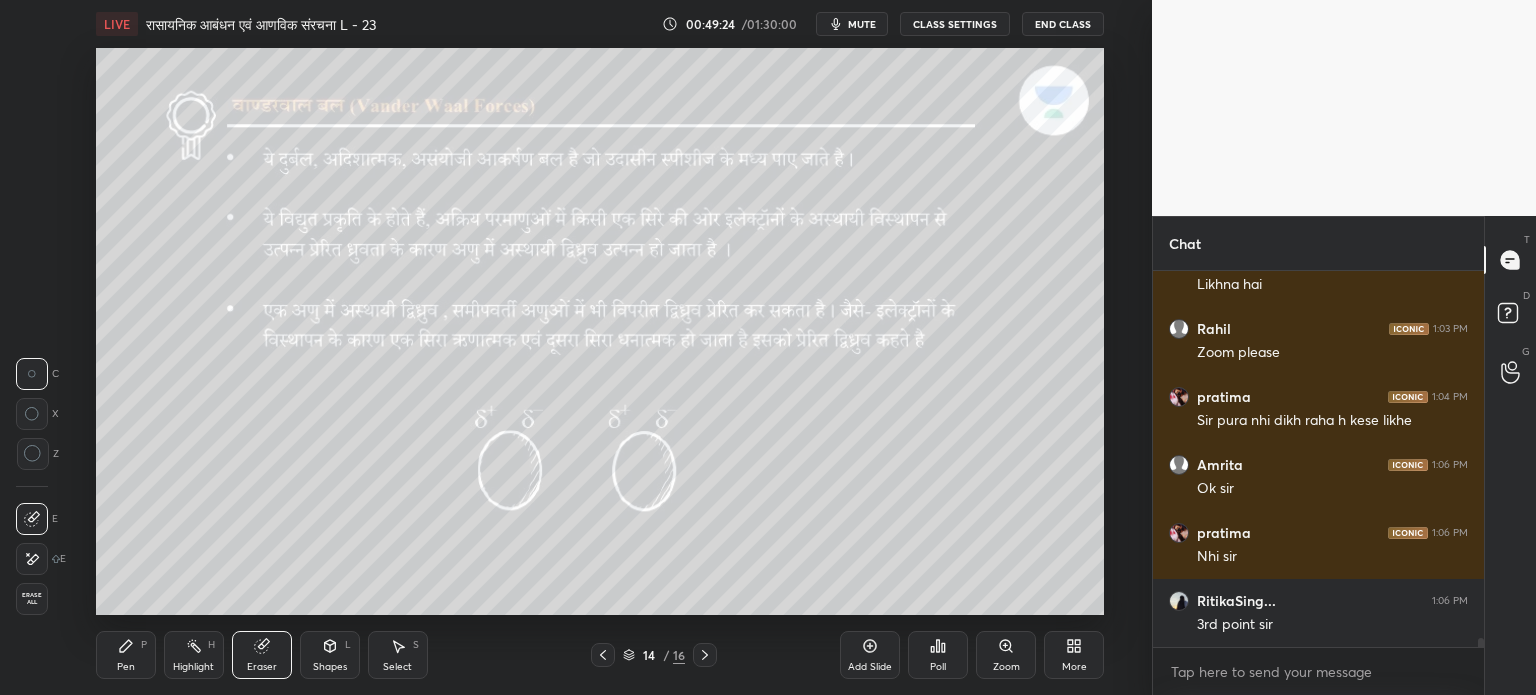 click on "Pen P" at bounding box center (126, 655) 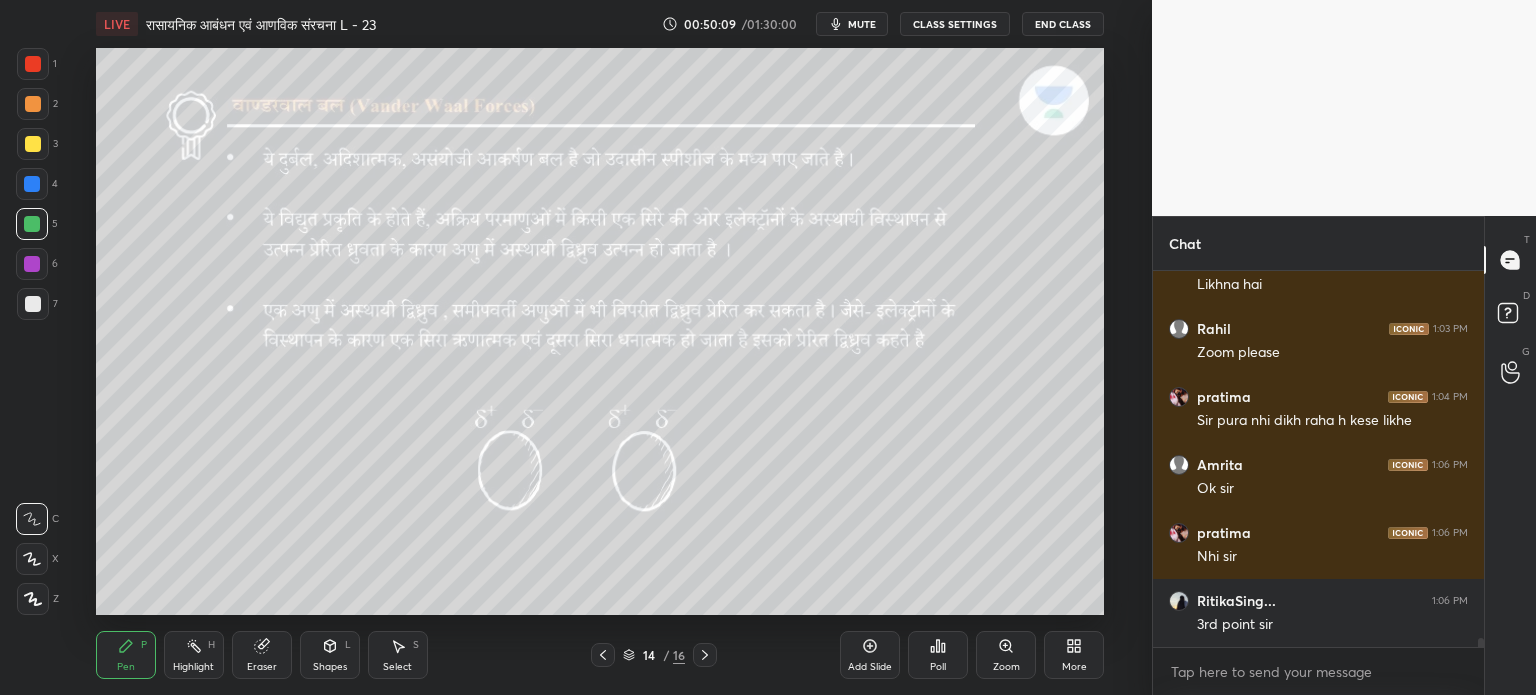 click on "Select" at bounding box center (397, 667) 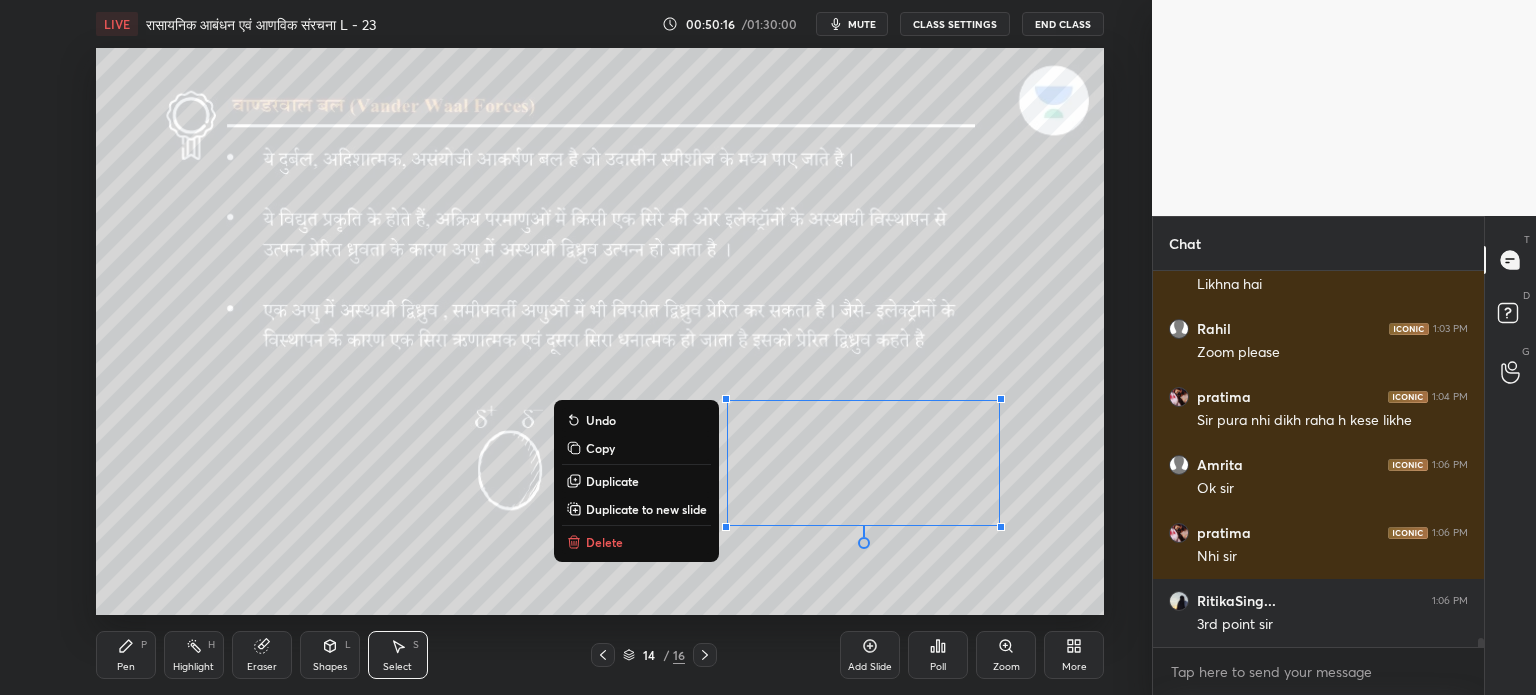 click on "Delete" at bounding box center [604, 542] 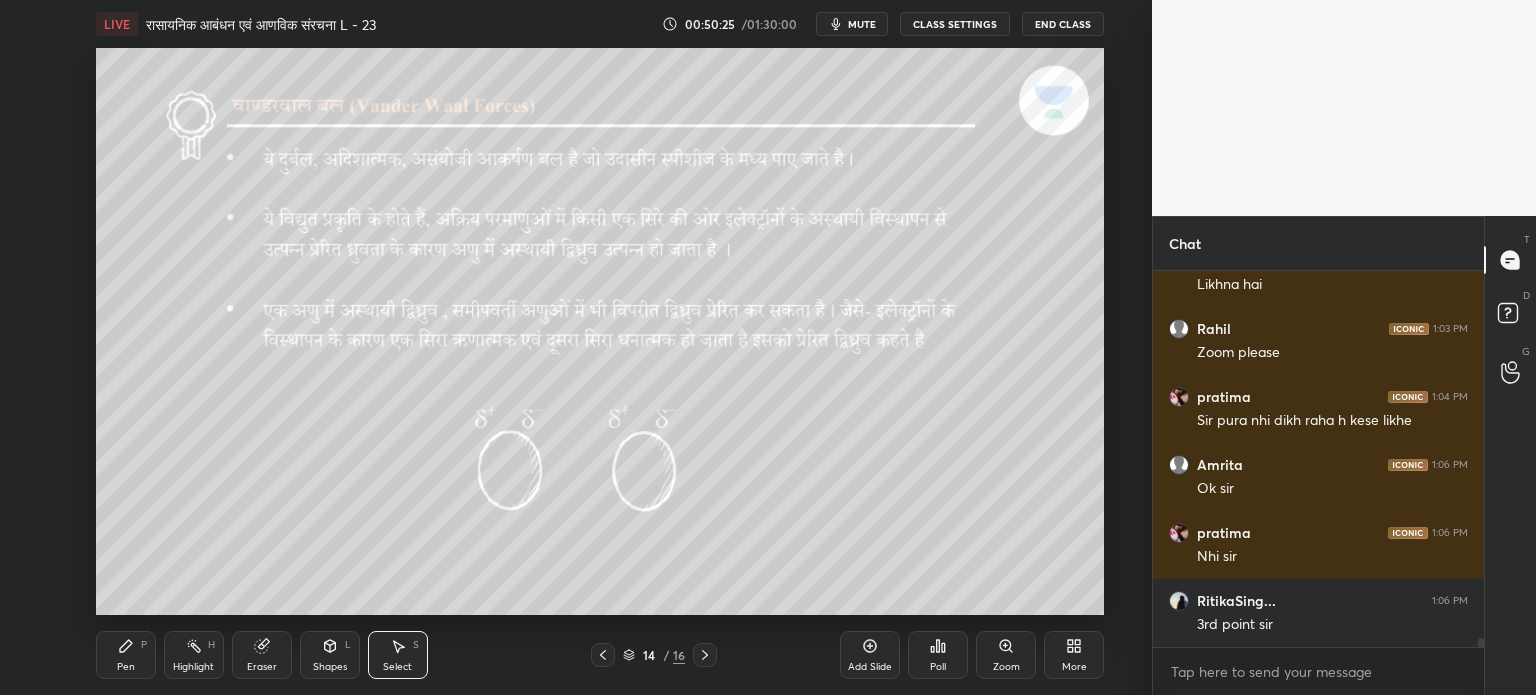 click on "mute" at bounding box center [862, 24] 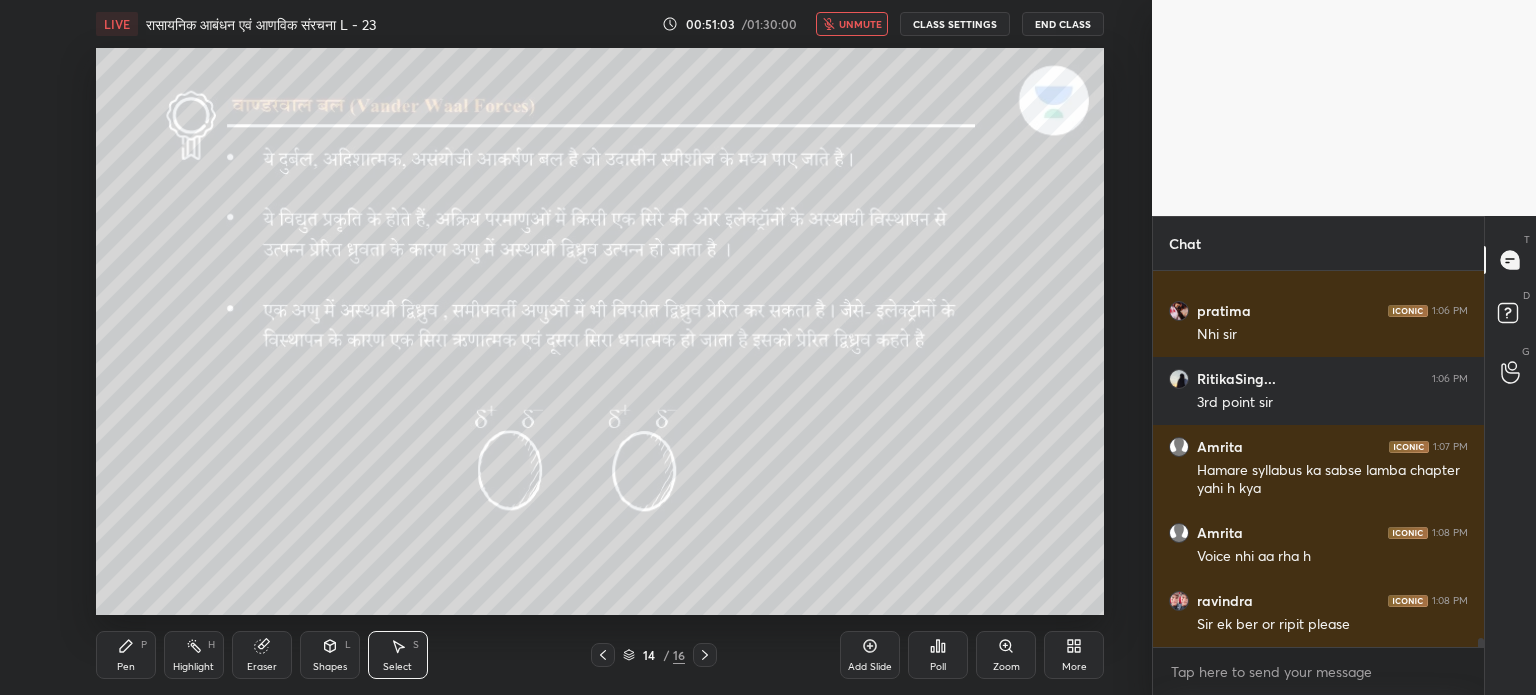scroll, scrollTop: 15568, scrollLeft: 0, axis: vertical 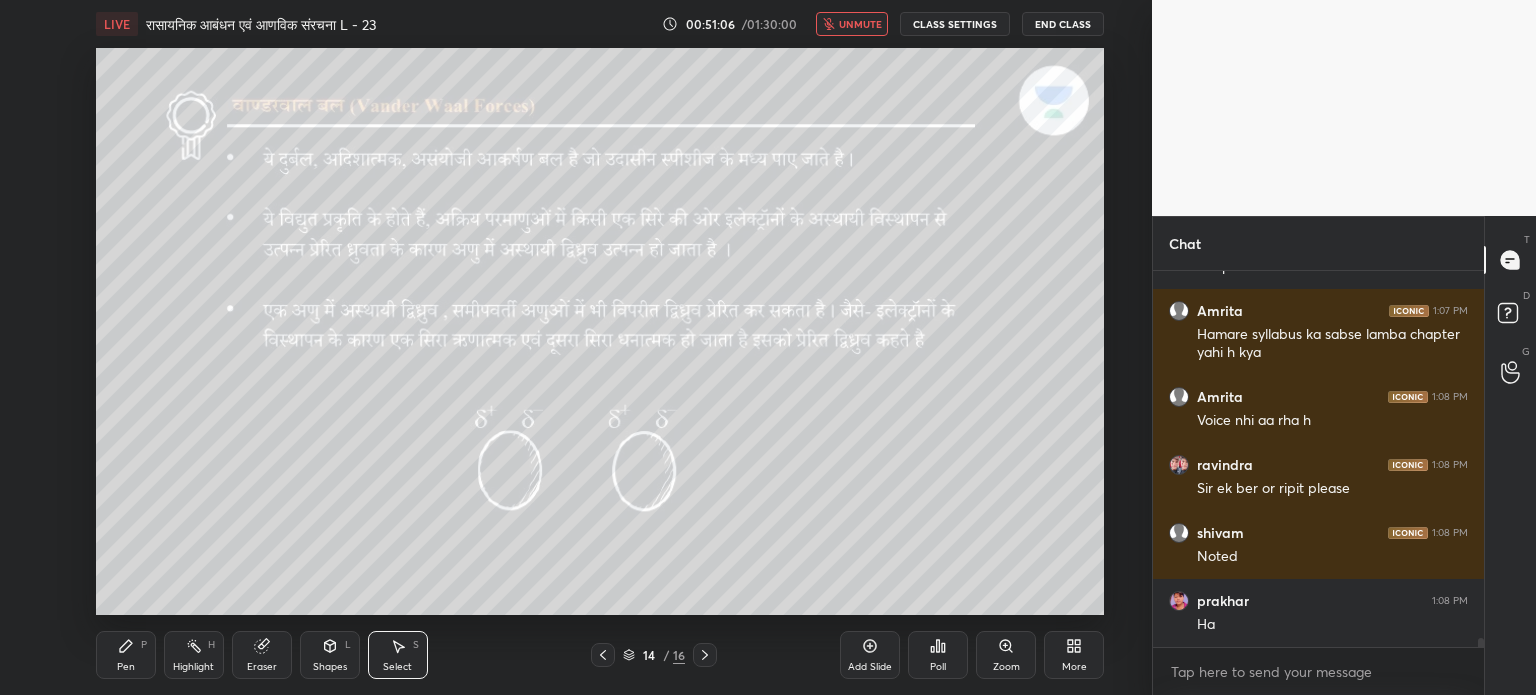 click on "unmute" at bounding box center (860, 24) 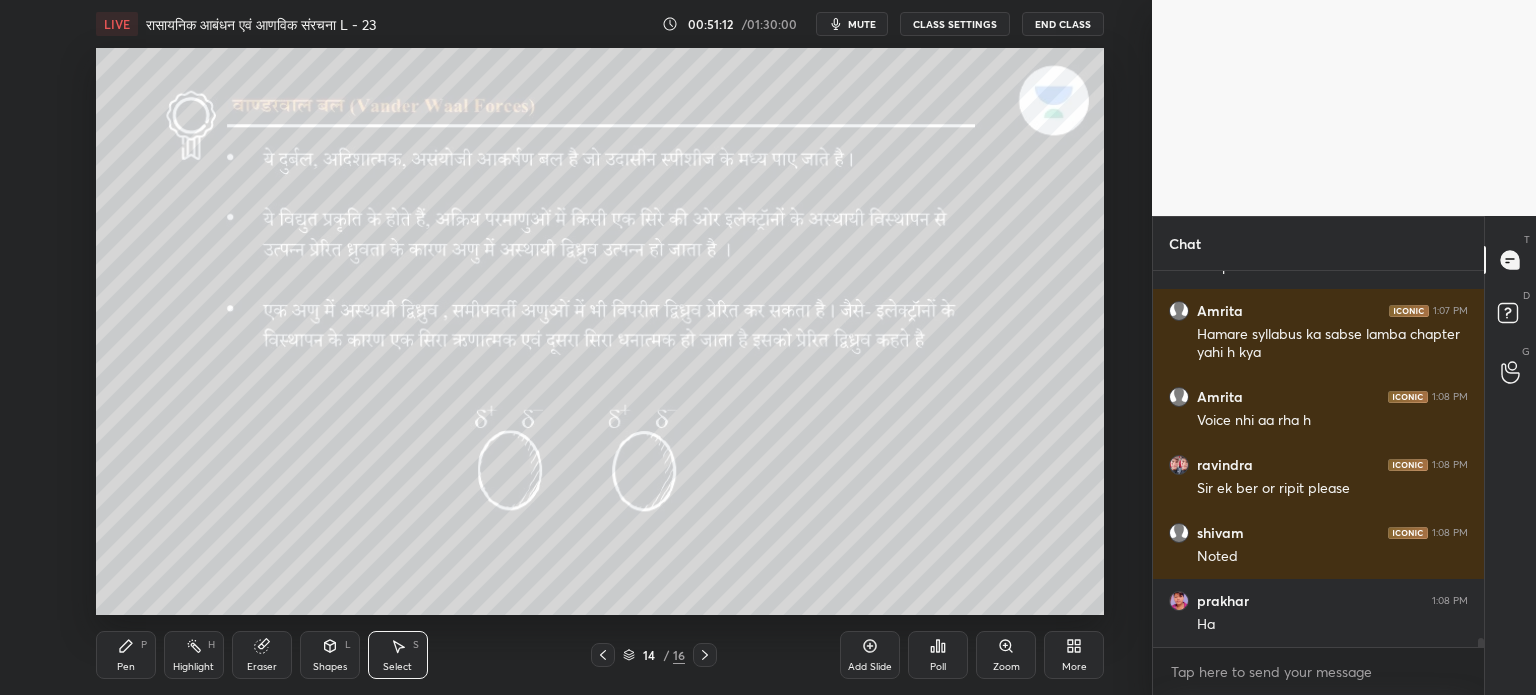click at bounding box center [705, 655] 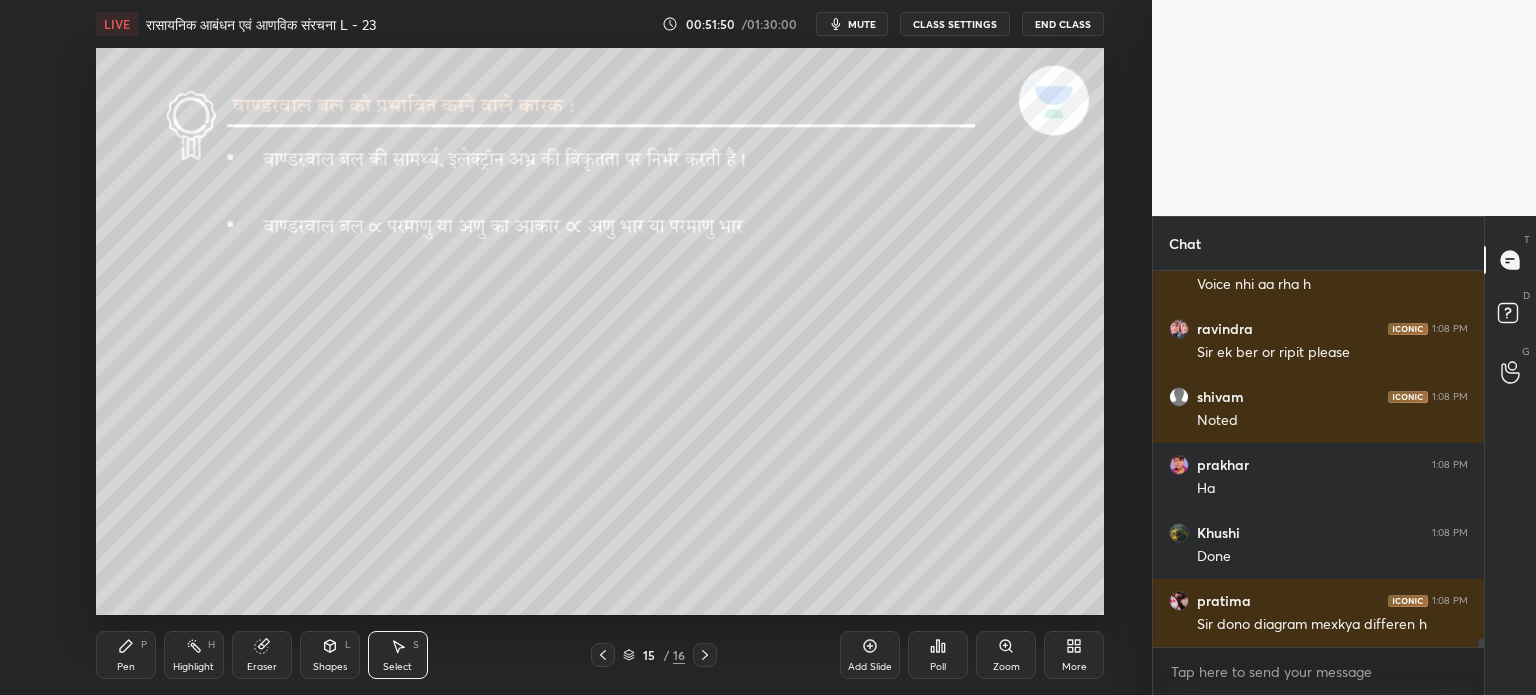 scroll, scrollTop: 15840, scrollLeft: 0, axis: vertical 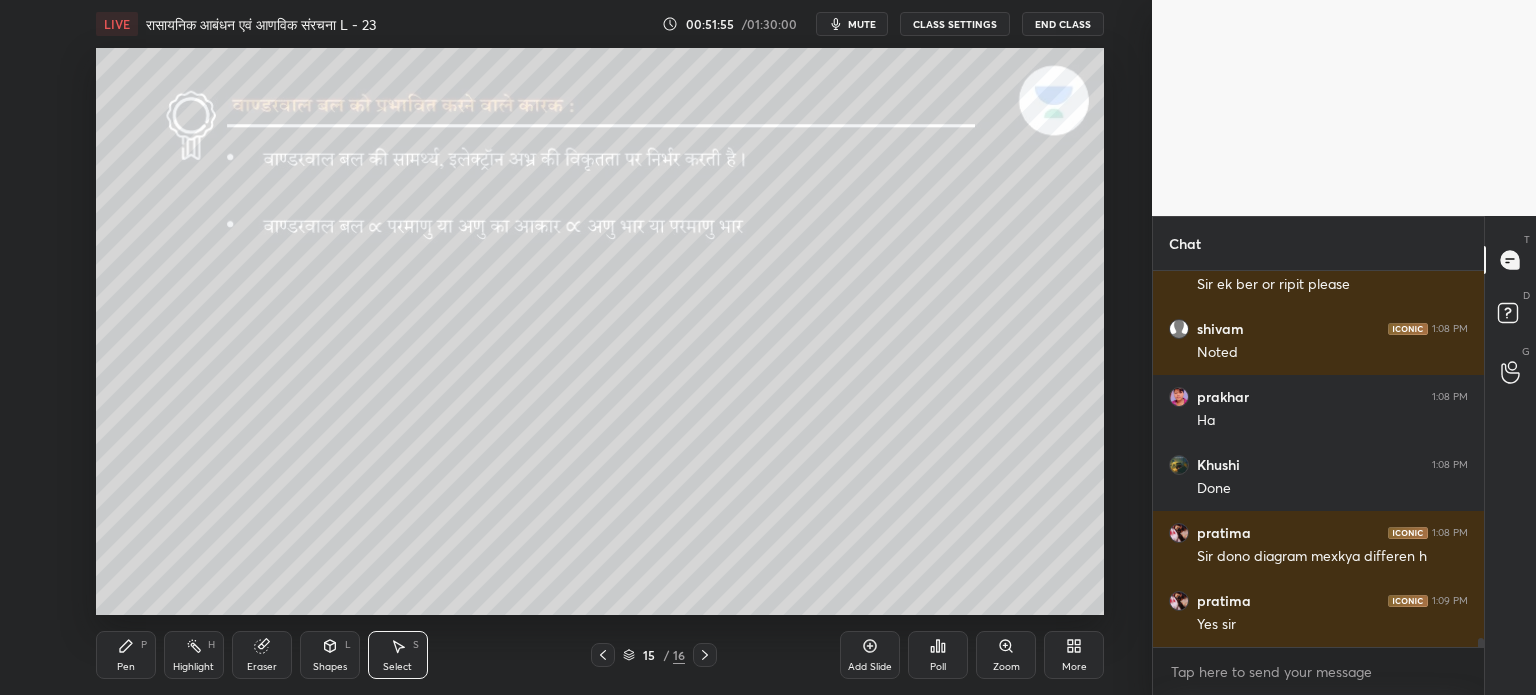 click on "mute" at bounding box center [862, 24] 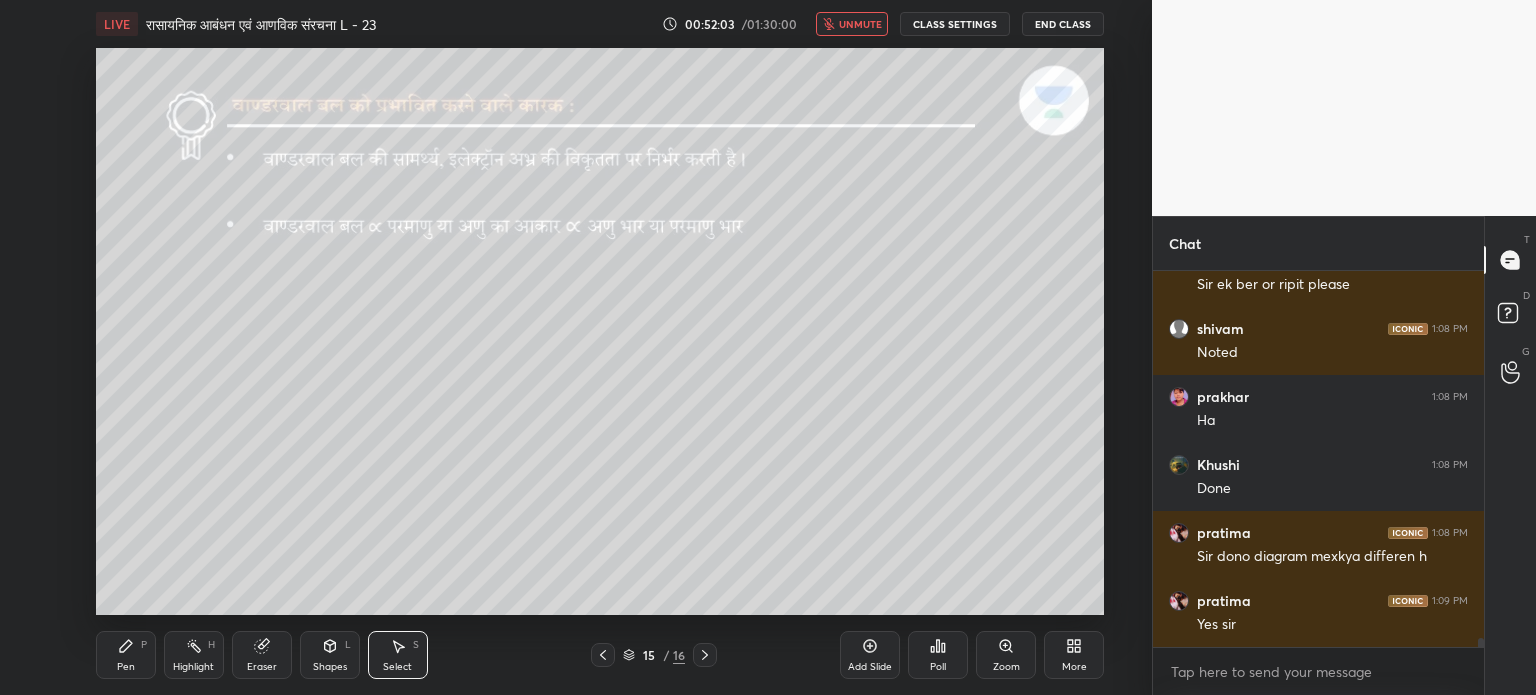 click on "unmute" at bounding box center [860, 24] 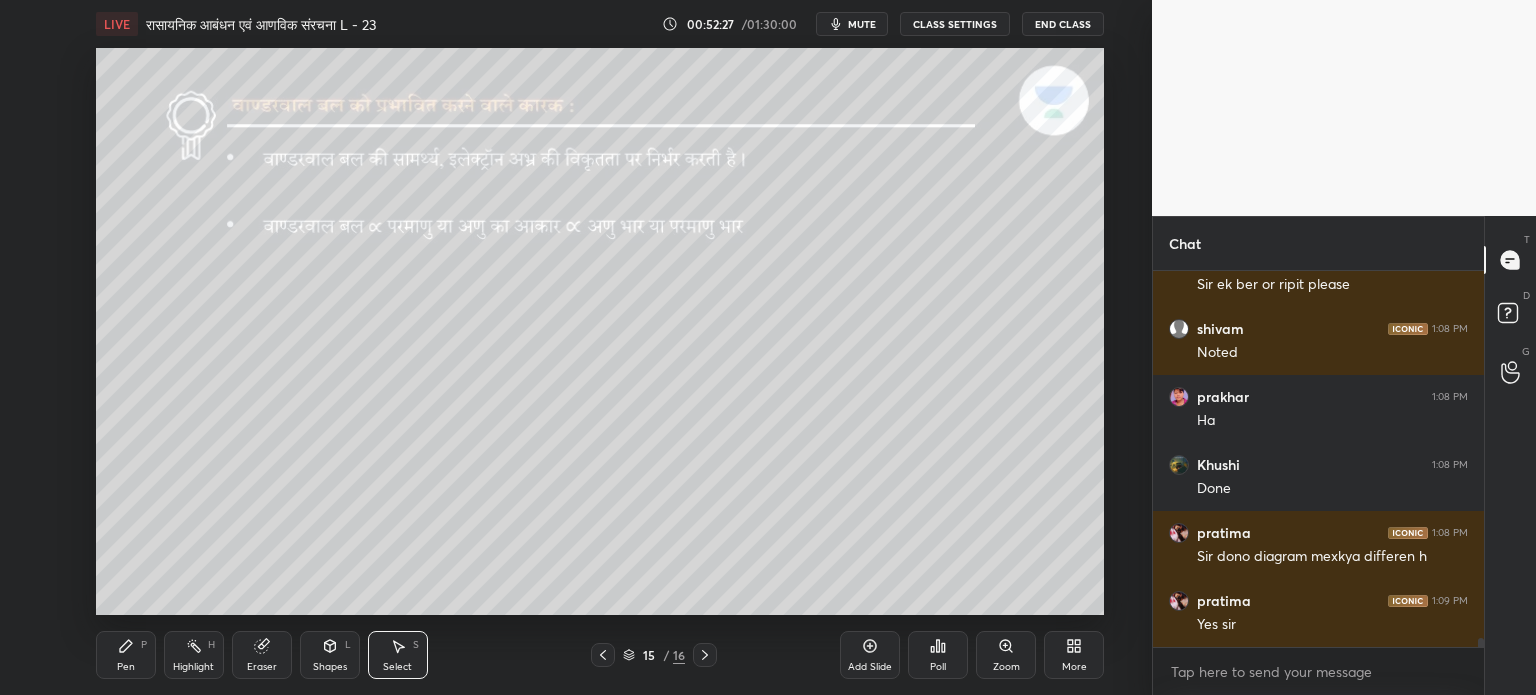 scroll, scrollTop: 330, scrollLeft: 325, axis: both 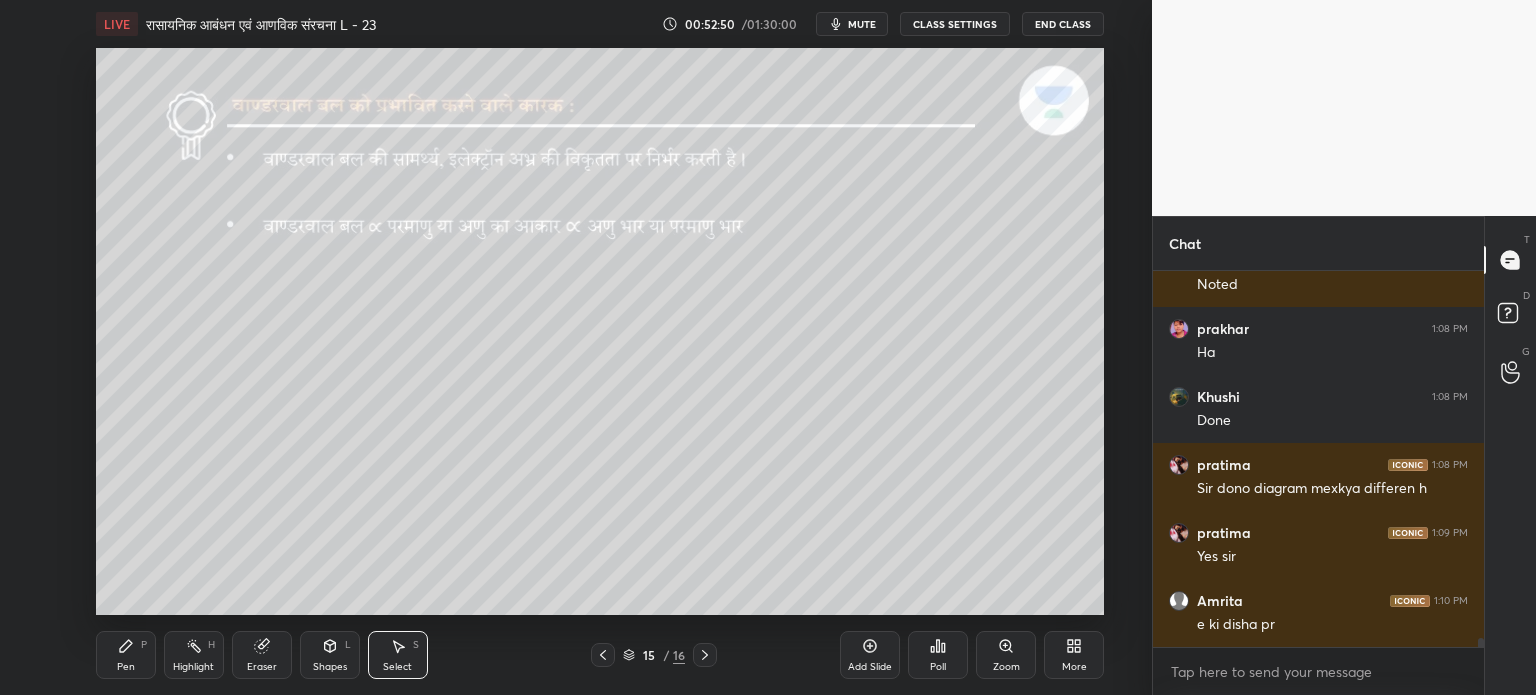 click on "mute" at bounding box center [862, 24] 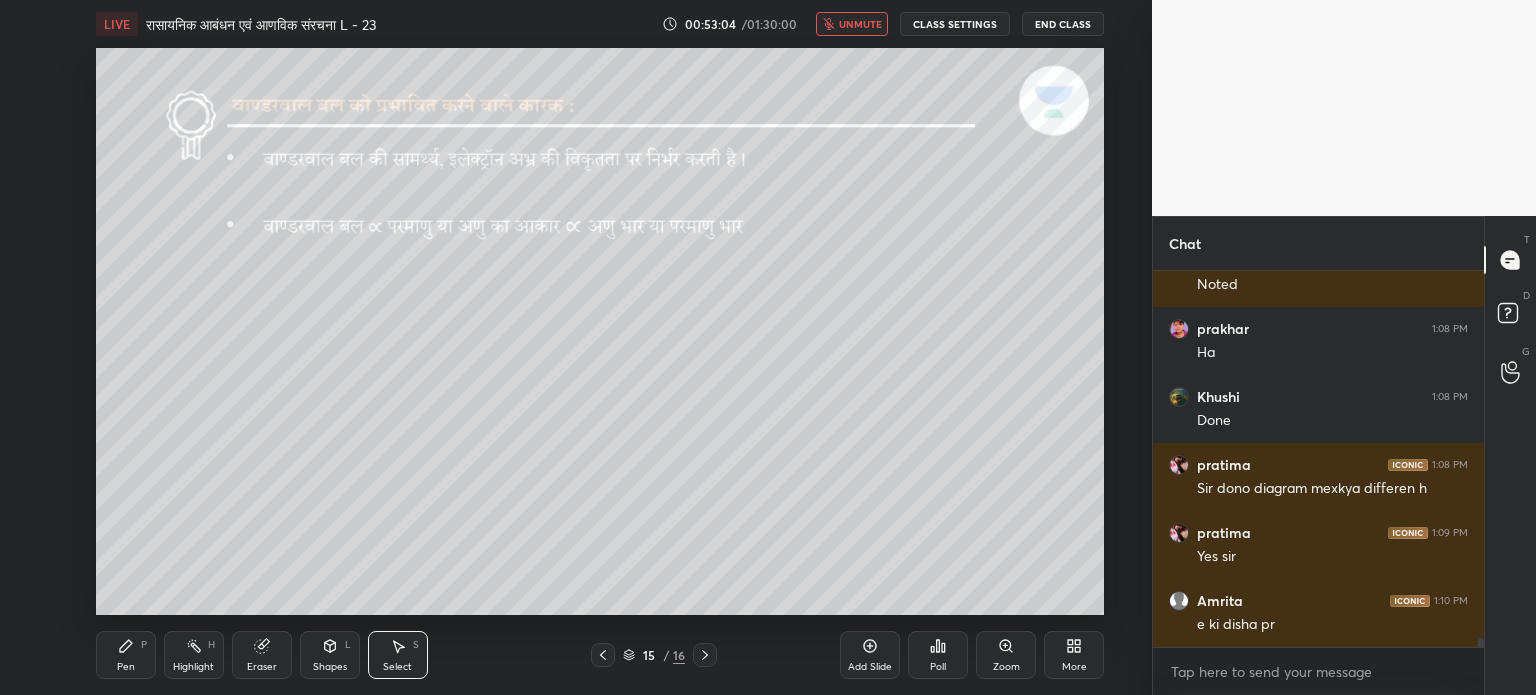 click on "unmute" at bounding box center (860, 24) 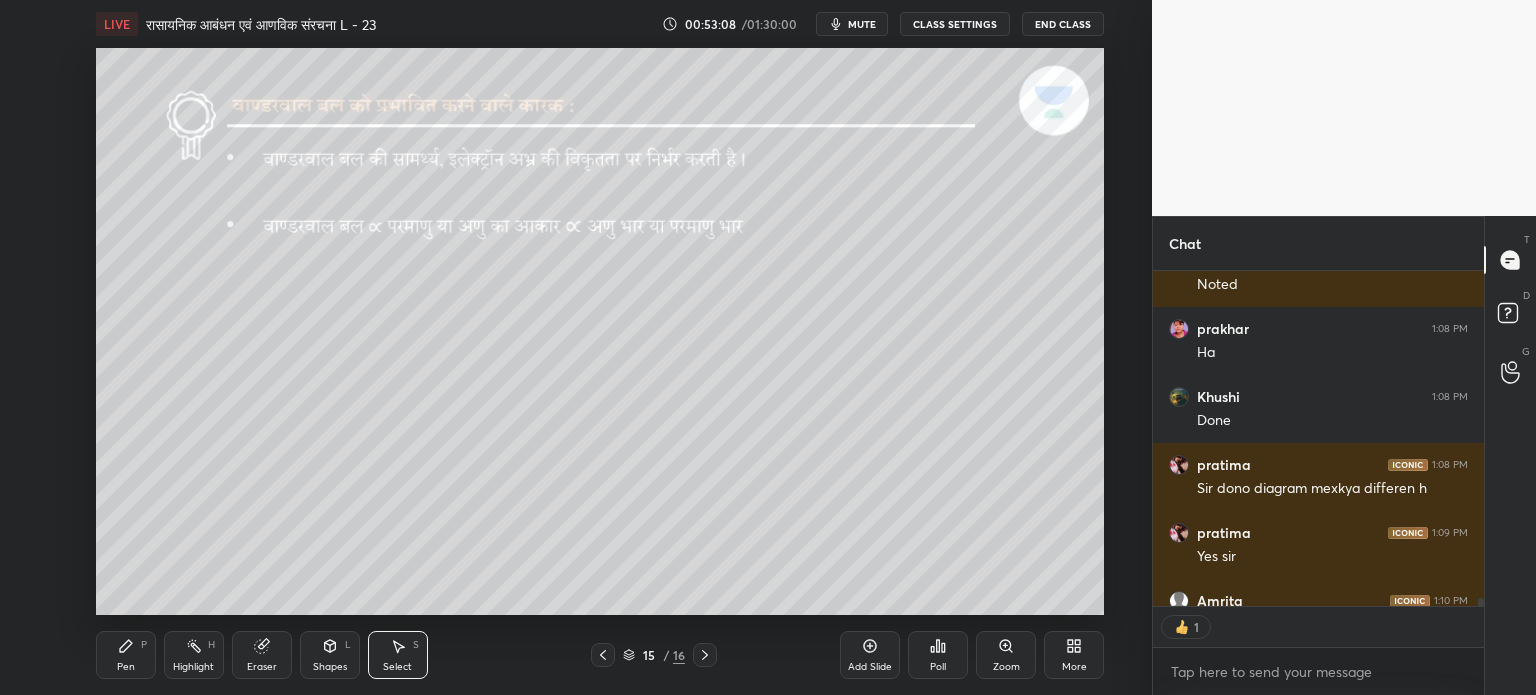 scroll, scrollTop: 6, scrollLeft: 6, axis: both 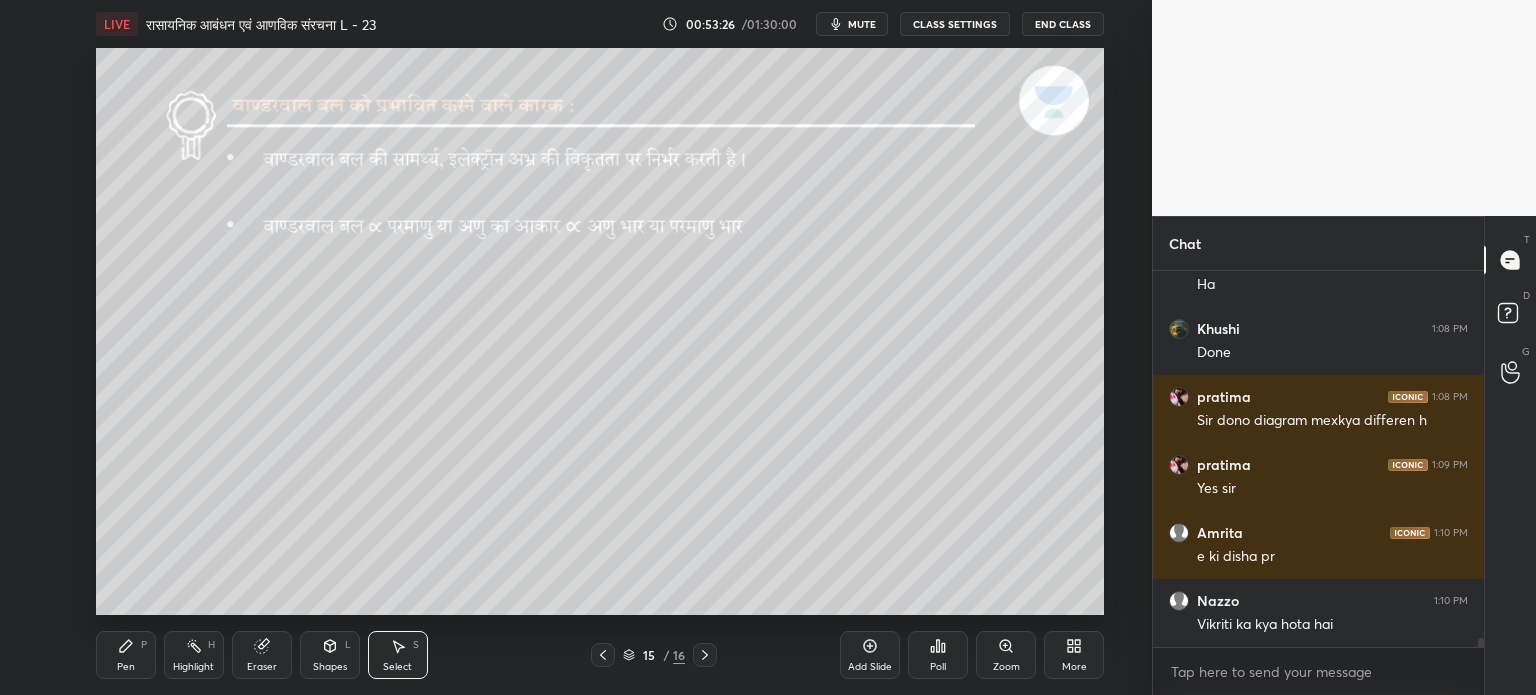 click on "Pen P" at bounding box center (126, 655) 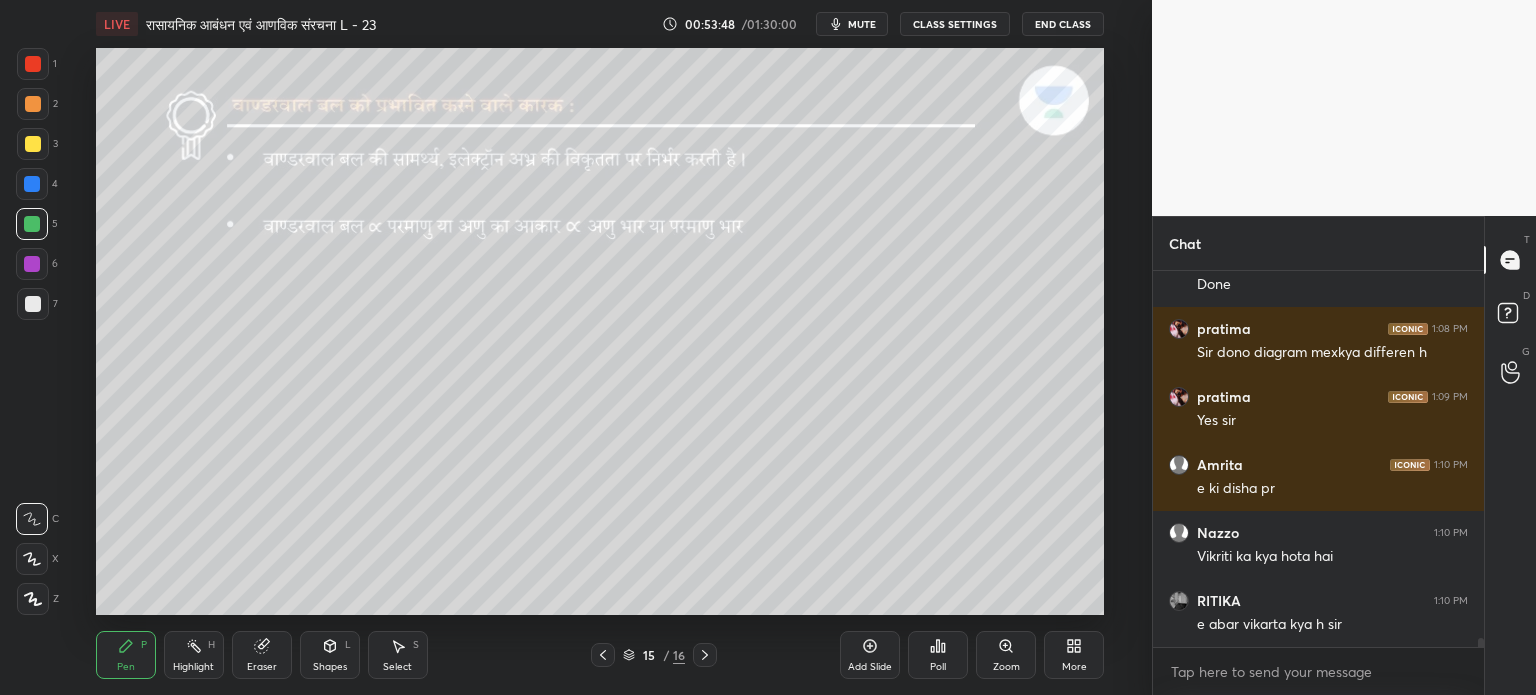 scroll, scrollTop: 16112, scrollLeft: 0, axis: vertical 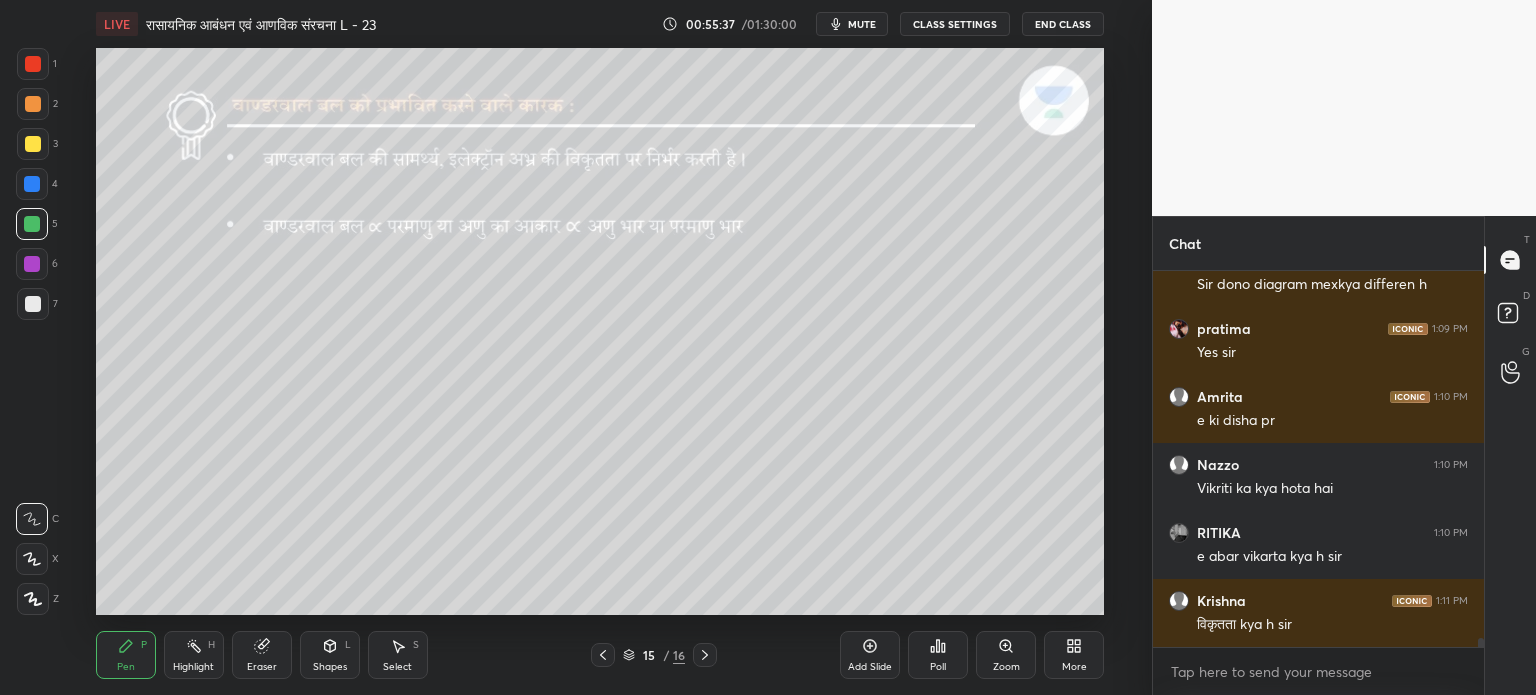click on "Add Slide" at bounding box center [870, 655] 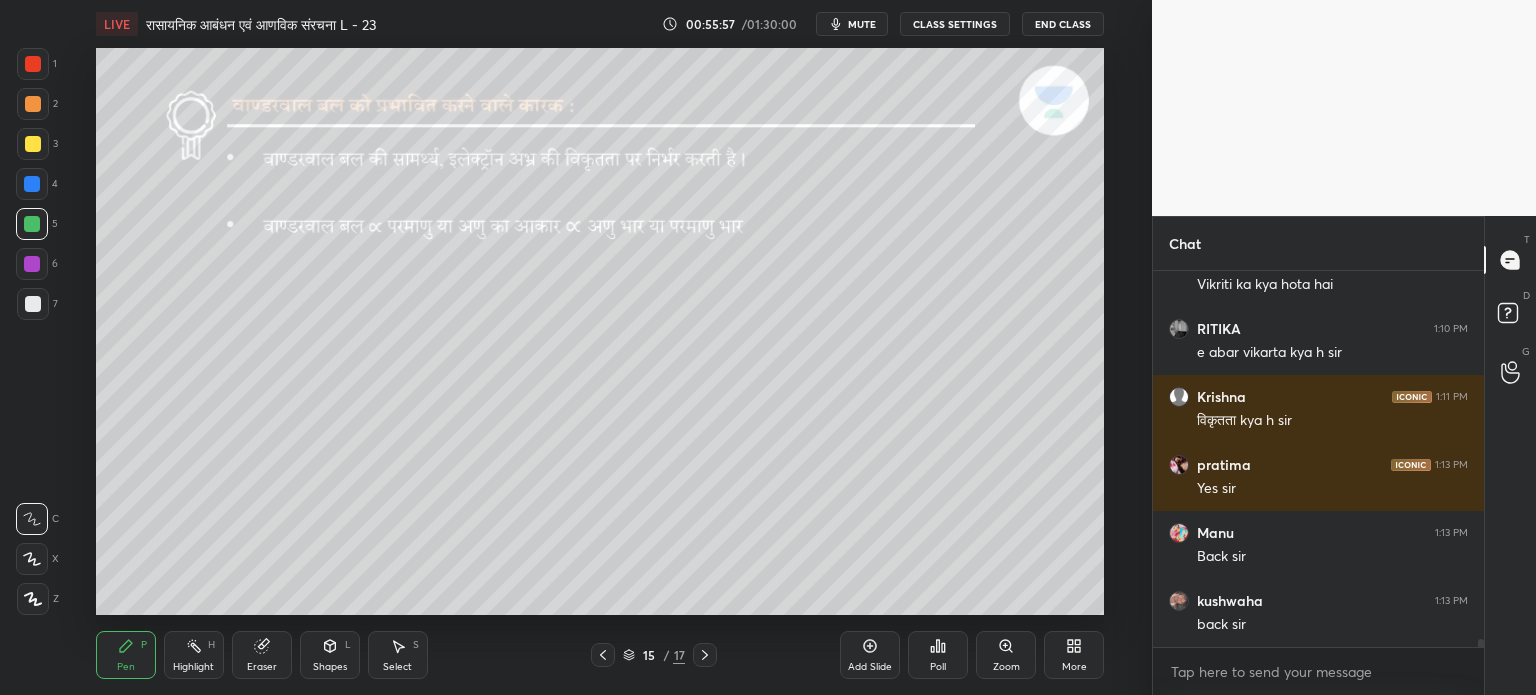 scroll, scrollTop: 16384, scrollLeft: 0, axis: vertical 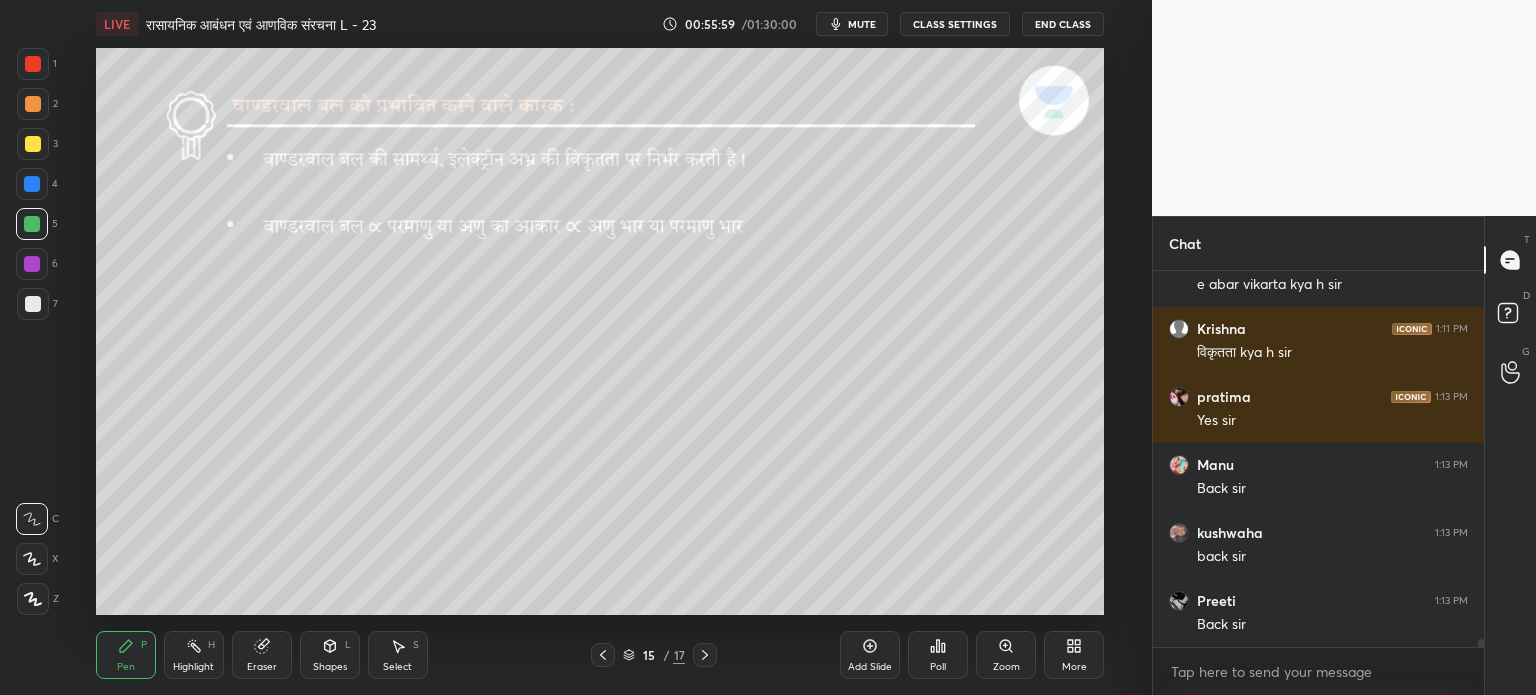 click on "mute" at bounding box center (862, 24) 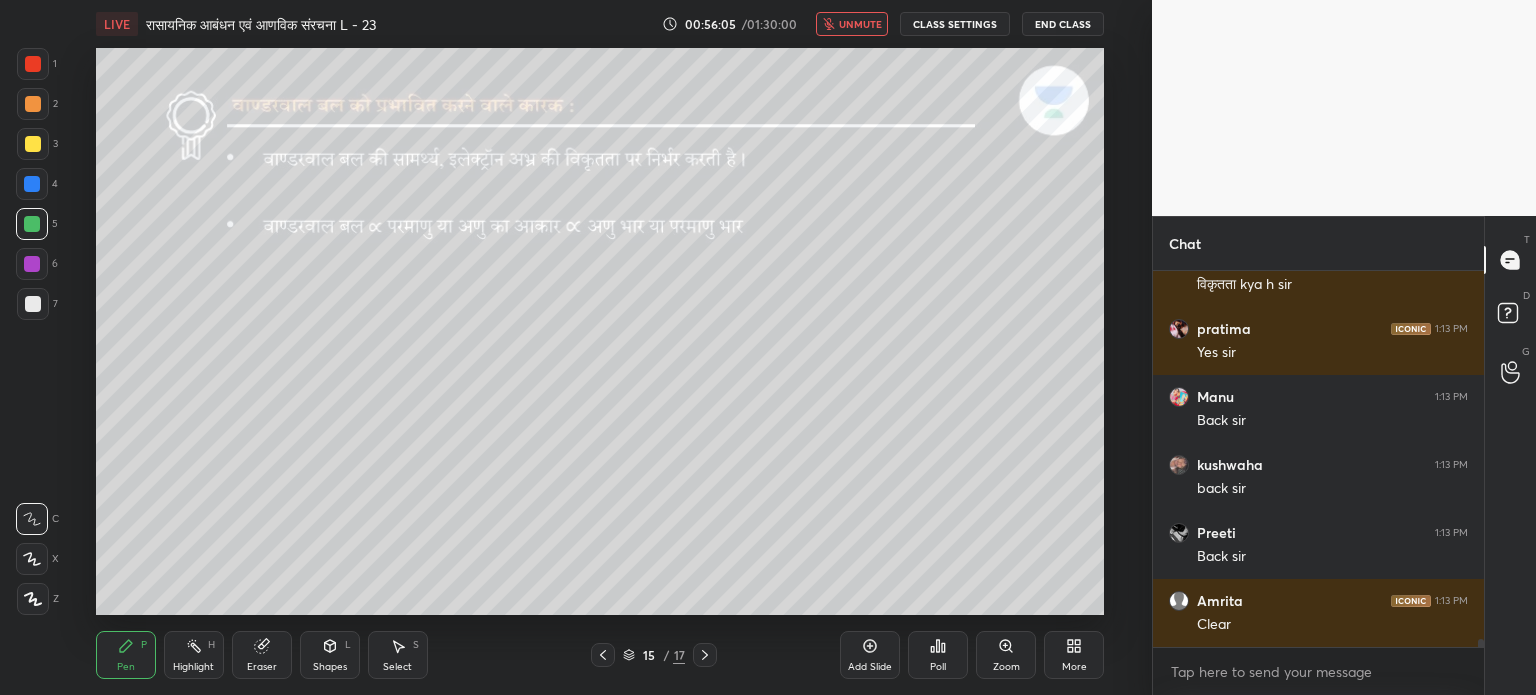 scroll, scrollTop: 16520, scrollLeft: 0, axis: vertical 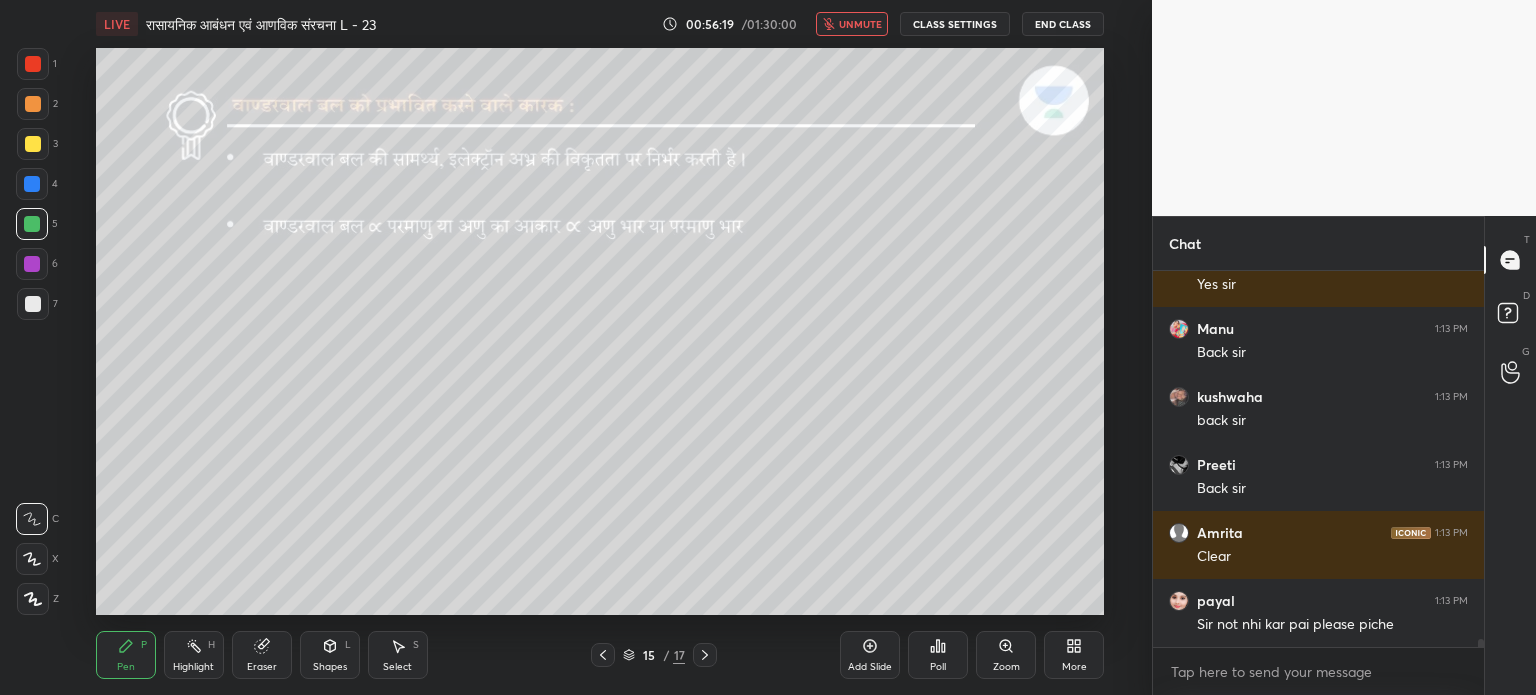 click on "unmute" at bounding box center (860, 24) 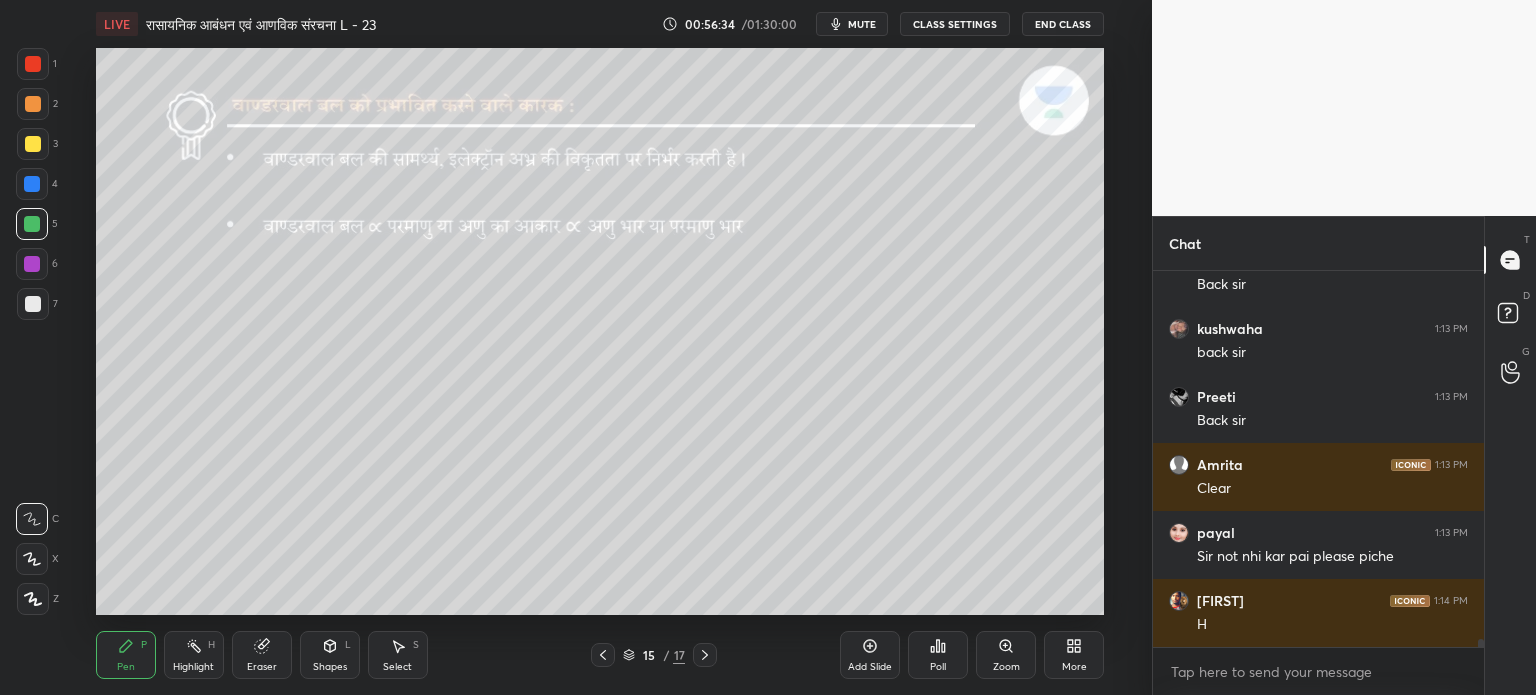 scroll, scrollTop: 16656, scrollLeft: 0, axis: vertical 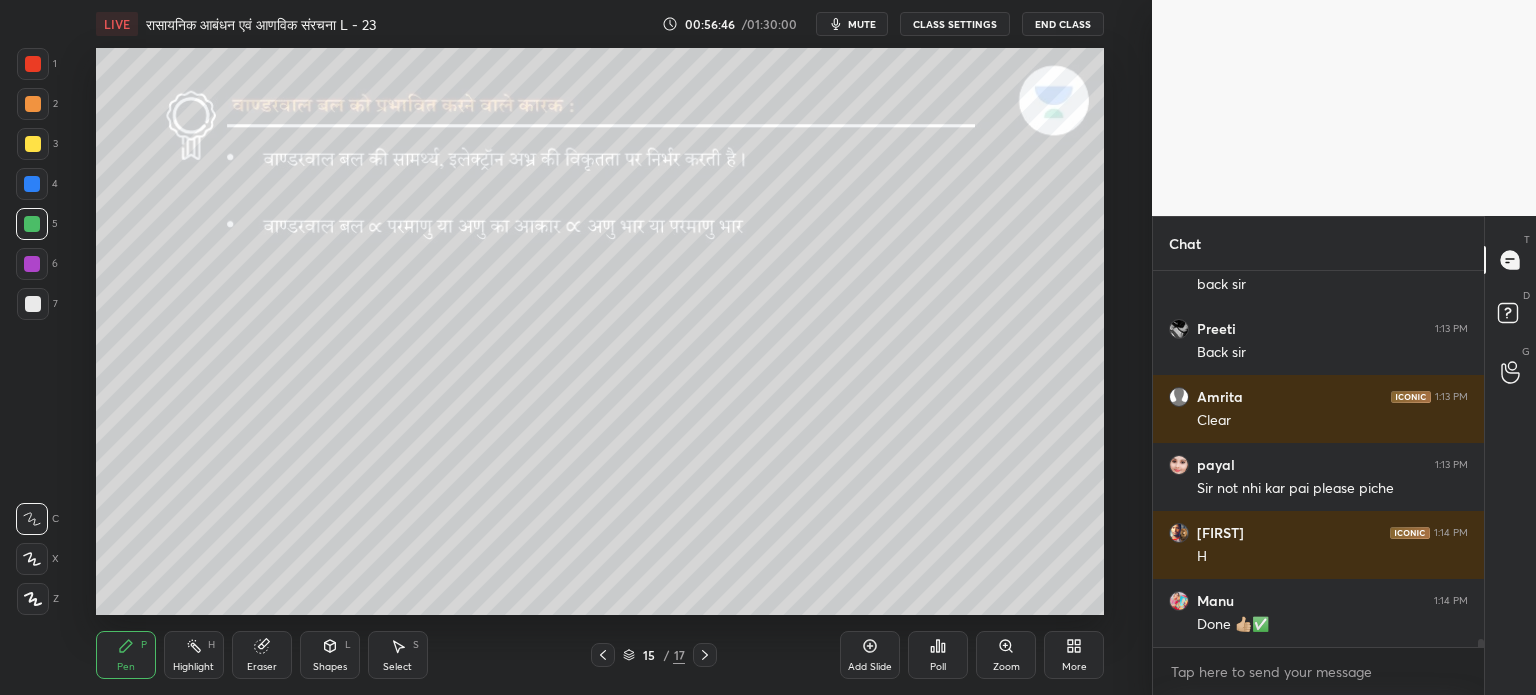 click 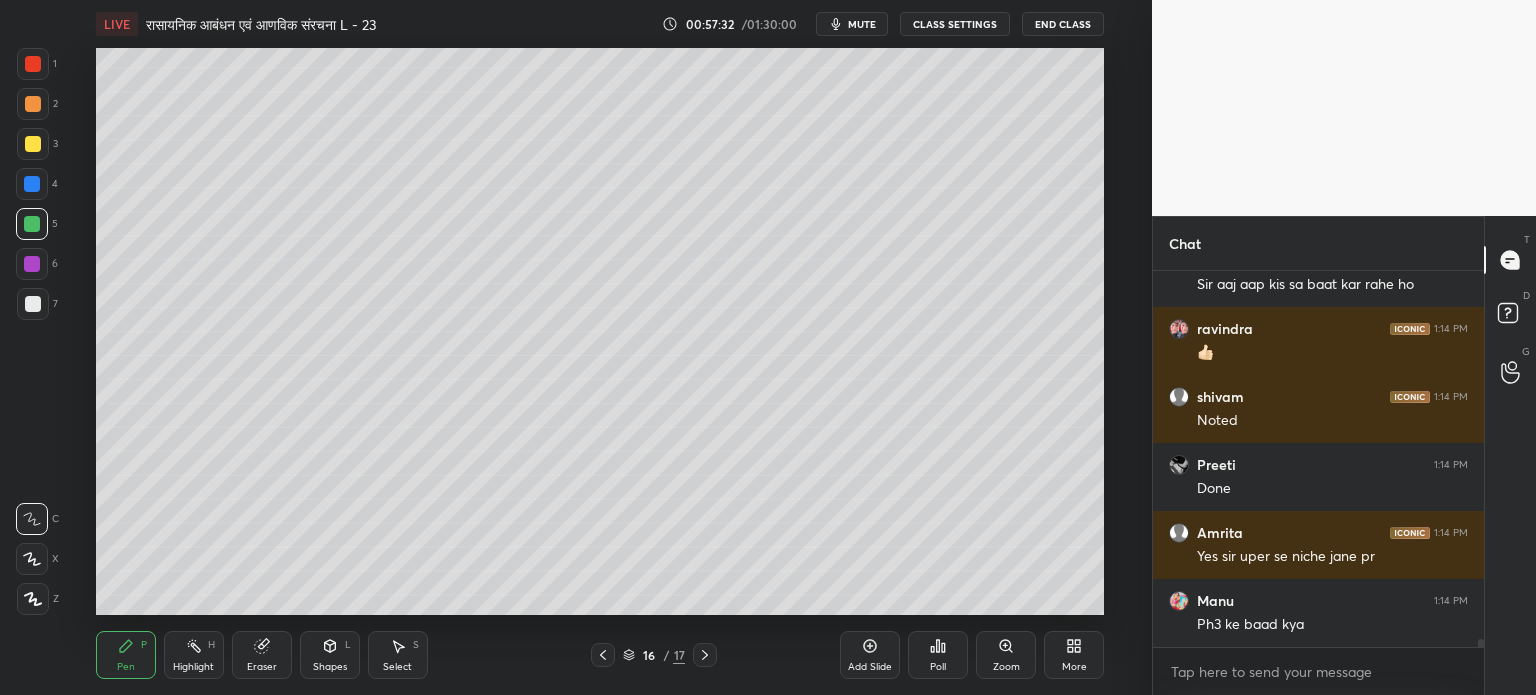 scroll, scrollTop: 17200, scrollLeft: 0, axis: vertical 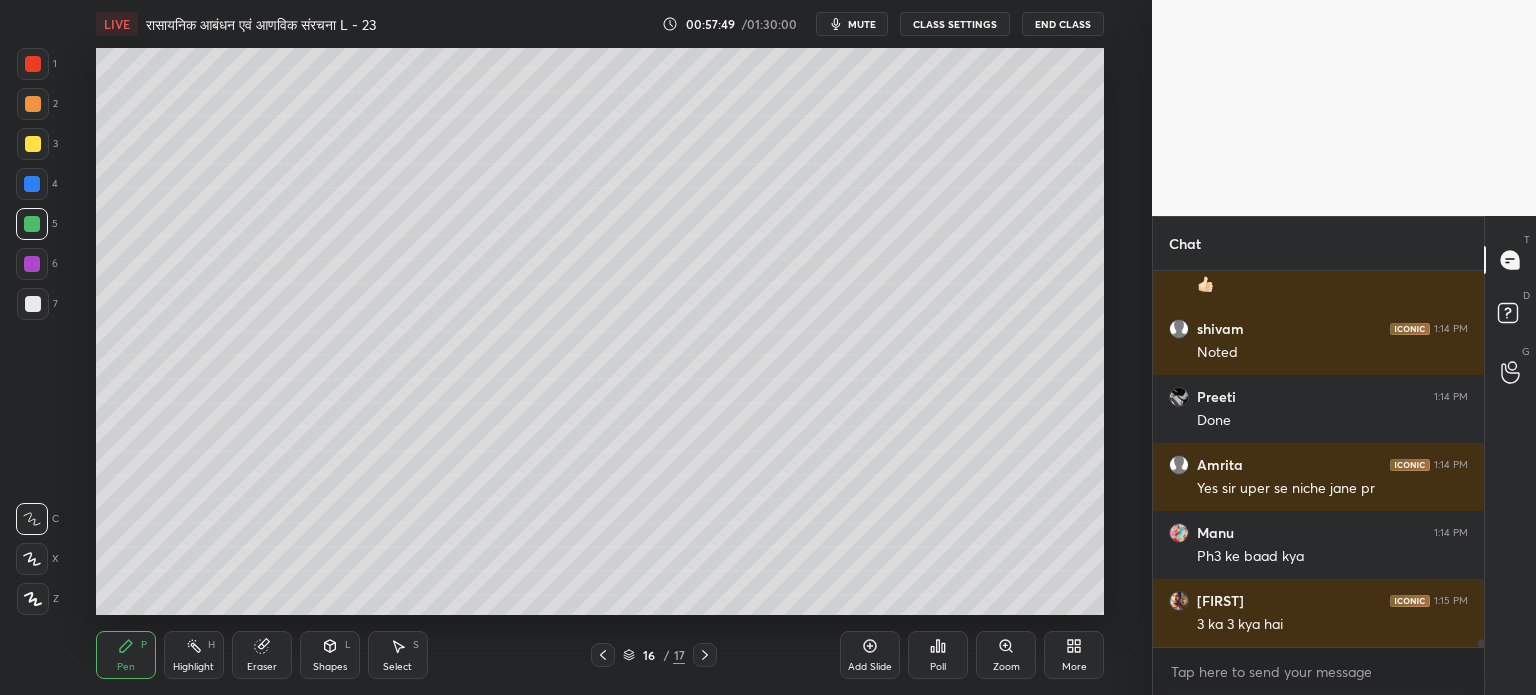 click on "Eraser" at bounding box center [262, 655] 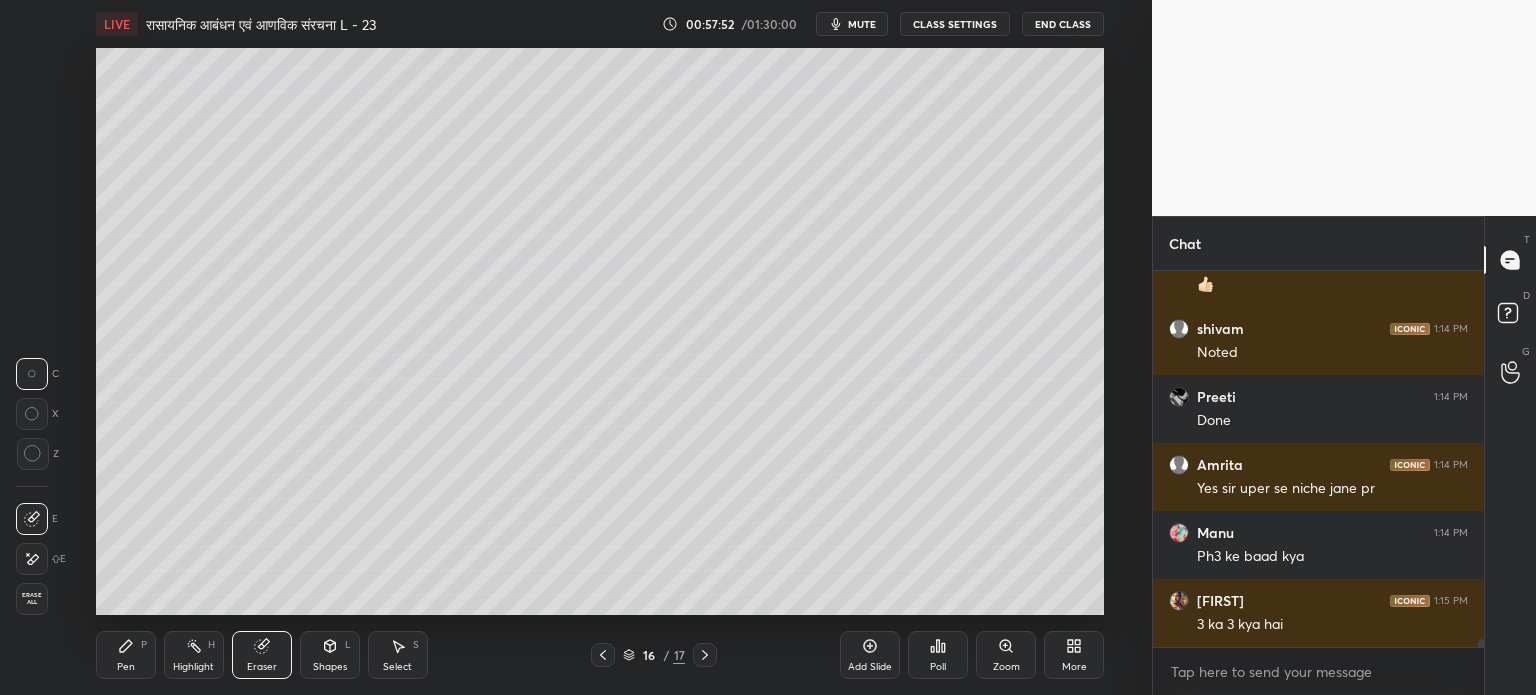 click on "Pen" at bounding box center [126, 667] 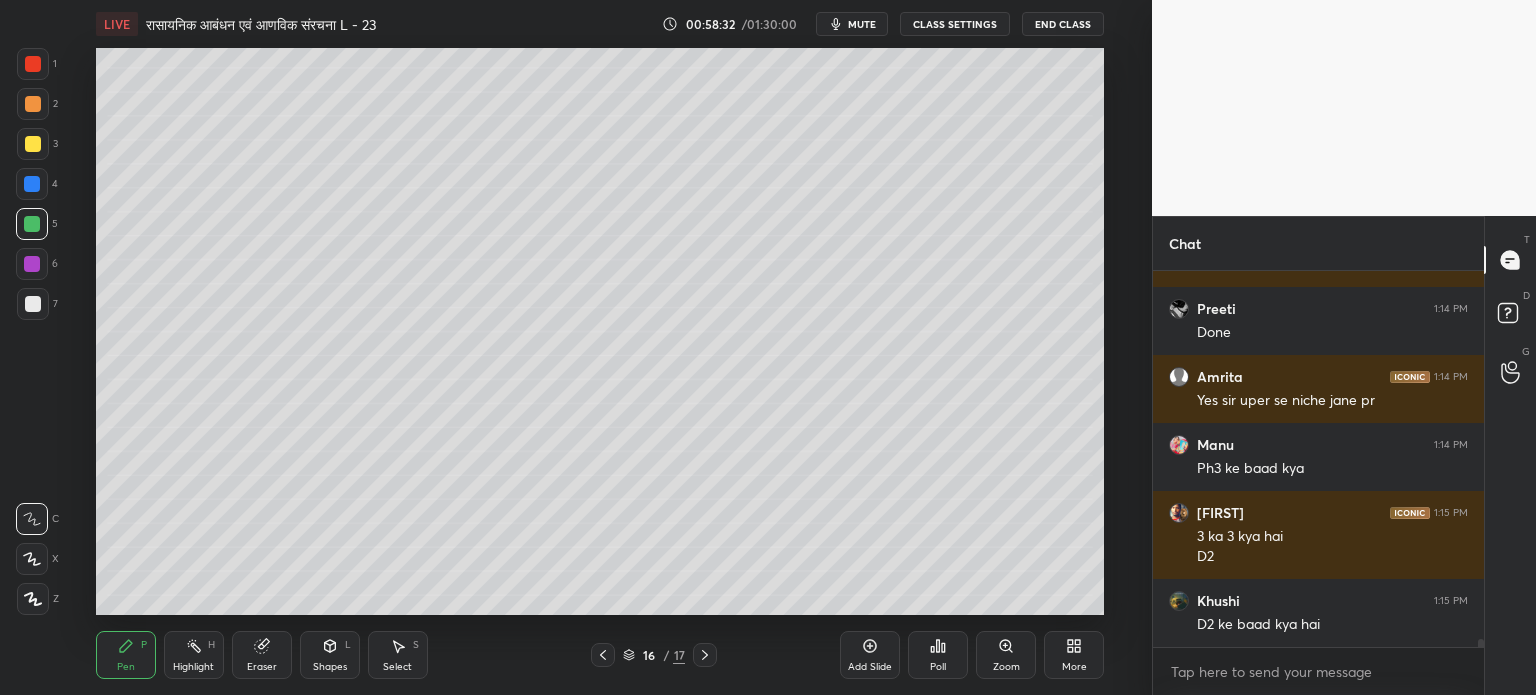 scroll, scrollTop: 17356, scrollLeft: 0, axis: vertical 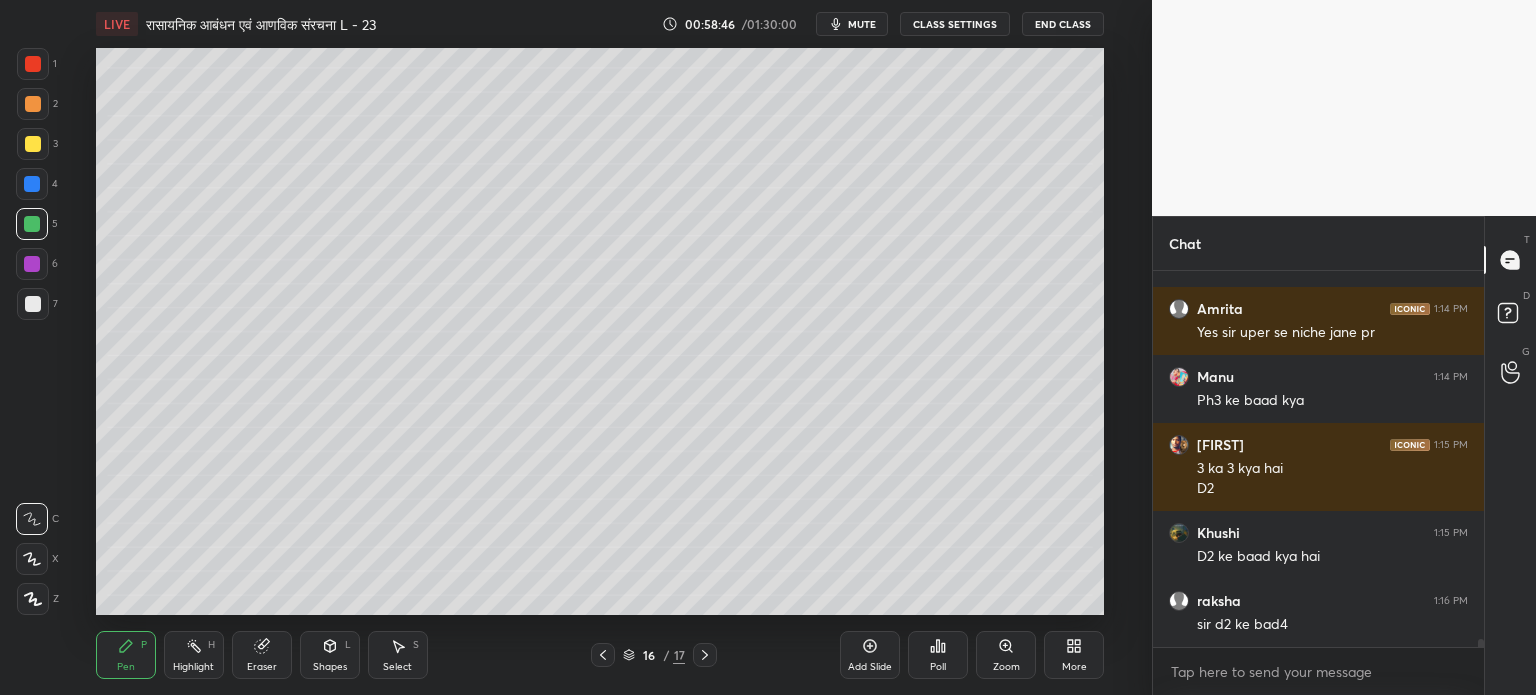 click on "Eraser" at bounding box center [262, 655] 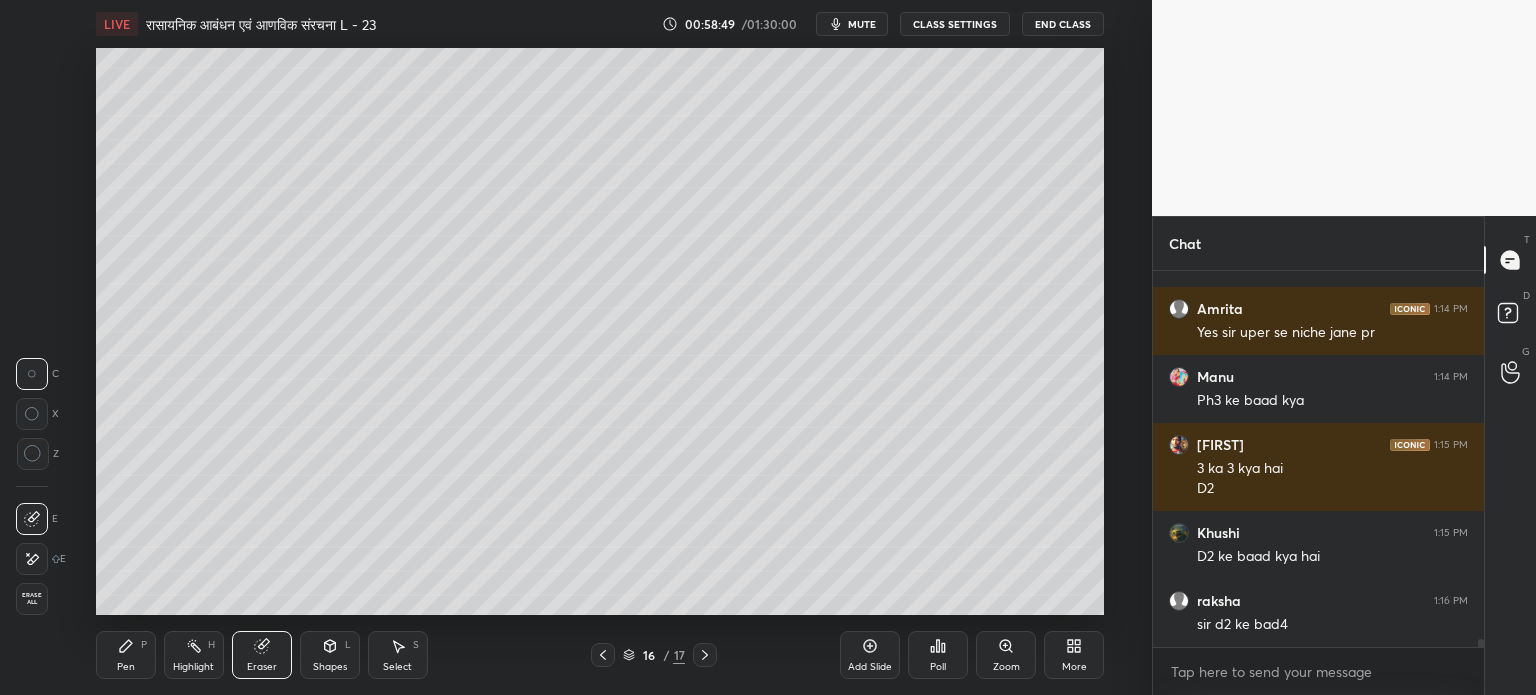 click 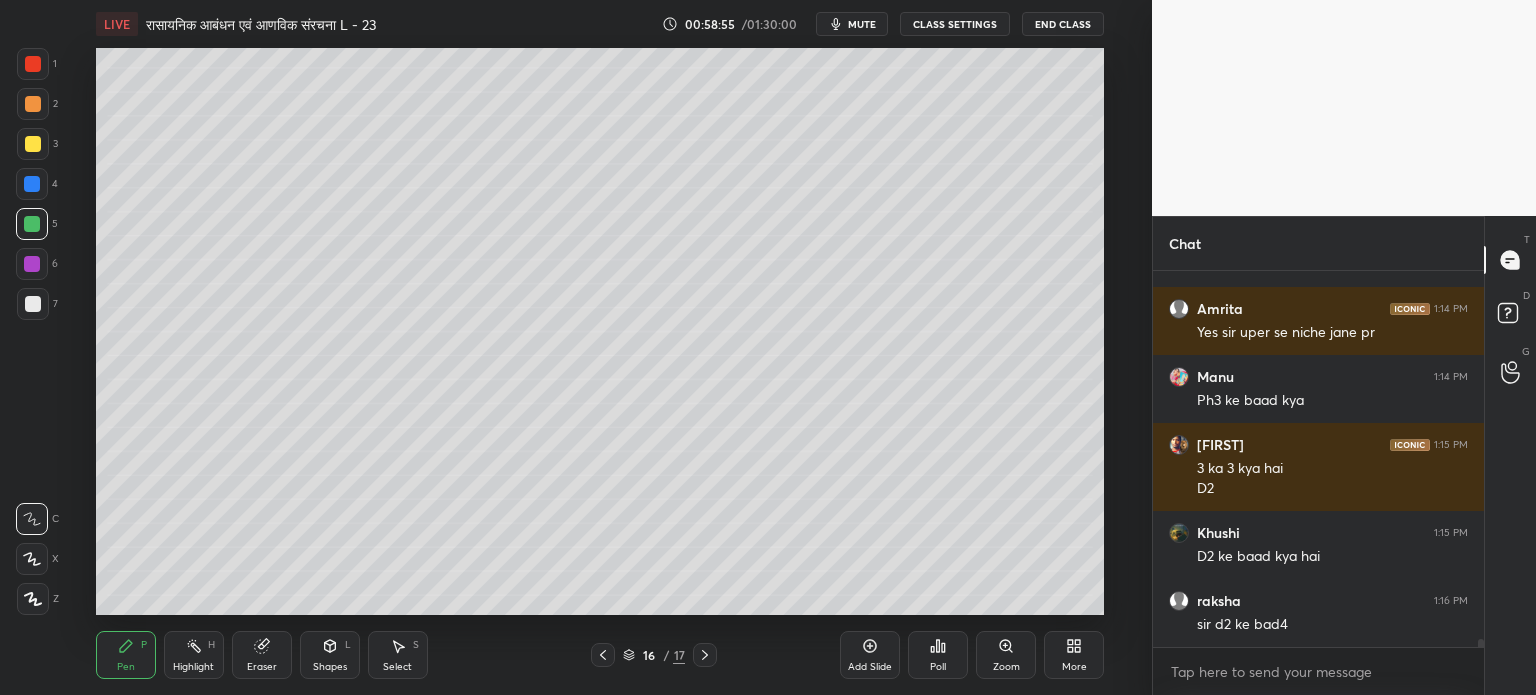 click 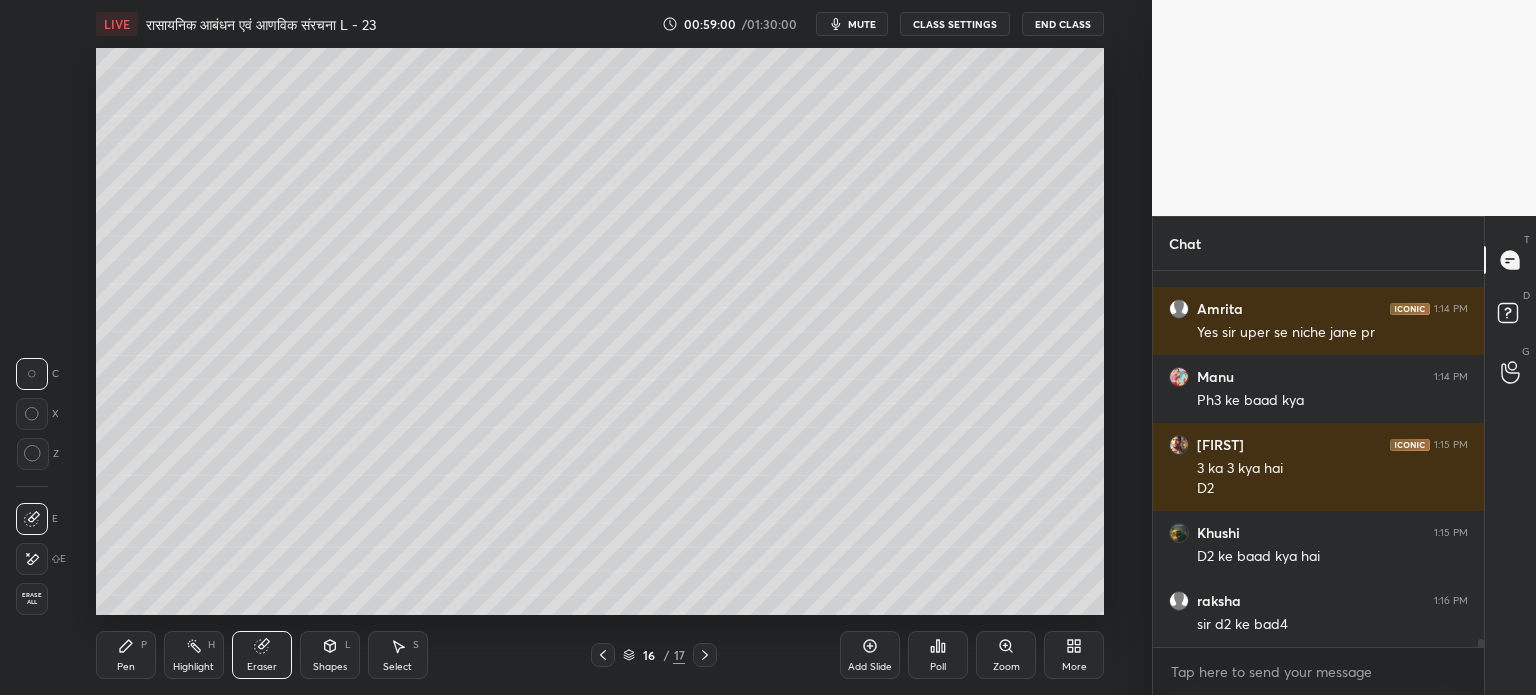 click on "Pen P Highlight H Eraser Shapes L Select S" at bounding box center (282, 655) 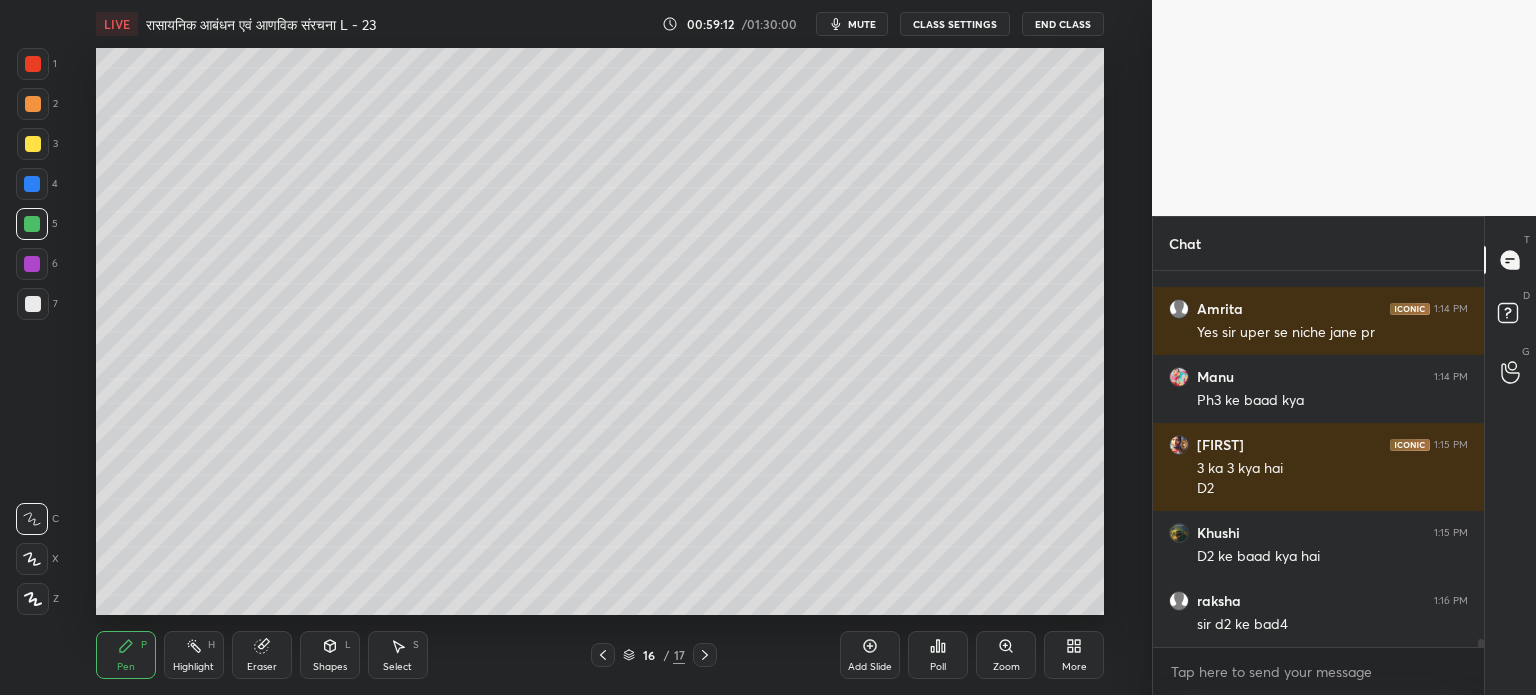 scroll, scrollTop: 17424, scrollLeft: 0, axis: vertical 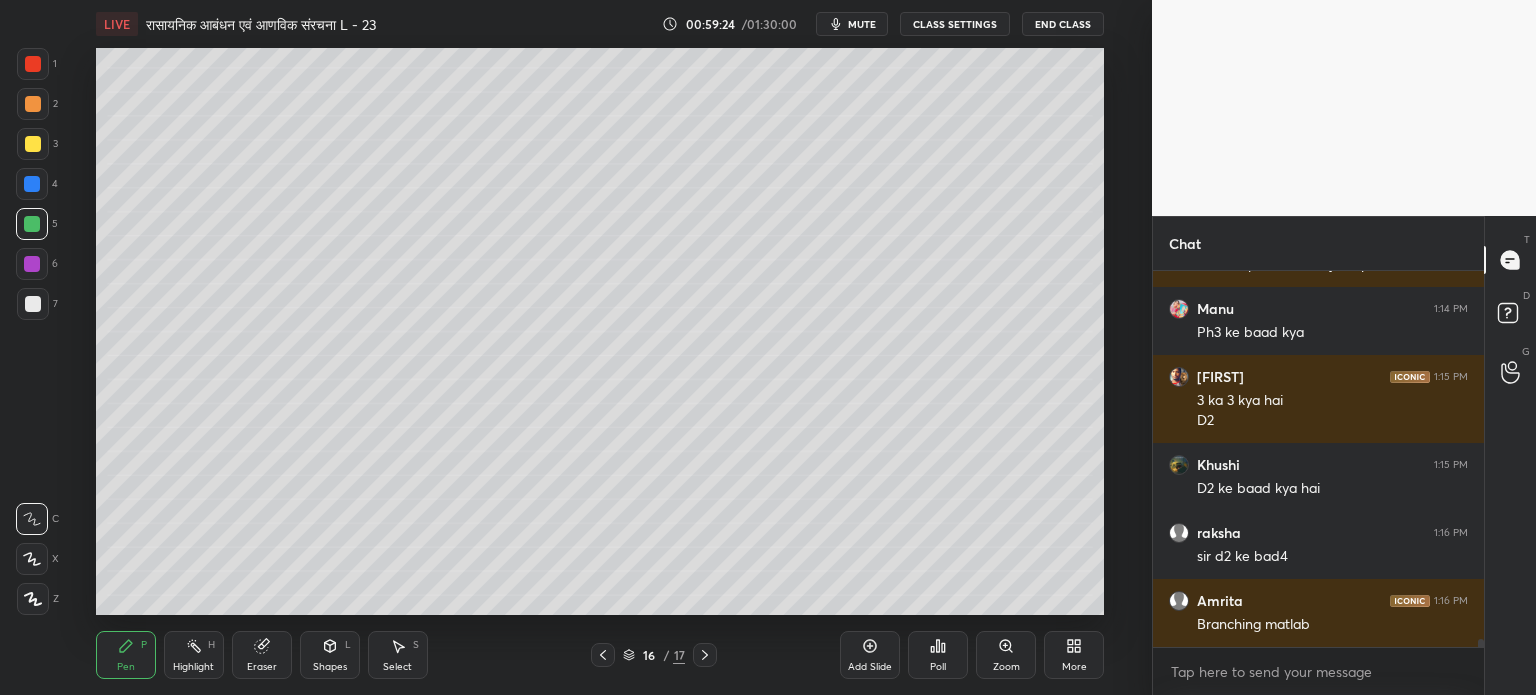 click on "Eraser" at bounding box center [262, 655] 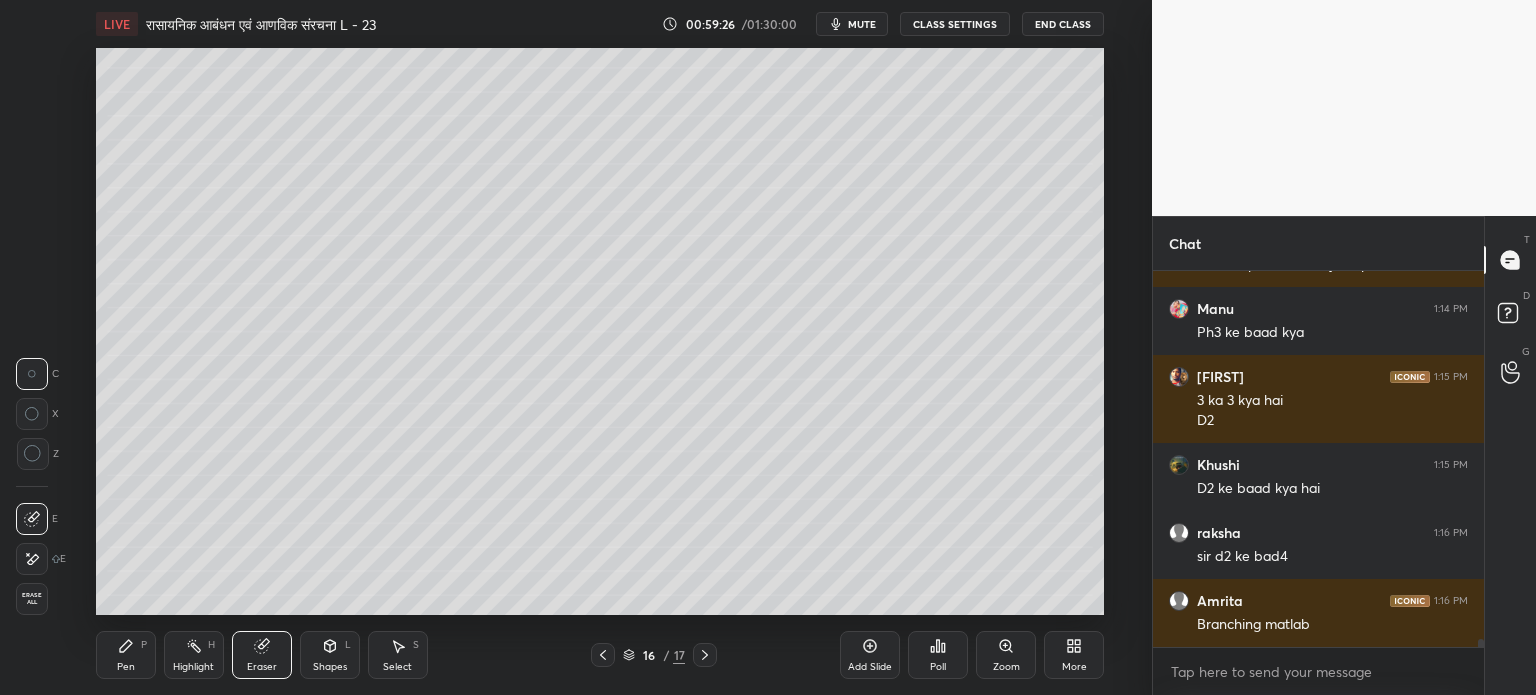 click on "Pen" at bounding box center (126, 667) 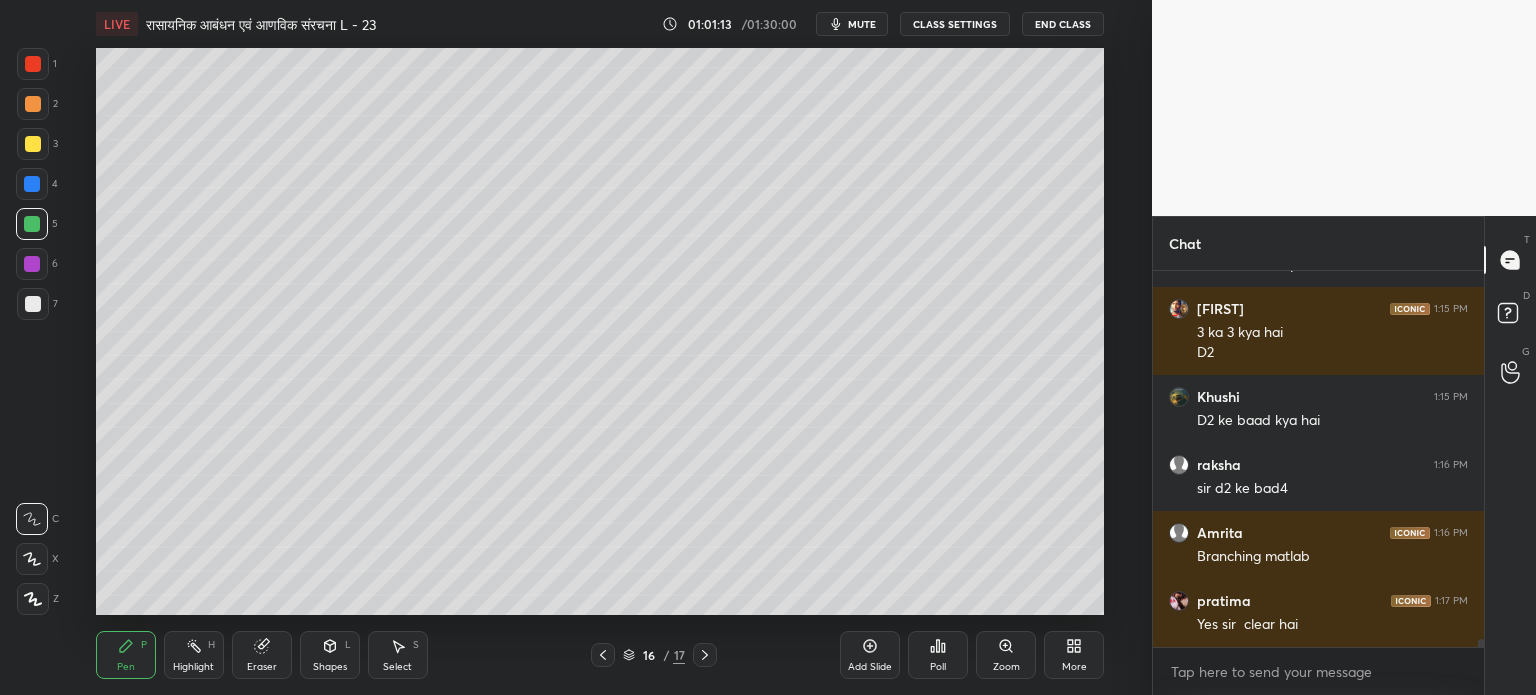 scroll, scrollTop: 17564, scrollLeft: 0, axis: vertical 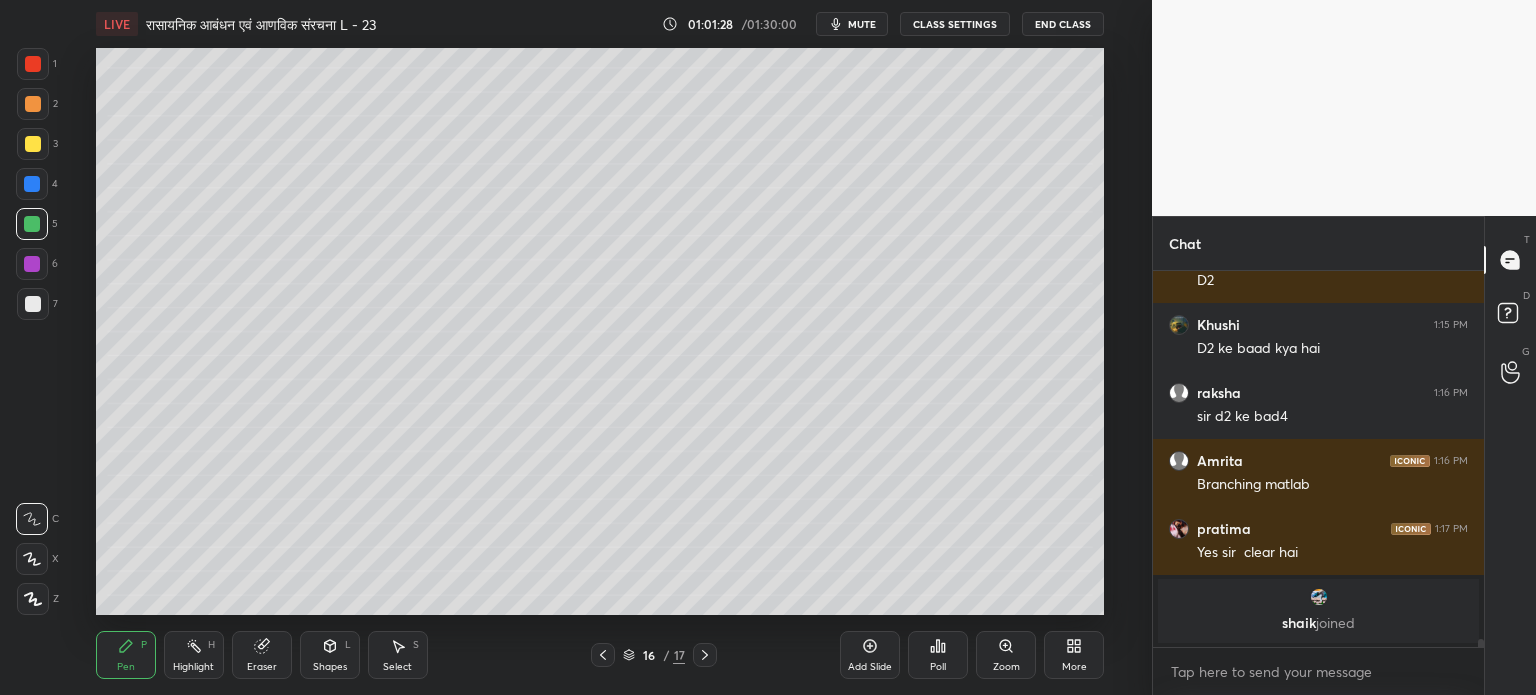 click on "Add Slide" at bounding box center [870, 667] 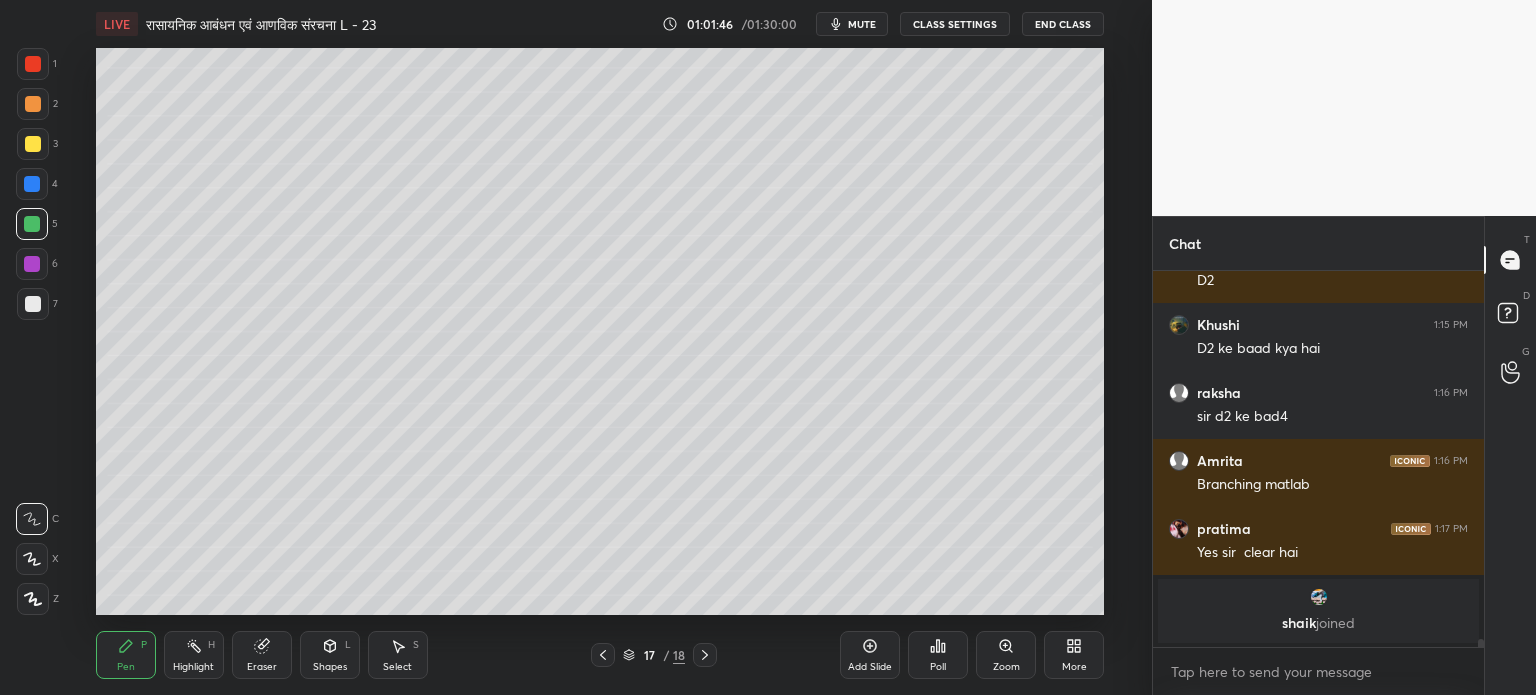 click 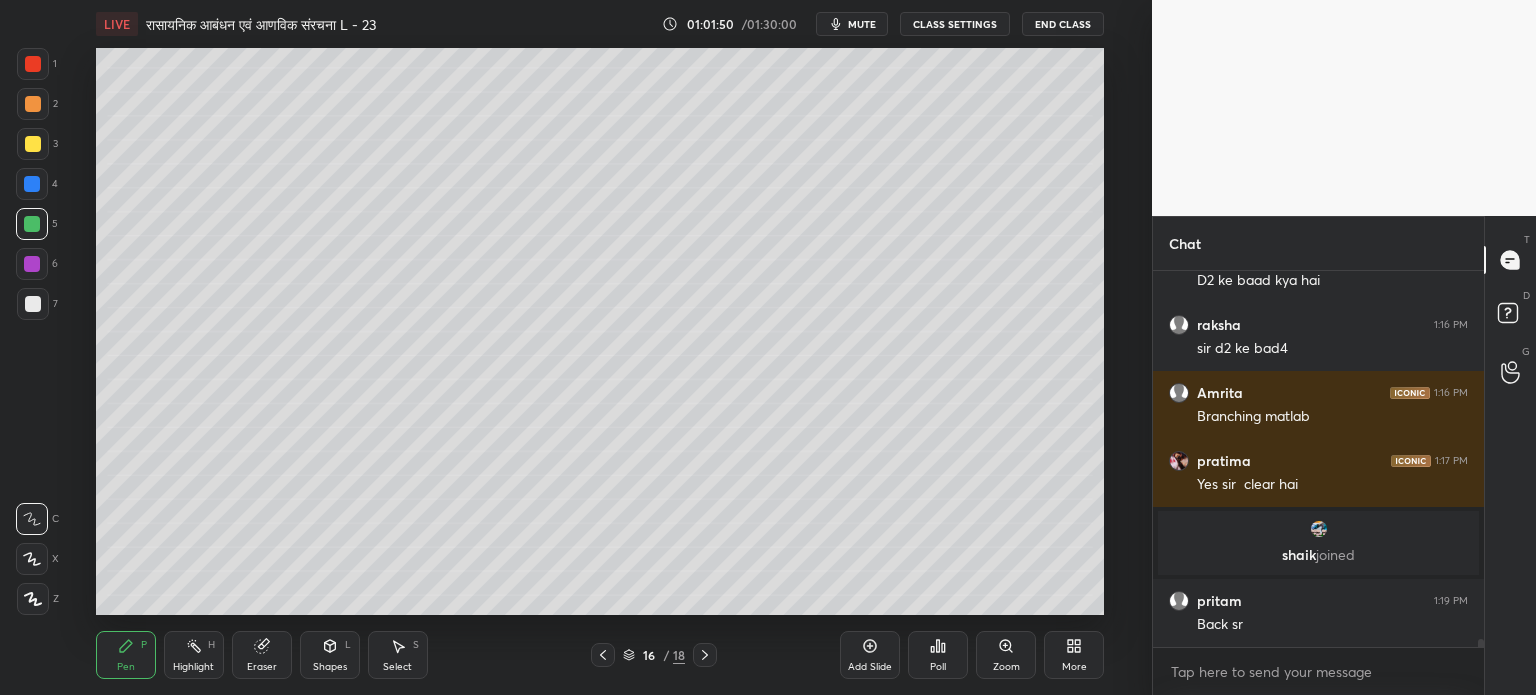 scroll, scrollTop: 16622, scrollLeft: 0, axis: vertical 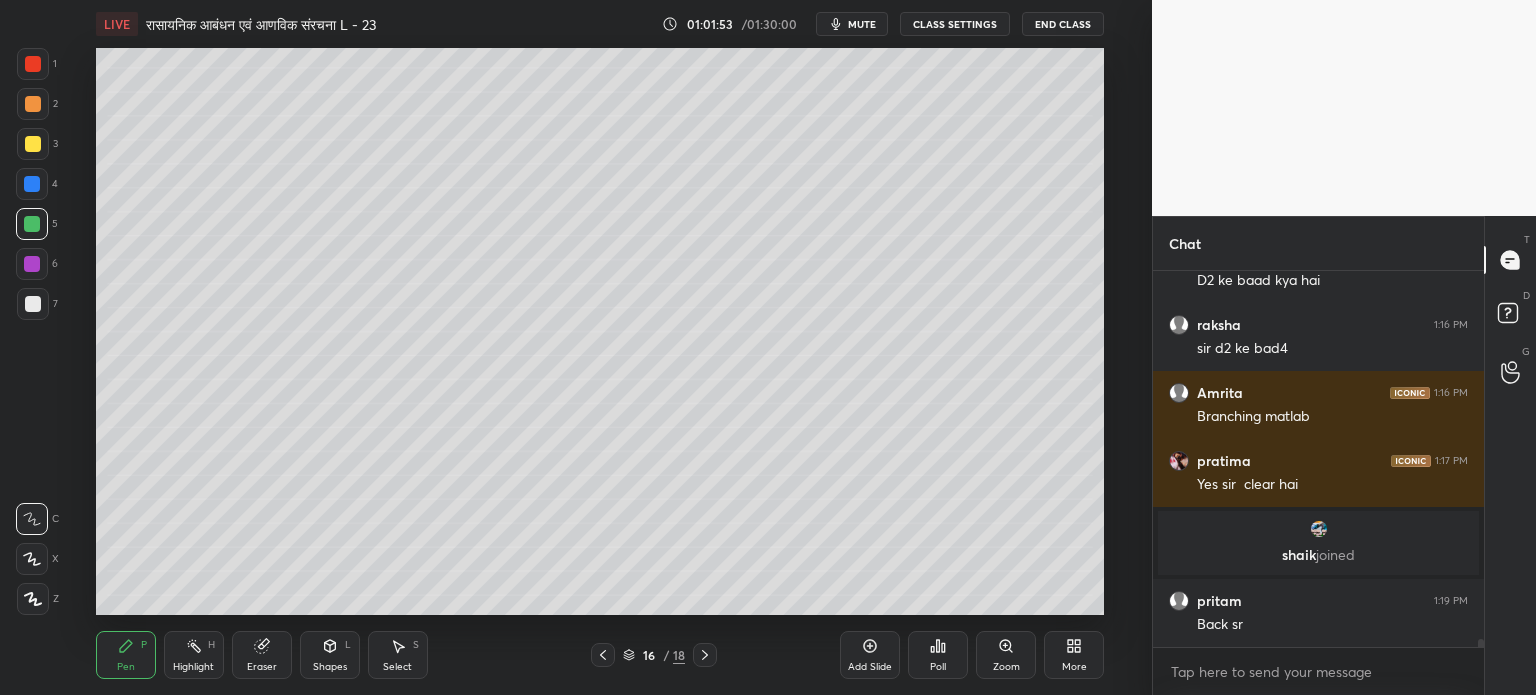 click 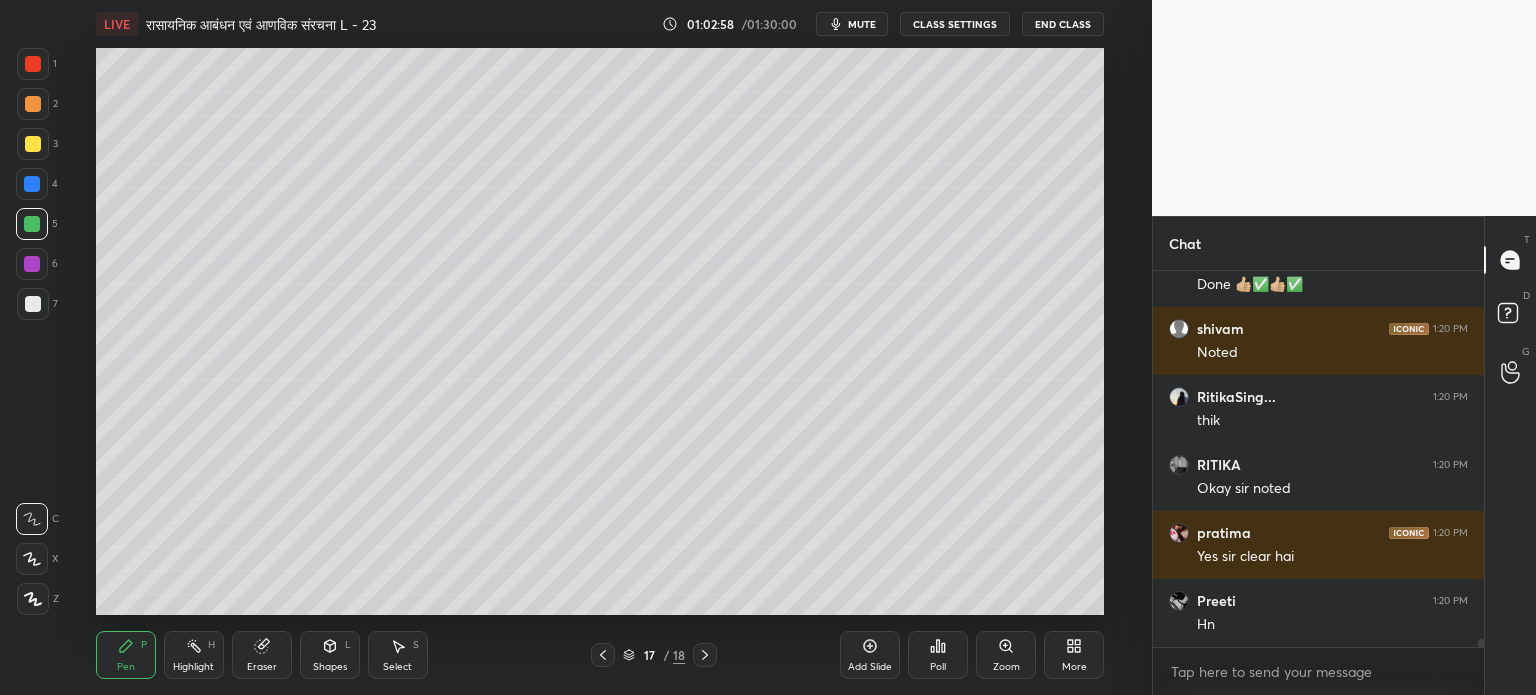 scroll, scrollTop: 17234, scrollLeft: 0, axis: vertical 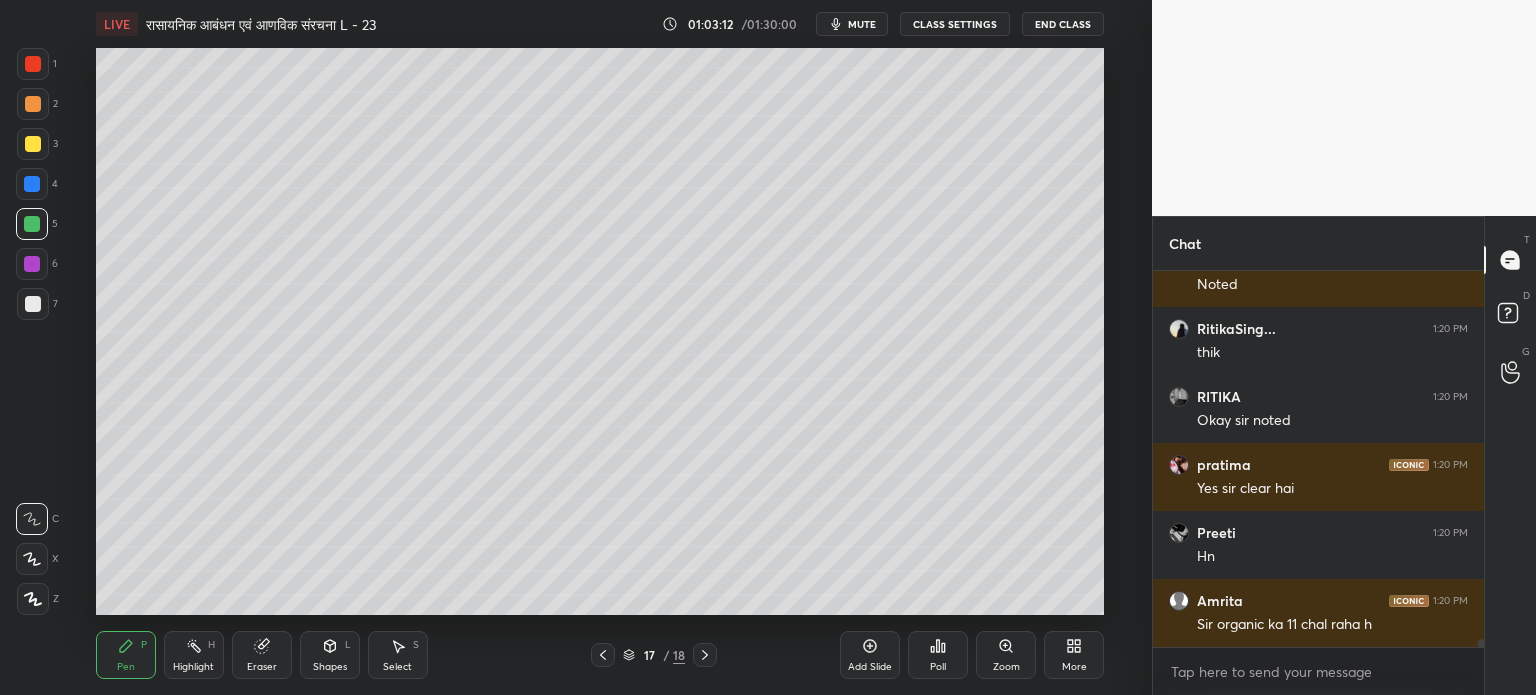 click on "Add Slide" at bounding box center (870, 667) 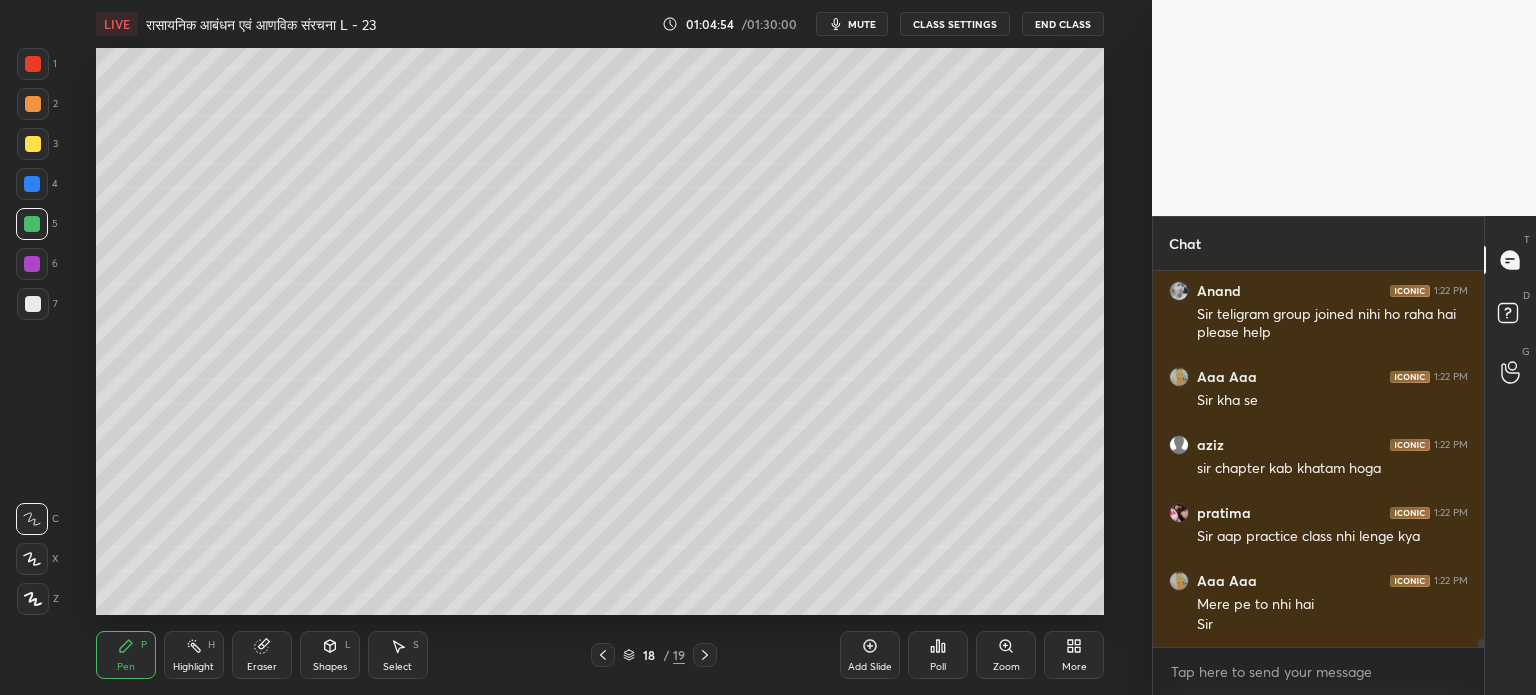 scroll, scrollTop: 18418, scrollLeft: 0, axis: vertical 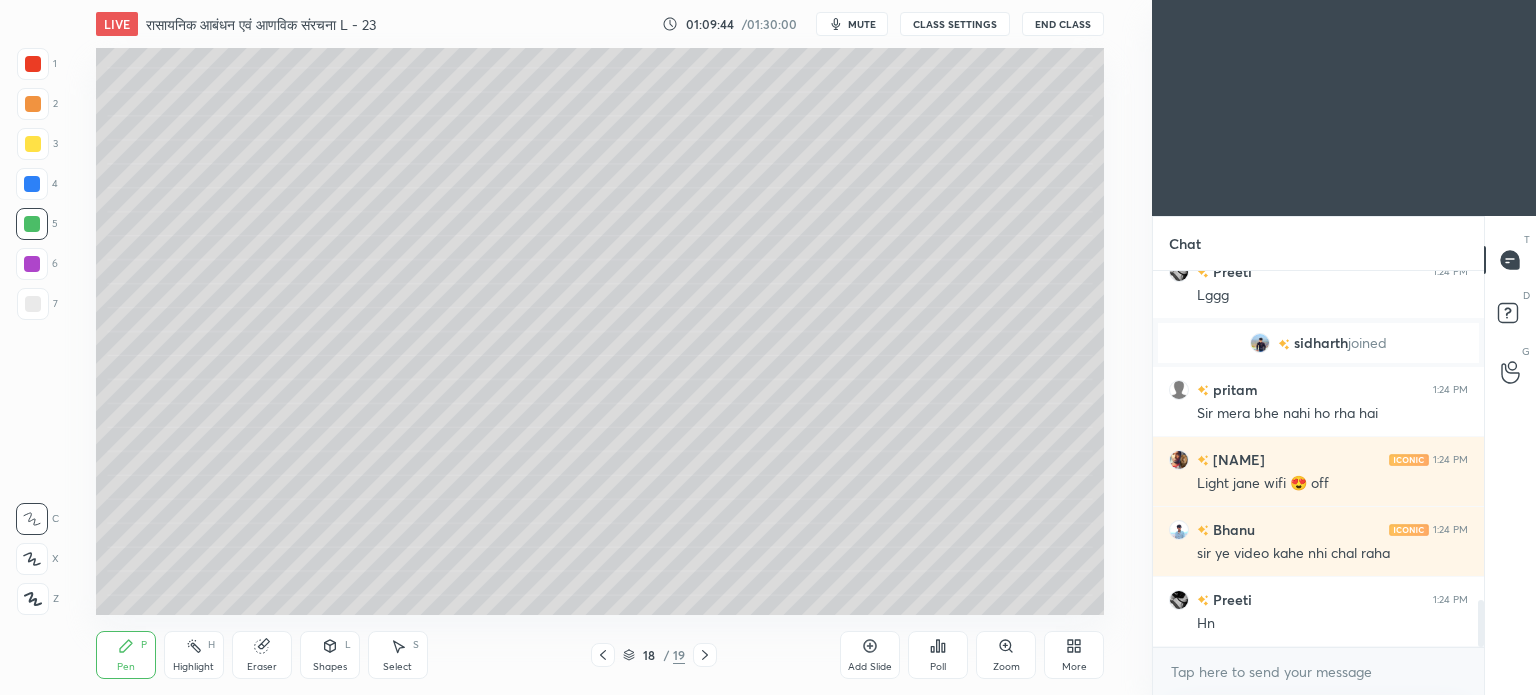 click on "More" at bounding box center (1074, 655) 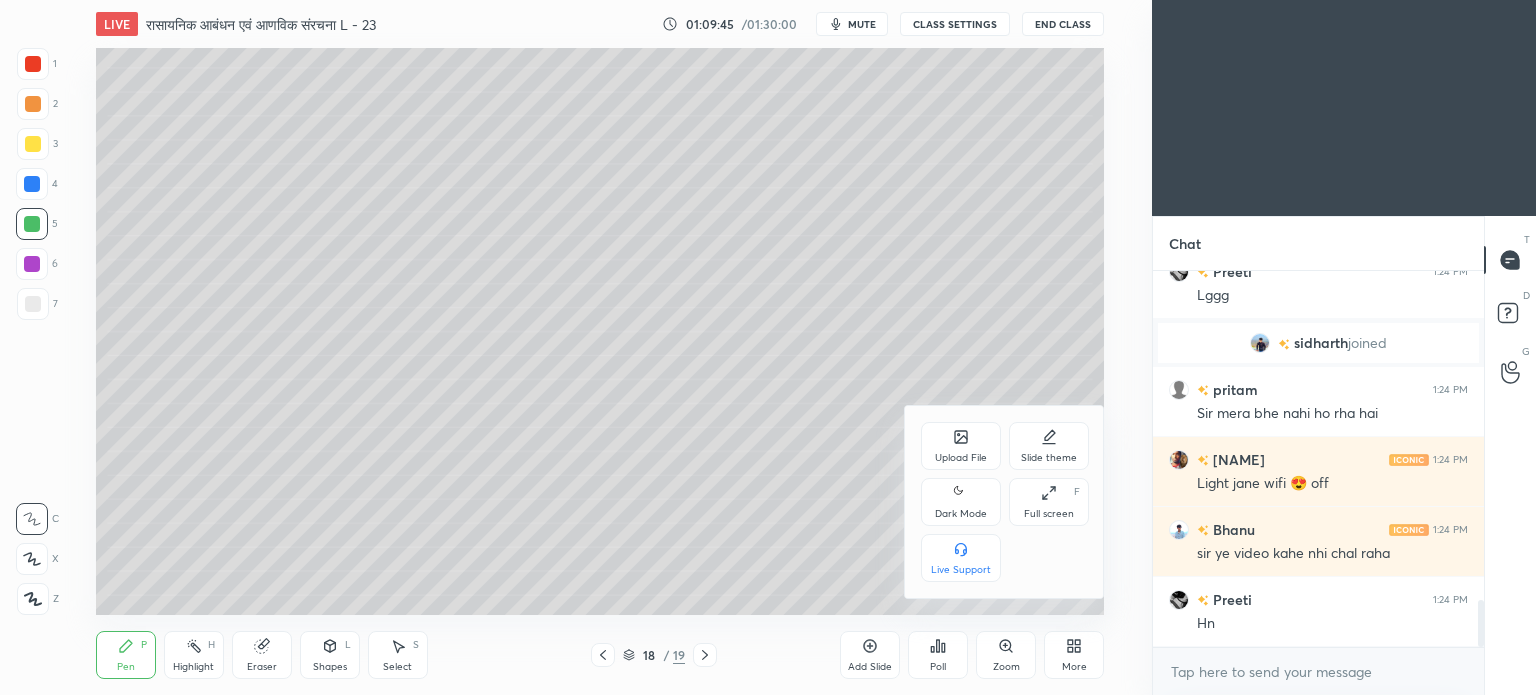 click on "Dark Mode" at bounding box center (961, 502) 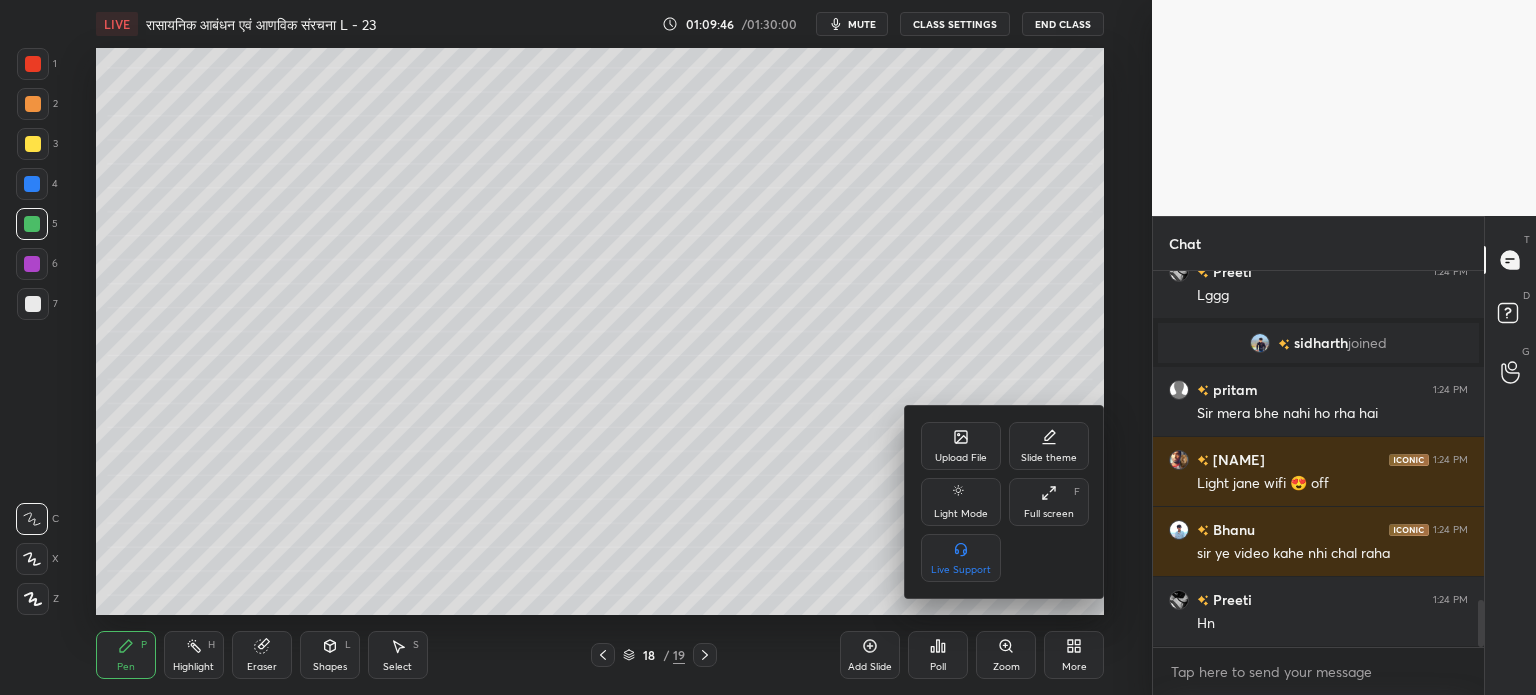 click on "Slide theme" at bounding box center [1049, 458] 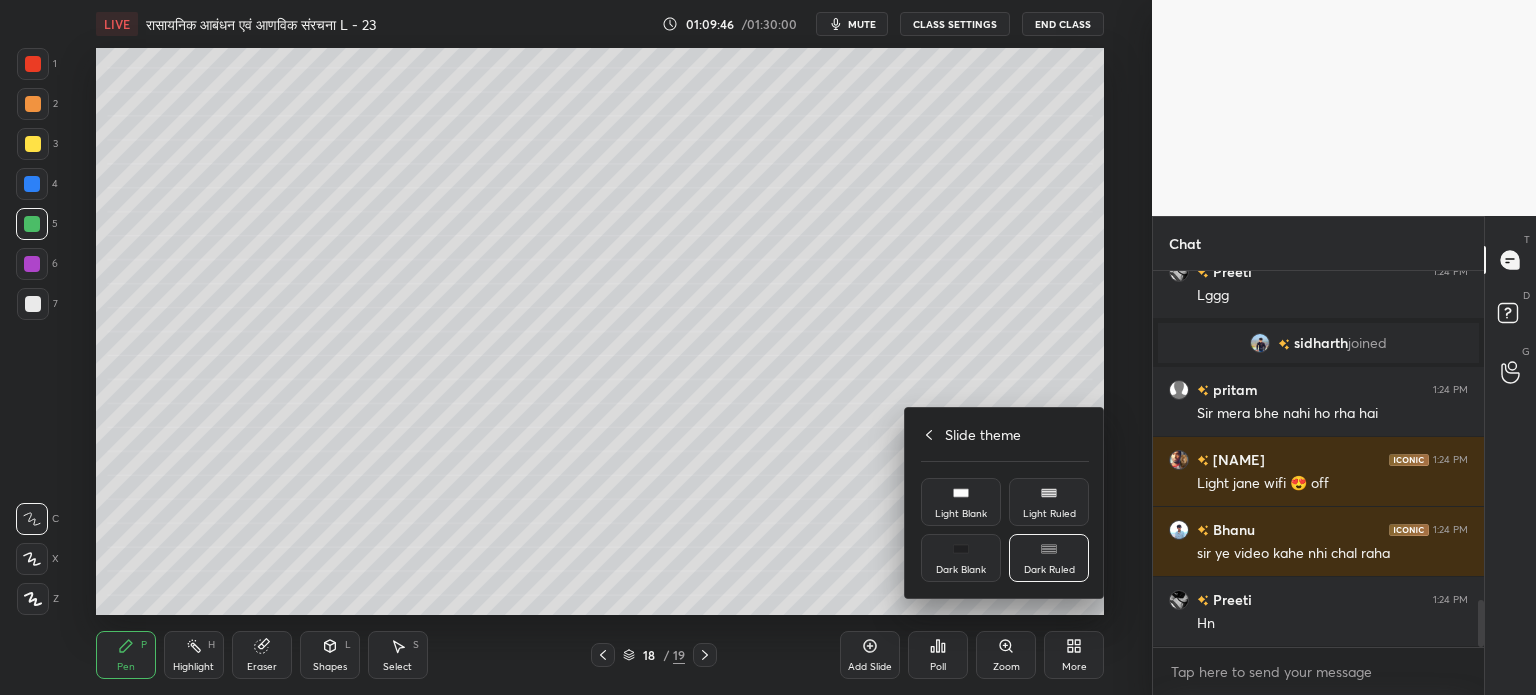 click on "Dark Ruled" at bounding box center (1049, 570) 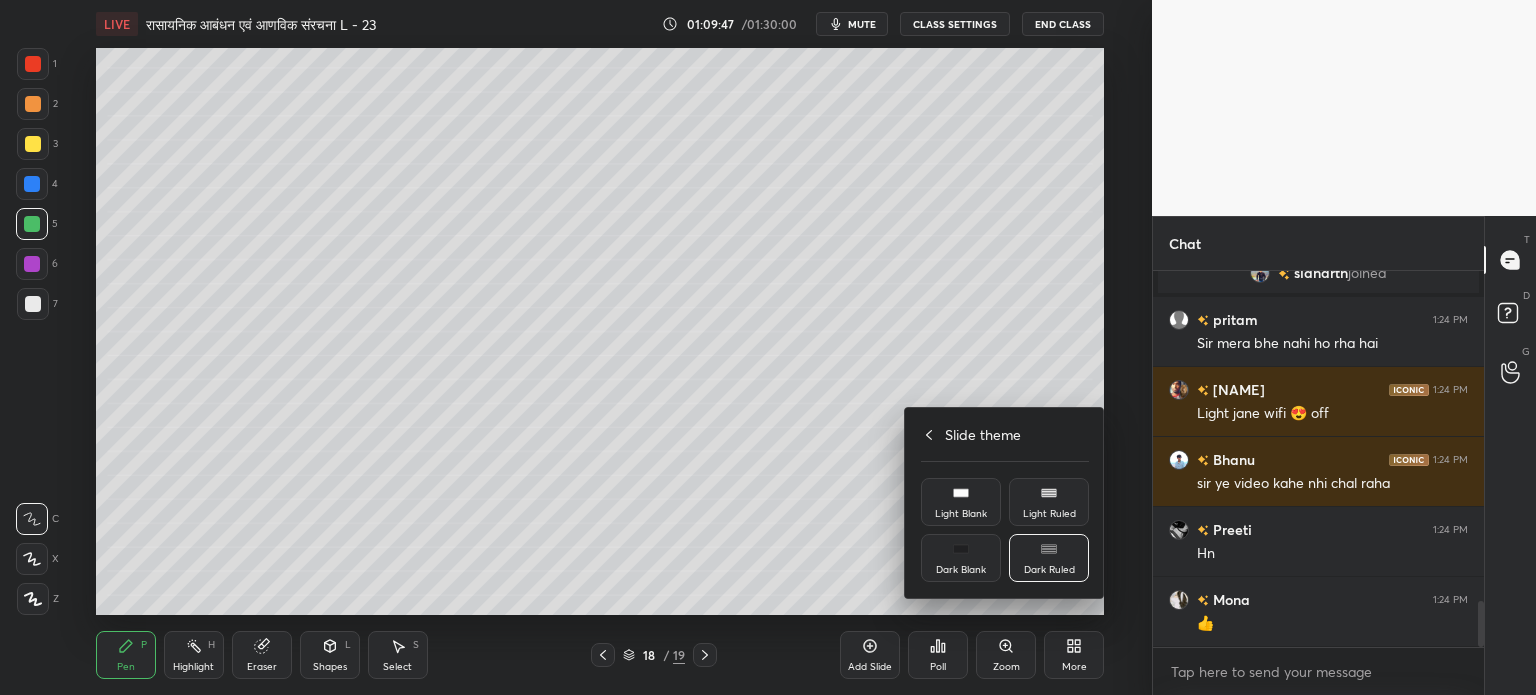 click at bounding box center (768, 347) 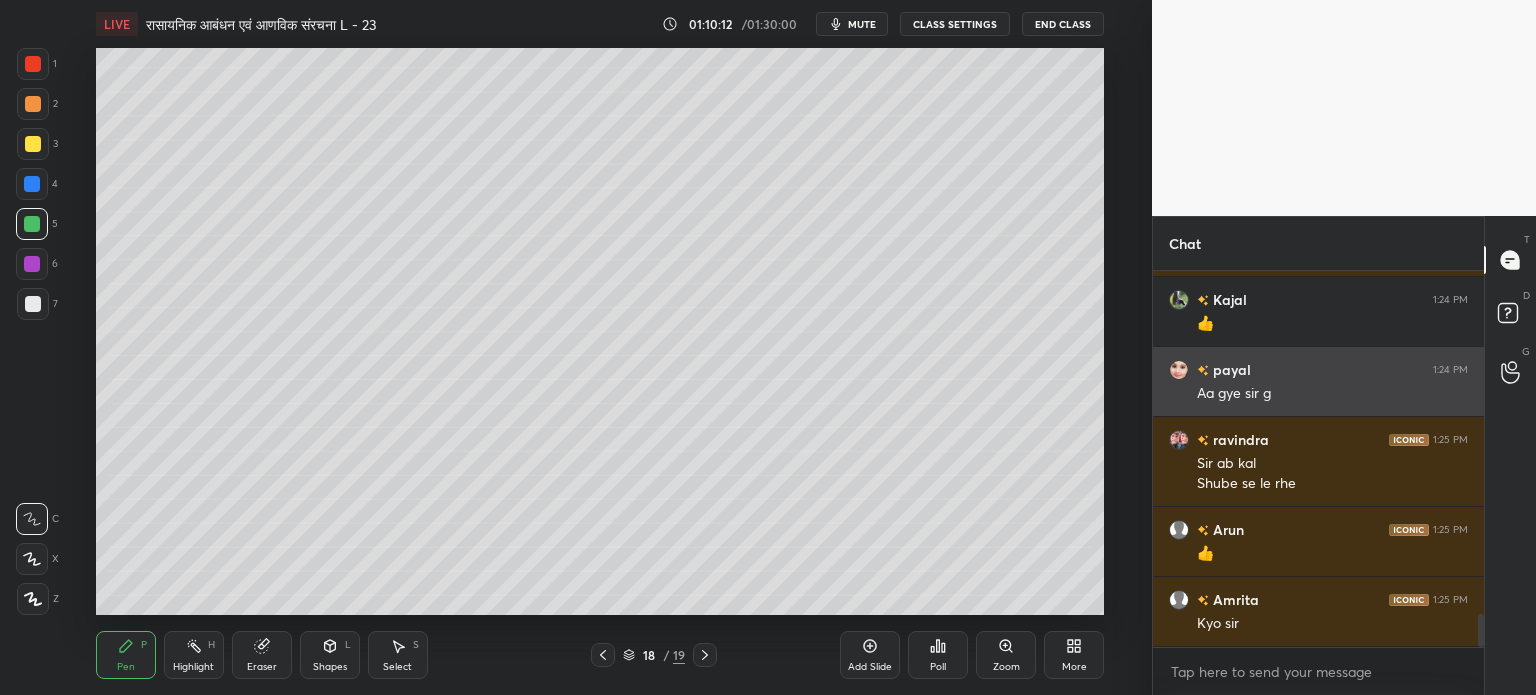 scroll, scrollTop: 3846, scrollLeft: 0, axis: vertical 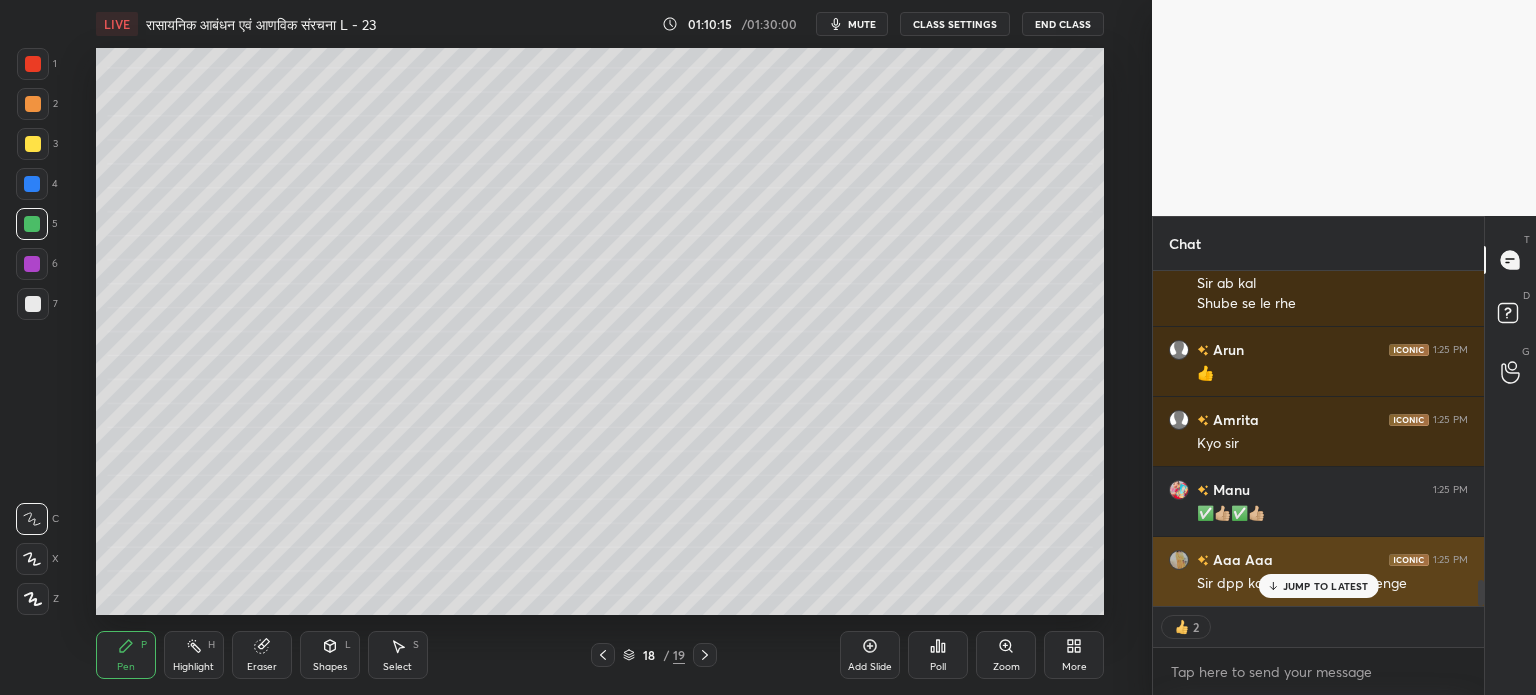 click on "JUMP TO LATEST" at bounding box center (1326, 586) 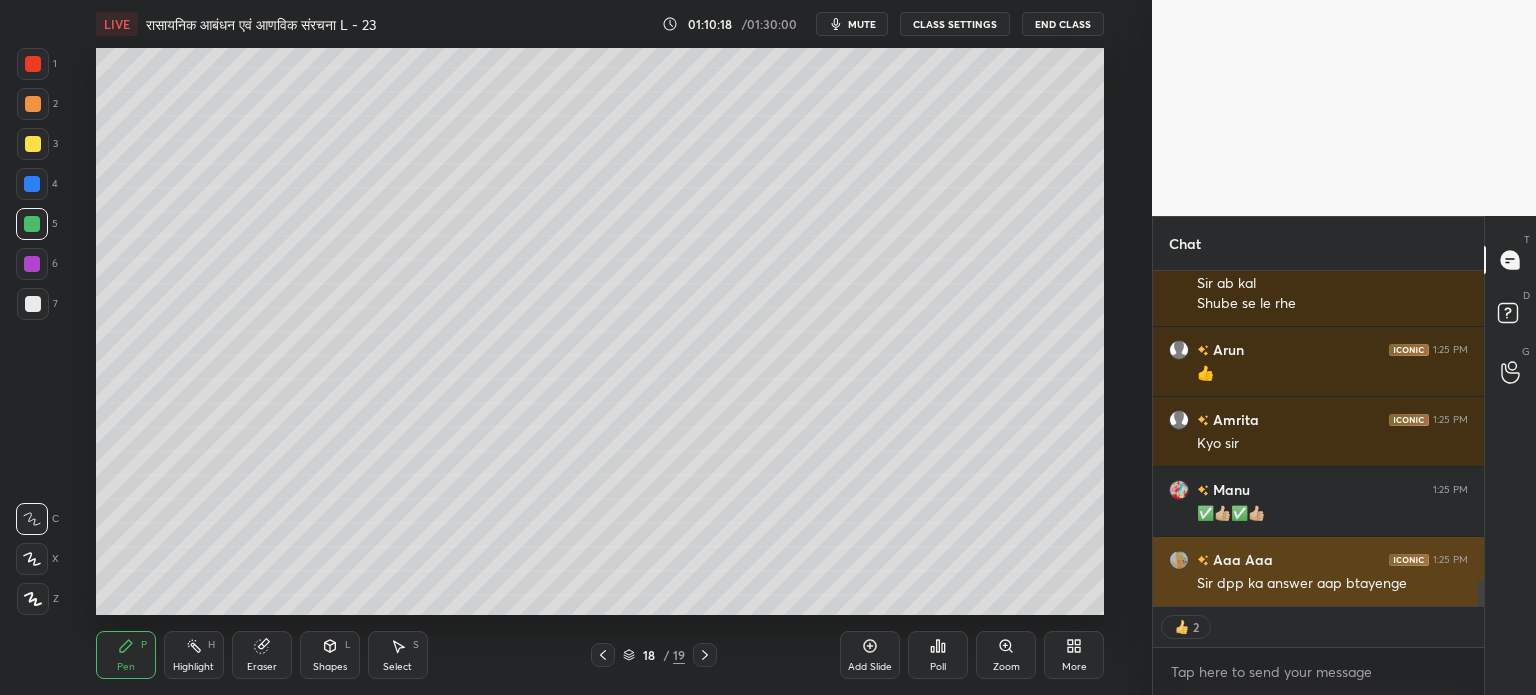 scroll, scrollTop: 4027, scrollLeft: 0, axis: vertical 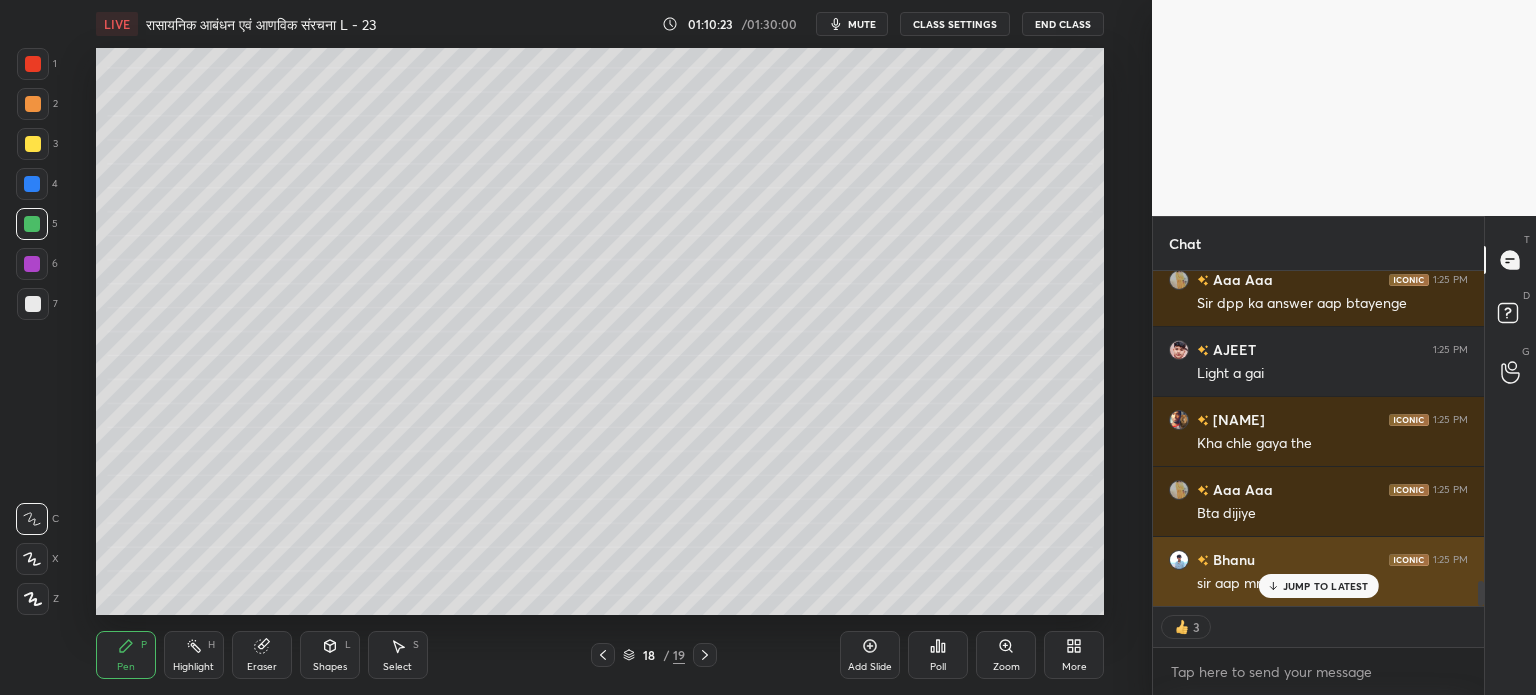 click on "JUMP TO LATEST" at bounding box center [1326, 586] 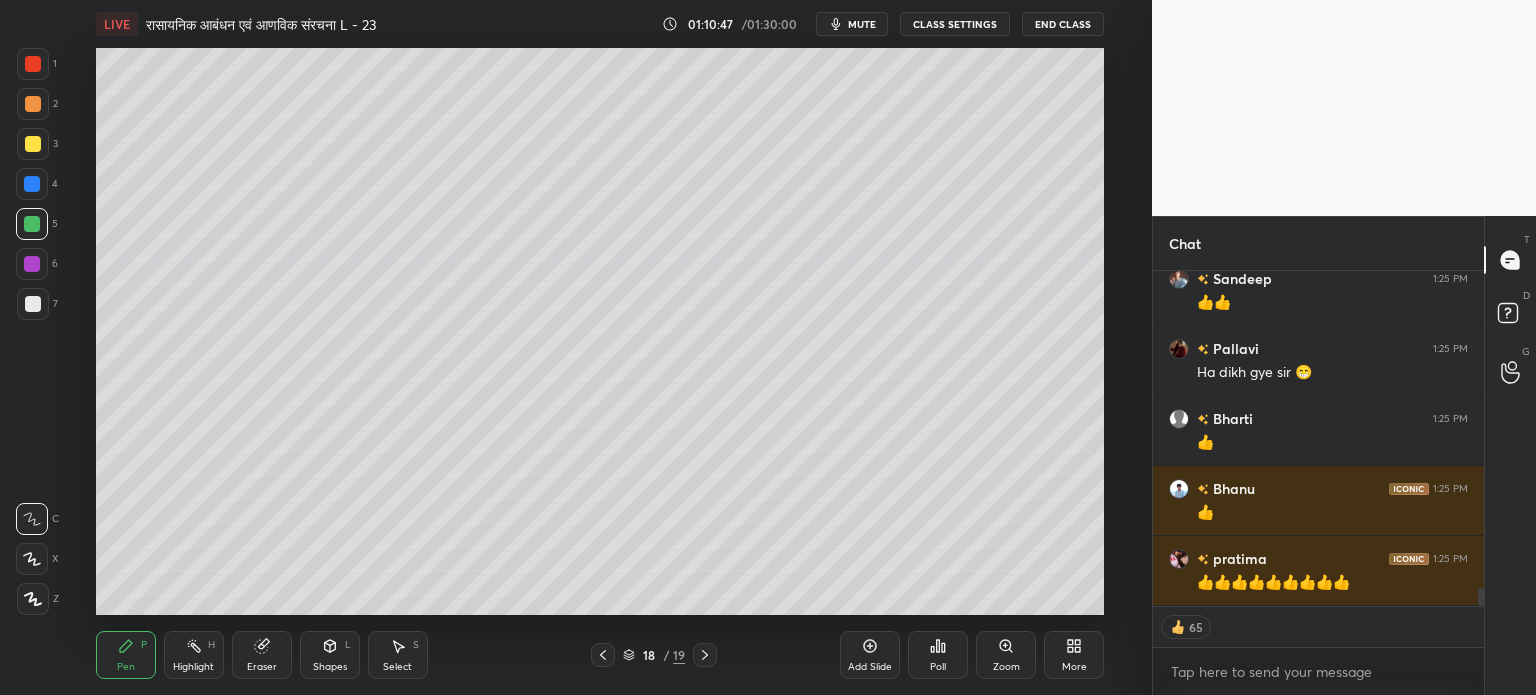 scroll, scrollTop: 6056, scrollLeft: 0, axis: vertical 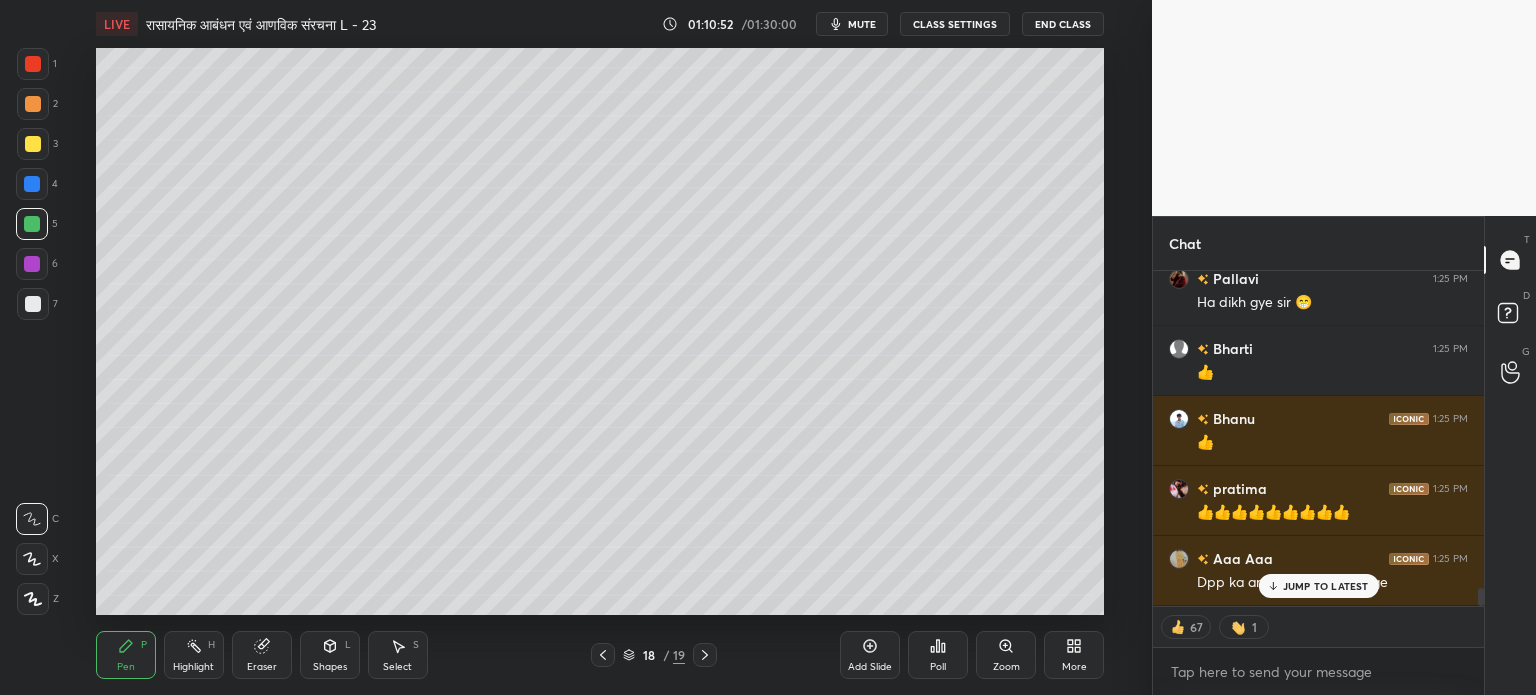 click on "Roshni 1:25 PM 👍 Monika 1:25 PM 👍 Preeti 1:25 PM 👍 Mousam Sin... 1:25 PM 👍 Bittu 1:25 PM 👍👍👍 Lucky 1:25 PM present sir RITIKA 1:25 PM 👍 Anchal 1:25 PM 👍 Reena 1:25 PM 👍 Sandeep 1:25 PM 👍👍 Pallavi 1:25 PM Ha dikh gye sir 😁 Bharti 1:25 PM 👍 Bhanu 1:25 PM 👍 pratima 1:25 PM 👍👍👍👍👍👍👍👍👍 Aaa Aaa 1:25 PM Dpp ka answer aap btayenge" at bounding box center (1318, 438) 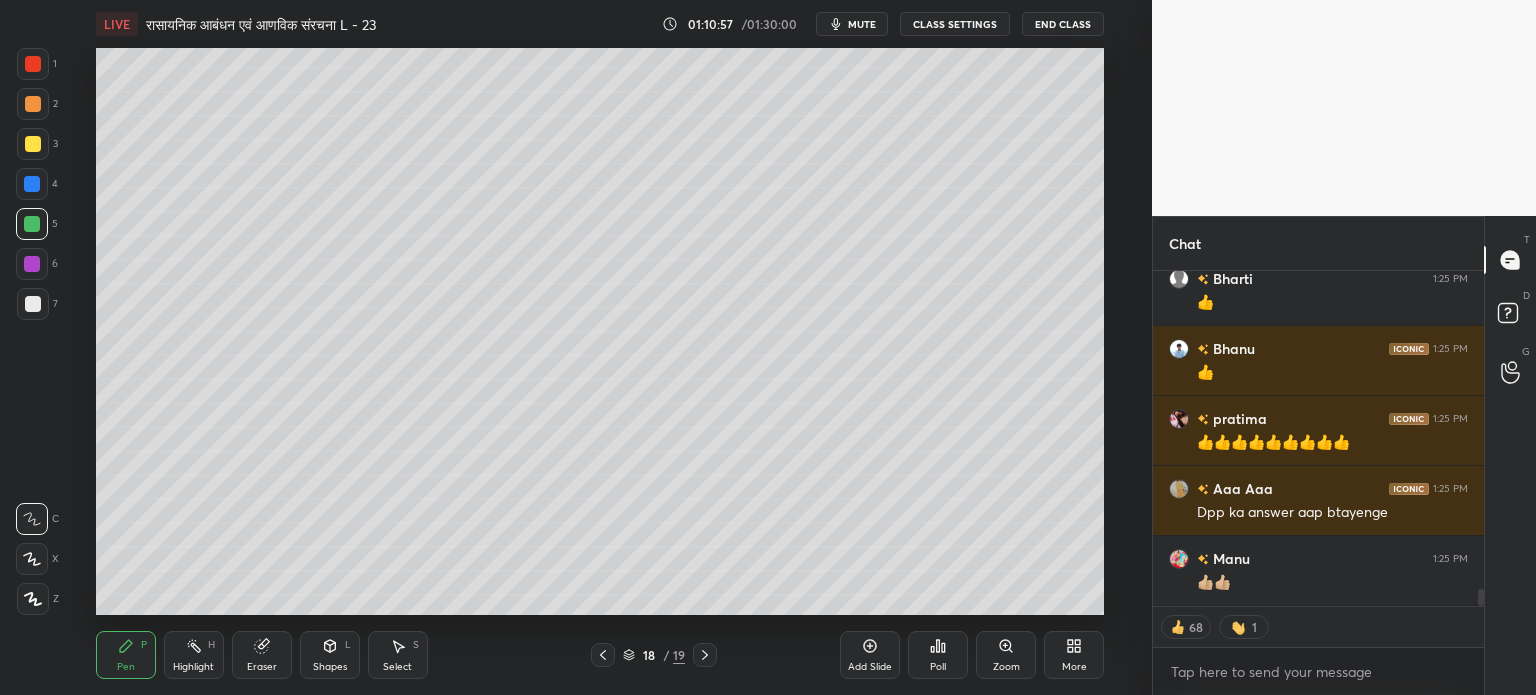 scroll, scrollTop: 6196, scrollLeft: 0, axis: vertical 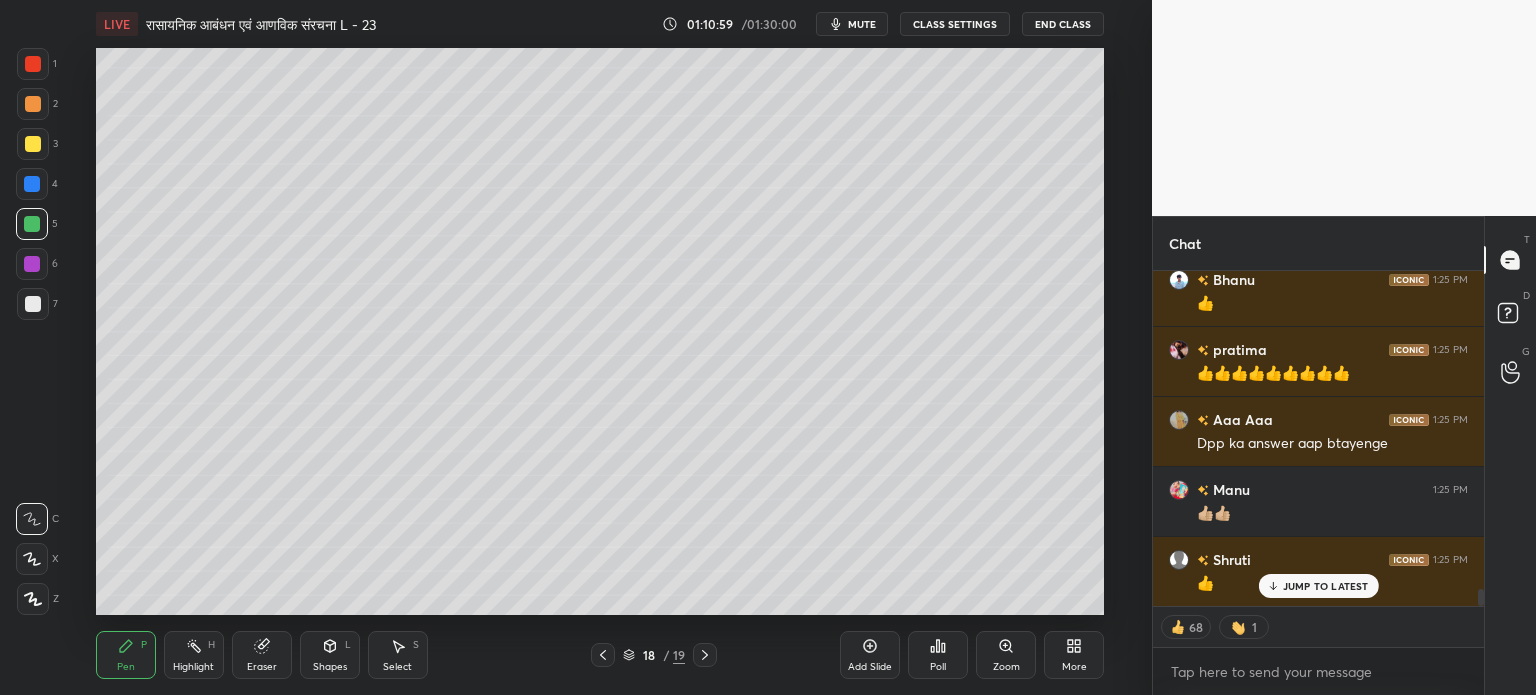 click on "JUMP TO LATEST" at bounding box center [1326, 586] 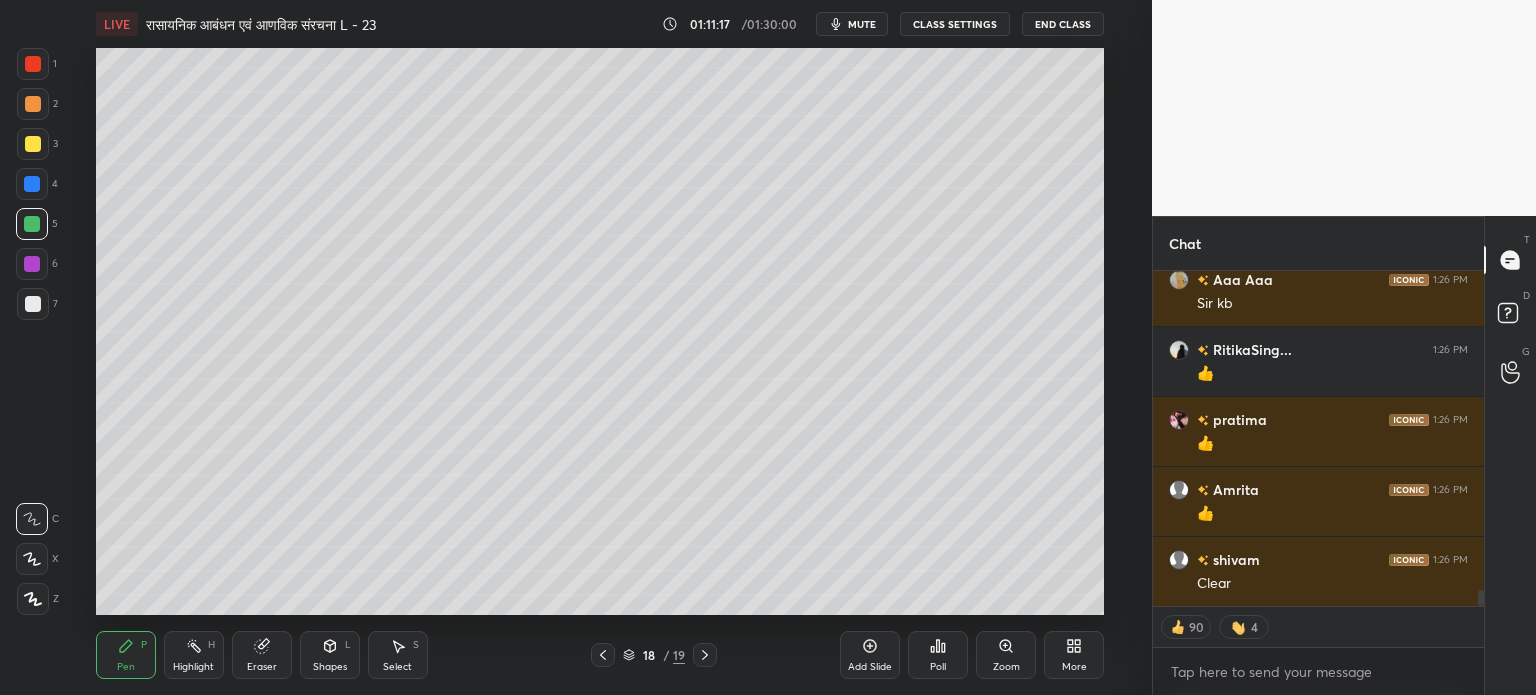 scroll, scrollTop: 6827, scrollLeft: 0, axis: vertical 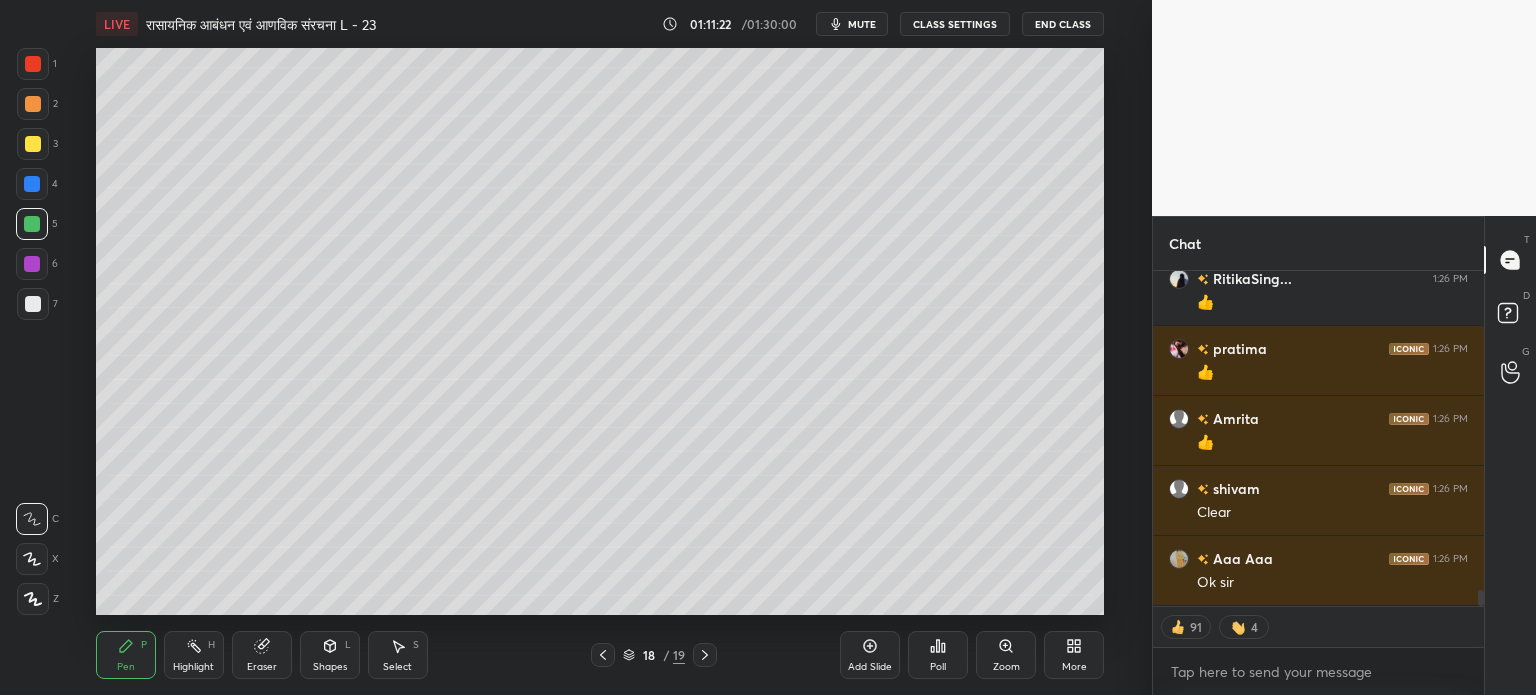 click at bounding box center [33, 144] 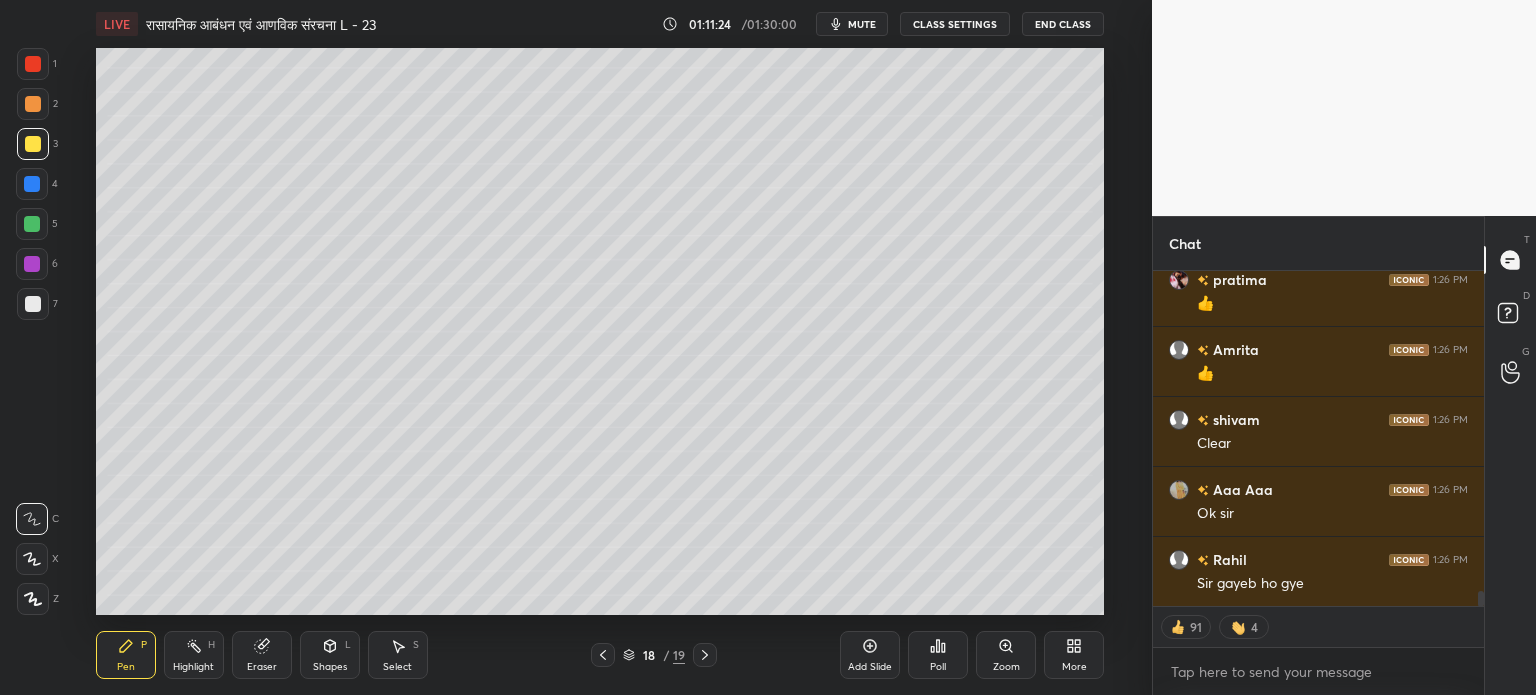scroll, scrollTop: 6967, scrollLeft: 0, axis: vertical 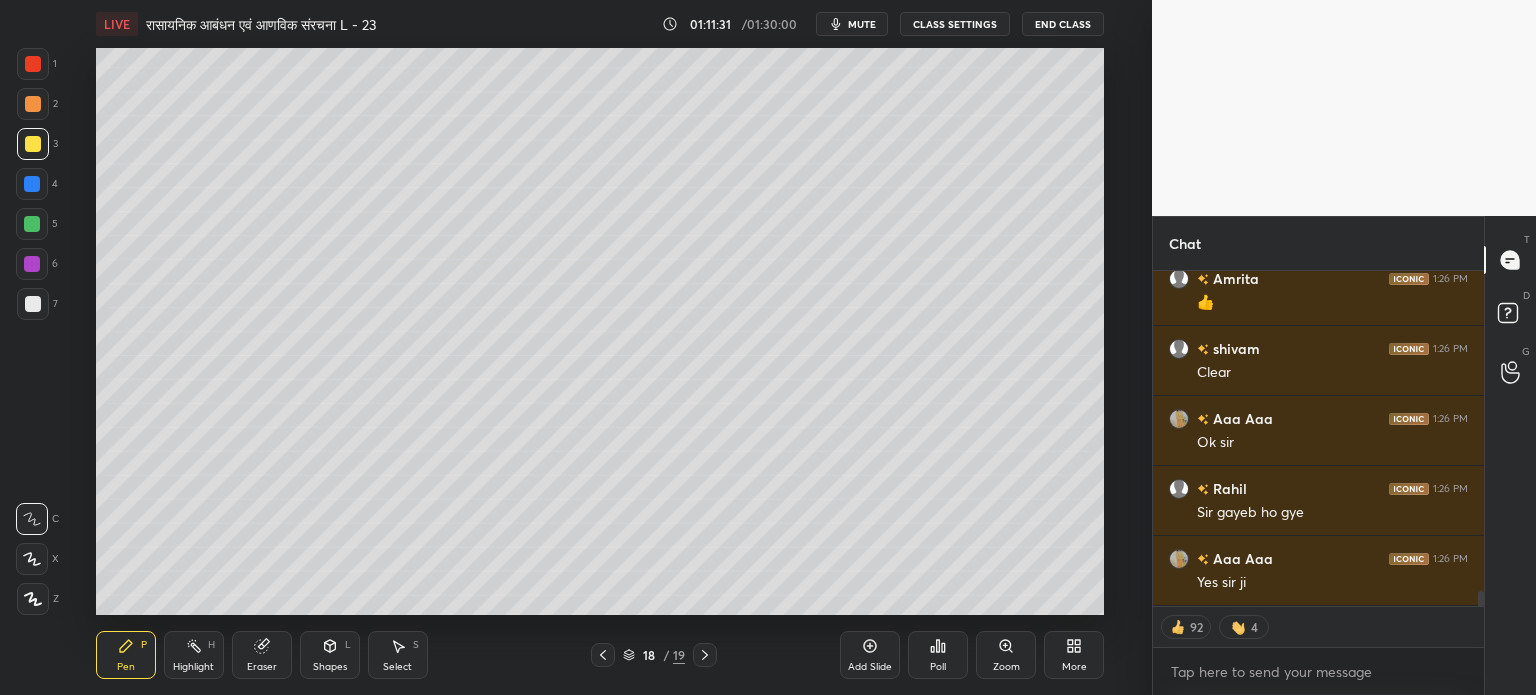 click 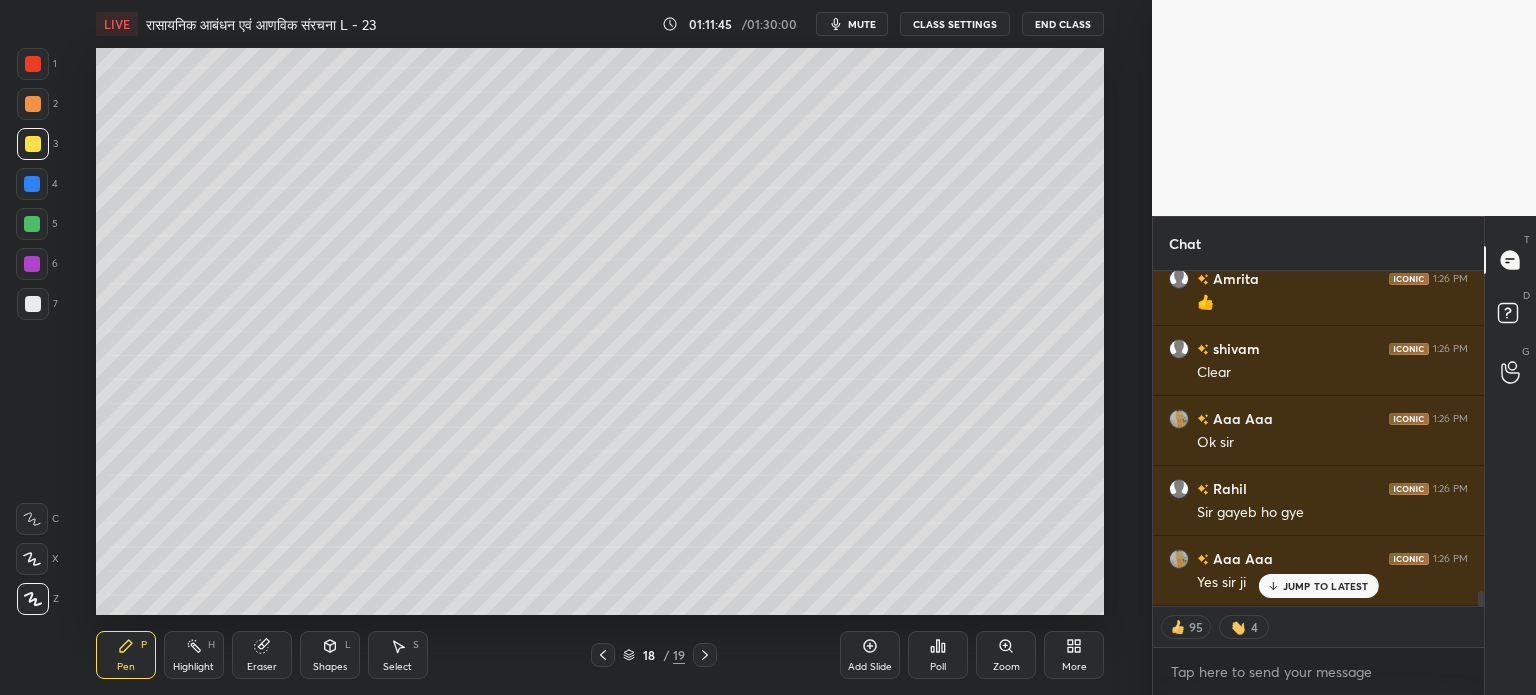 scroll, scrollTop: 7036, scrollLeft: 0, axis: vertical 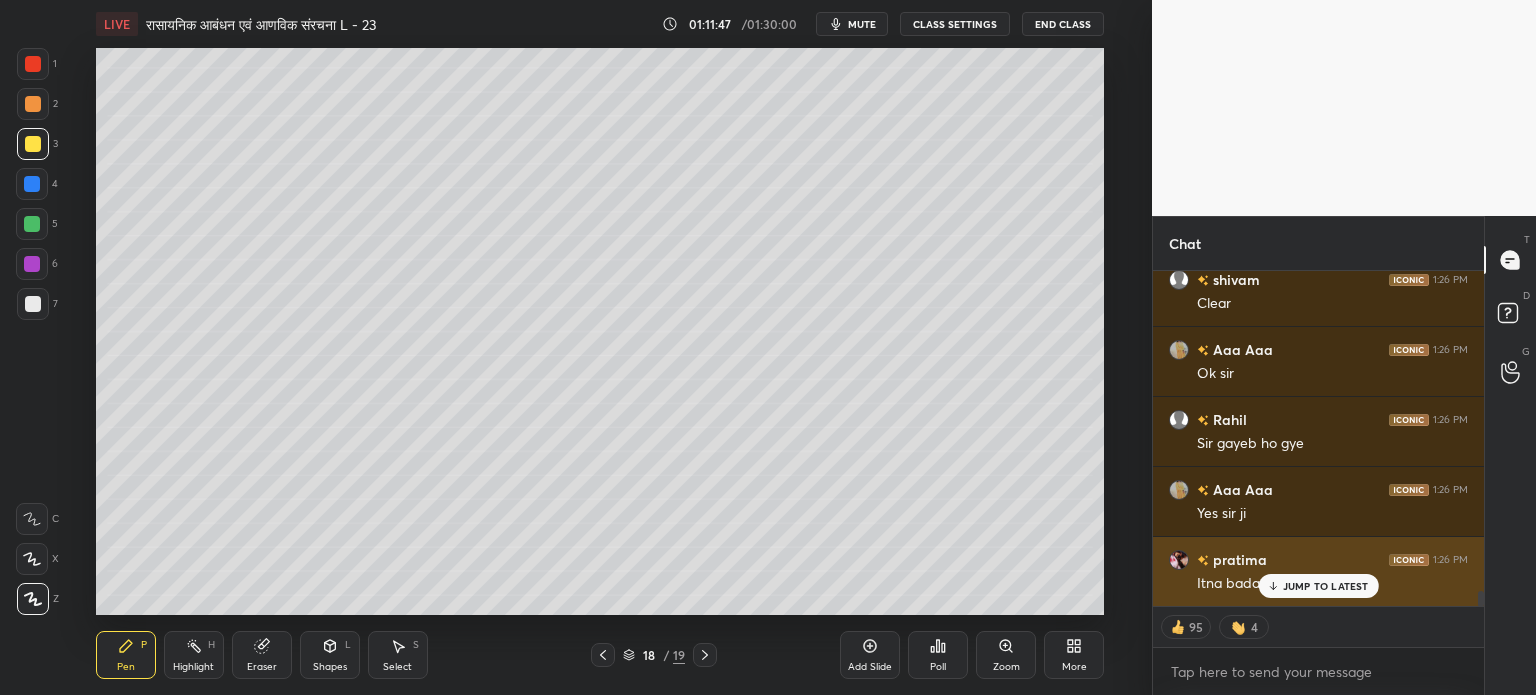click on "JUMP TO LATEST" at bounding box center (1318, 586) 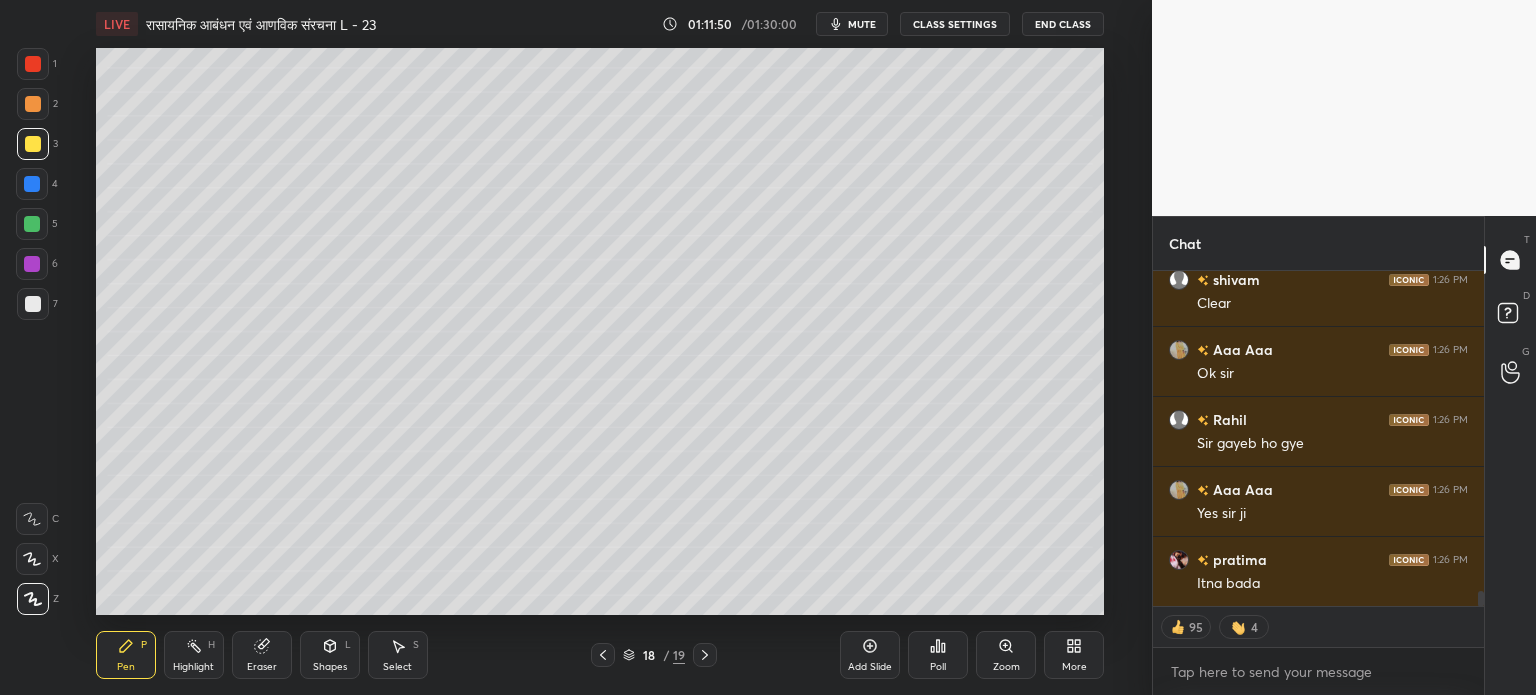 scroll, scrollTop: 5, scrollLeft: 6, axis: both 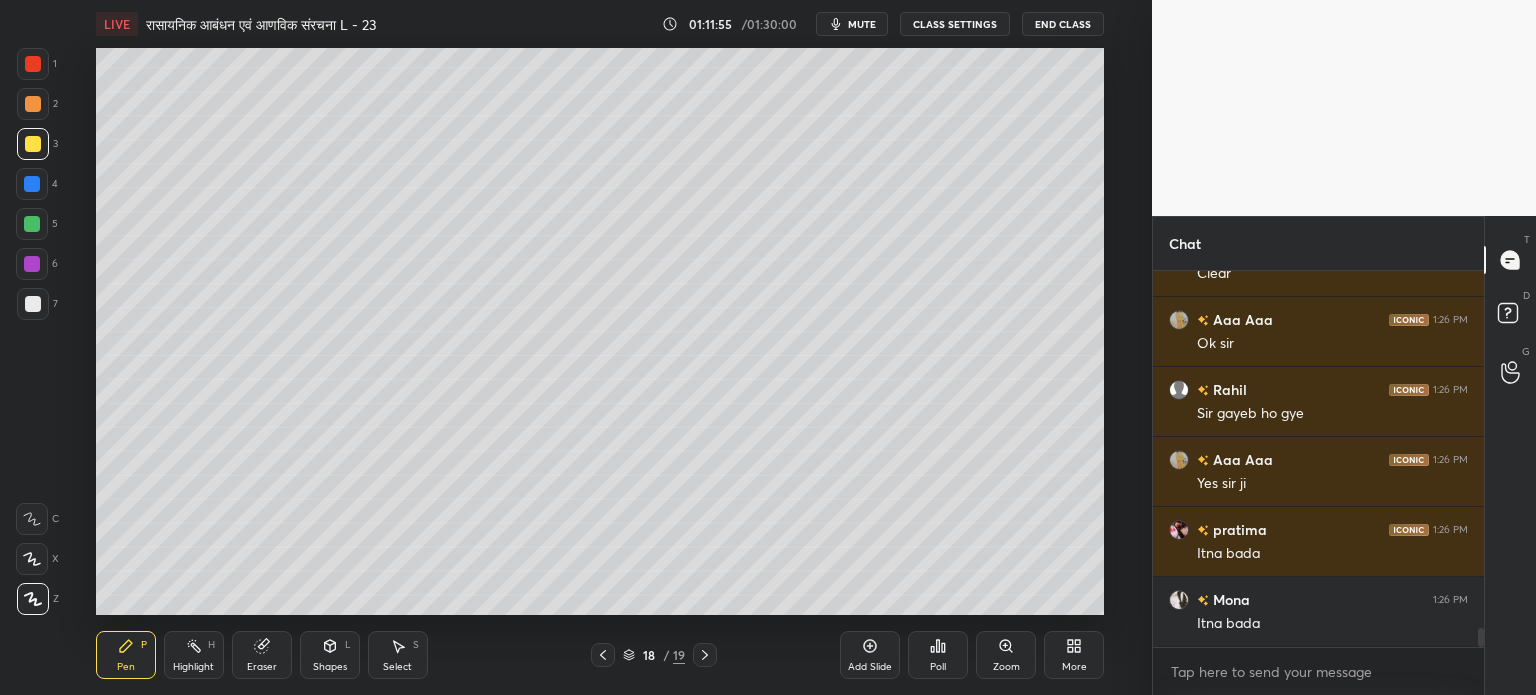 click on "Select S" at bounding box center [398, 655] 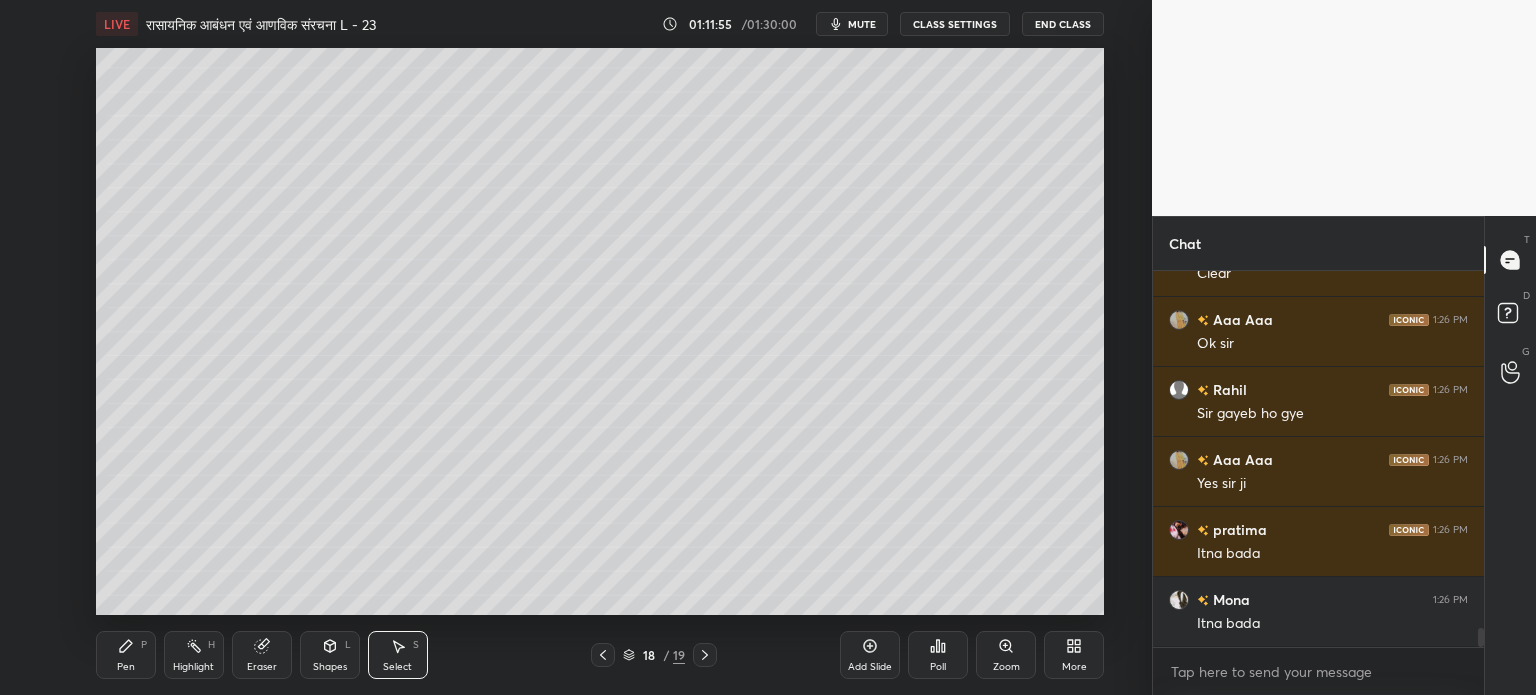 click on "Shapes L" at bounding box center [330, 655] 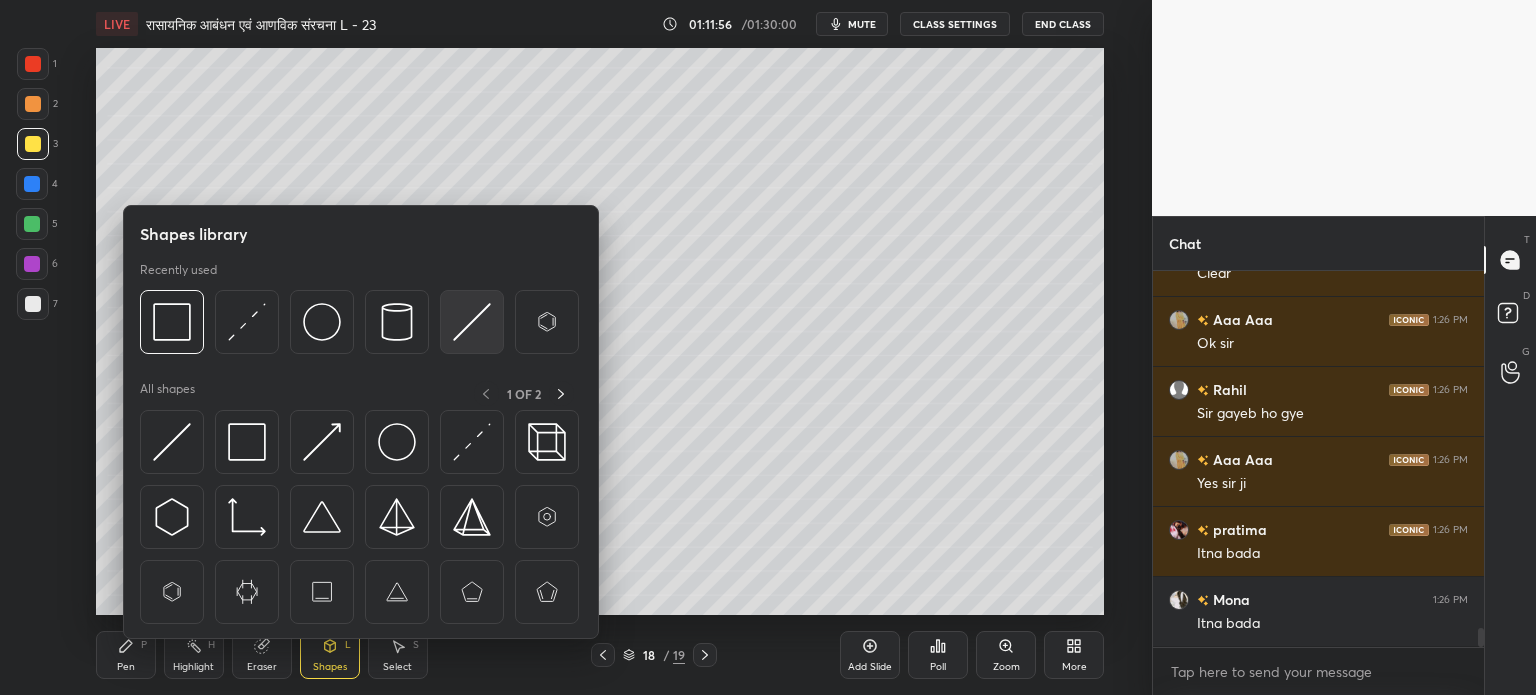 click at bounding box center [472, 322] 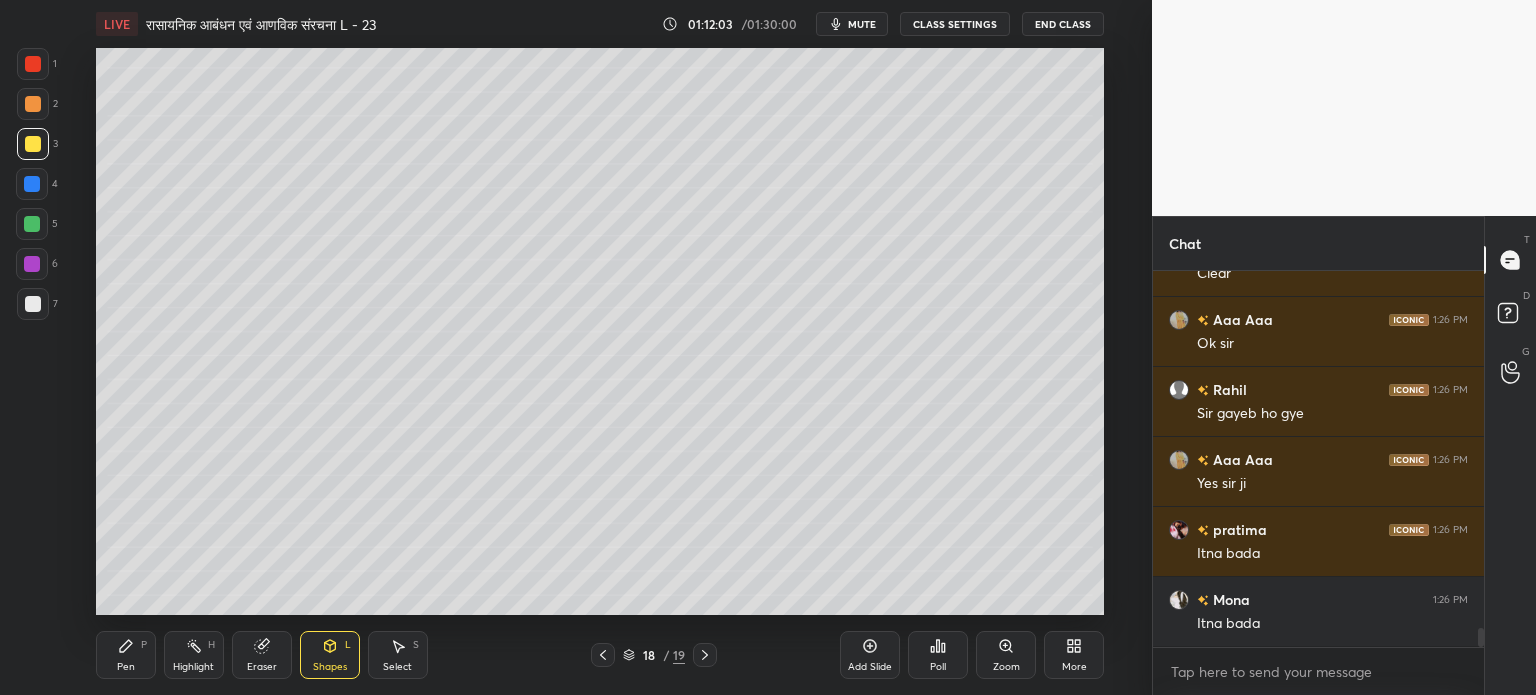 click on "Pen P" at bounding box center [126, 655] 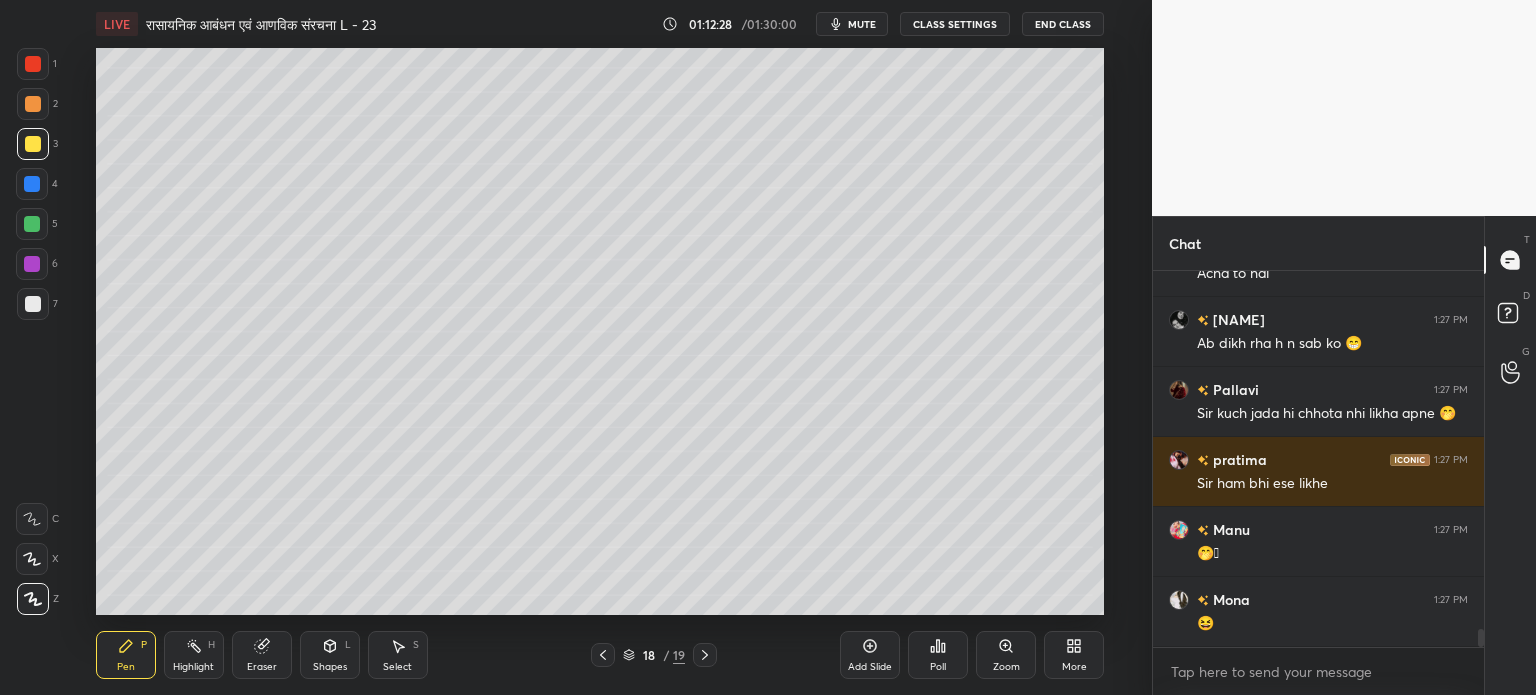 scroll, scrollTop: 7556, scrollLeft: 0, axis: vertical 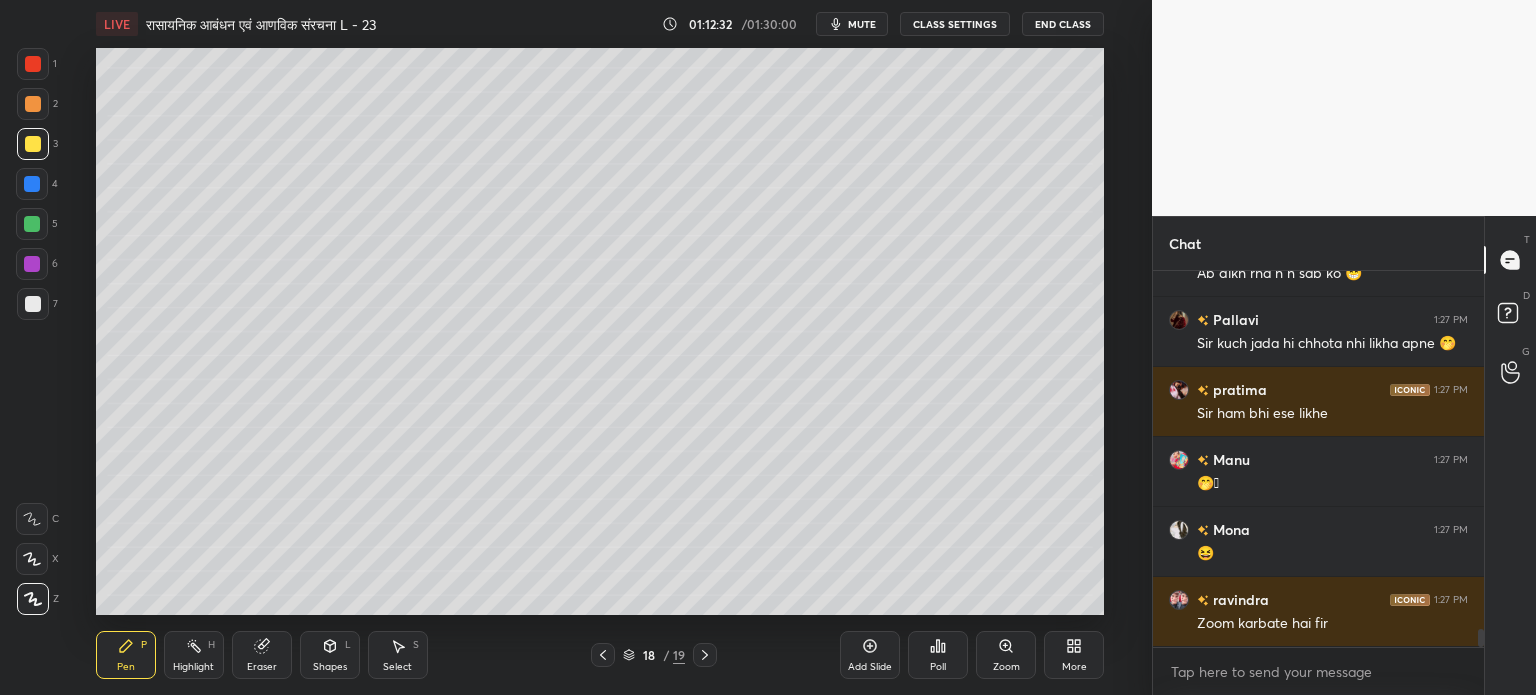click 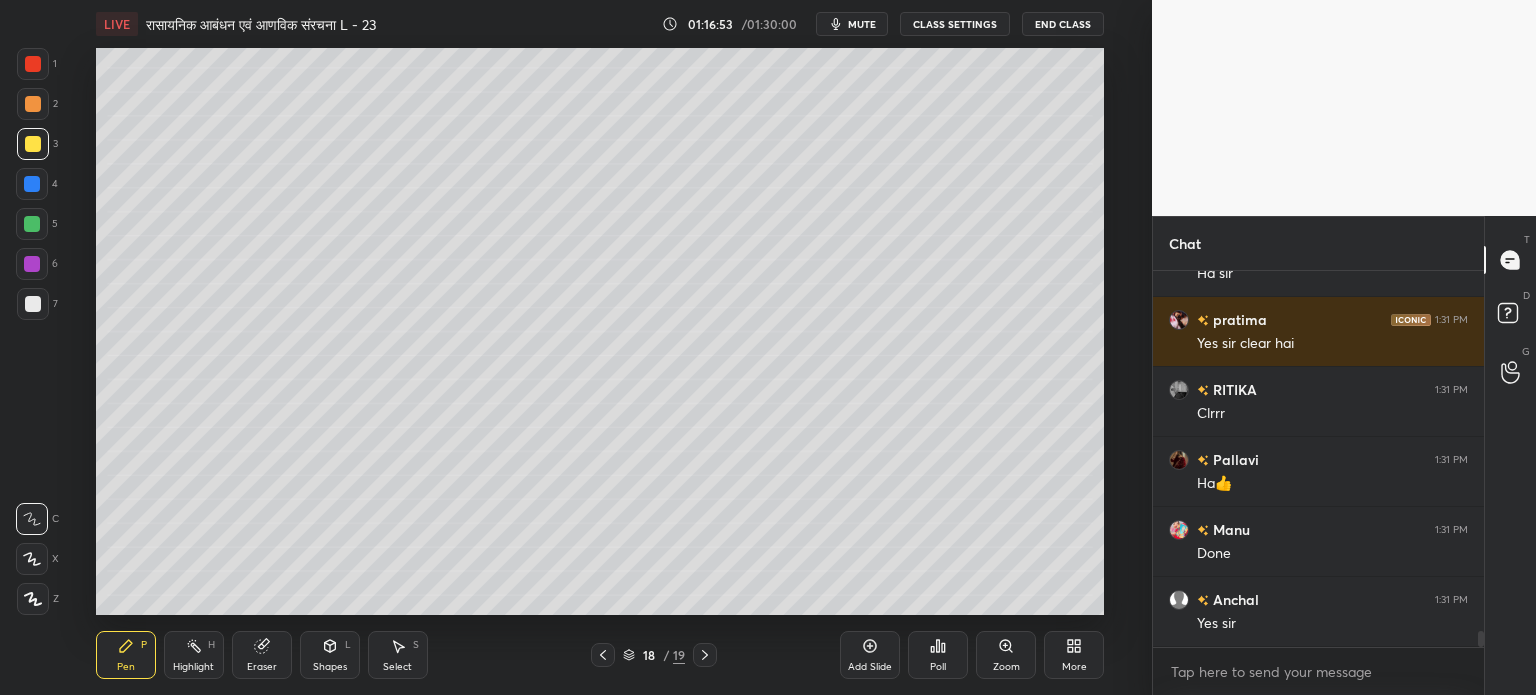 scroll, scrollTop: 8554, scrollLeft: 0, axis: vertical 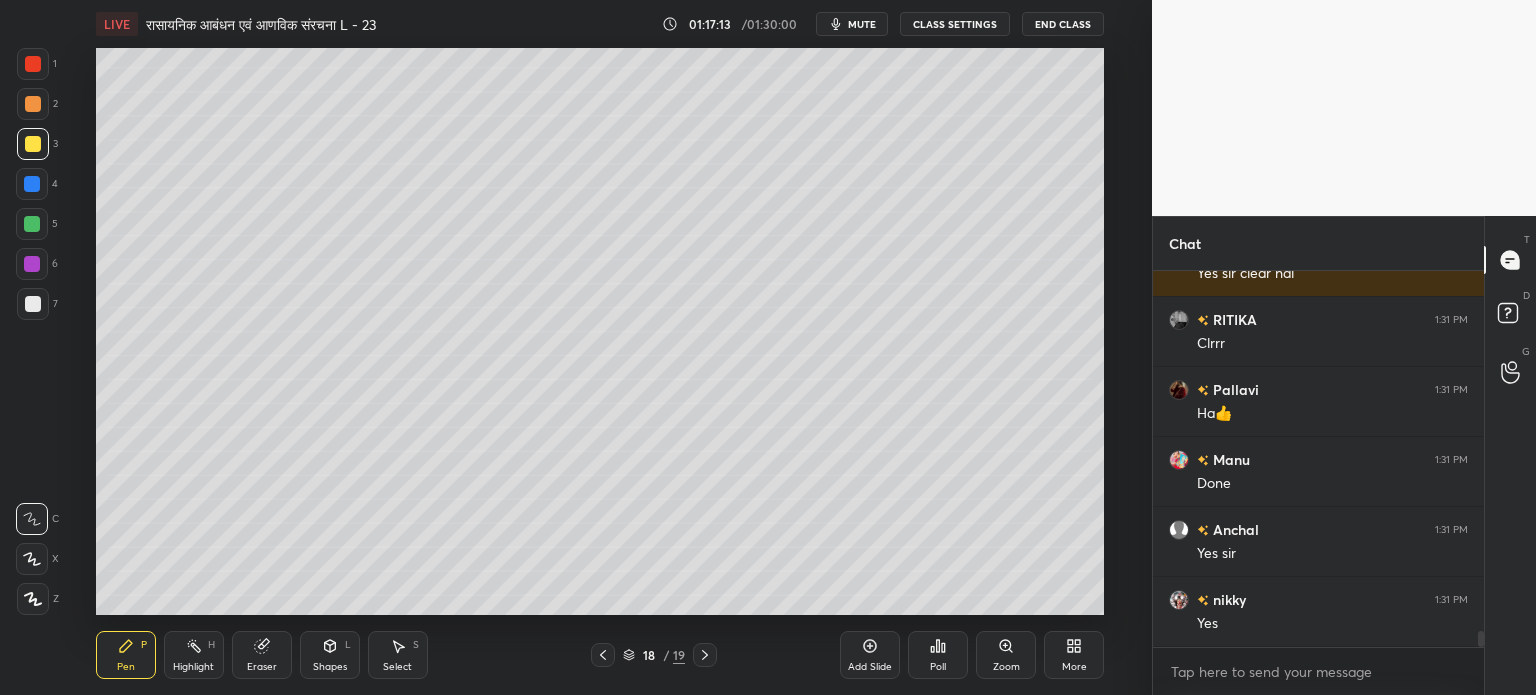 click on "Add Slide" at bounding box center (870, 655) 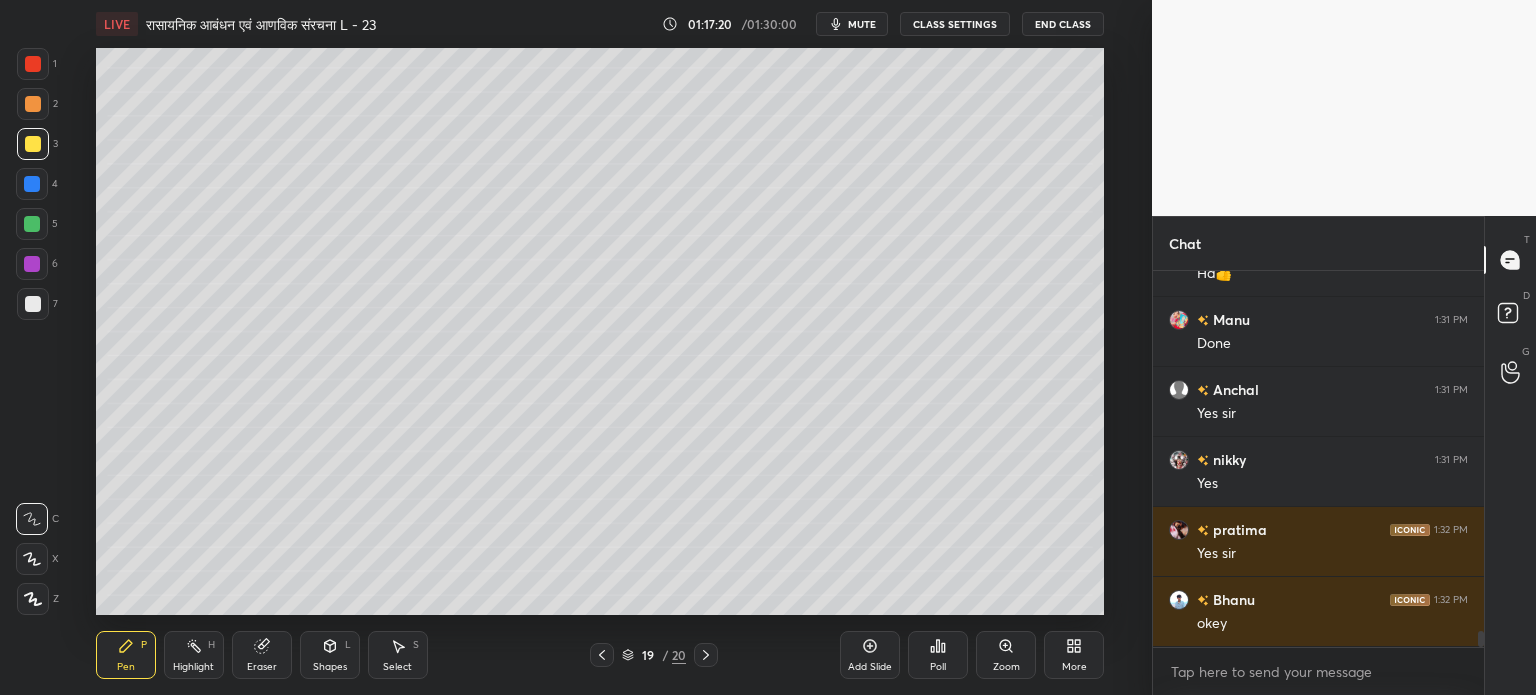 scroll, scrollTop: 8764, scrollLeft: 0, axis: vertical 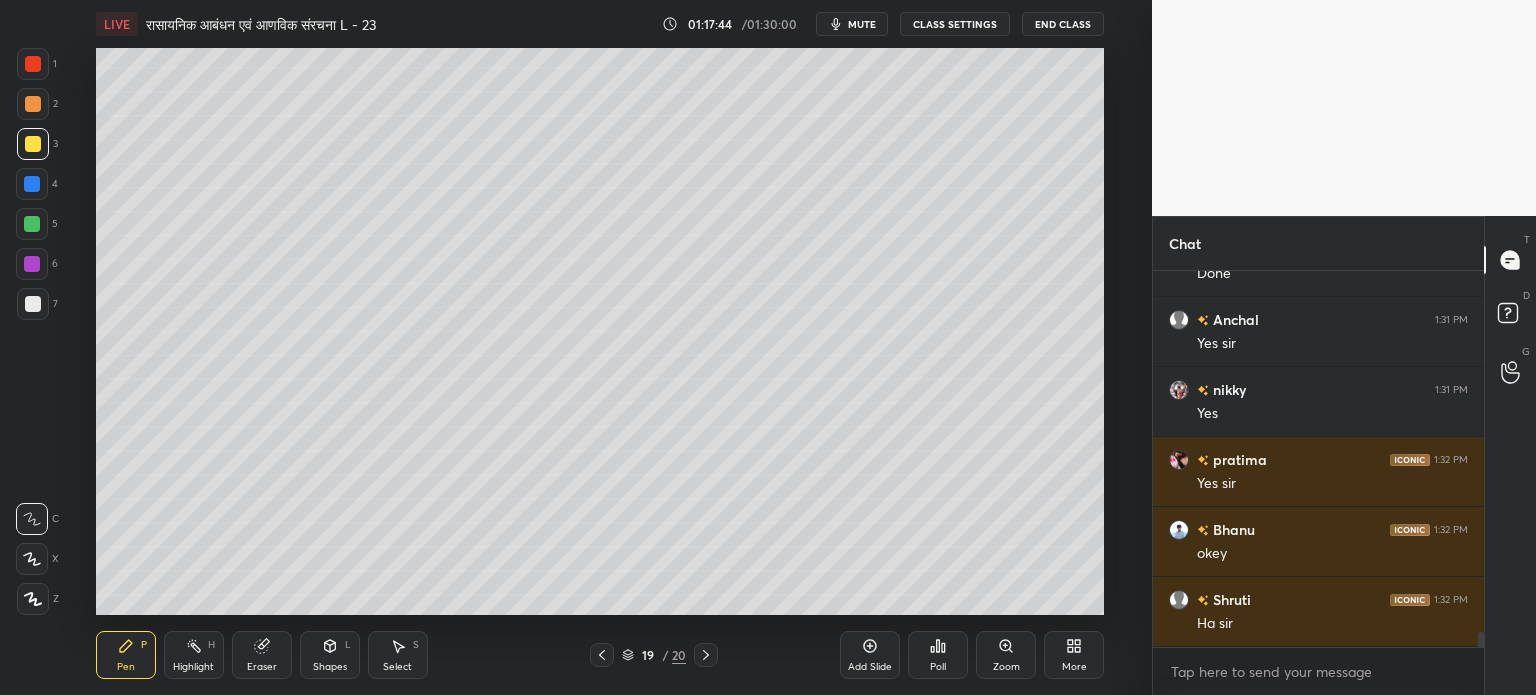 click 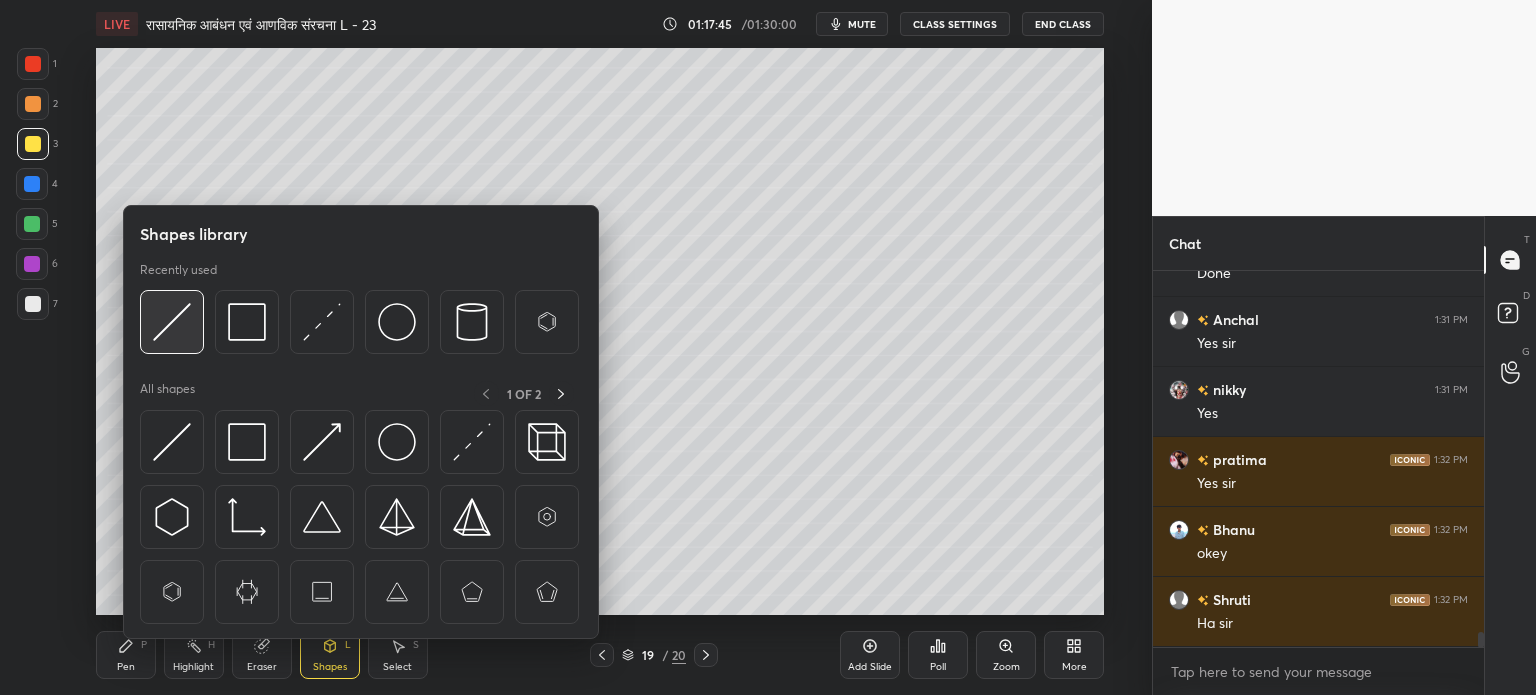 click at bounding box center (172, 322) 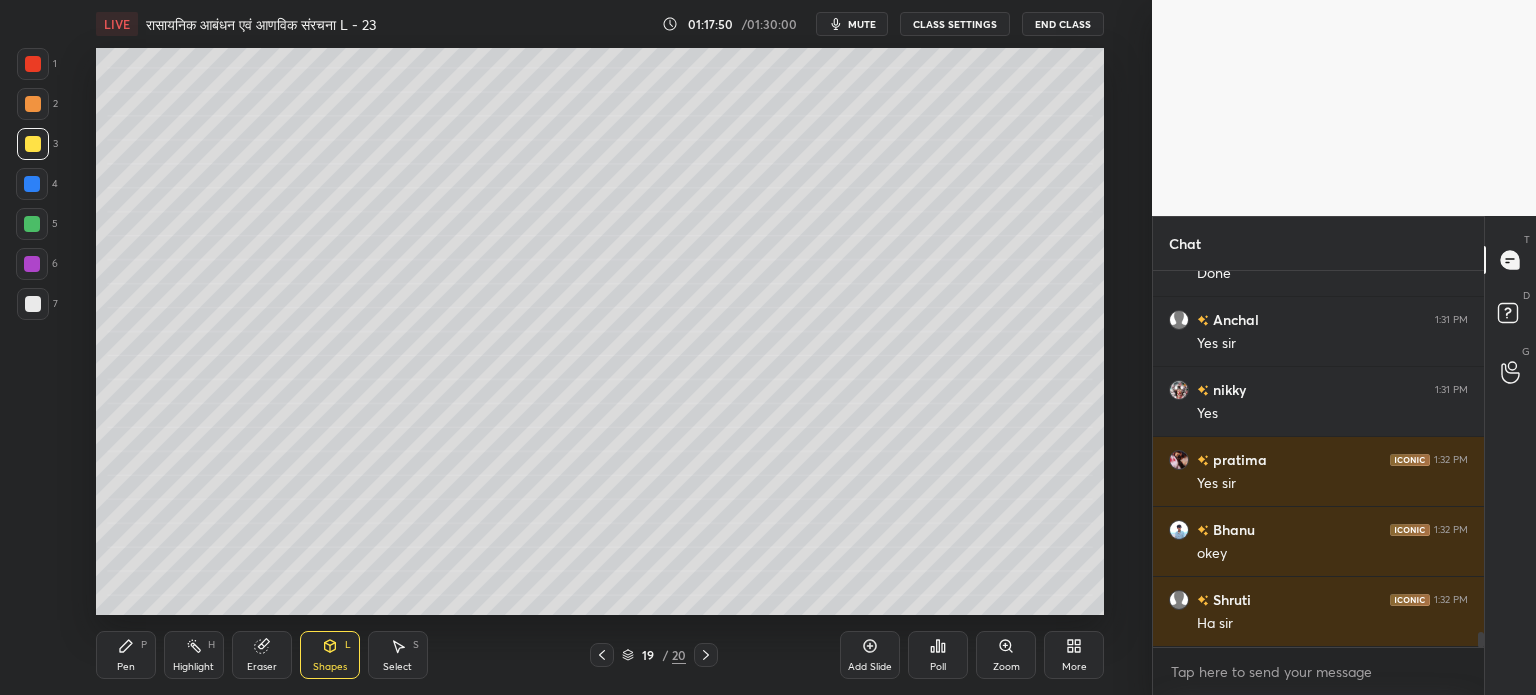click on "Pen P" at bounding box center [126, 655] 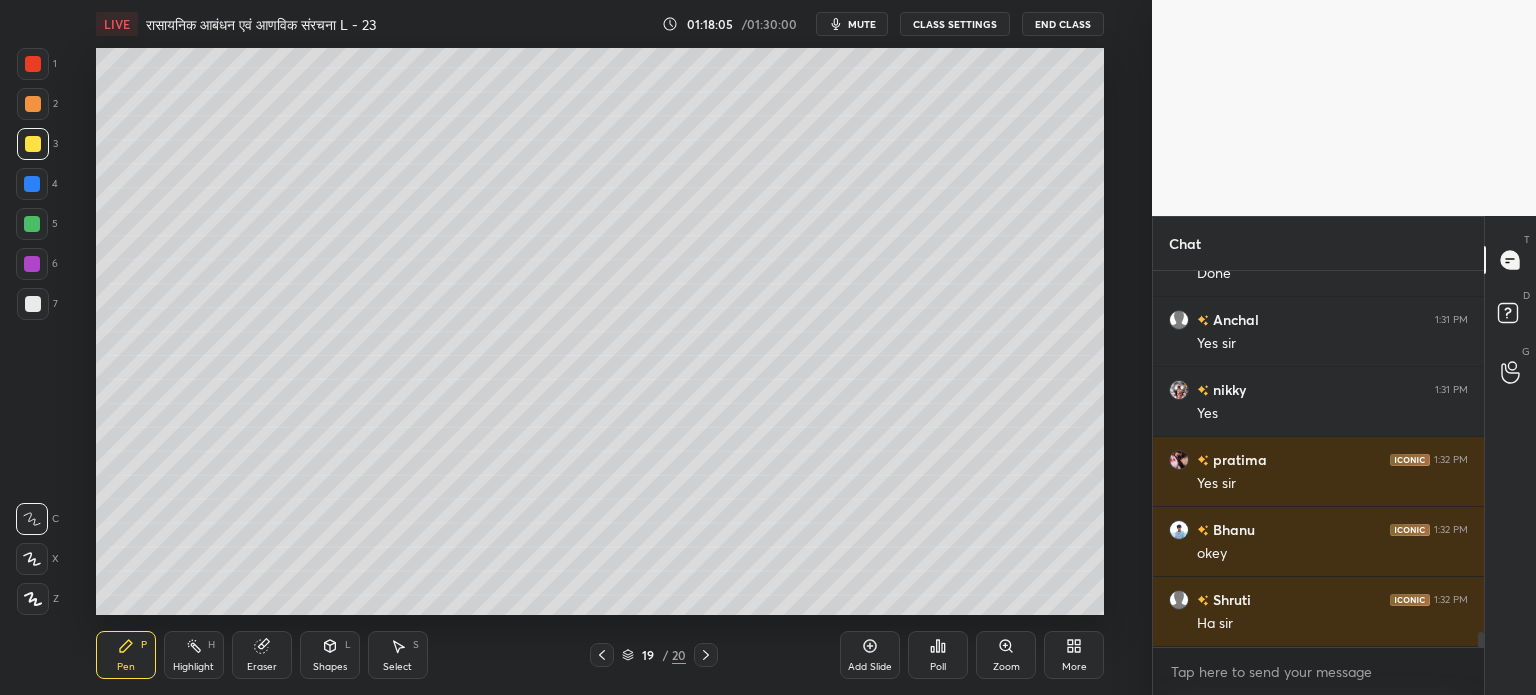 click at bounding box center [33, 304] 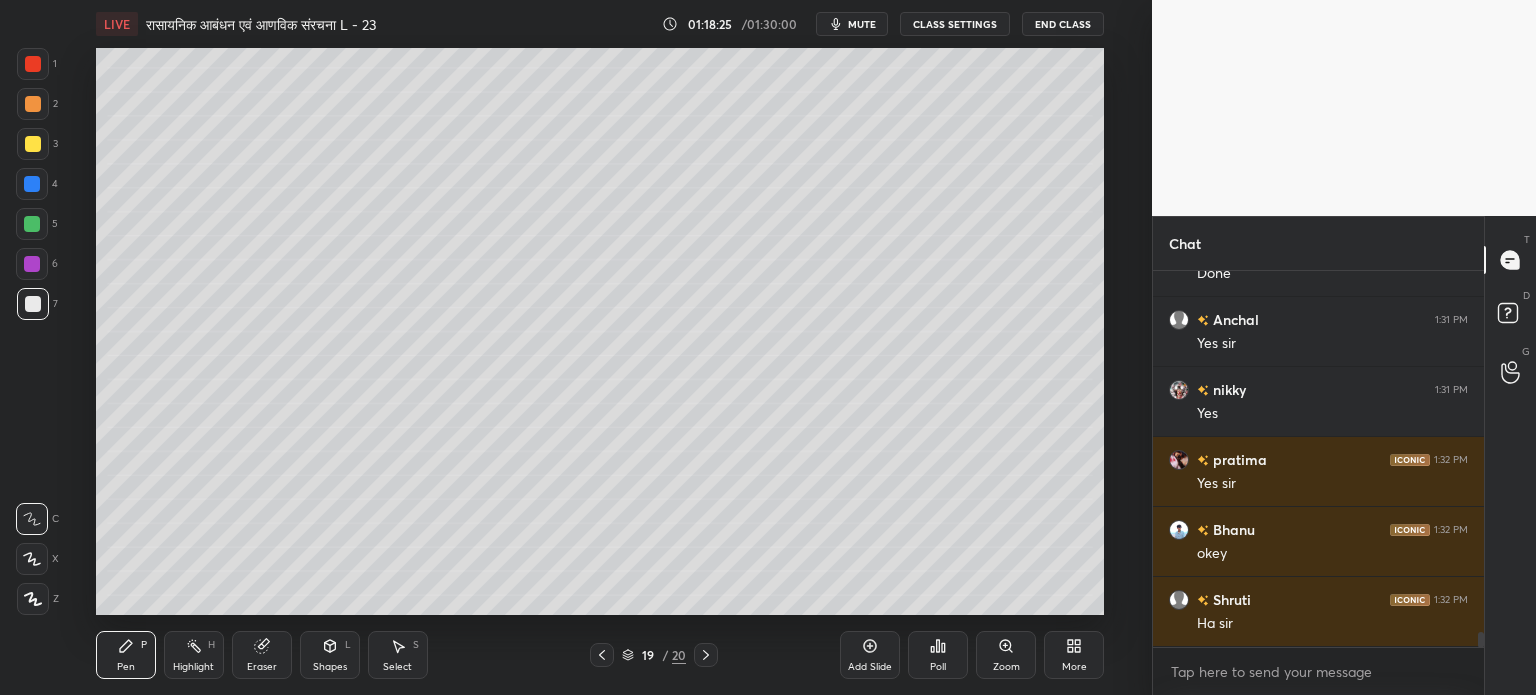click on "Shapes" at bounding box center (330, 667) 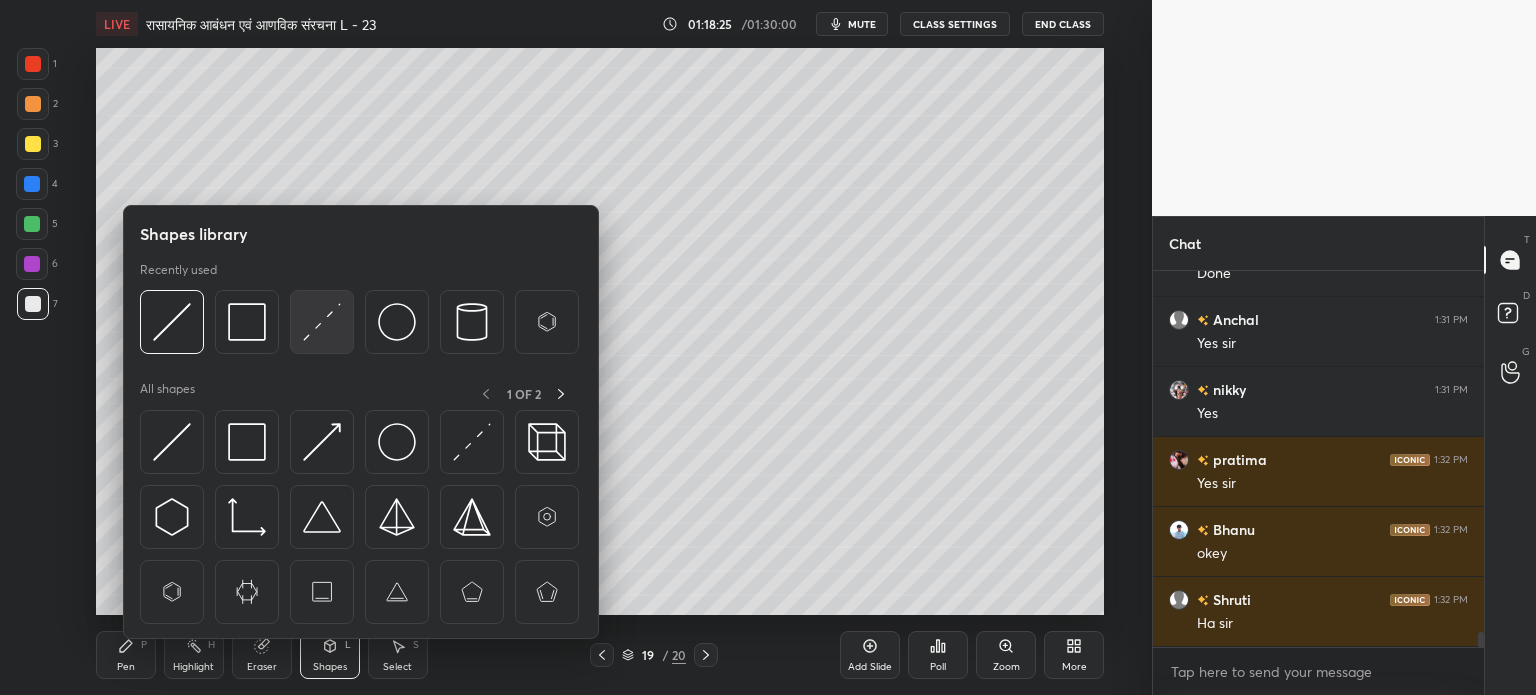 click at bounding box center (322, 322) 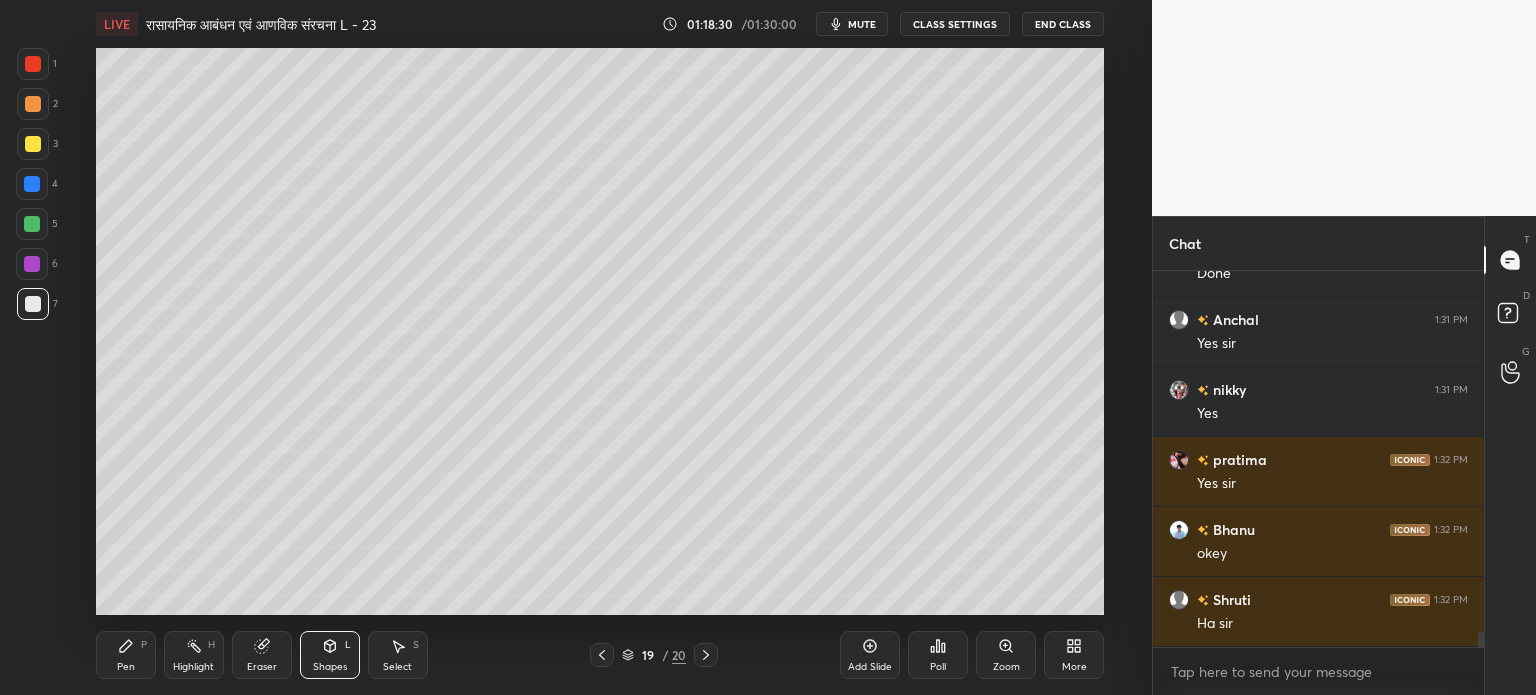 click 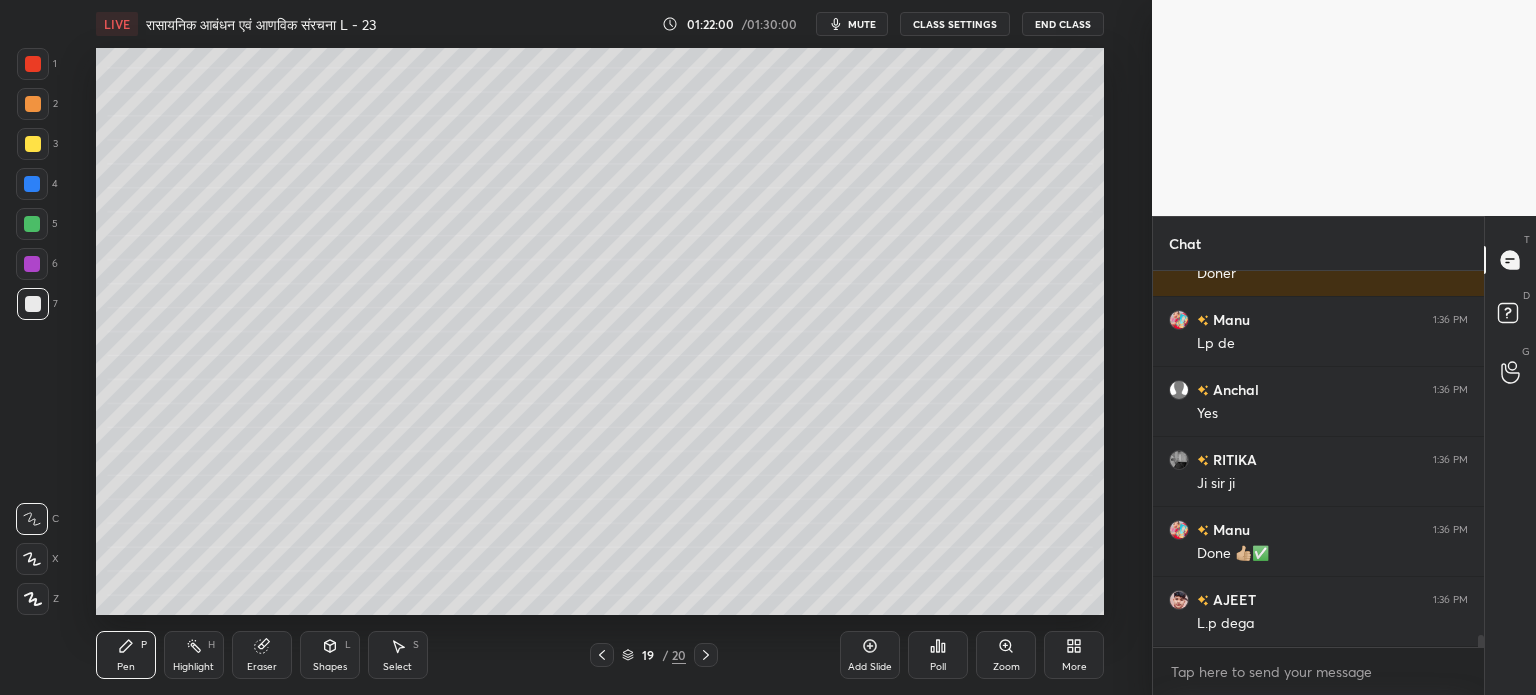 scroll, scrollTop: 11582, scrollLeft: 0, axis: vertical 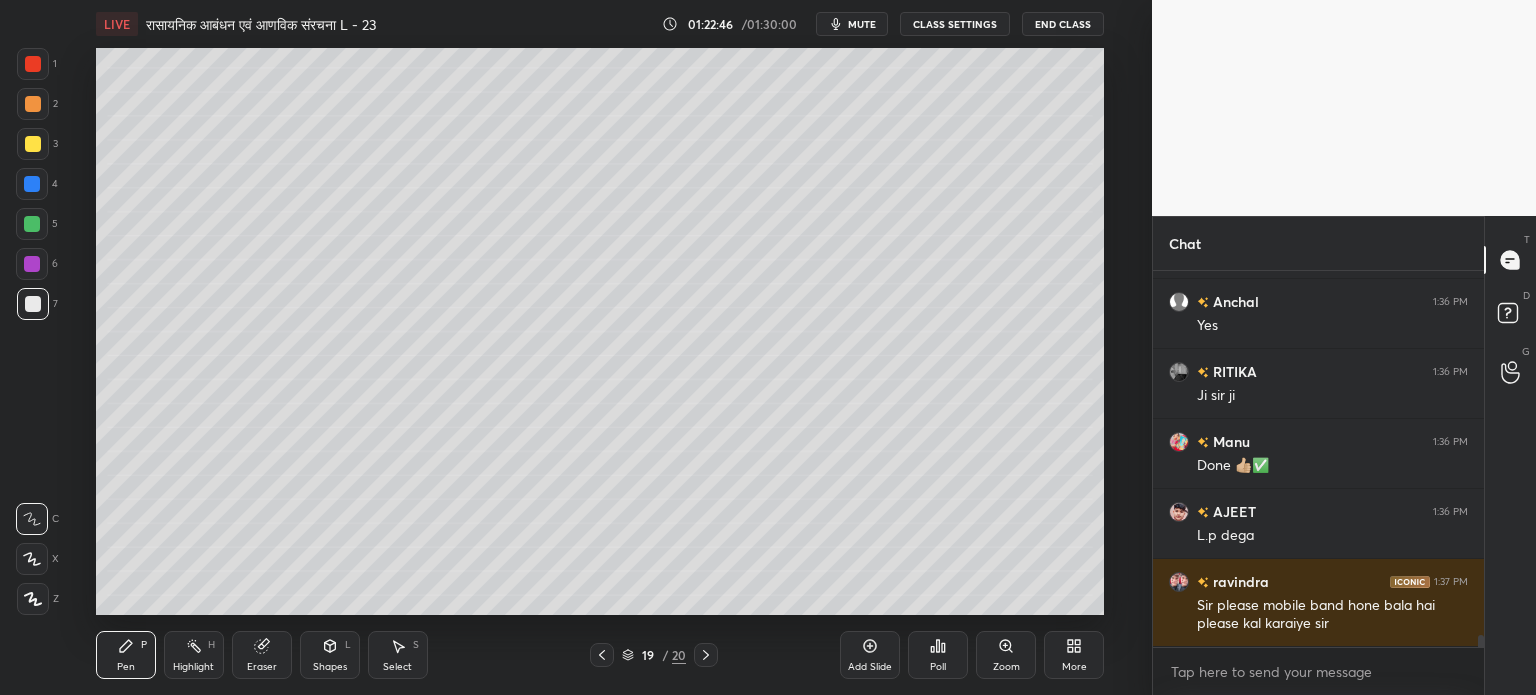 click at bounding box center (33, 144) 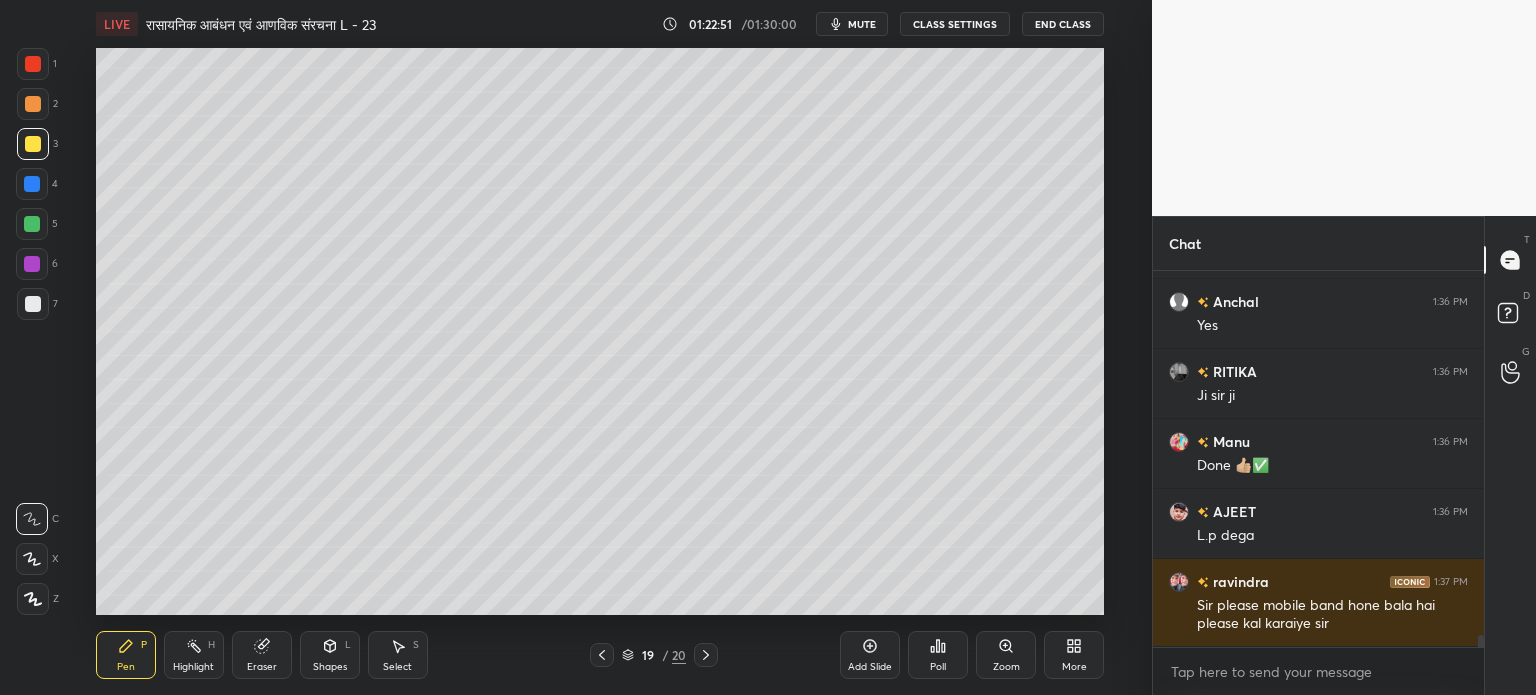 scroll, scrollTop: 11652, scrollLeft: 0, axis: vertical 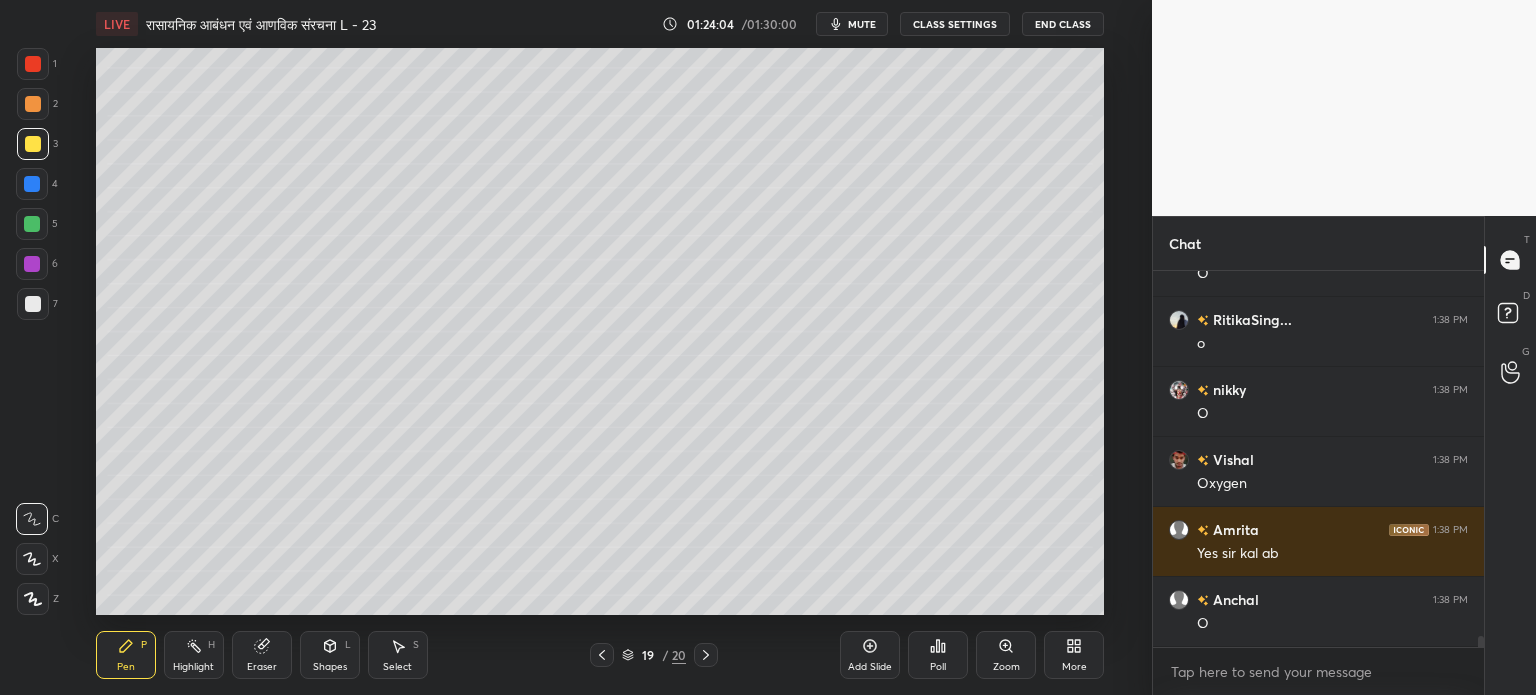 click on "Shapes" at bounding box center (330, 667) 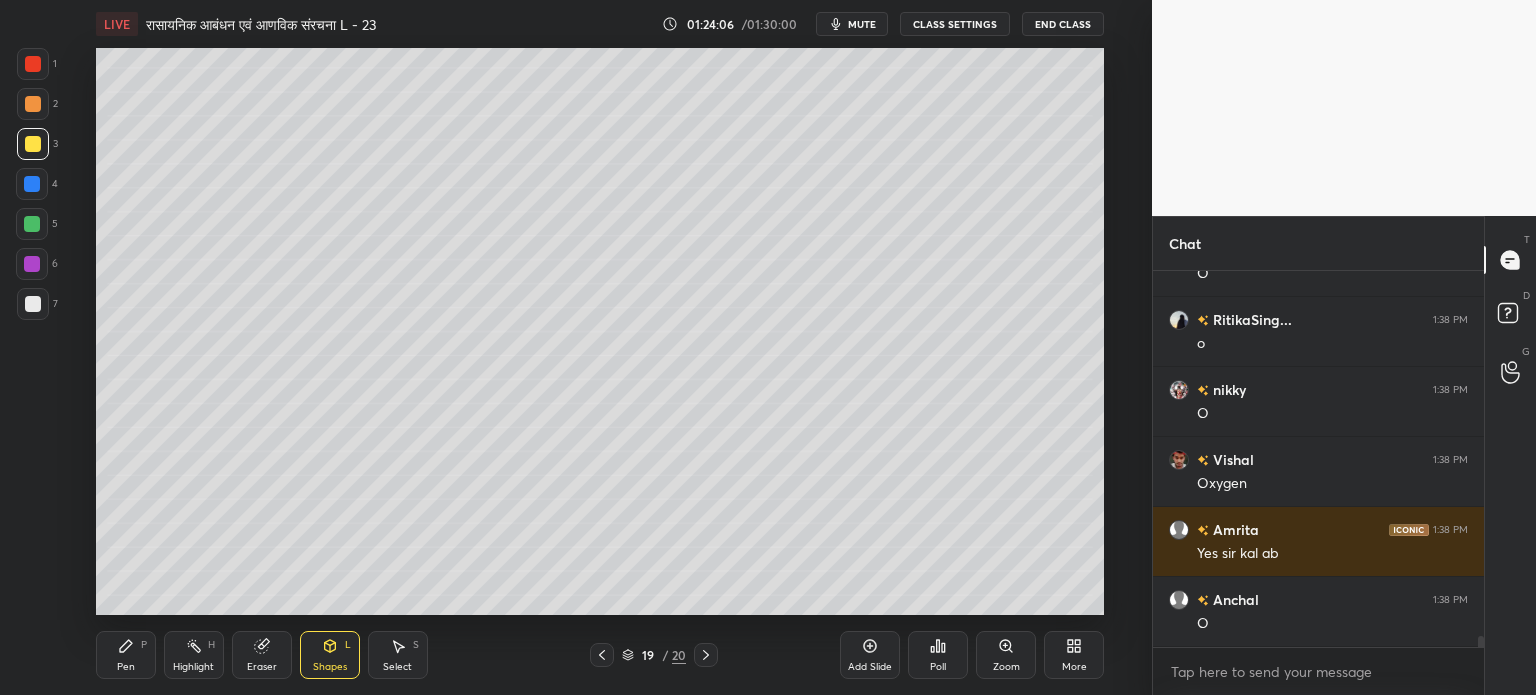click on "Eraser" at bounding box center [262, 667] 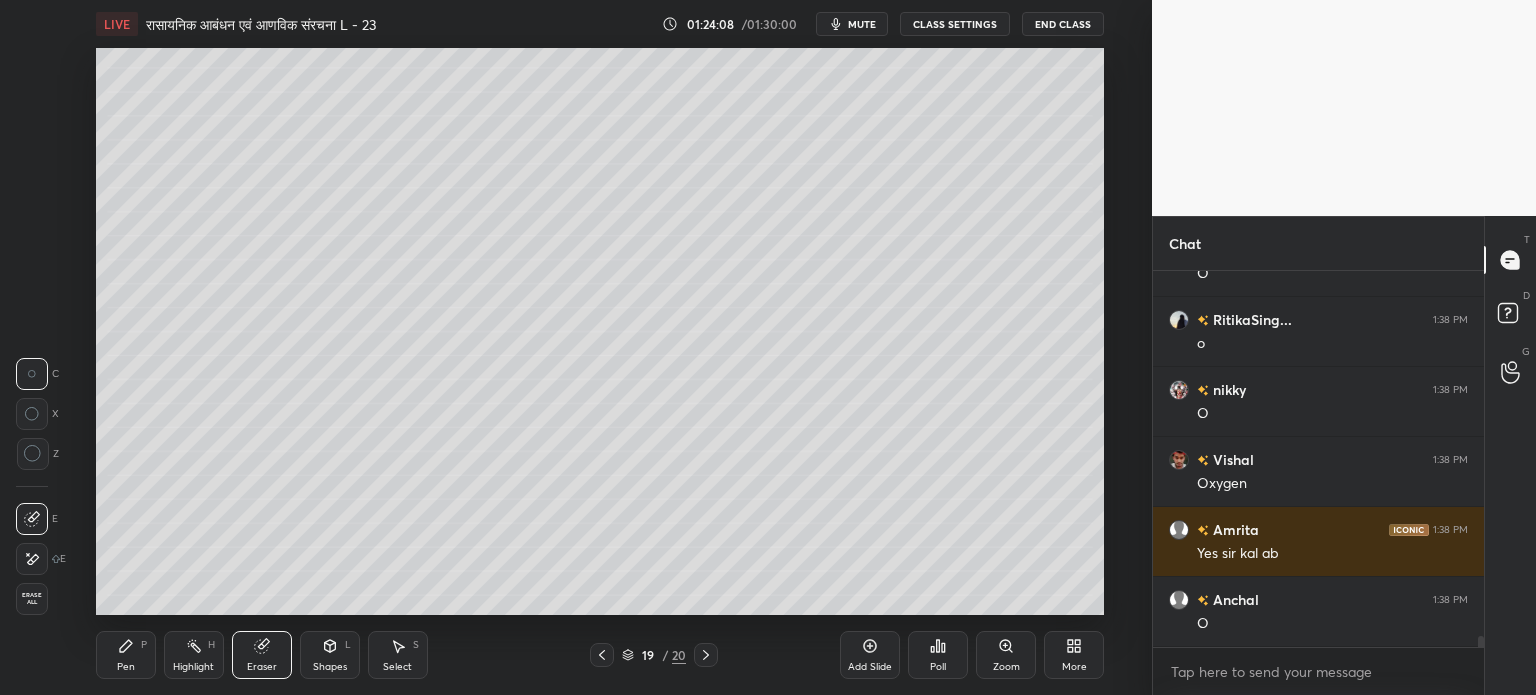 click on "Shapes" at bounding box center [330, 667] 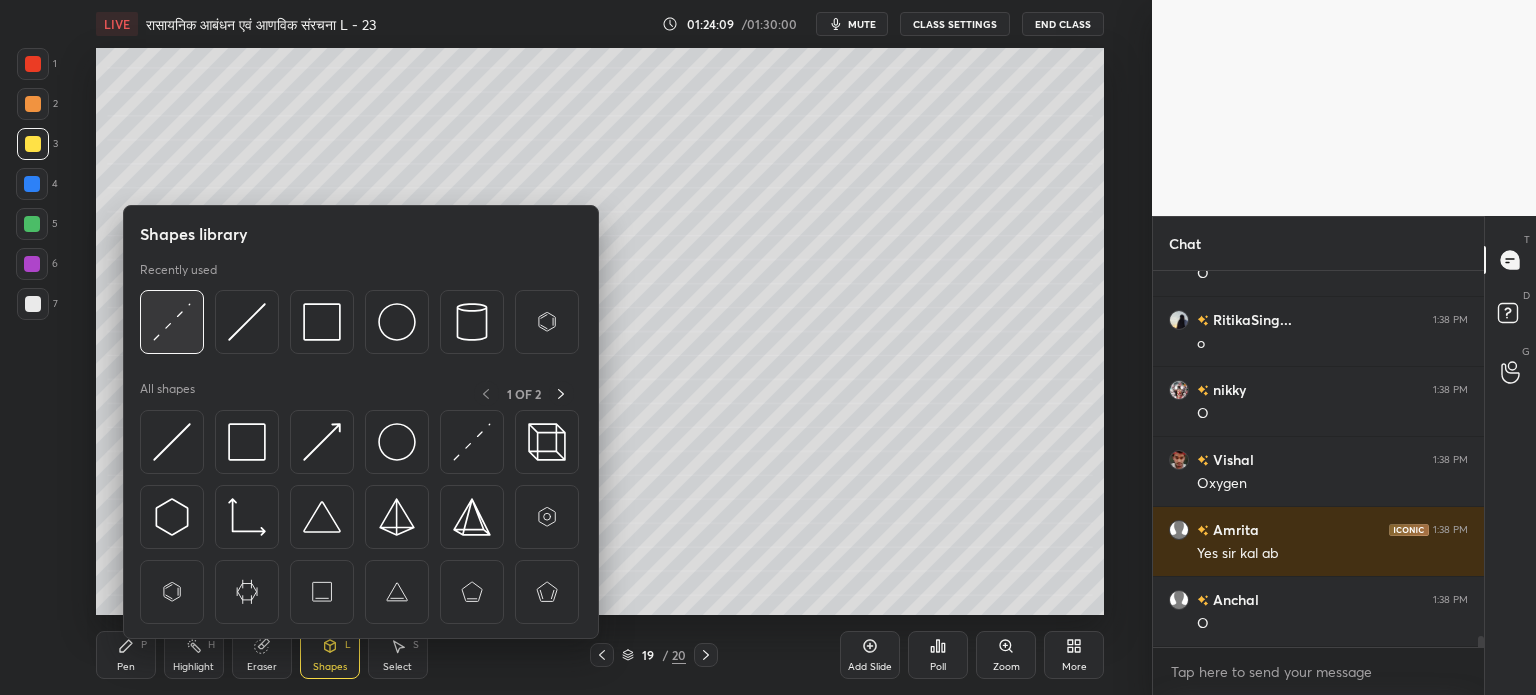 click at bounding box center (172, 322) 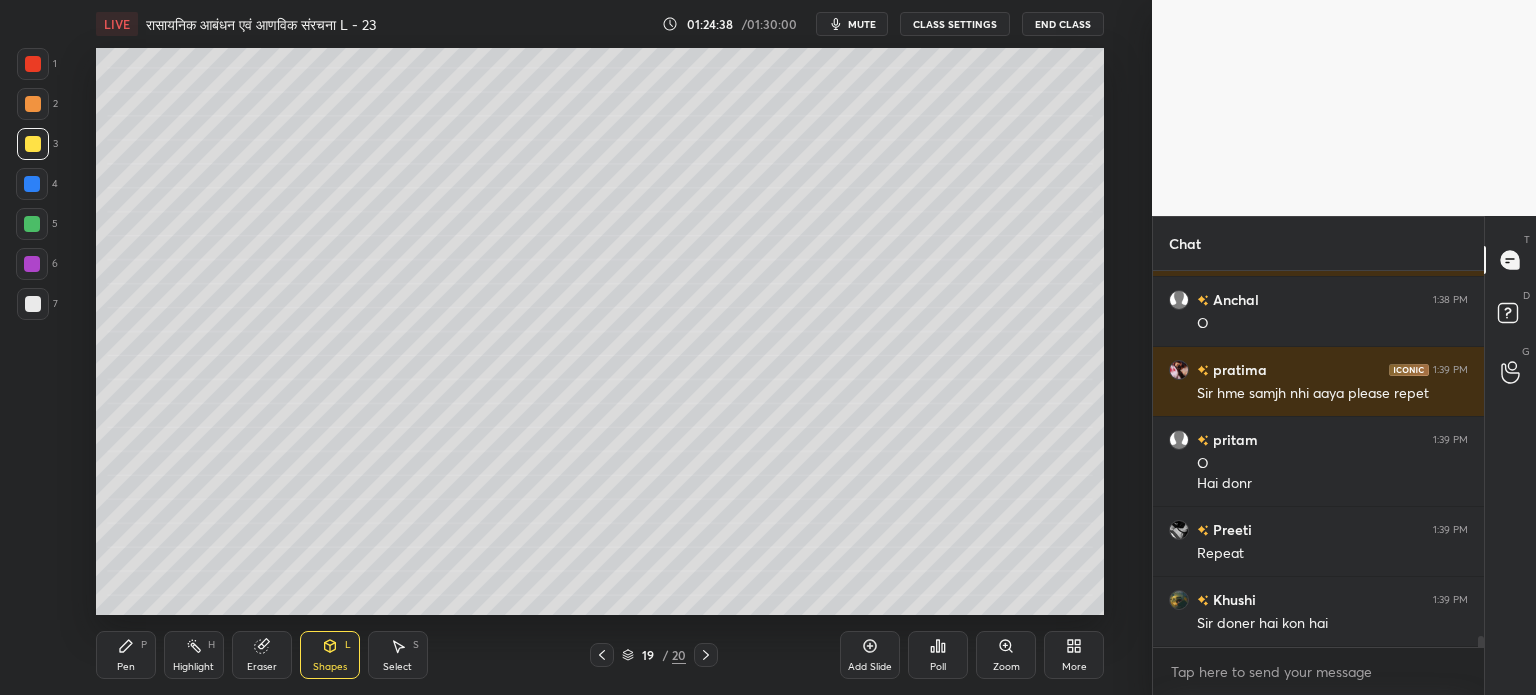 scroll, scrollTop: 12530, scrollLeft: 0, axis: vertical 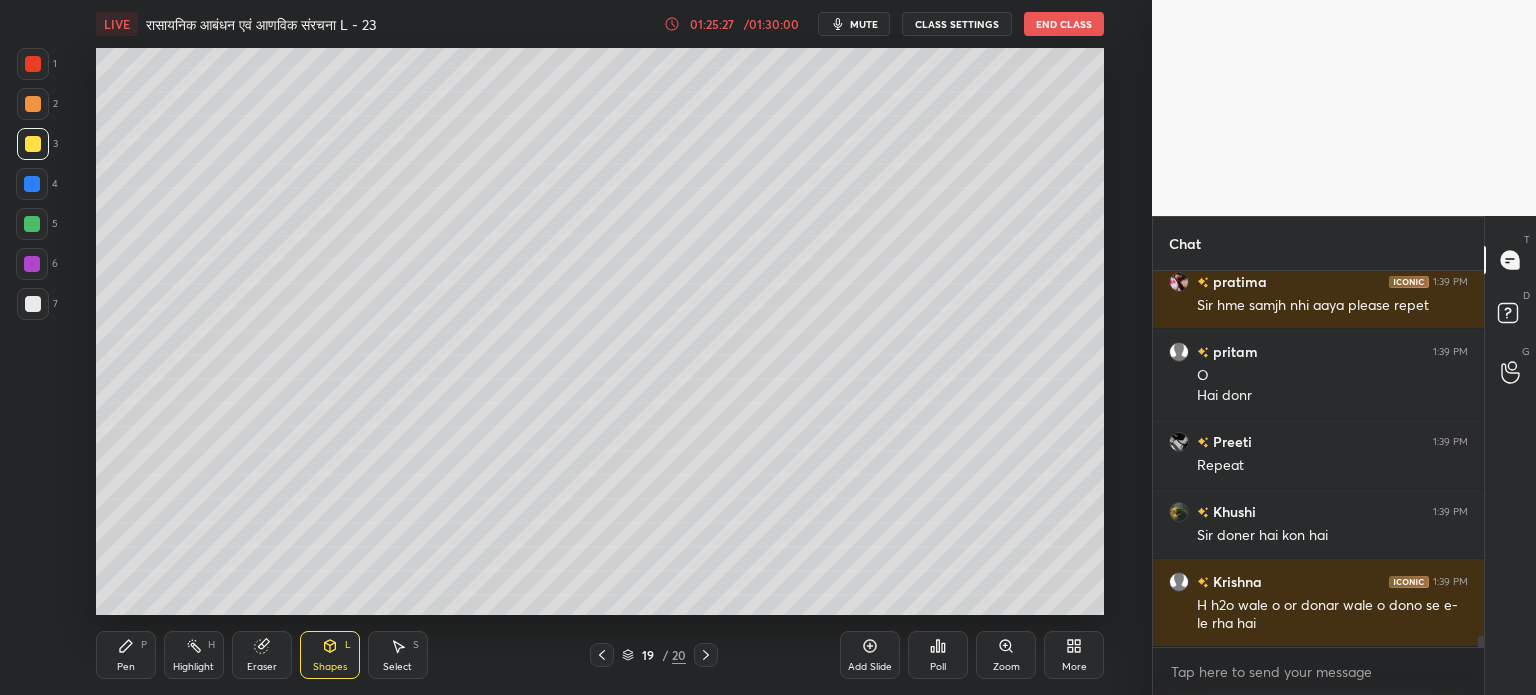 click on "Pen" at bounding box center [126, 667] 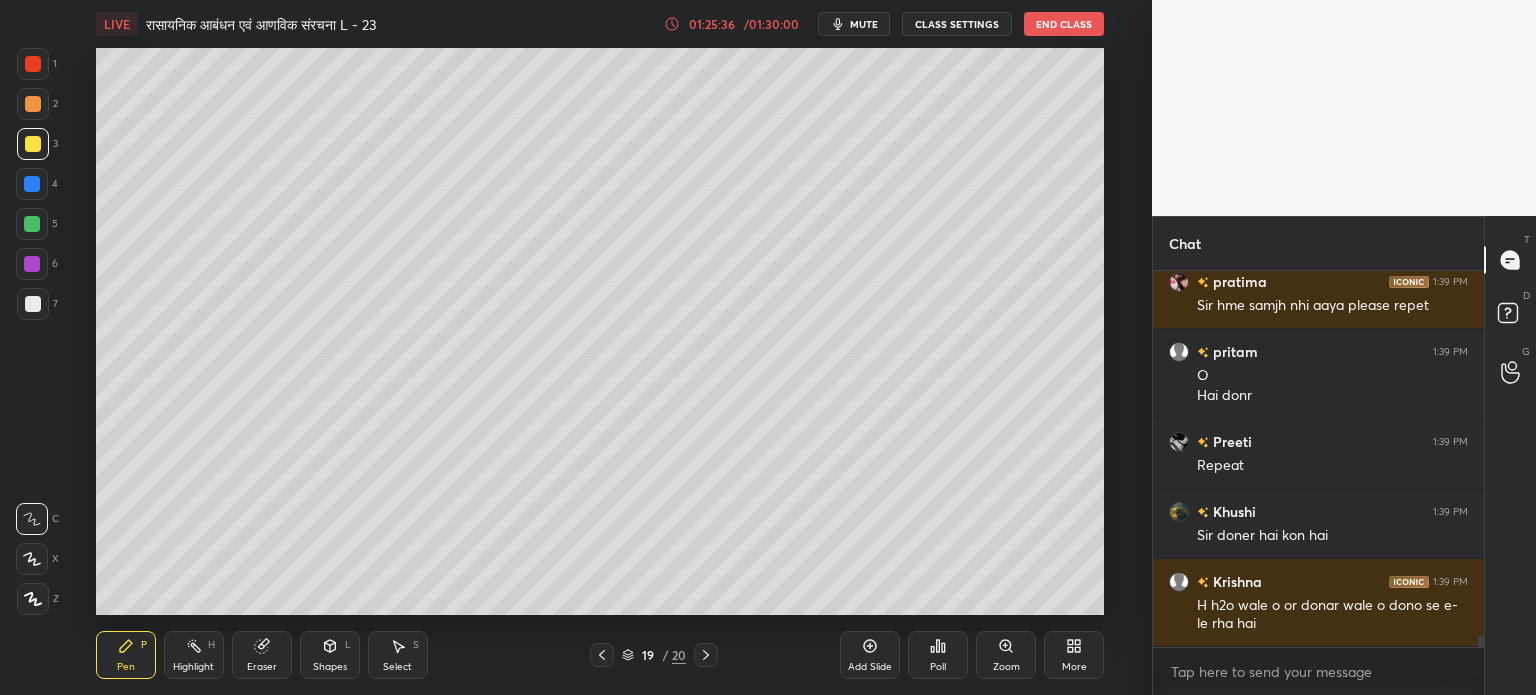 scroll, scrollTop: 12600, scrollLeft: 0, axis: vertical 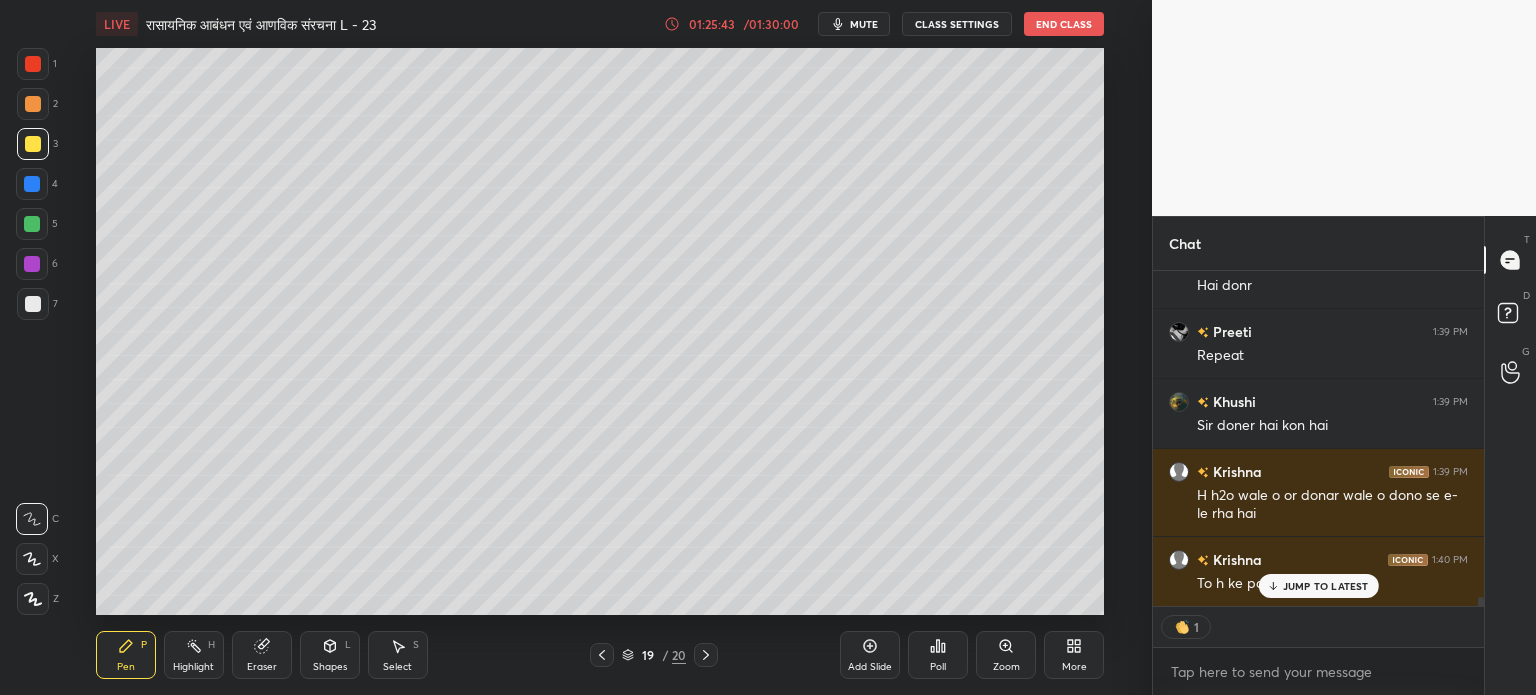 click on "JUMP TO LATEST" at bounding box center [1326, 586] 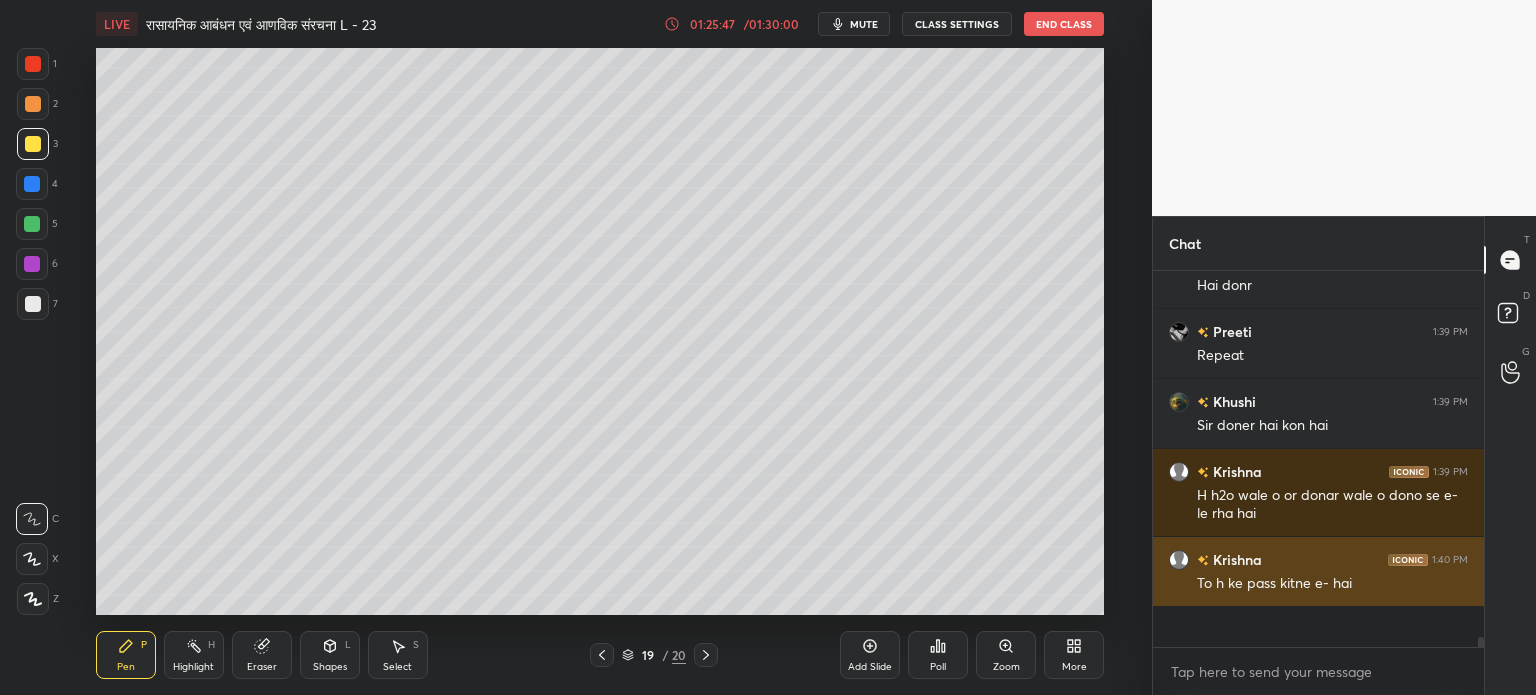 scroll, scrollTop: 5, scrollLeft: 6, axis: both 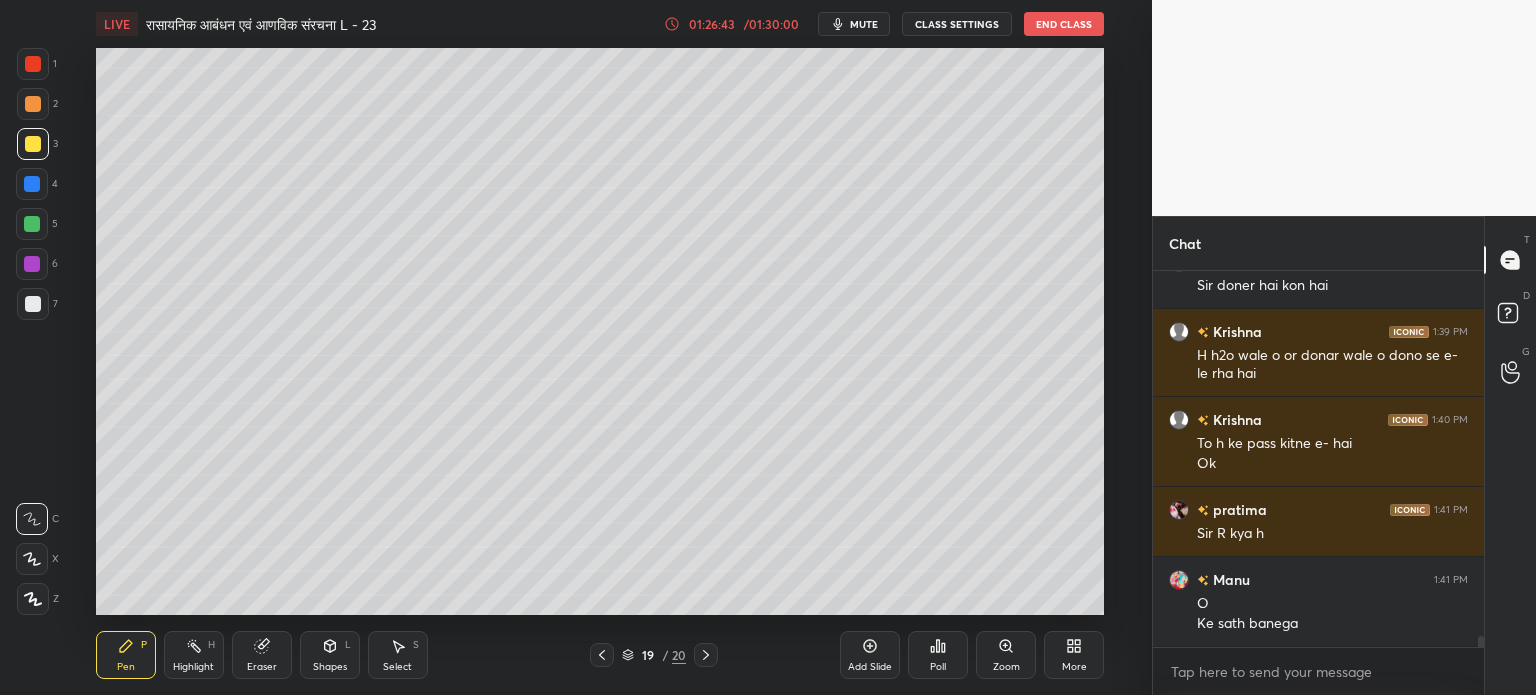 click at bounding box center (32, 224) 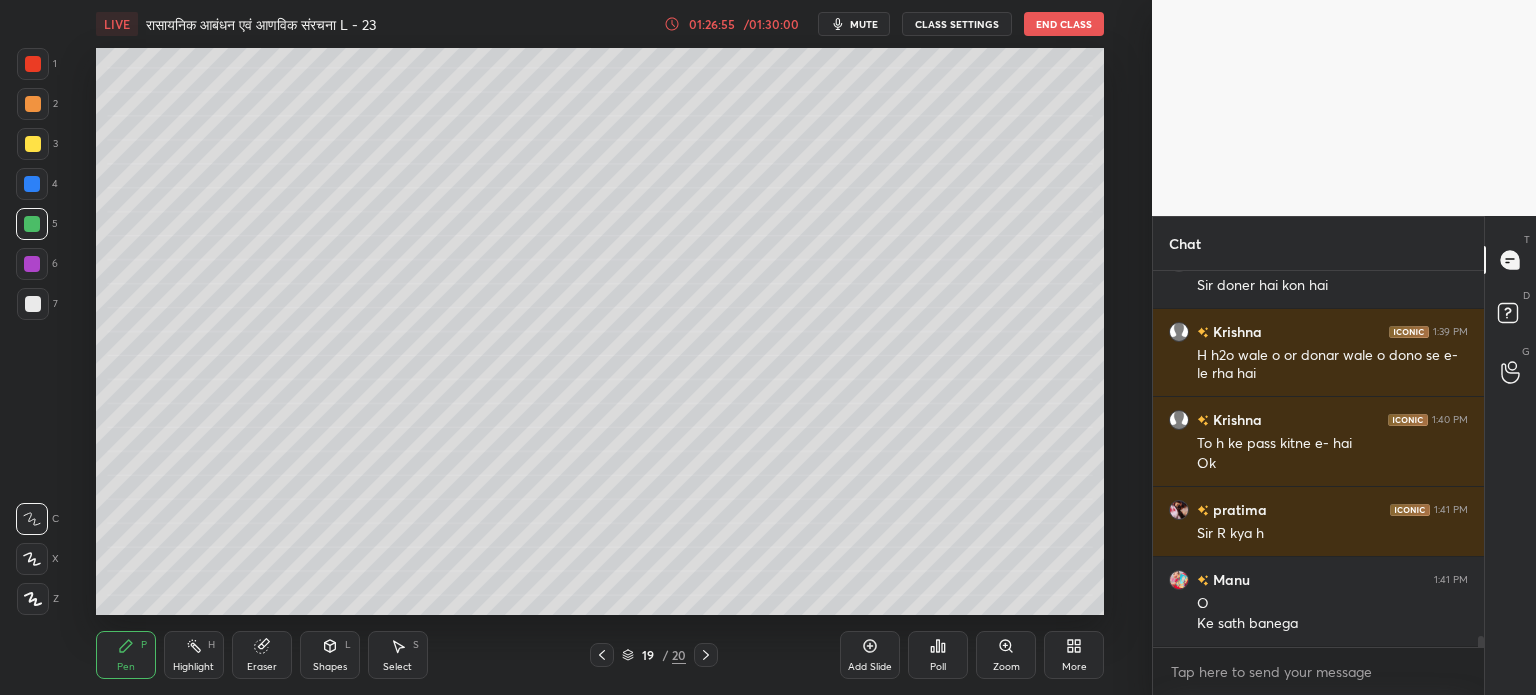 scroll, scrollTop: 12850, scrollLeft: 0, axis: vertical 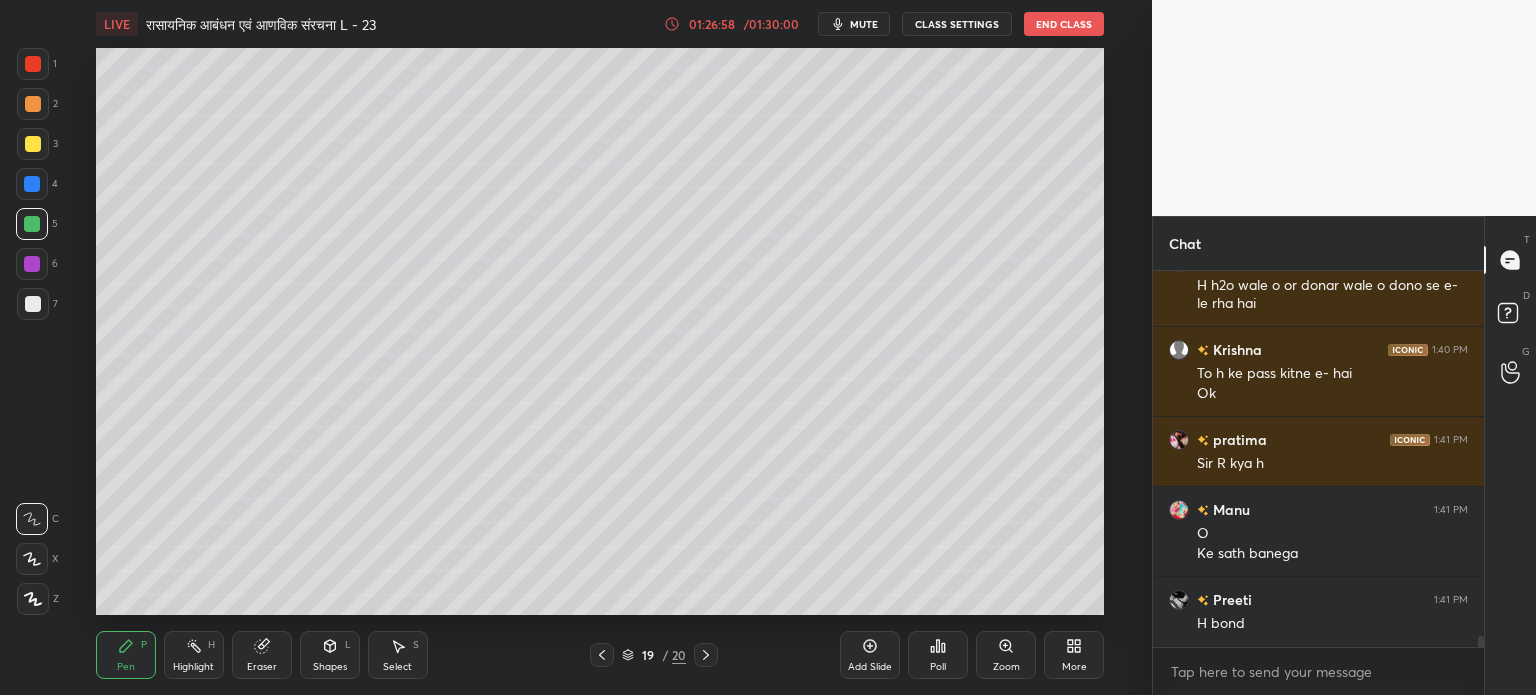 click on "Add Slide" at bounding box center [870, 655] 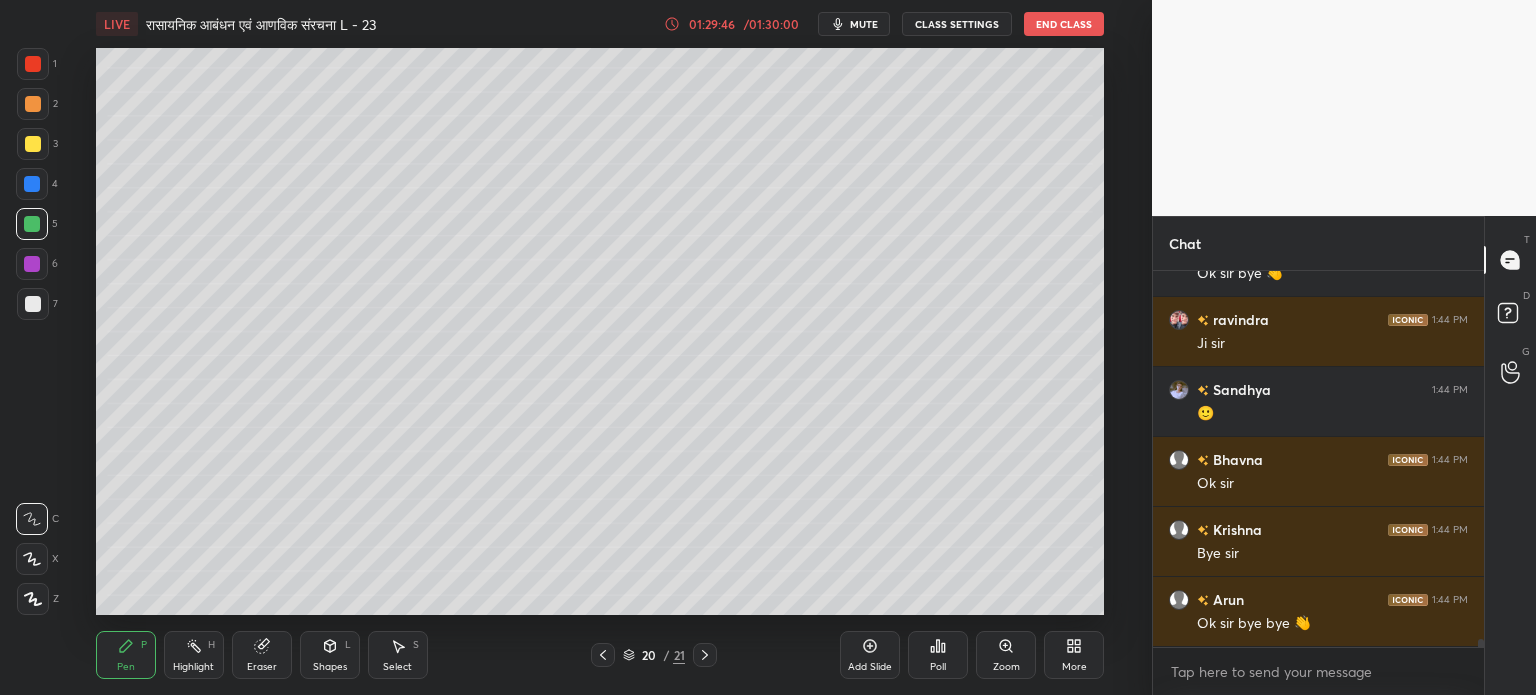 scroll, scrollTop: 17016, scrollLeft: 0, axis: vertical 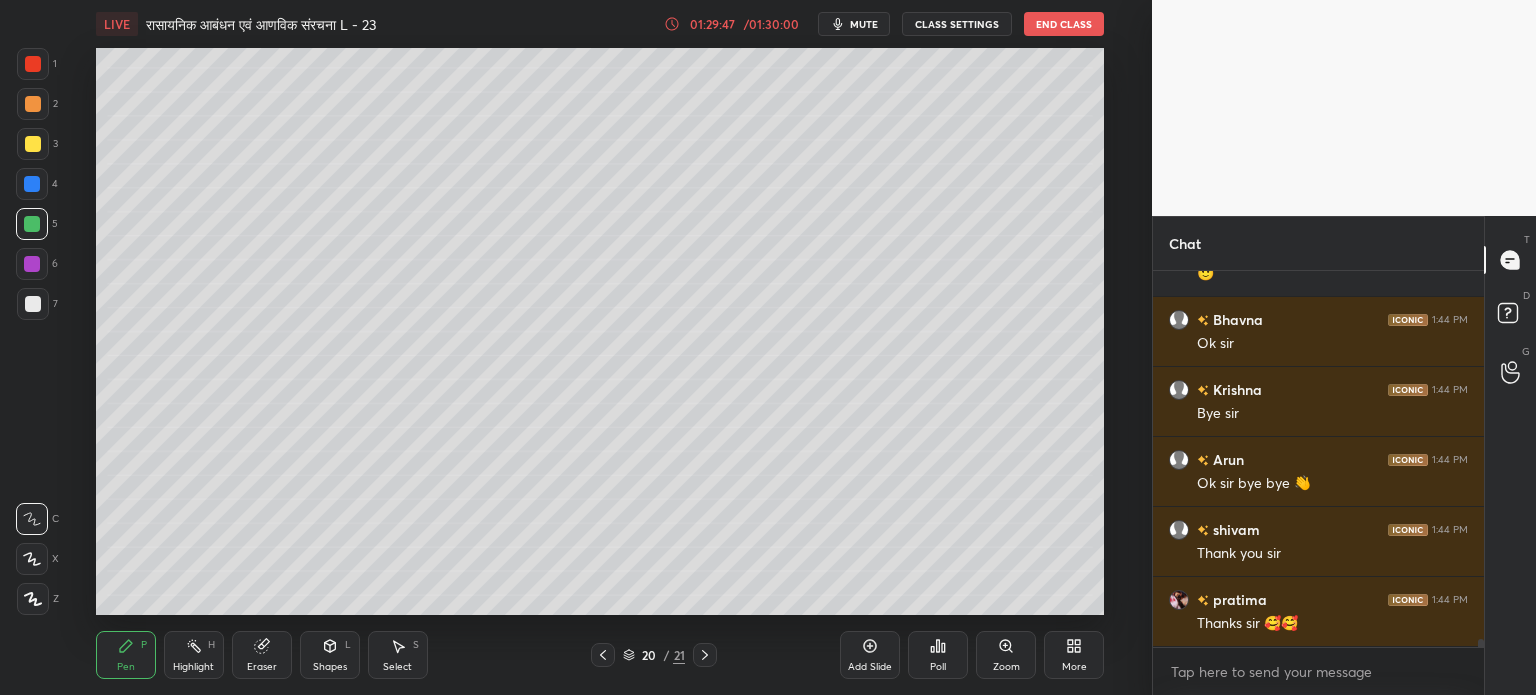 click 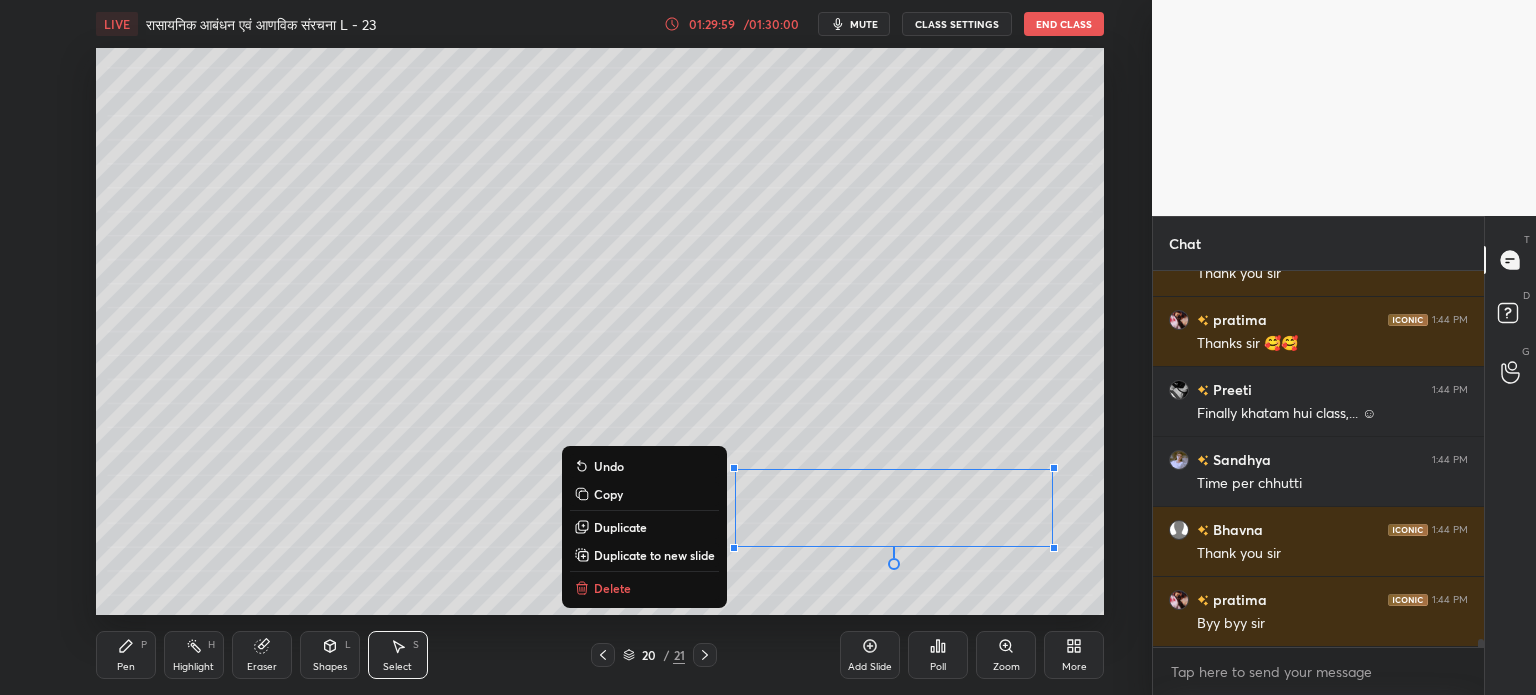 scroll, scrollTop: 17366, scrollLeft: 0, axis: vertical 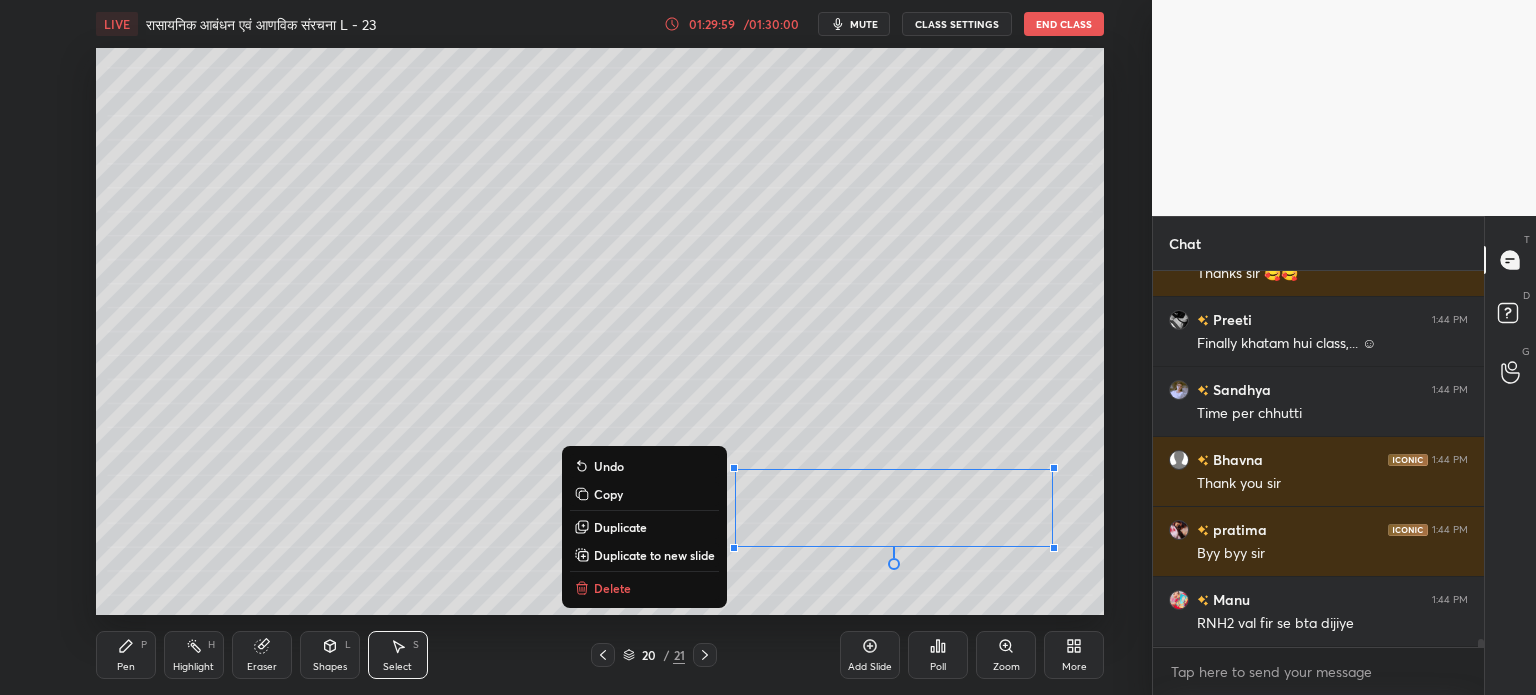 click on "Delete" at bounding box center (644, 588) 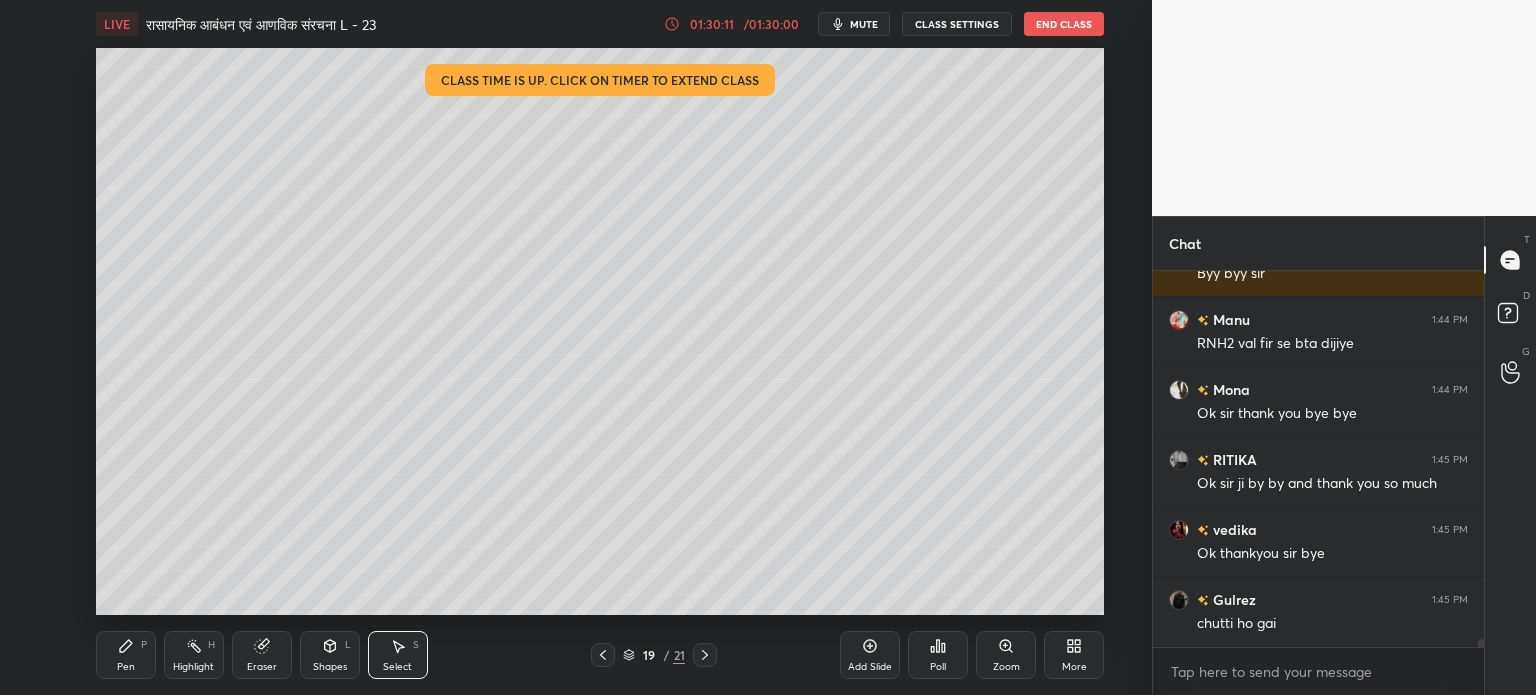 scroll, scrollTop: 17716, scrollLeft: 0, axis: vertical 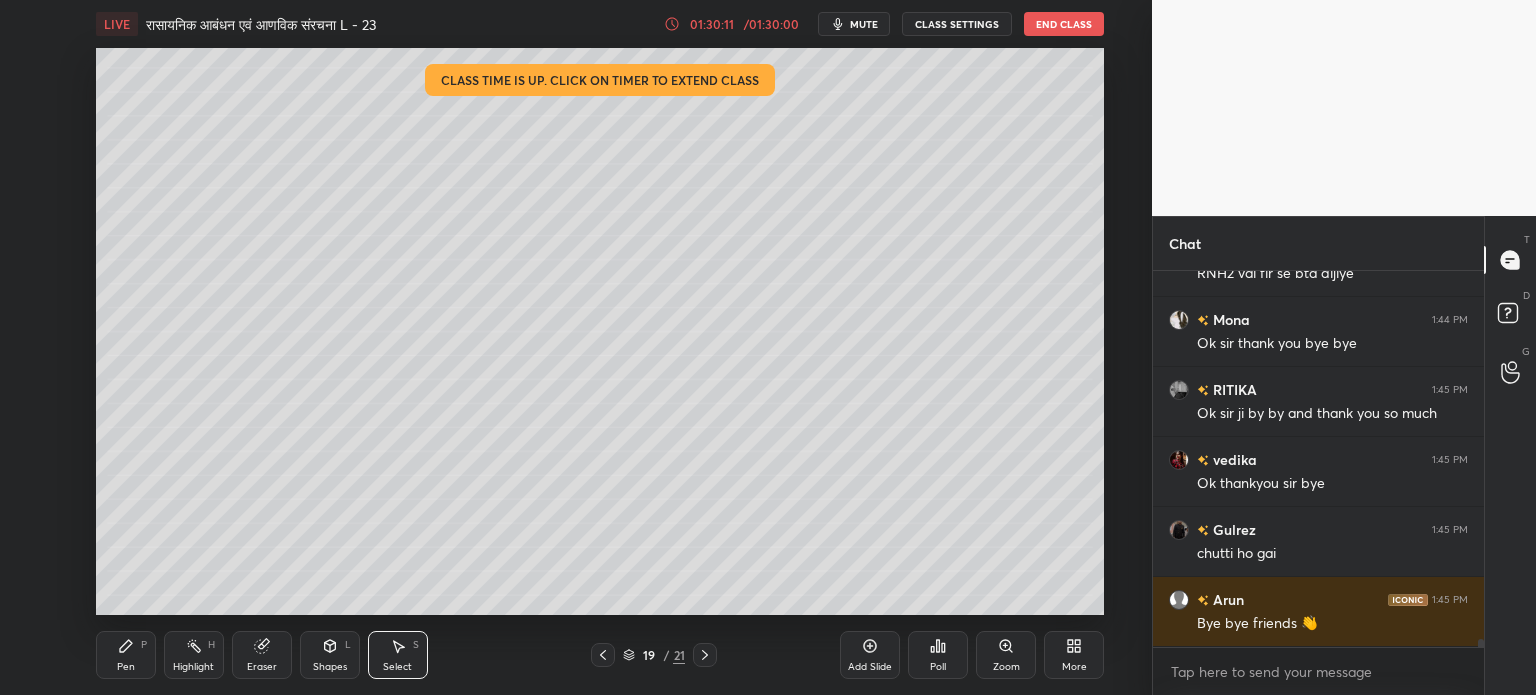 click on "Pen" at bounding box center (126, 667) 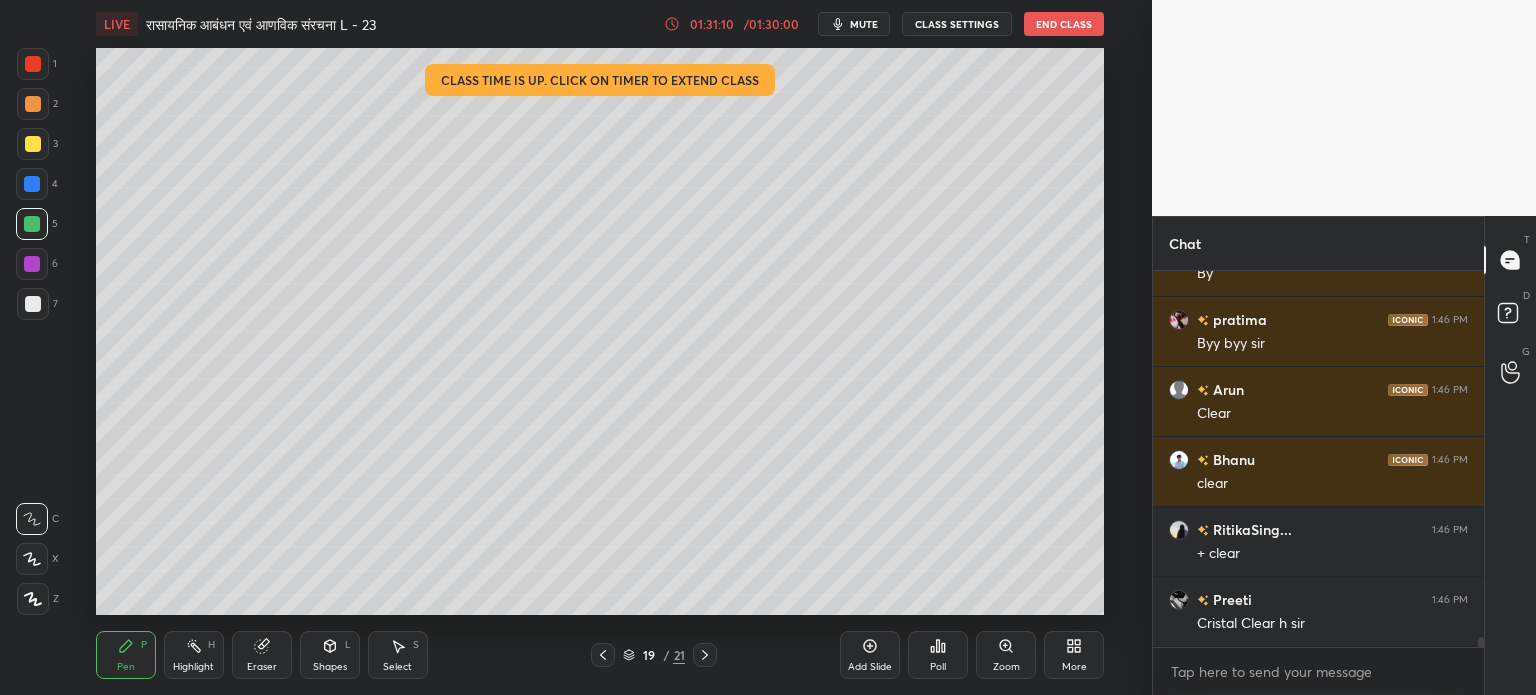 scroll, scrollTop: 14378, scrollLeft: 0, axis: vertical 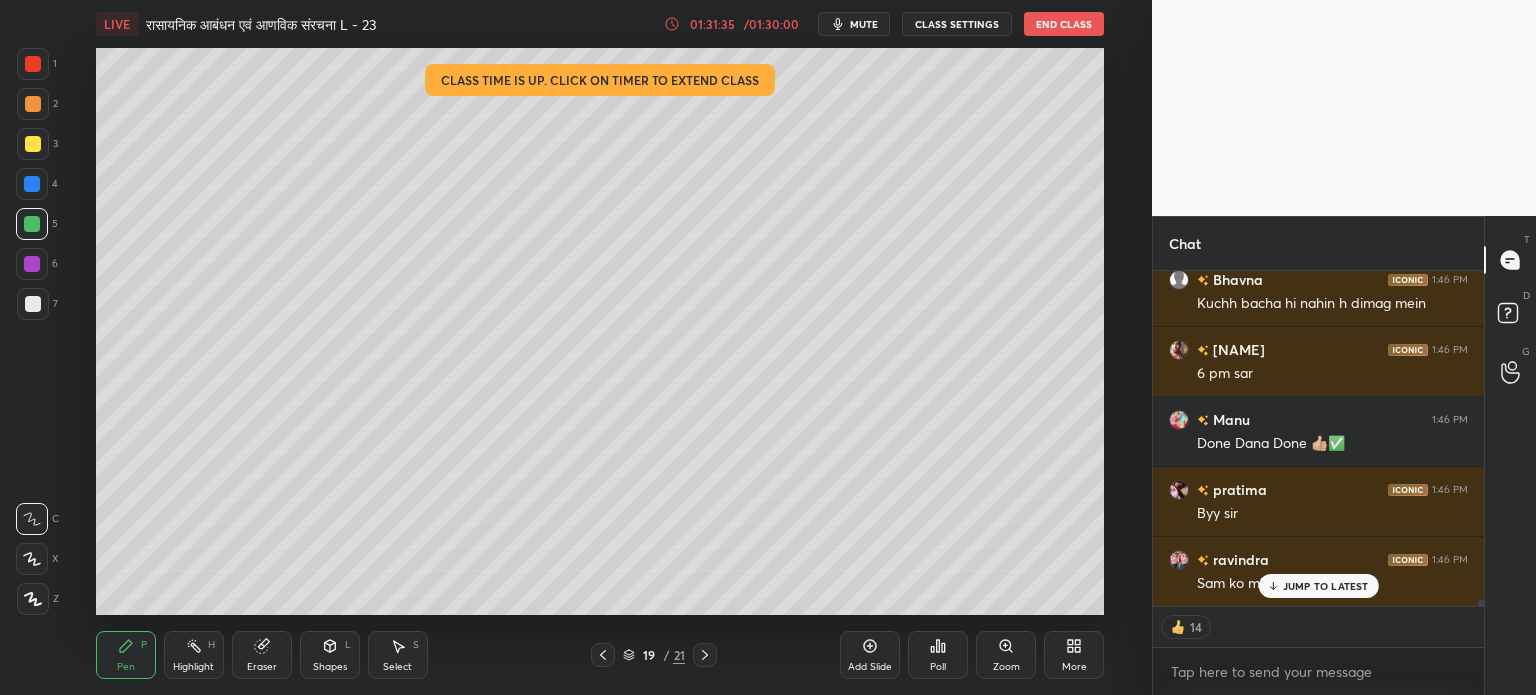 click on "End Class" at bounding box center (1064, 24) 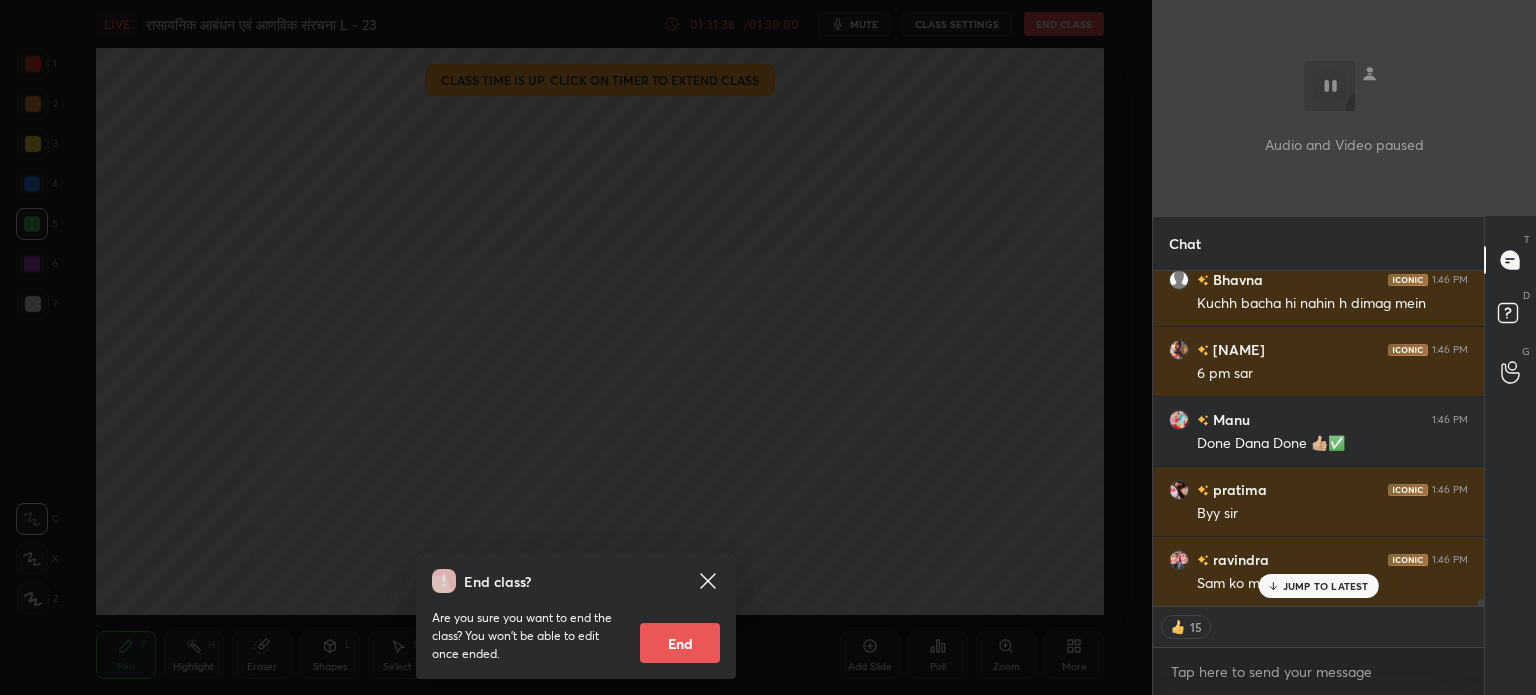 scroll, scrollTop: 15259, scrollLeft: 0, axis: vertical 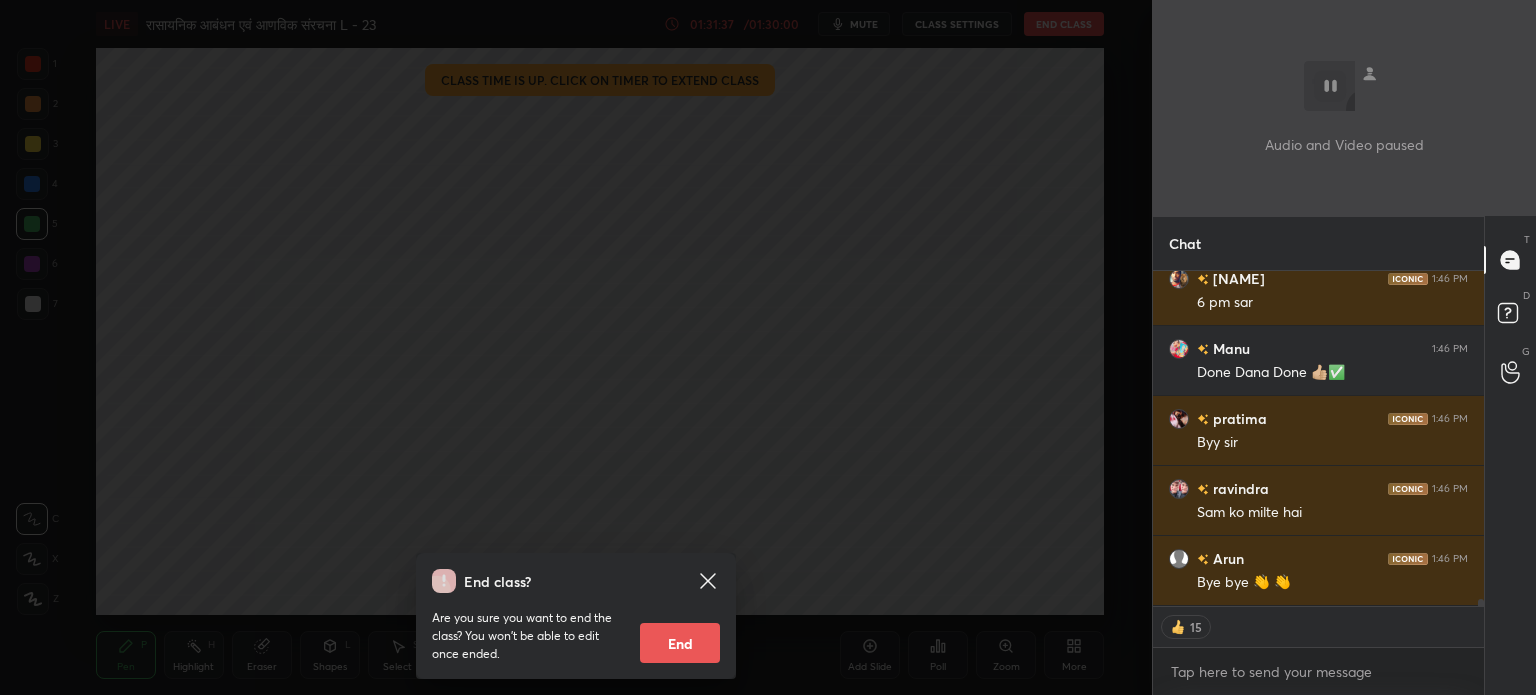 click on "End" at bounding box center [680, 643] 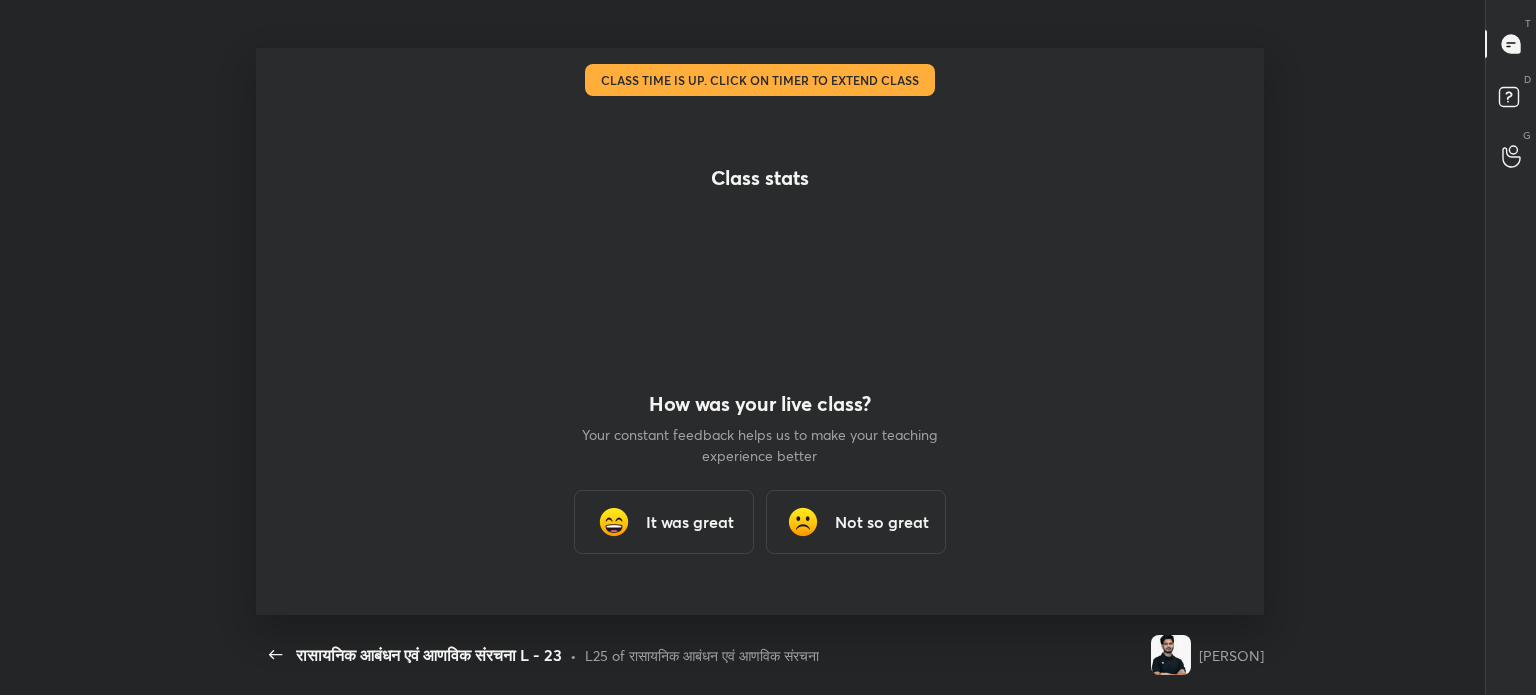 scroll, scrollTop: 99432, scrollLeft: 98756, axis: both 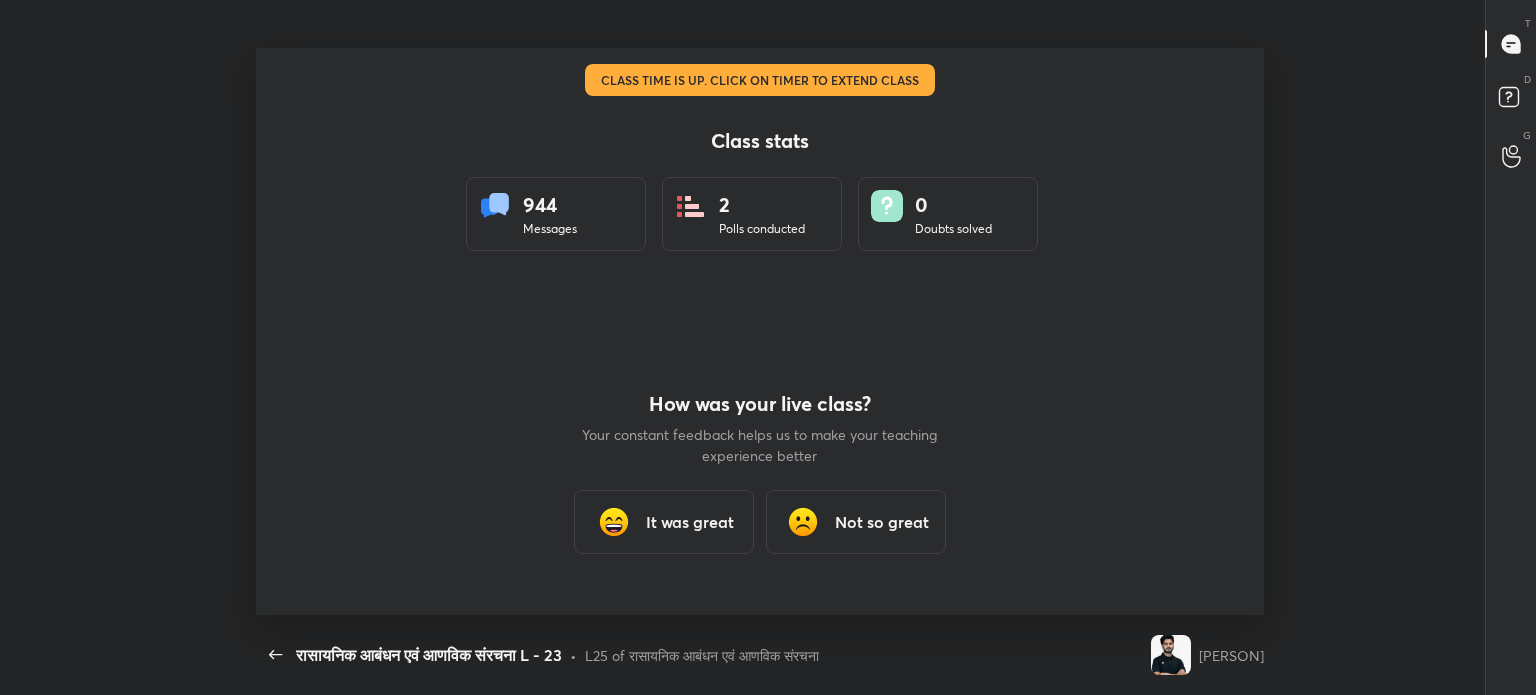 click on "It was great" at bounding box center [690, 522] 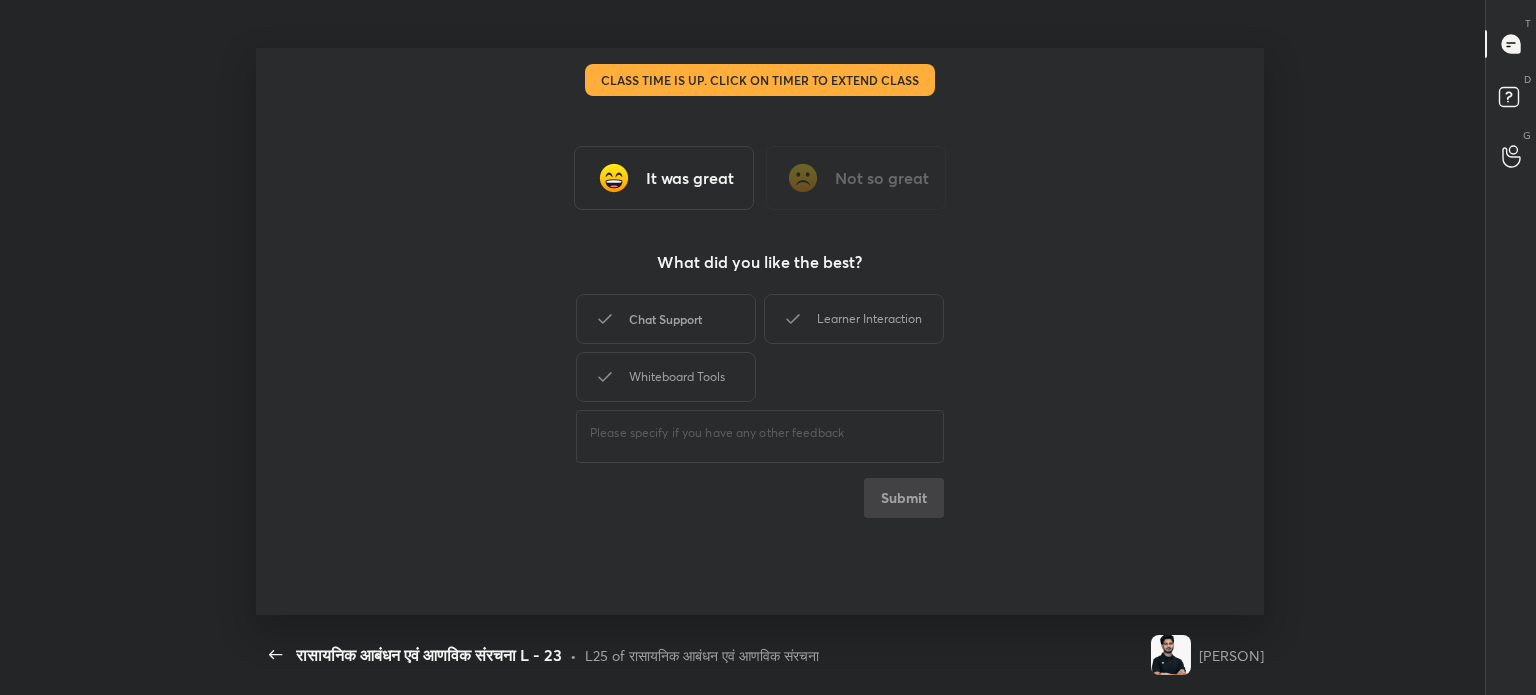 click on "Chat Support" at bounding box center [666, 319] 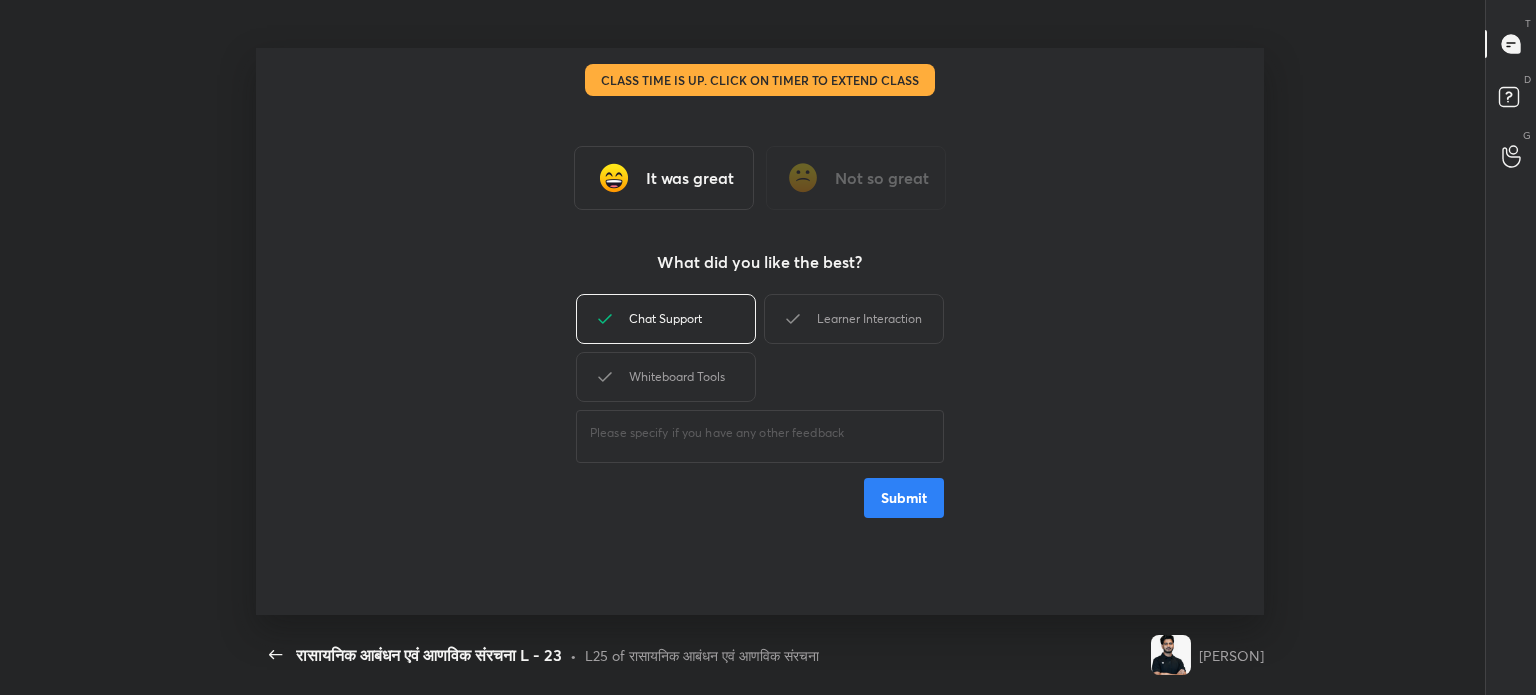 click on "Whiteboard Tools" at bounding box center (666, 377) 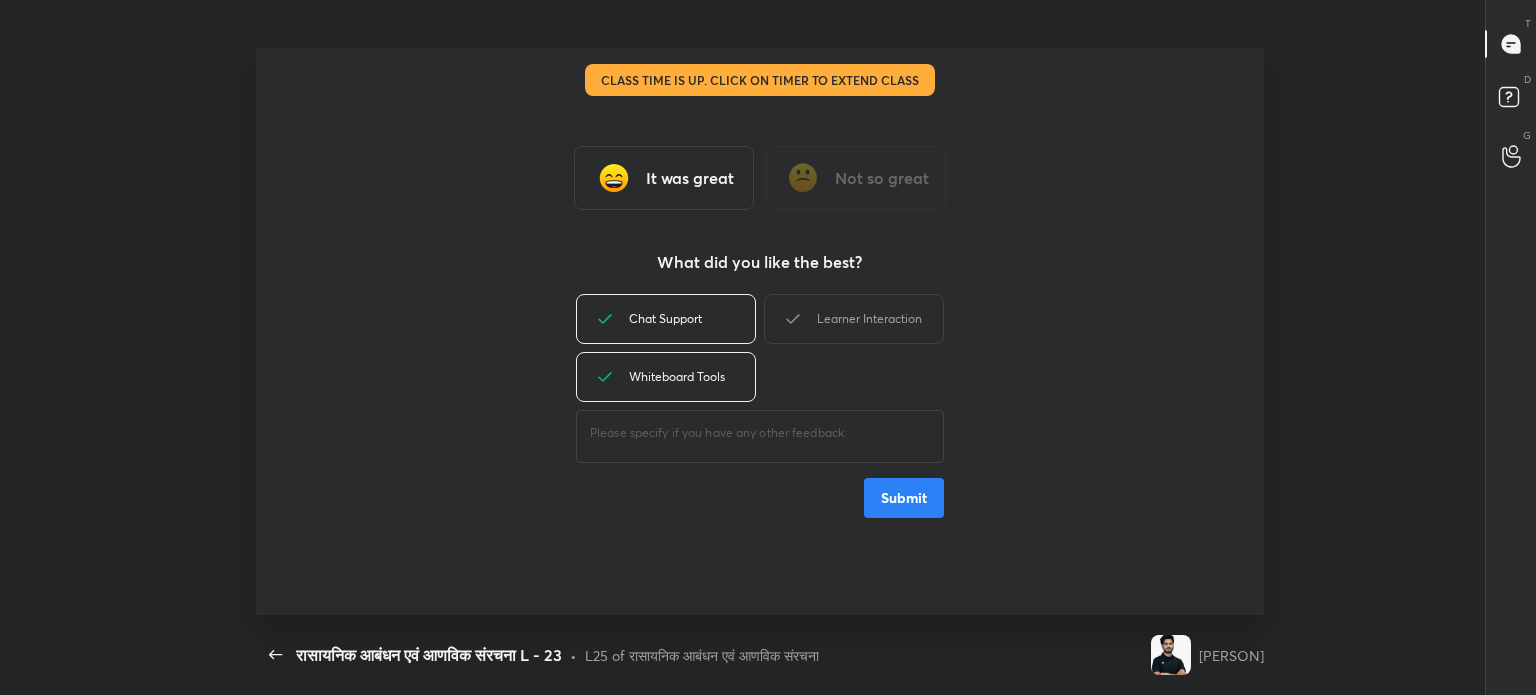 click on "Chat Support Learner Interaction Whiteboard Tools" at bounding box center (760, 348) 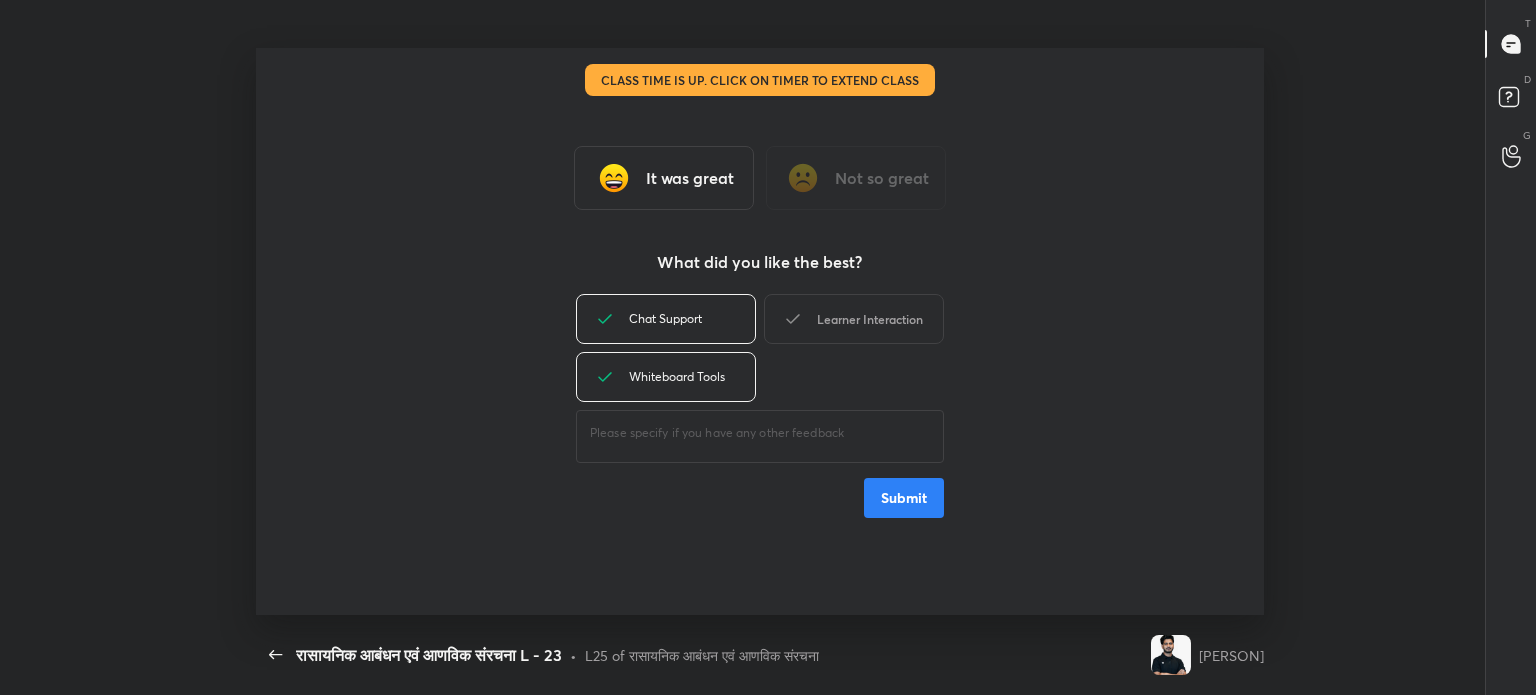click 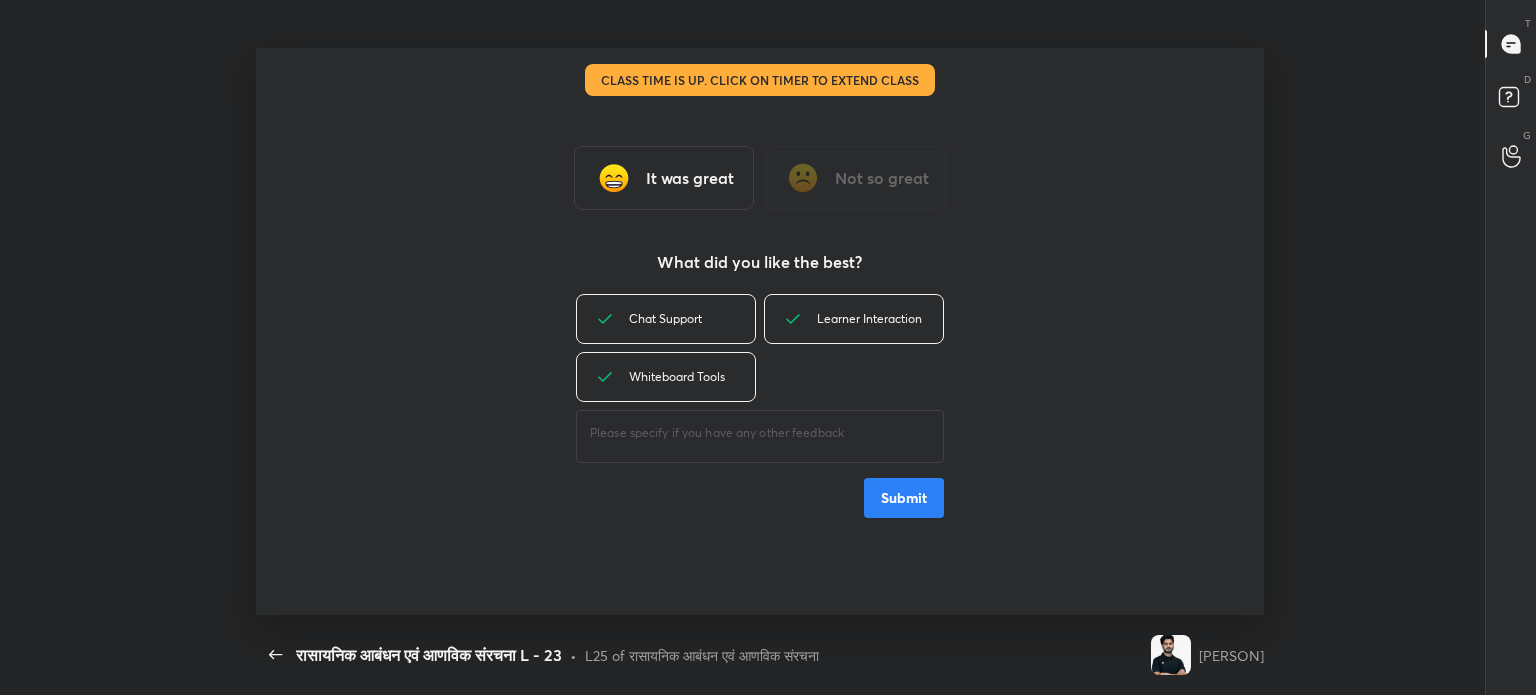 click on "Submit" at bounding box center (904, 498) 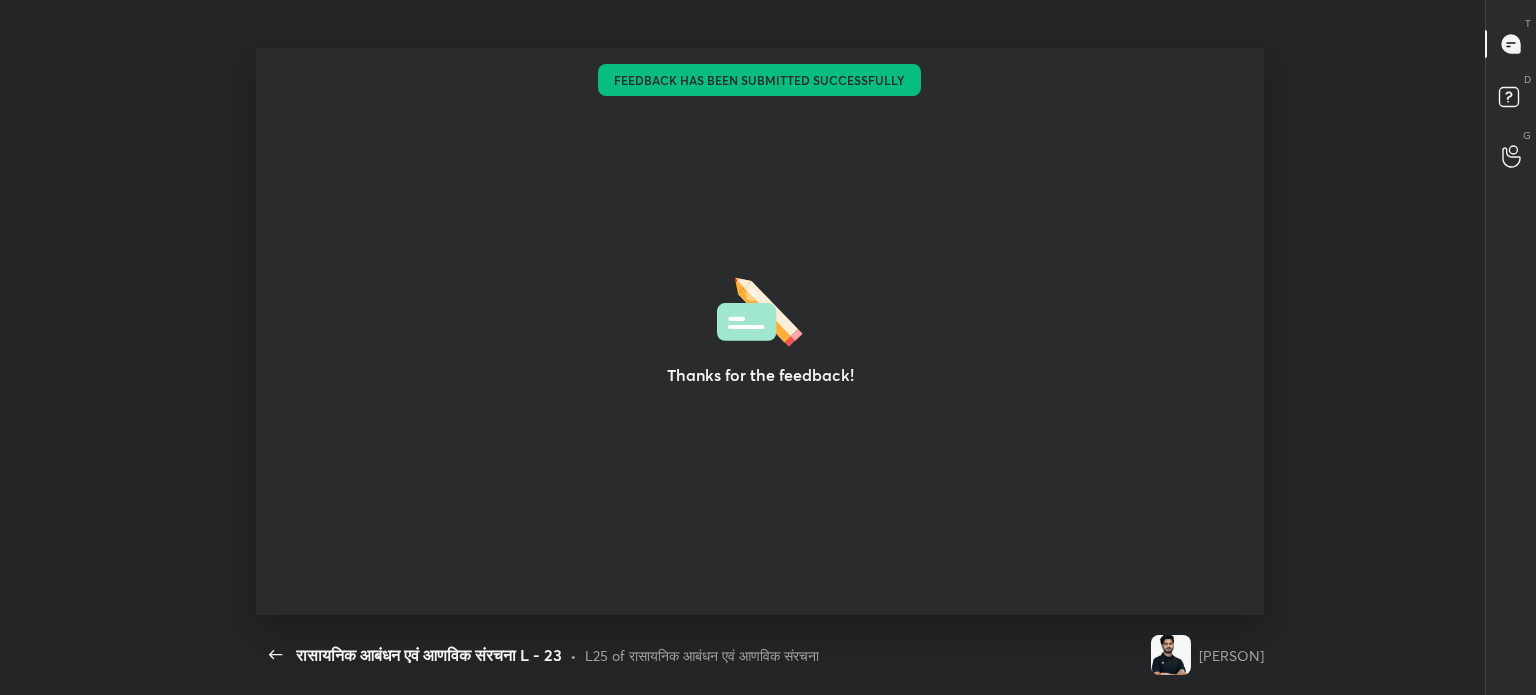 type on "x" 